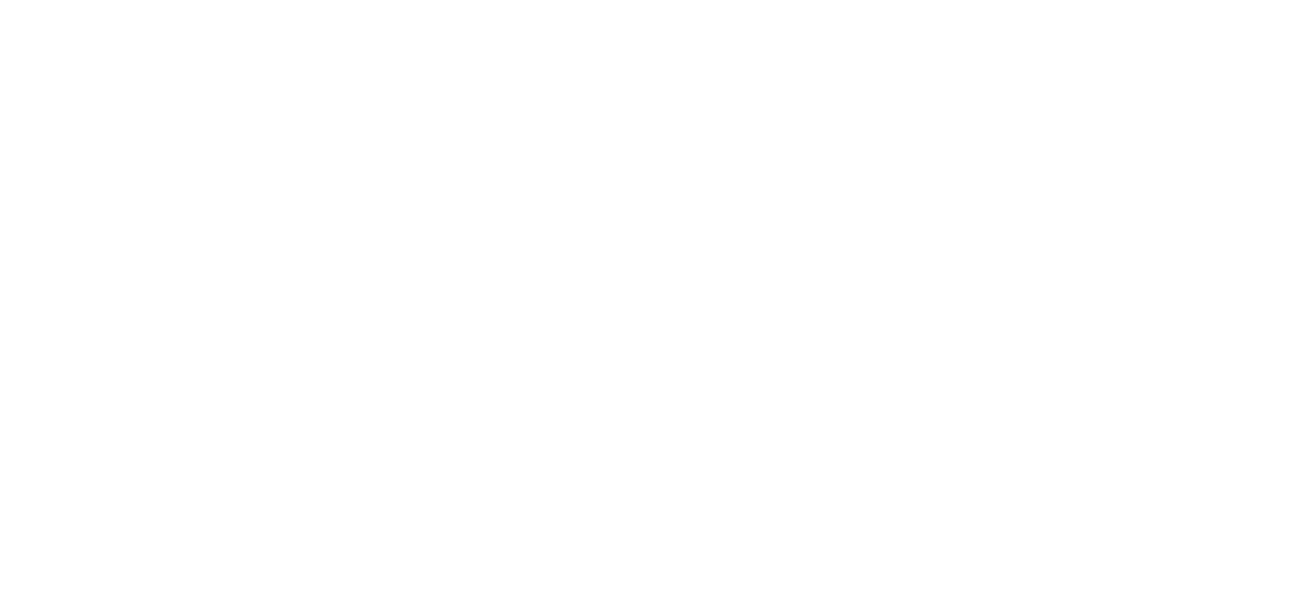 scroll, scrollTop: 0, scrollLeft: 0, axis: both 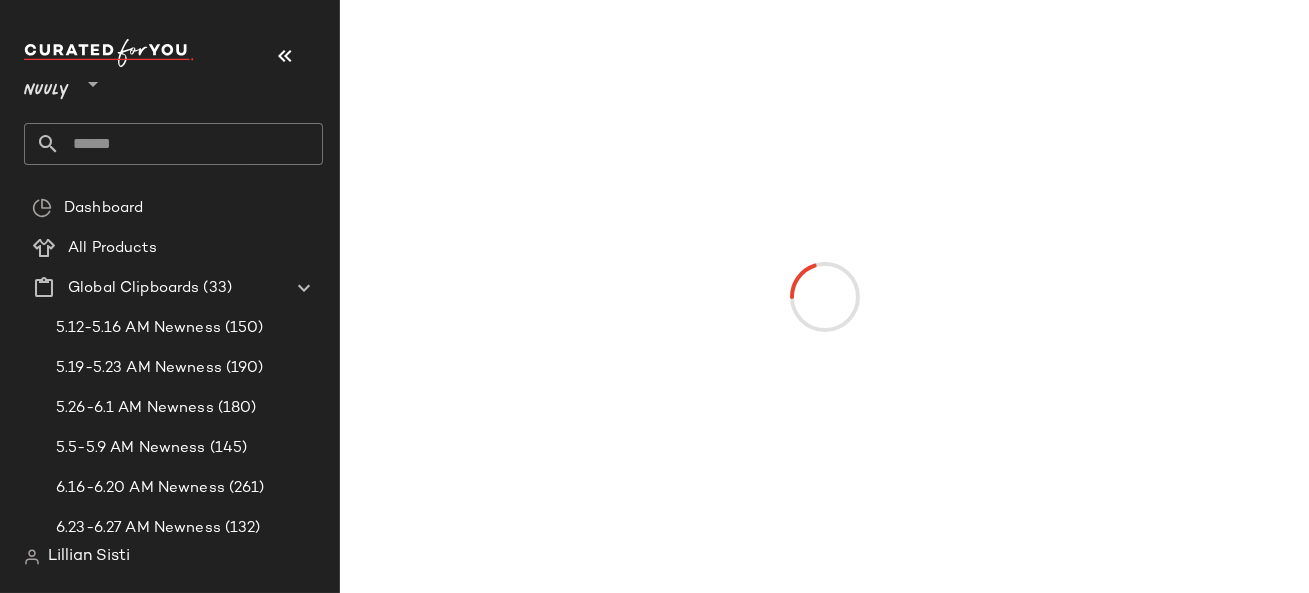 click at bounding box center (285, 56) 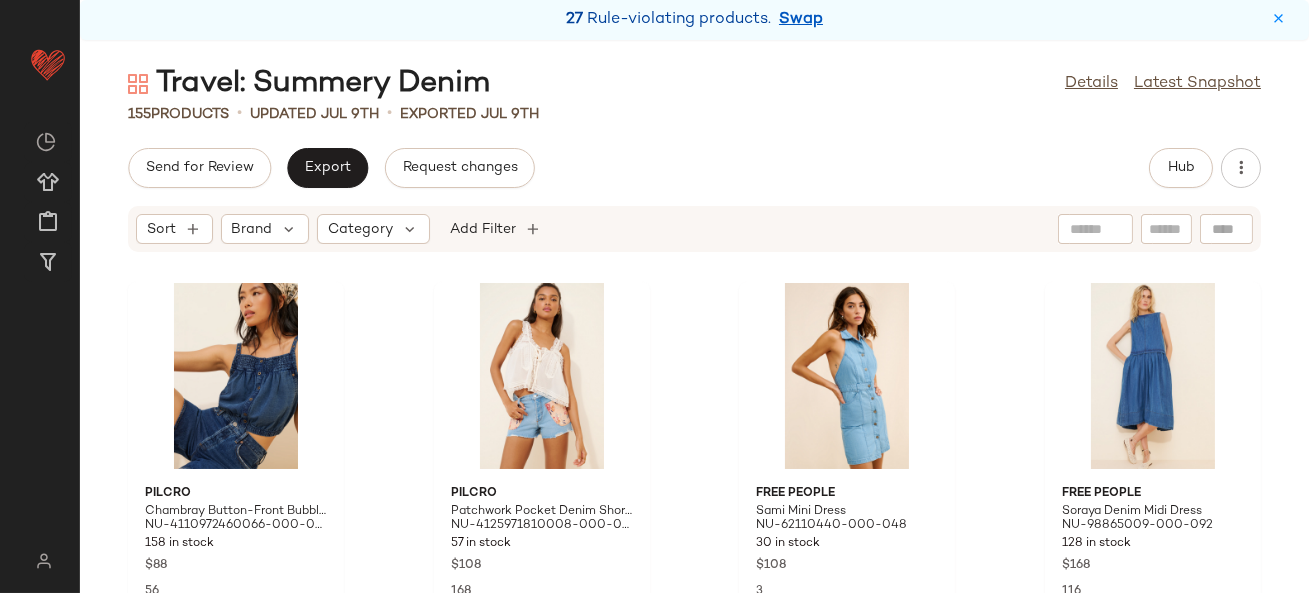 click on "Swap" at bounding box center [801, 20] 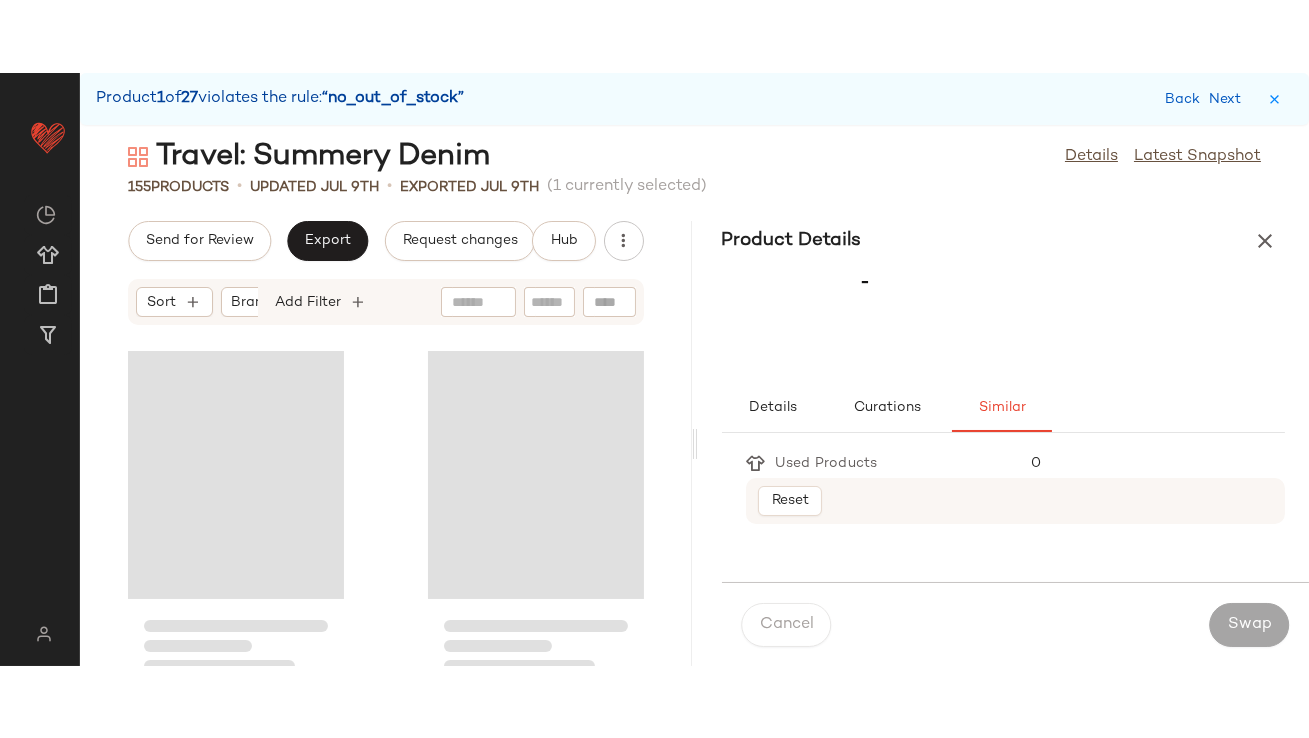 scroll, scrollTop: 1464, scrollLeft: 0, axis: vertical 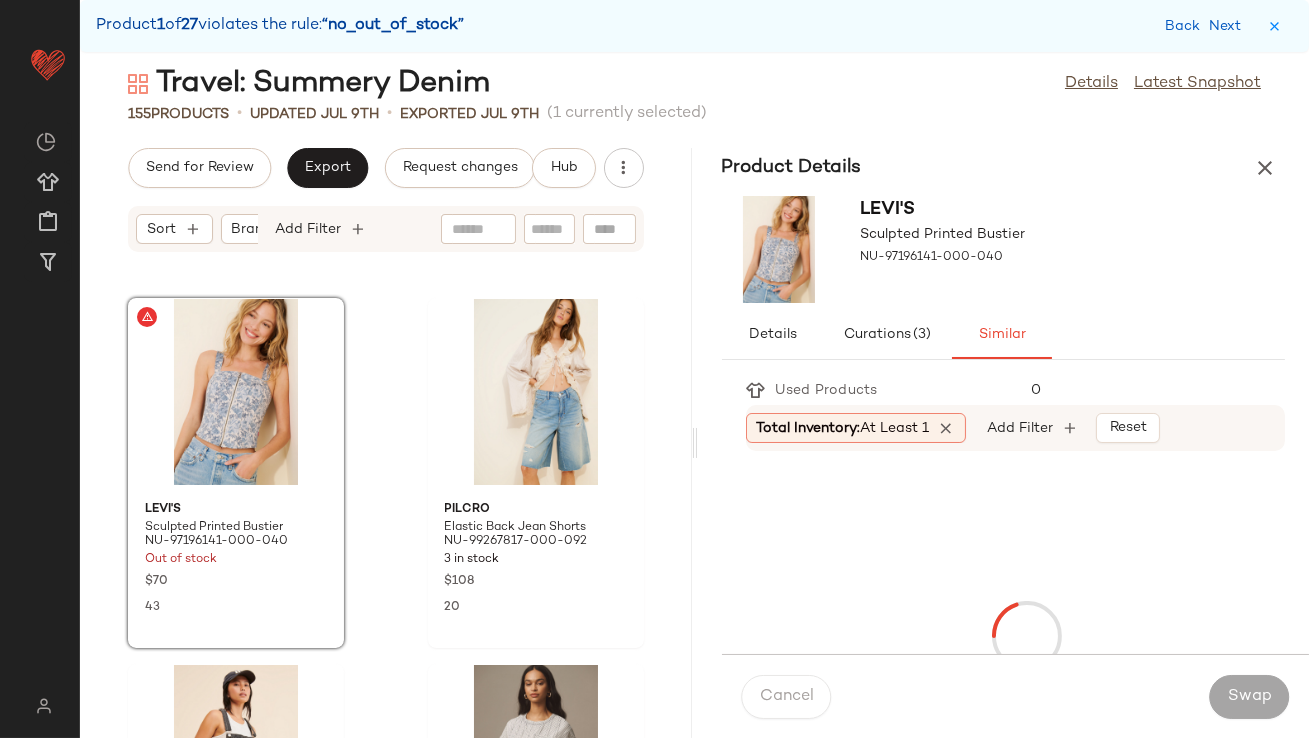 click on "Total Inventory:   At least 1" at bounding box center [843, 428] 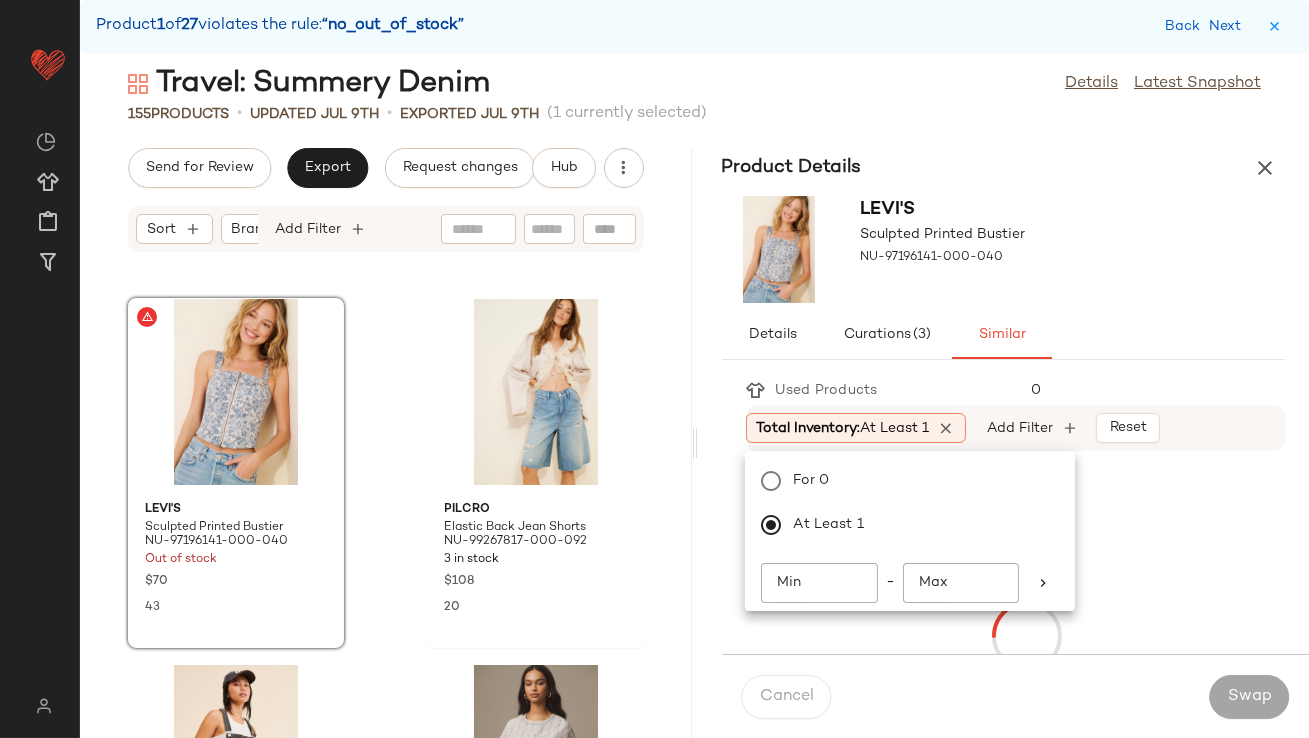 click on "Min" 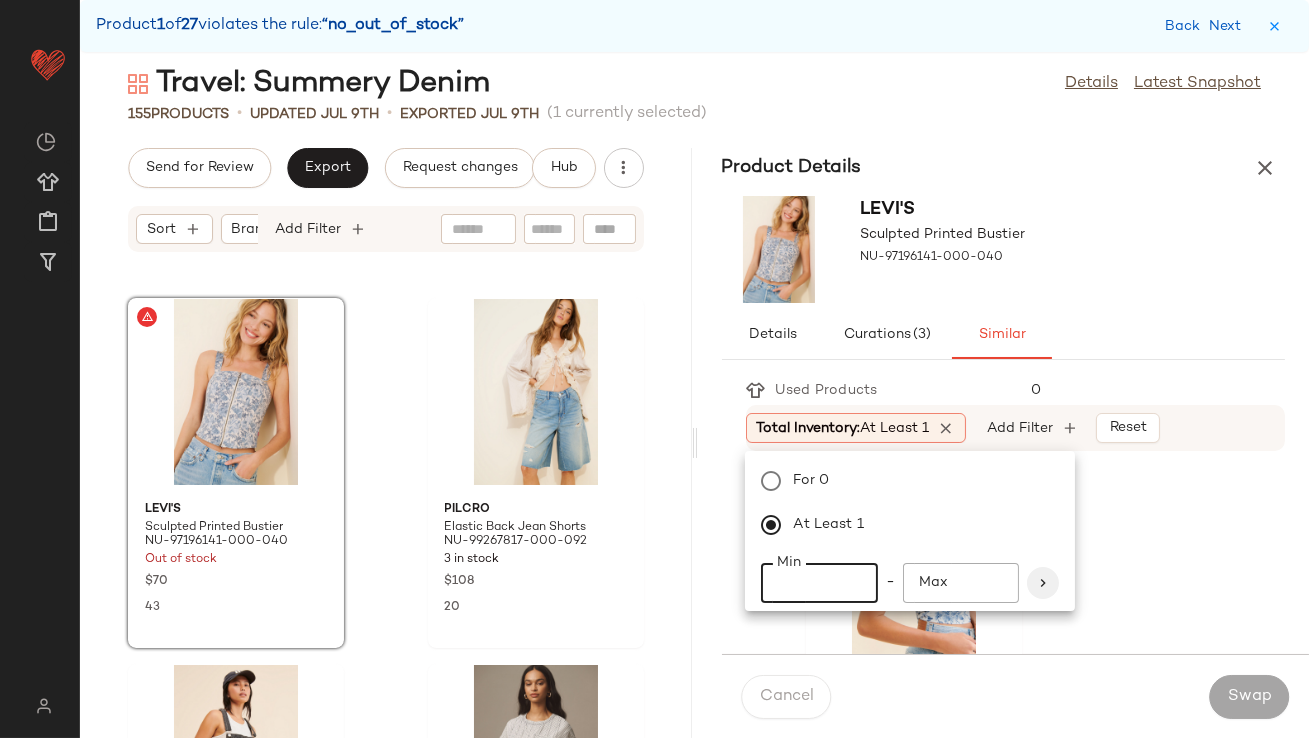 type on "**" 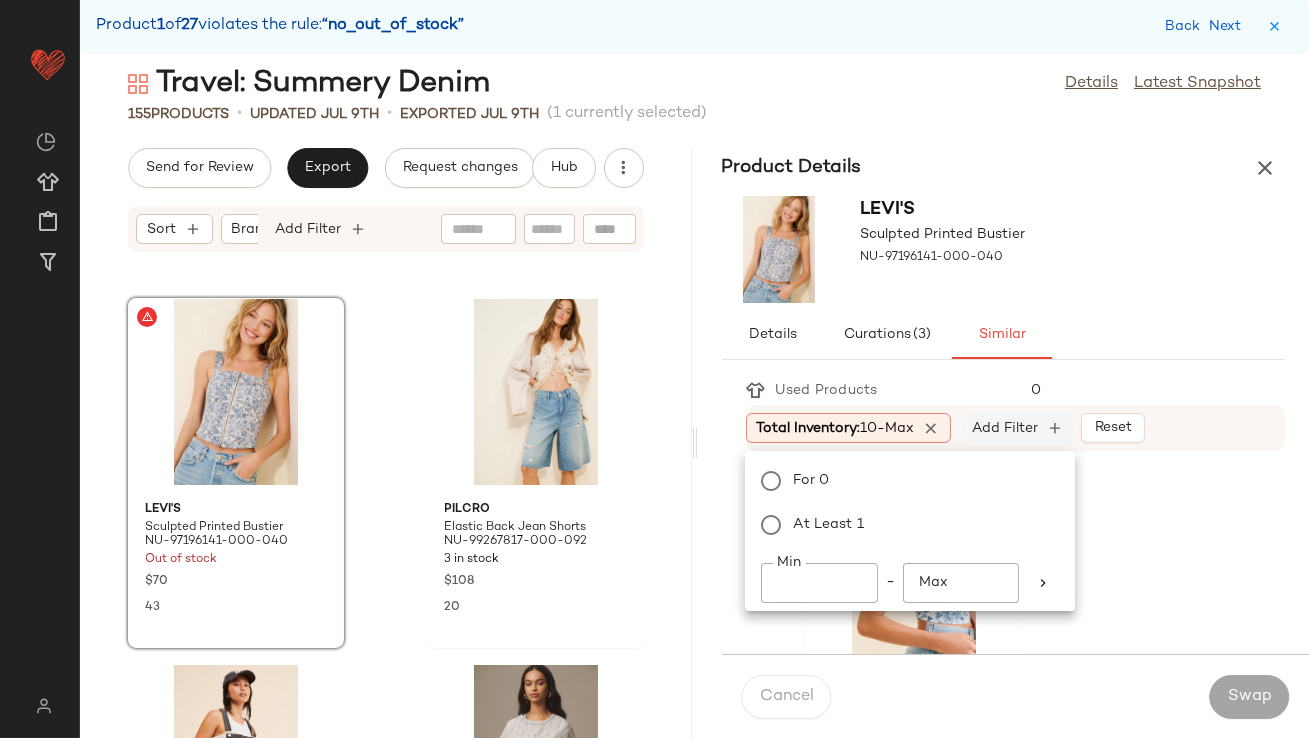 click on "Add Filter" at bounding box center [1005, 428] 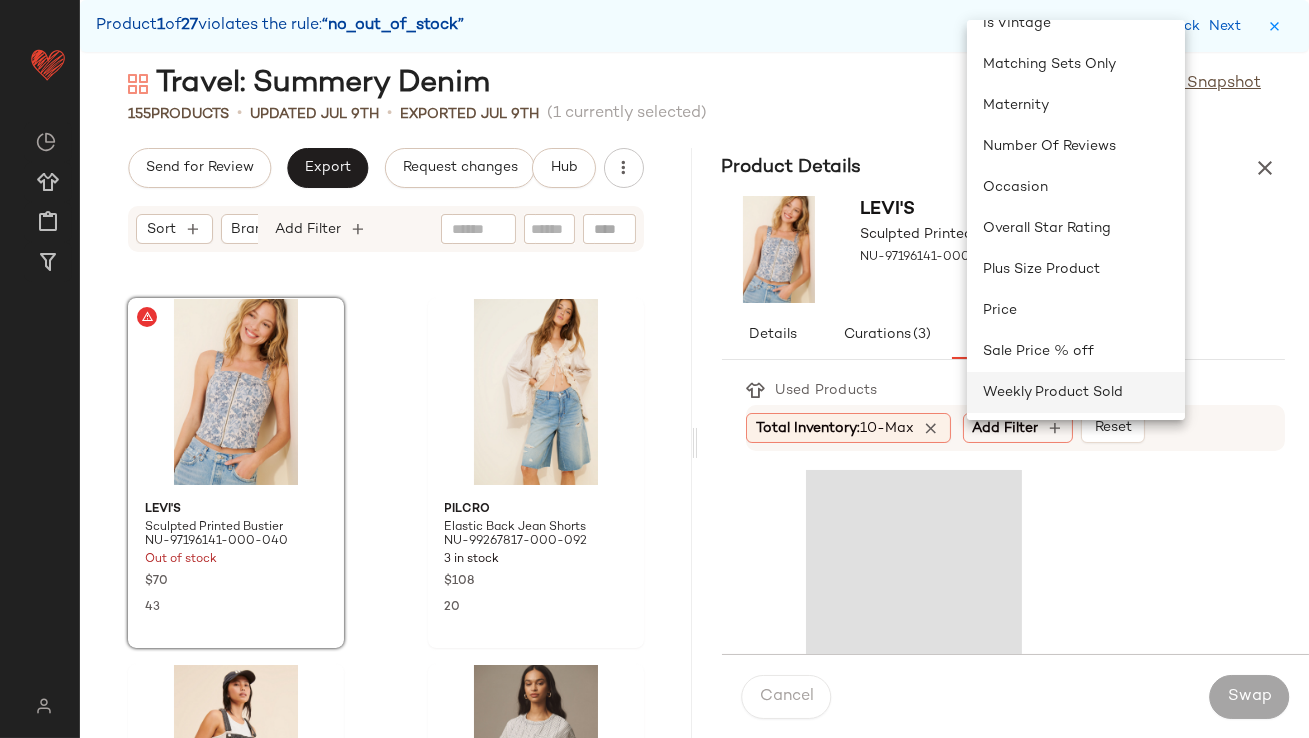 click on "Weekly Product Sold" 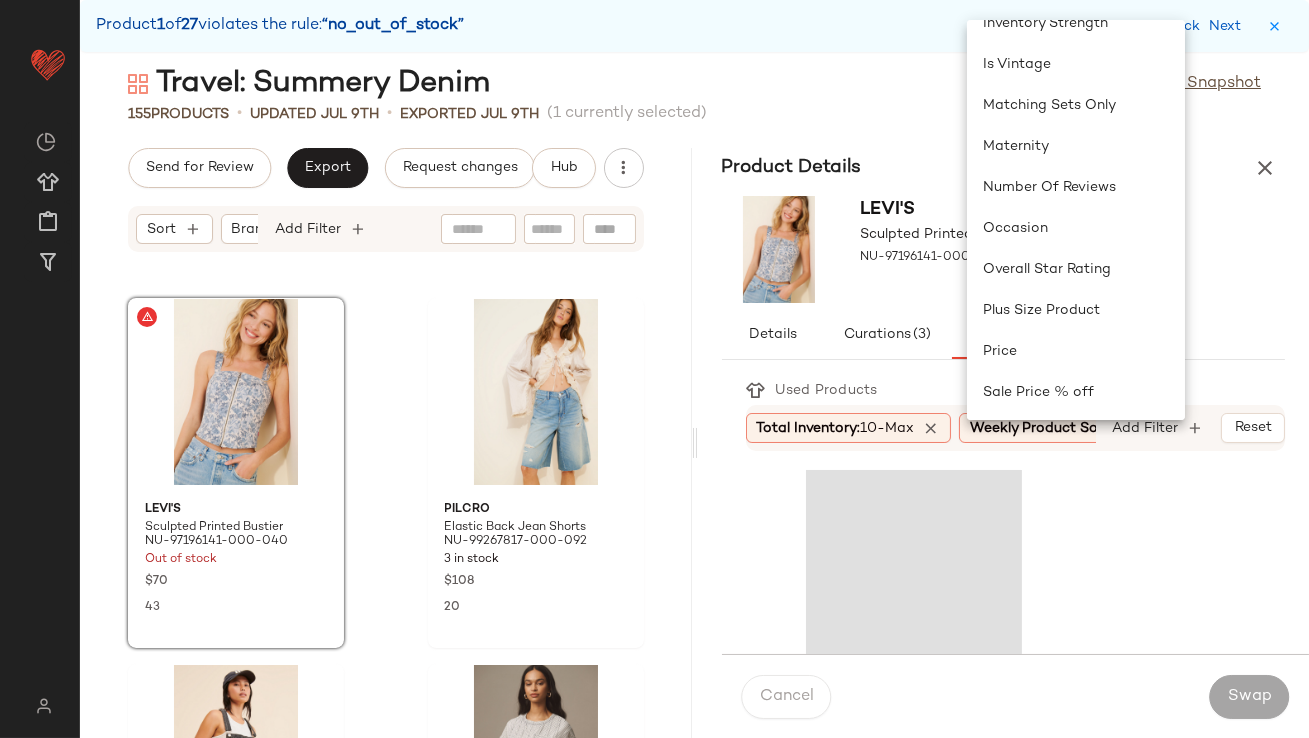 scroll, scrollTop: 0, scrollLeft: 56, axis: horizontal 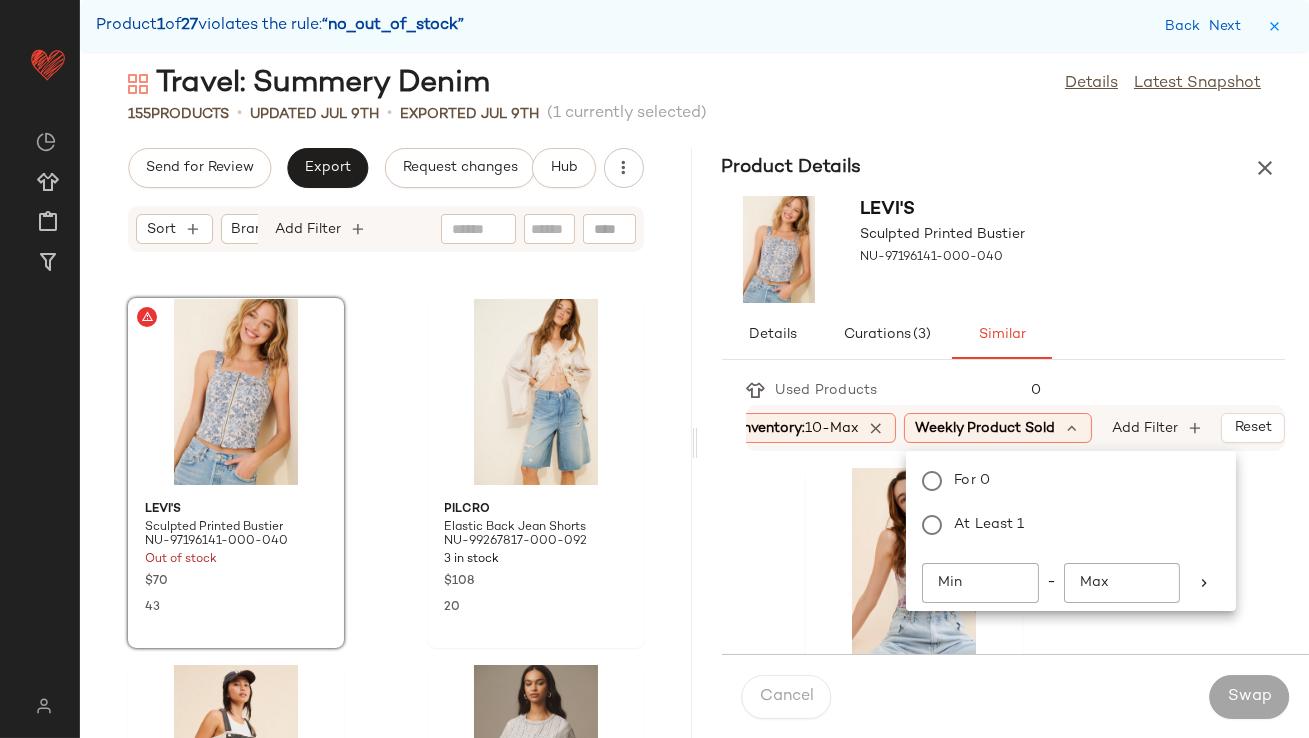 click on "Min" 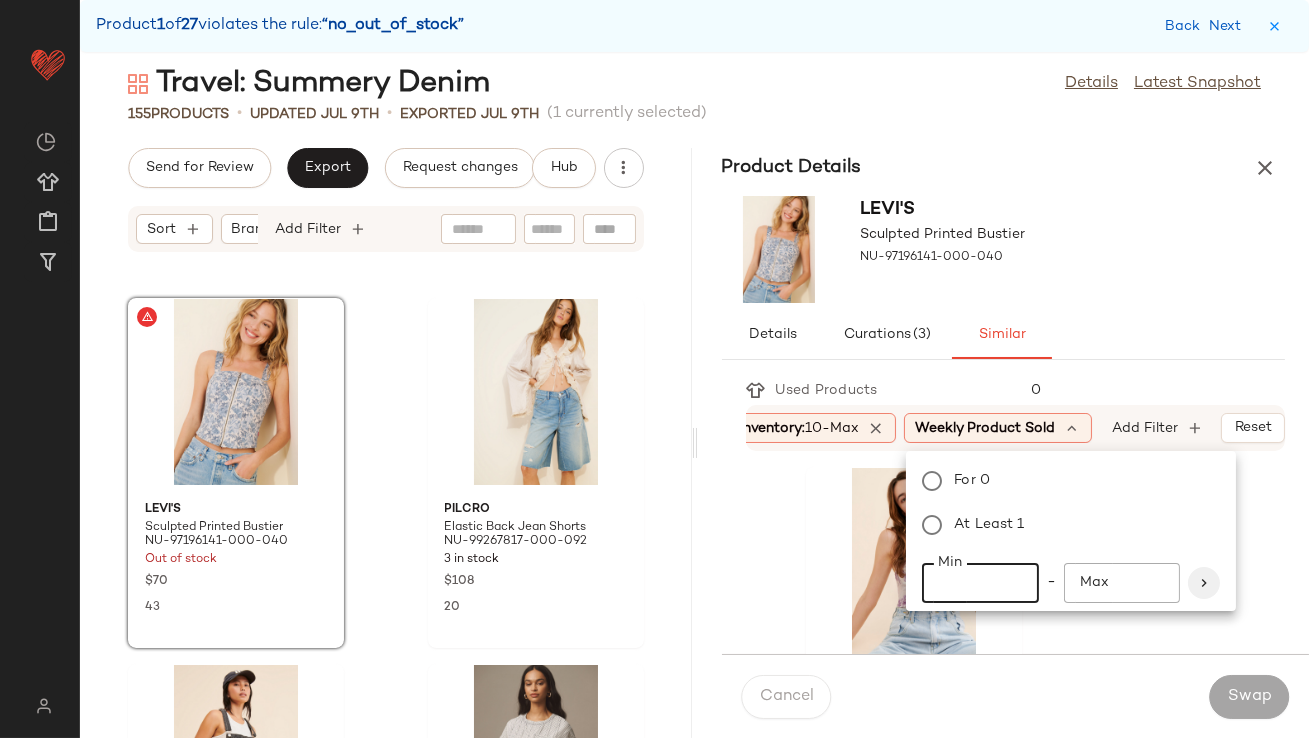 type on "**" 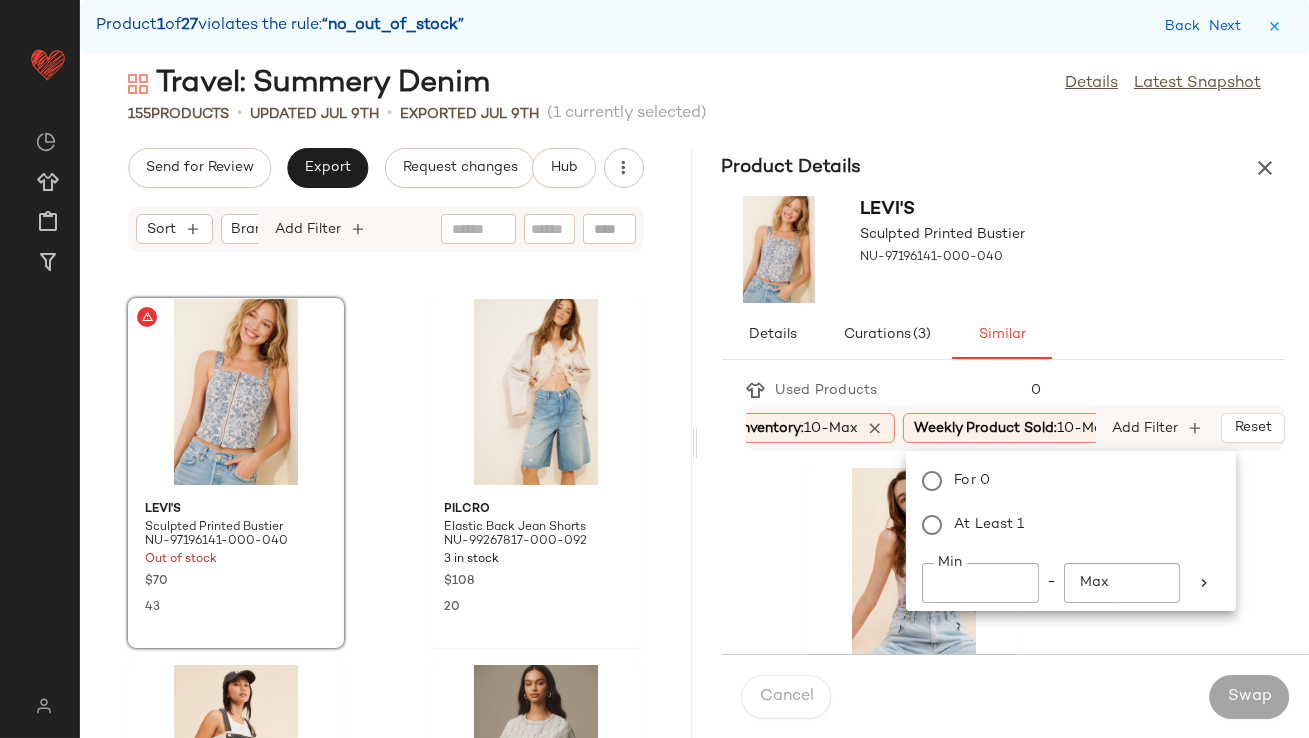 click on "Levi's Sculpted Printed Bustier NU-97196141-000-040" at bounding box center [1004, 249] 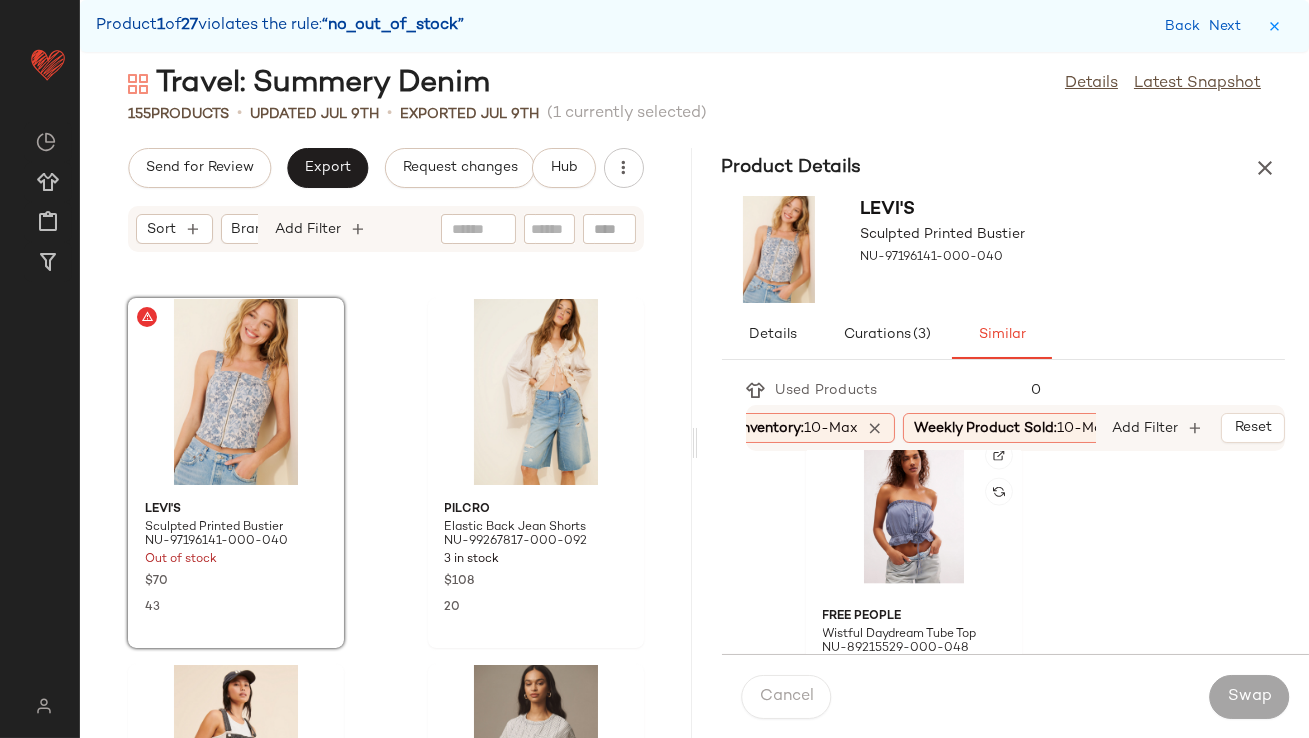 scroll, scrollTop: 5890, scrollLeft: 0, axis: vertical 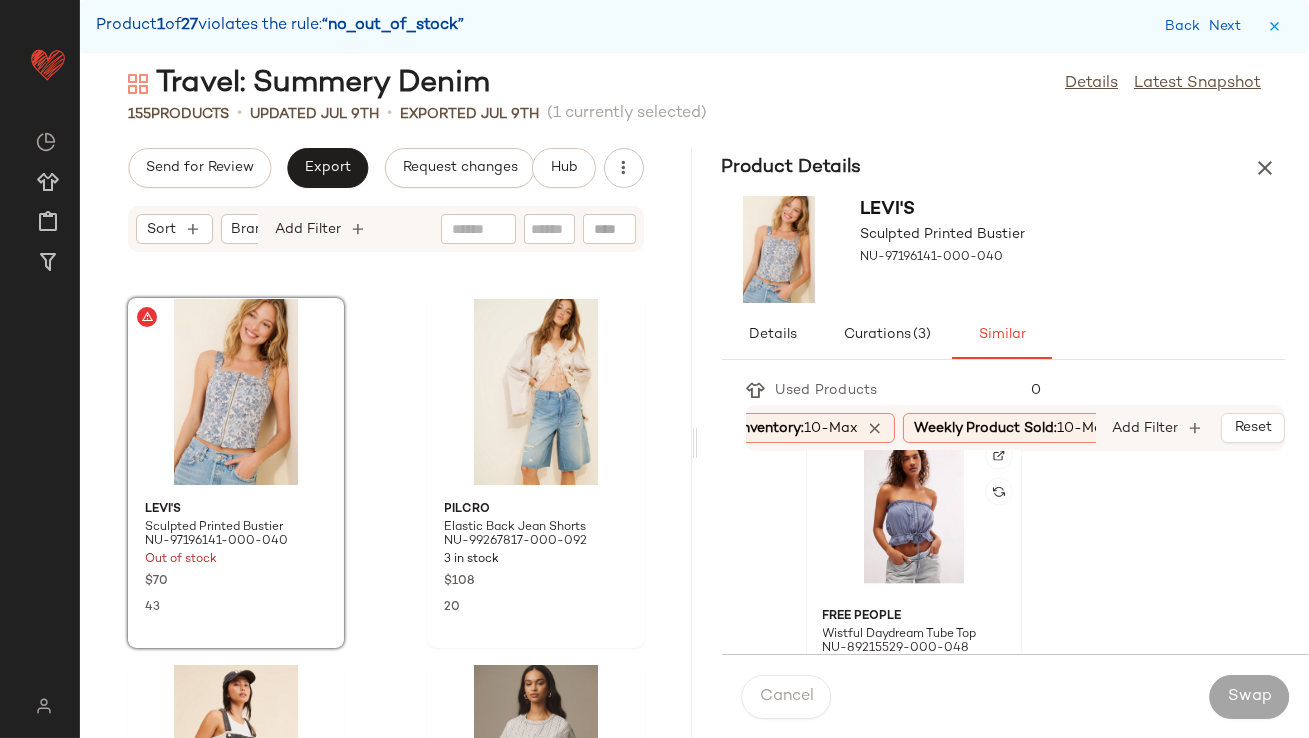 click 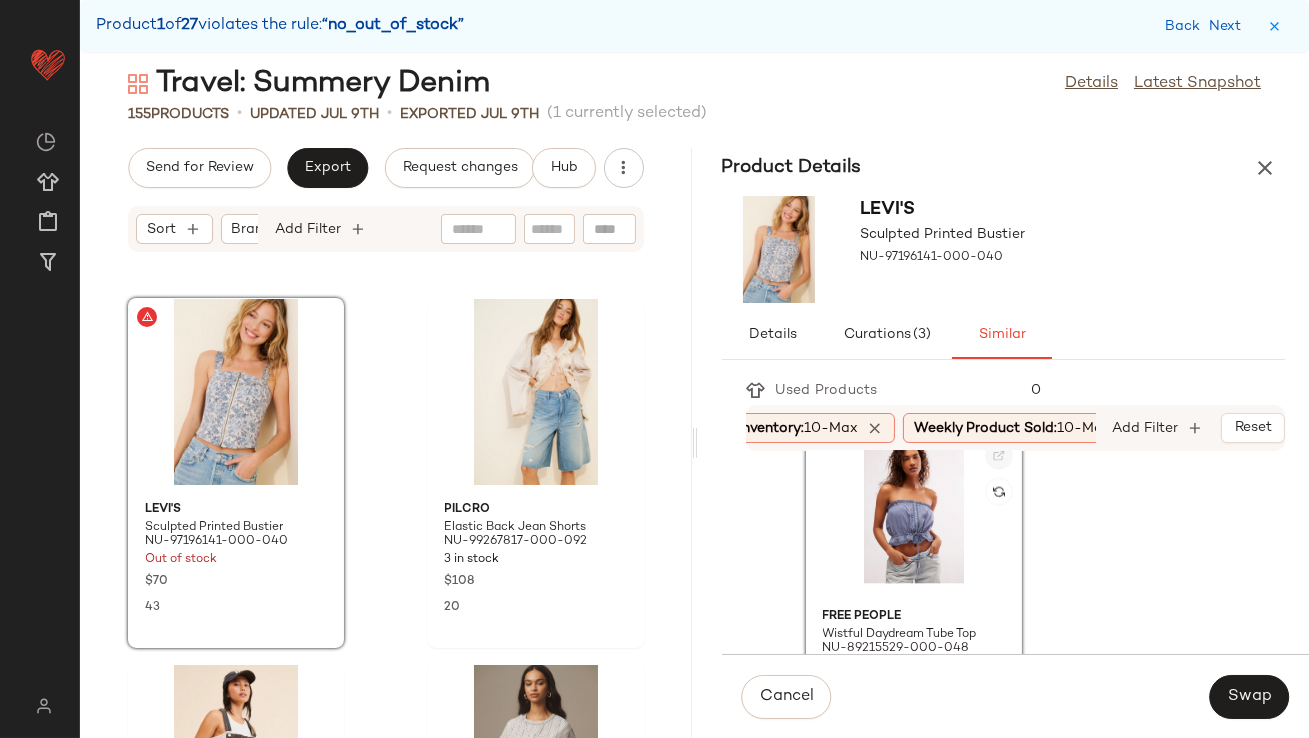 click 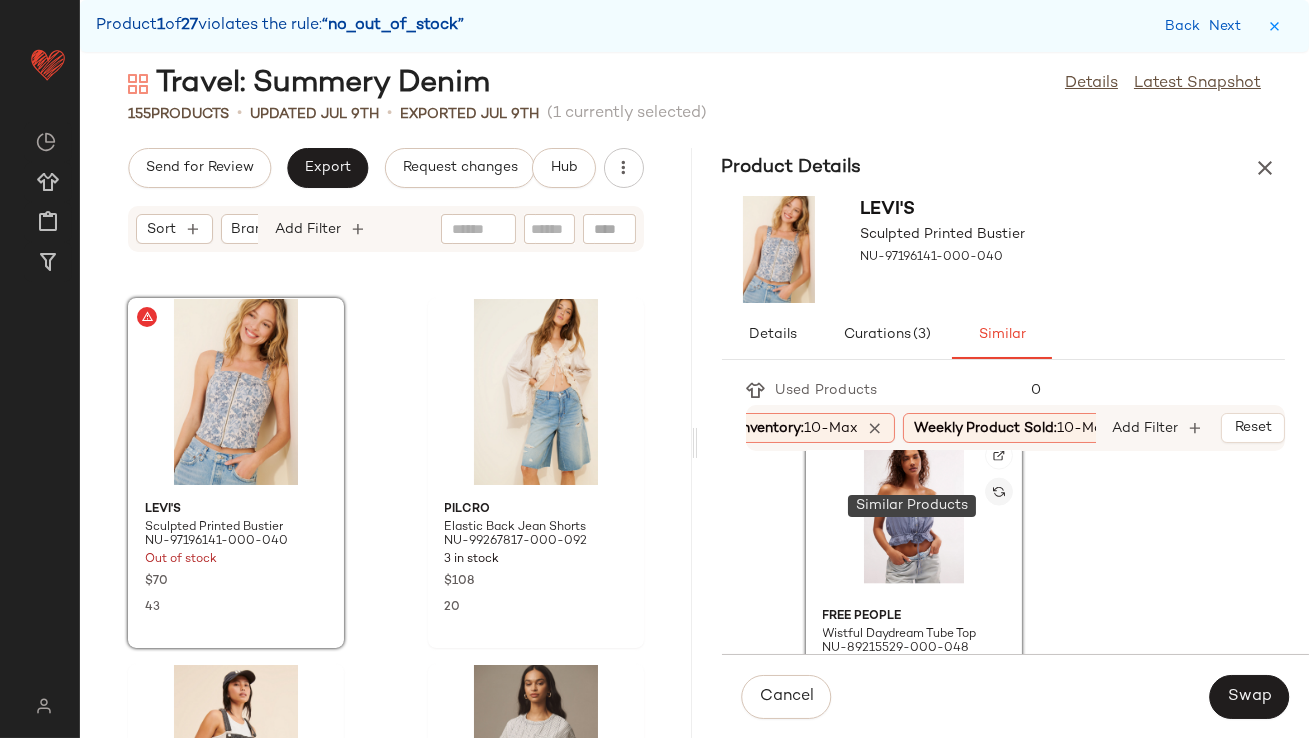 click 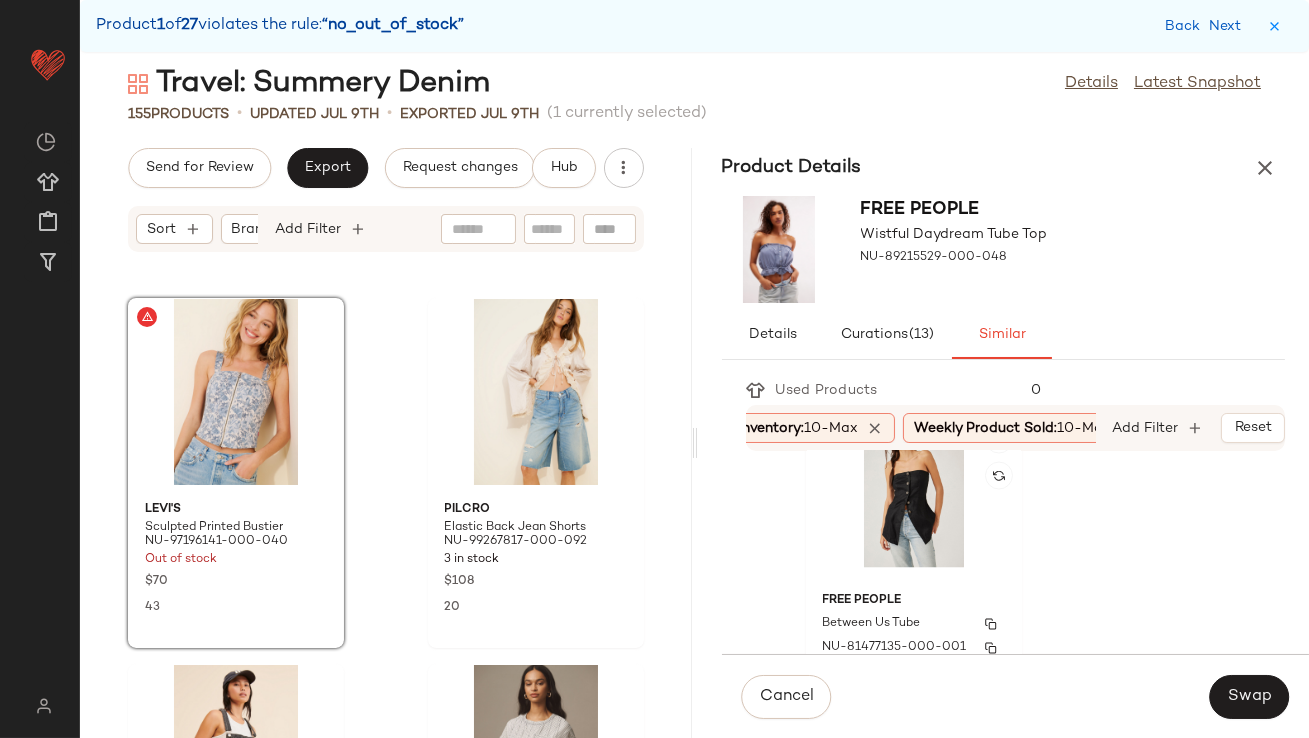 scroll, scrollTop: 6520, scrollLeft: 0, axis: vertical 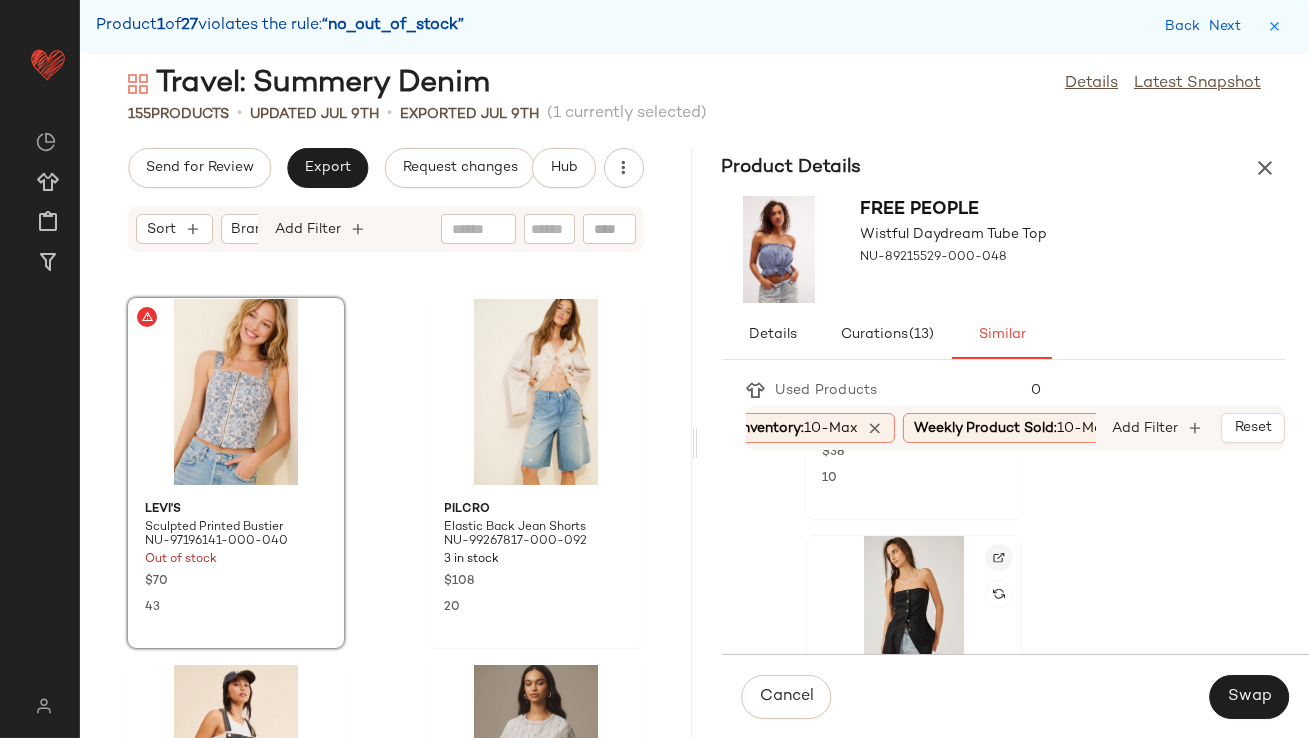 click 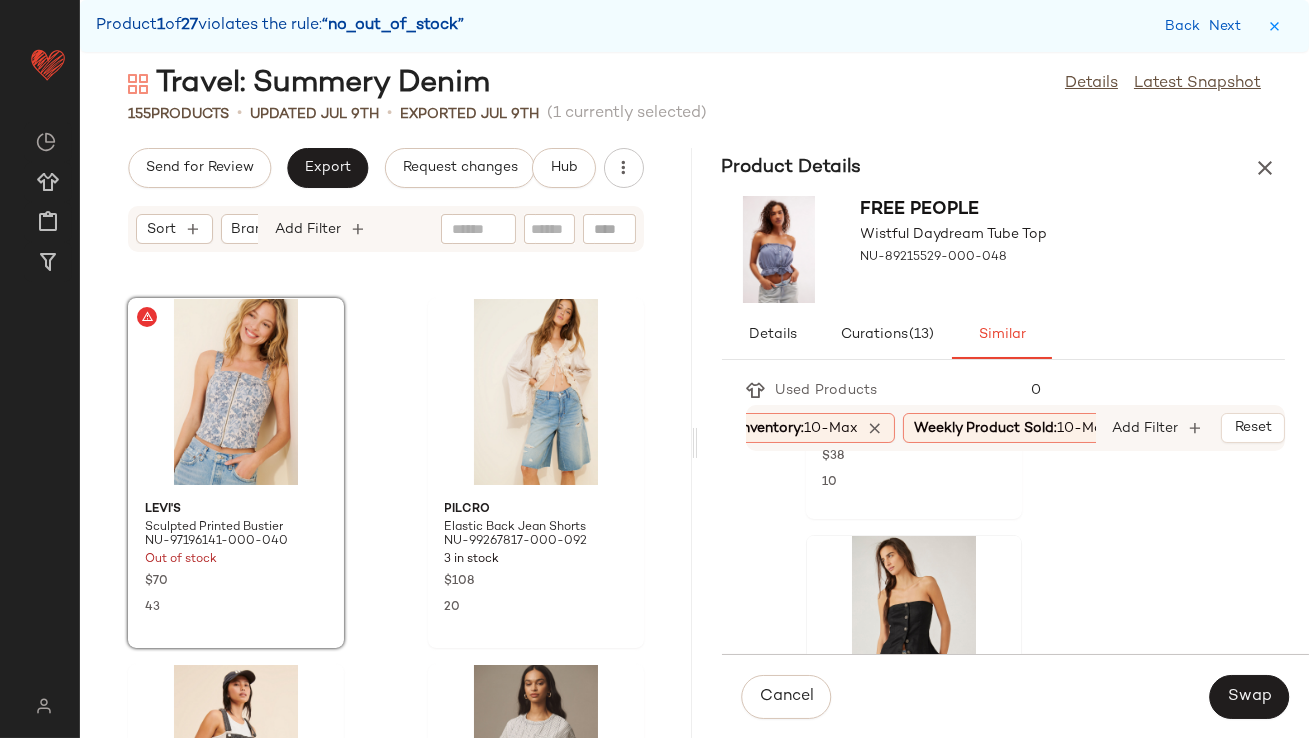 scroll, scrollTop: 6500, scrollLeft: 0, axis: vertical 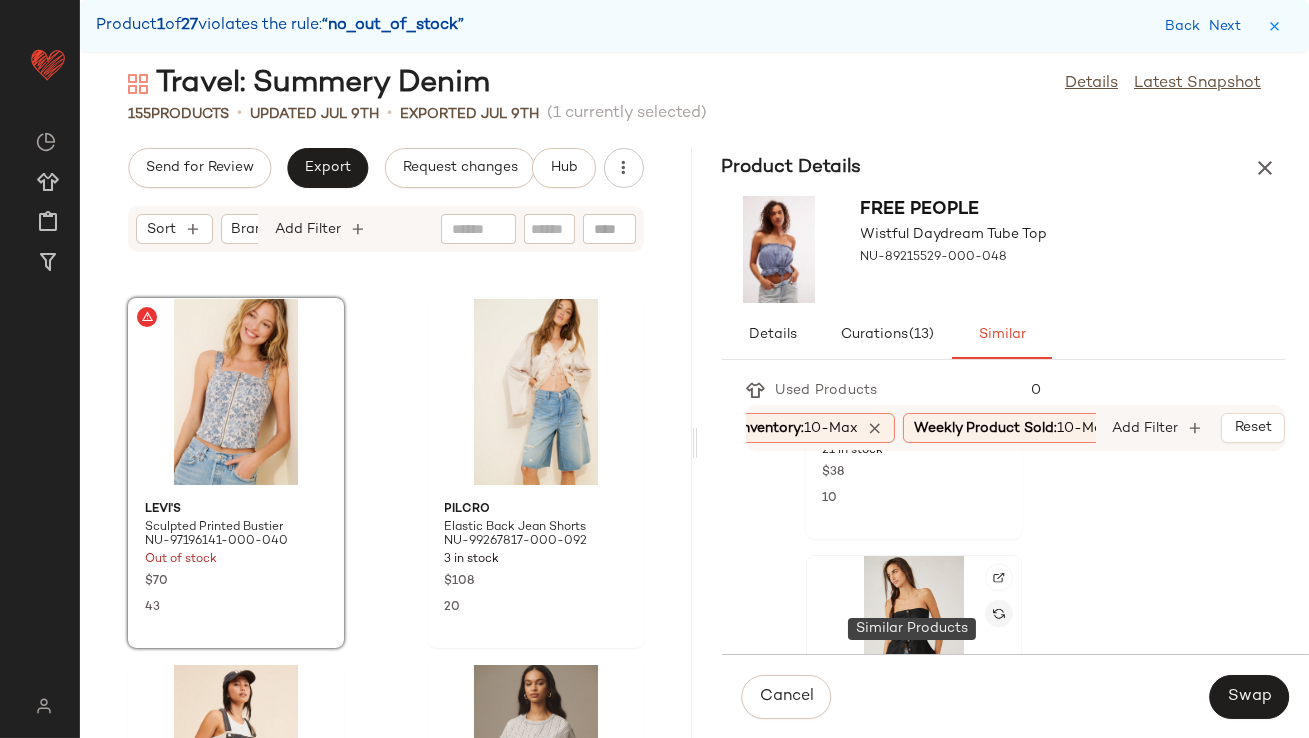 click 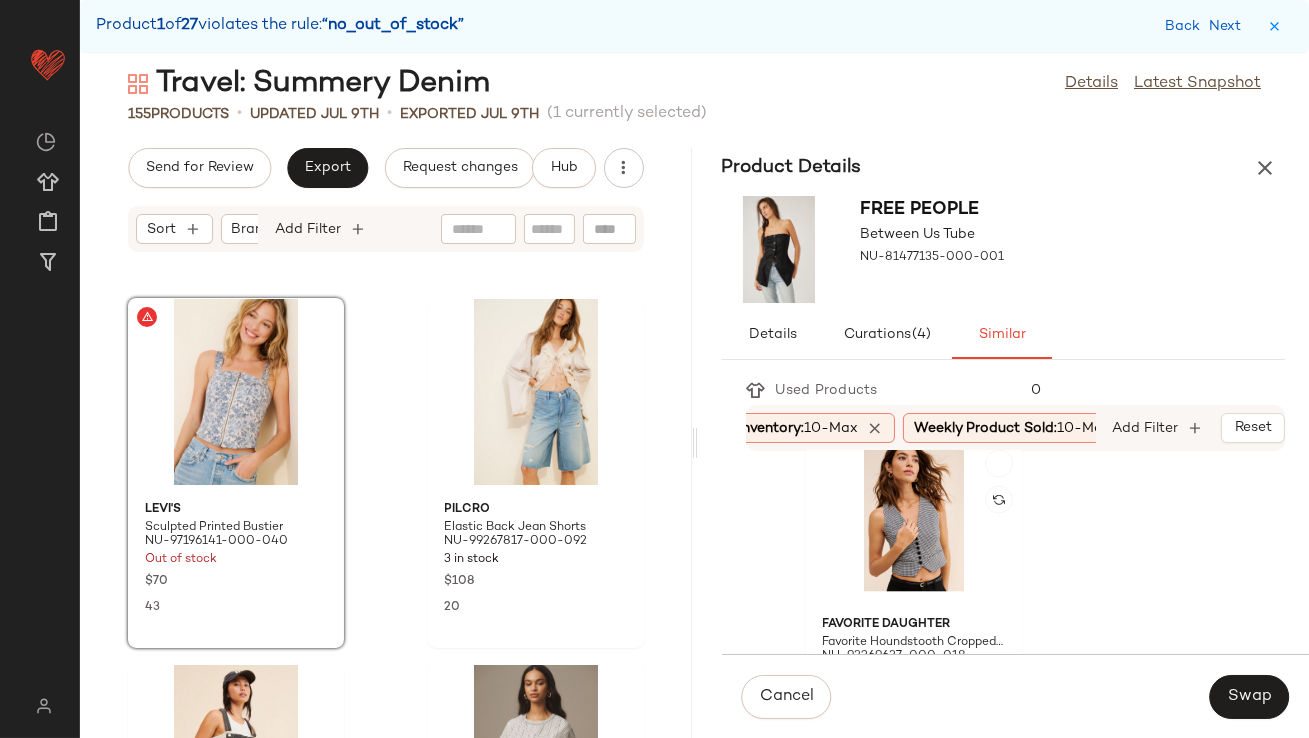 scroll, scrollTop: 5861, scrollLeft: 0, axis: vertical 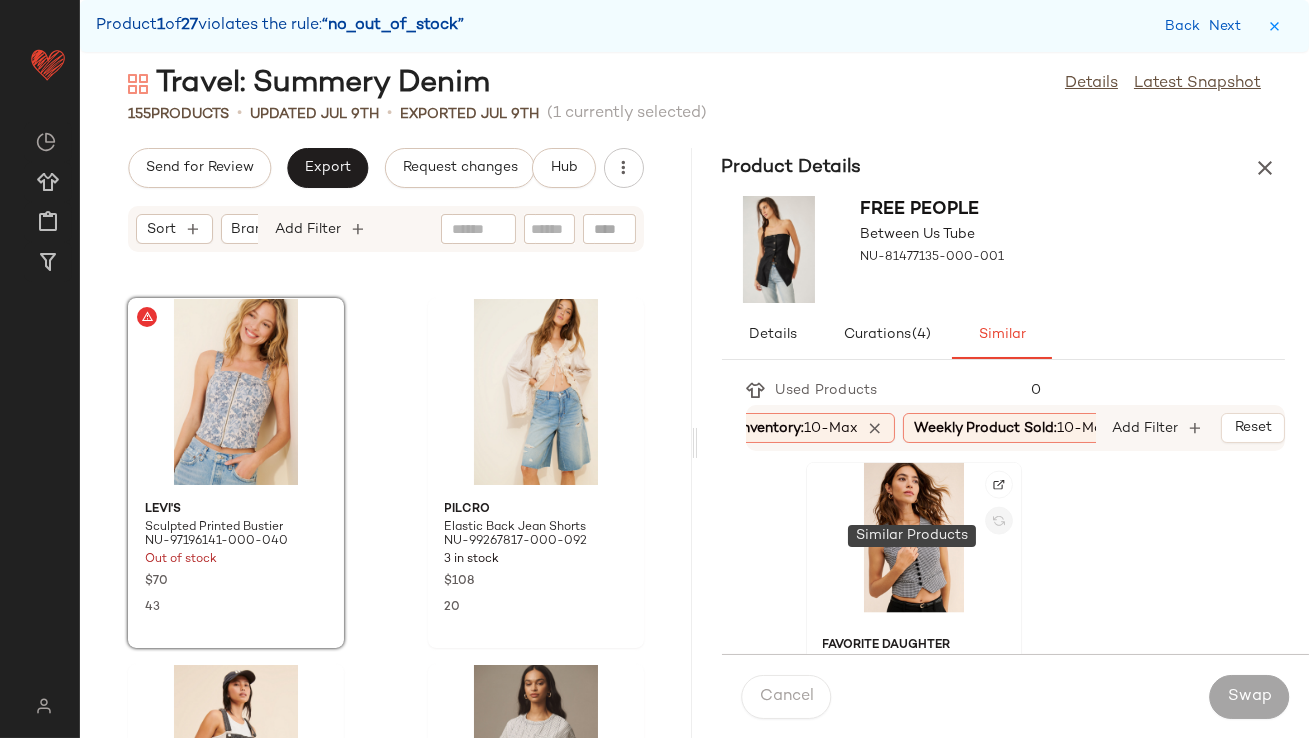 click 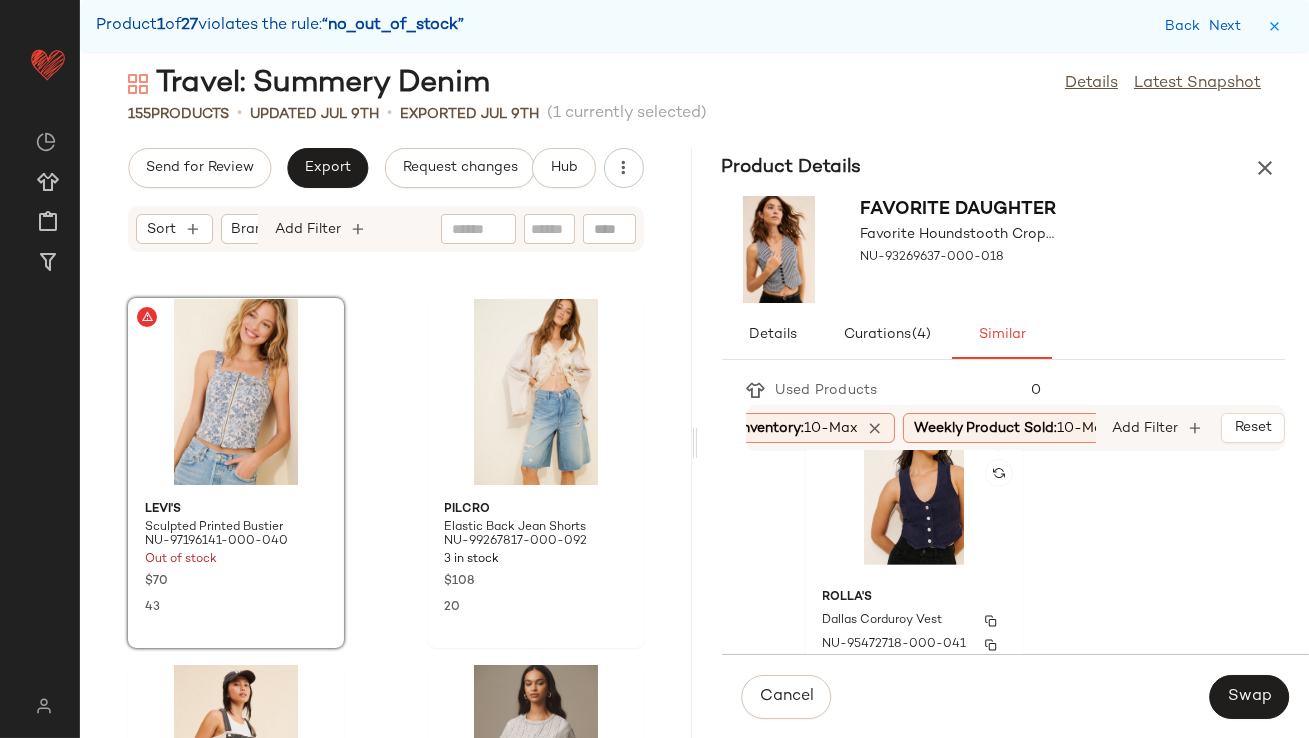 scroll, scrollTop: 1877, scrollLeft: 0, axis: vertical 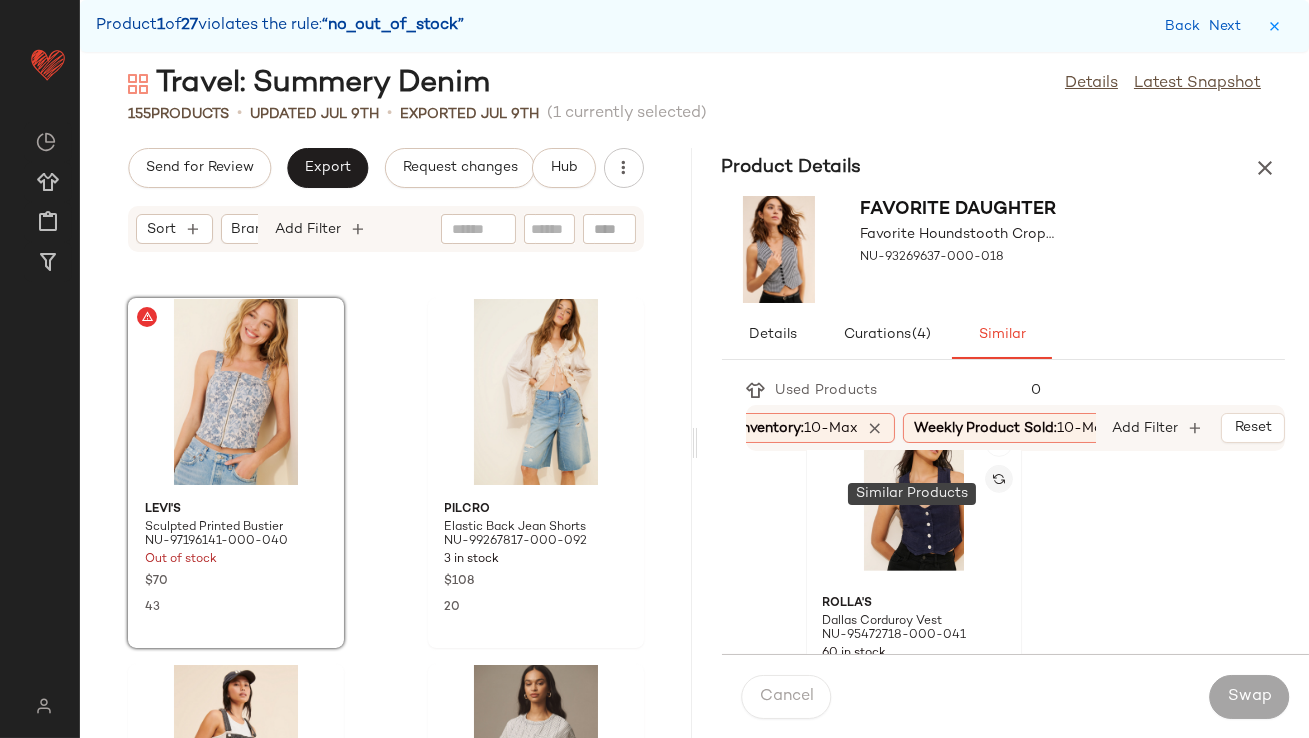 click 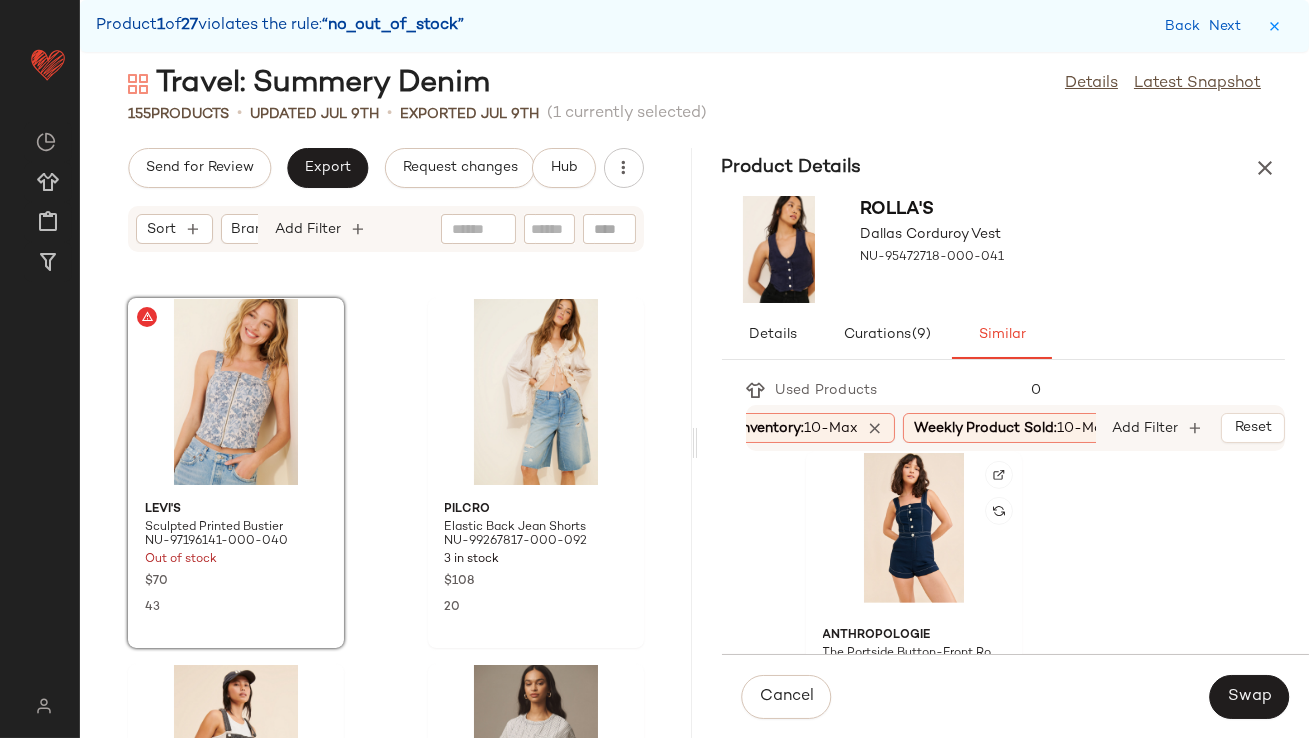 scroll, scrollTop: 1881, scrollLeft: 0, axis: vertical 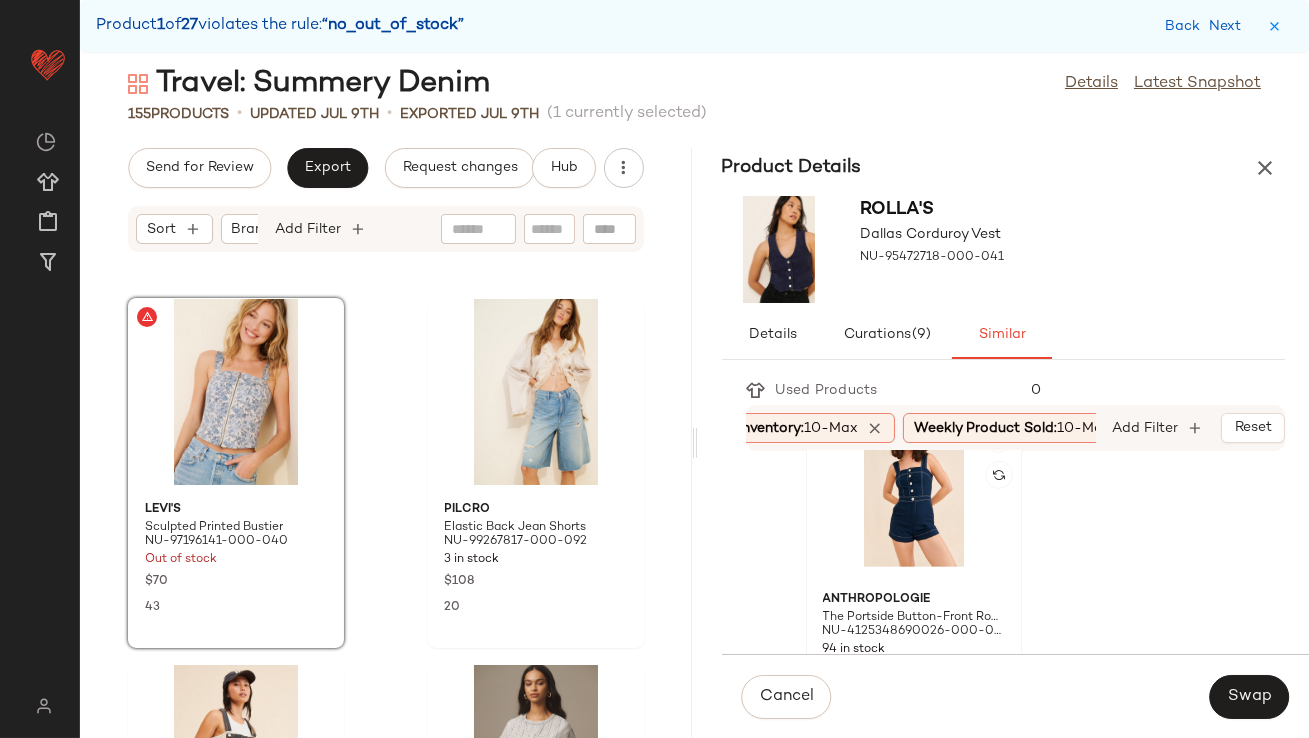 click 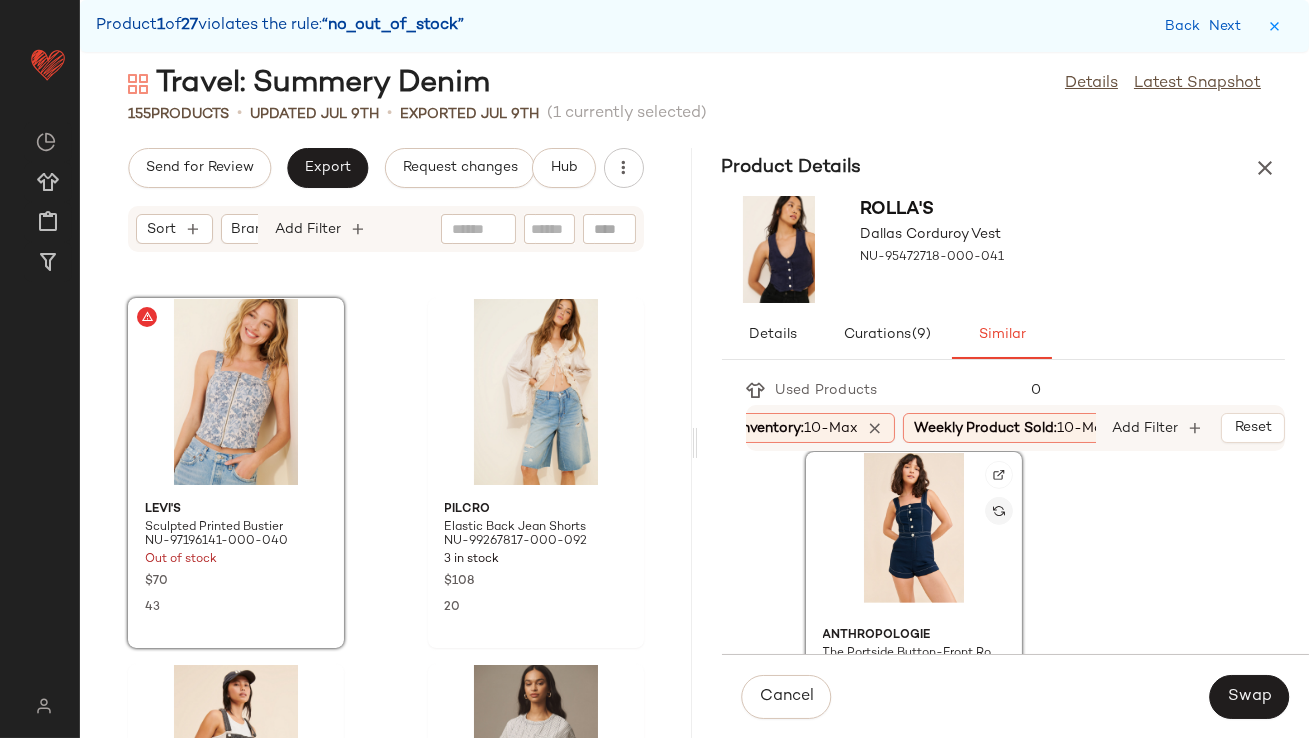 scroll, scrollTop: 1841, scrollLeft: 0, axis: vertical 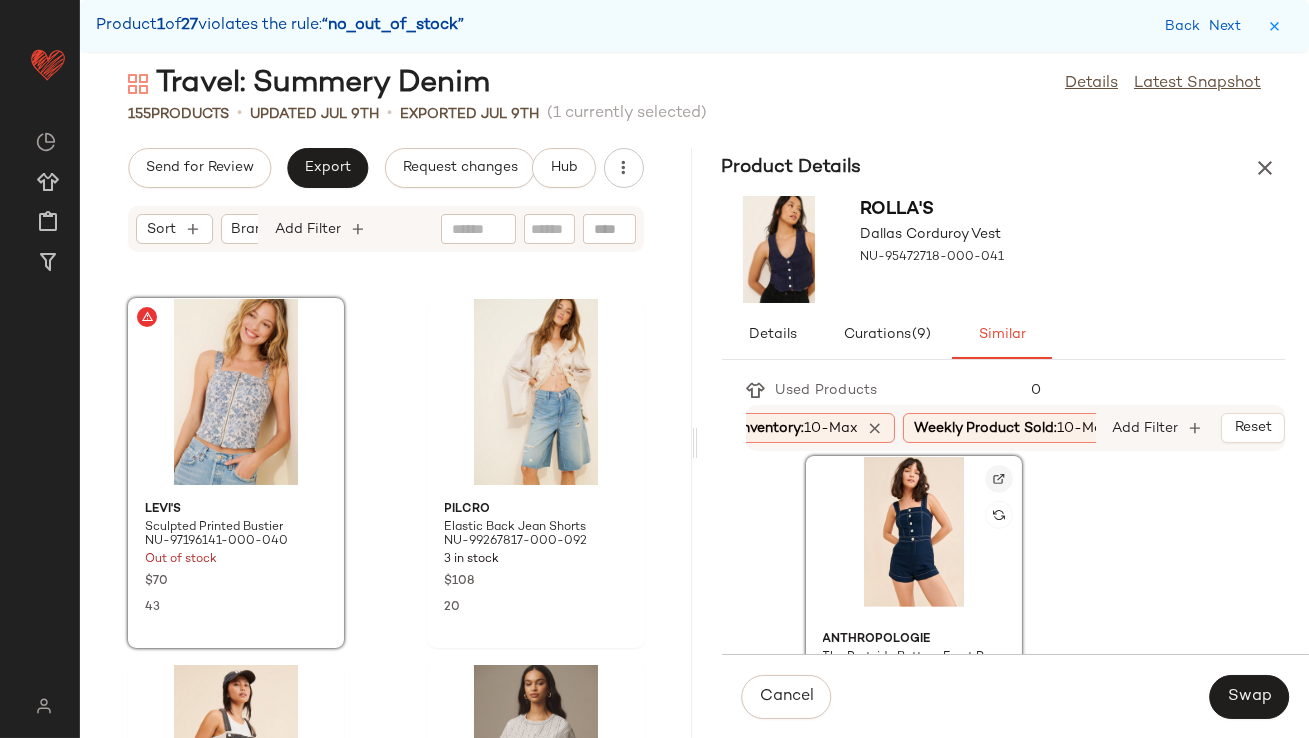 click 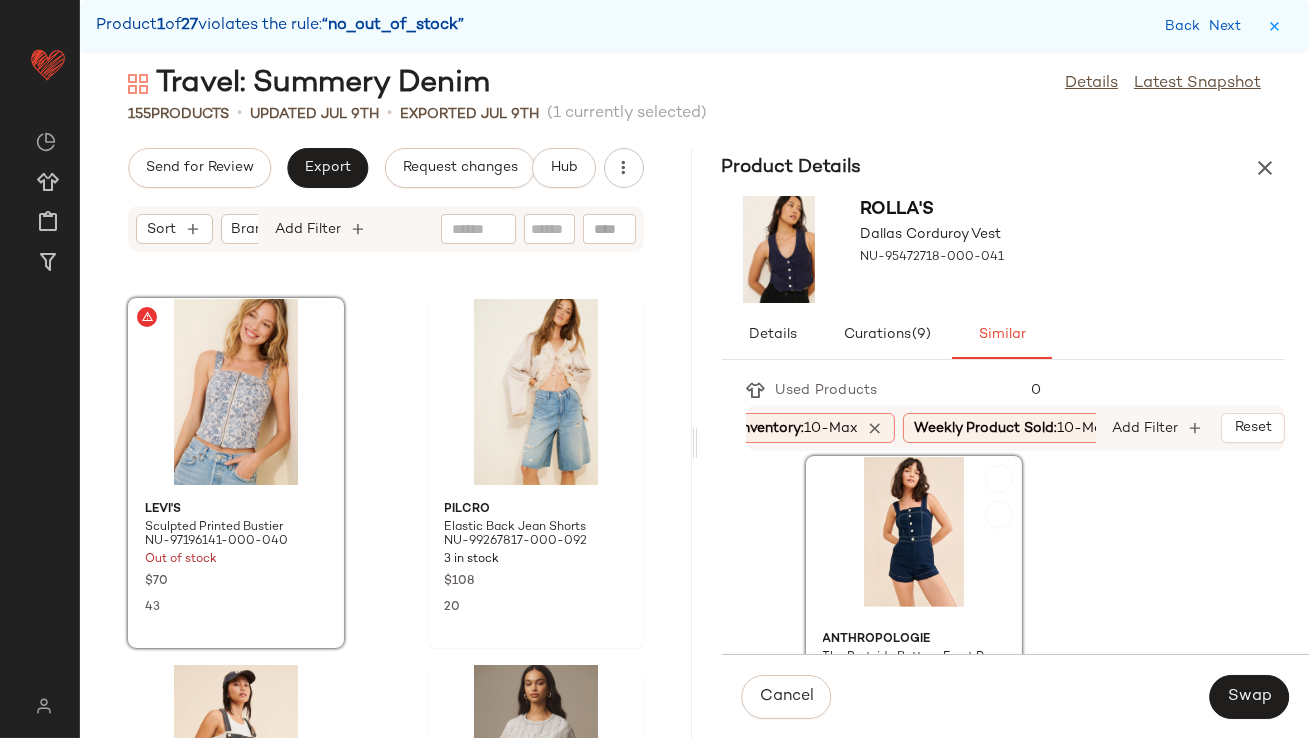 click 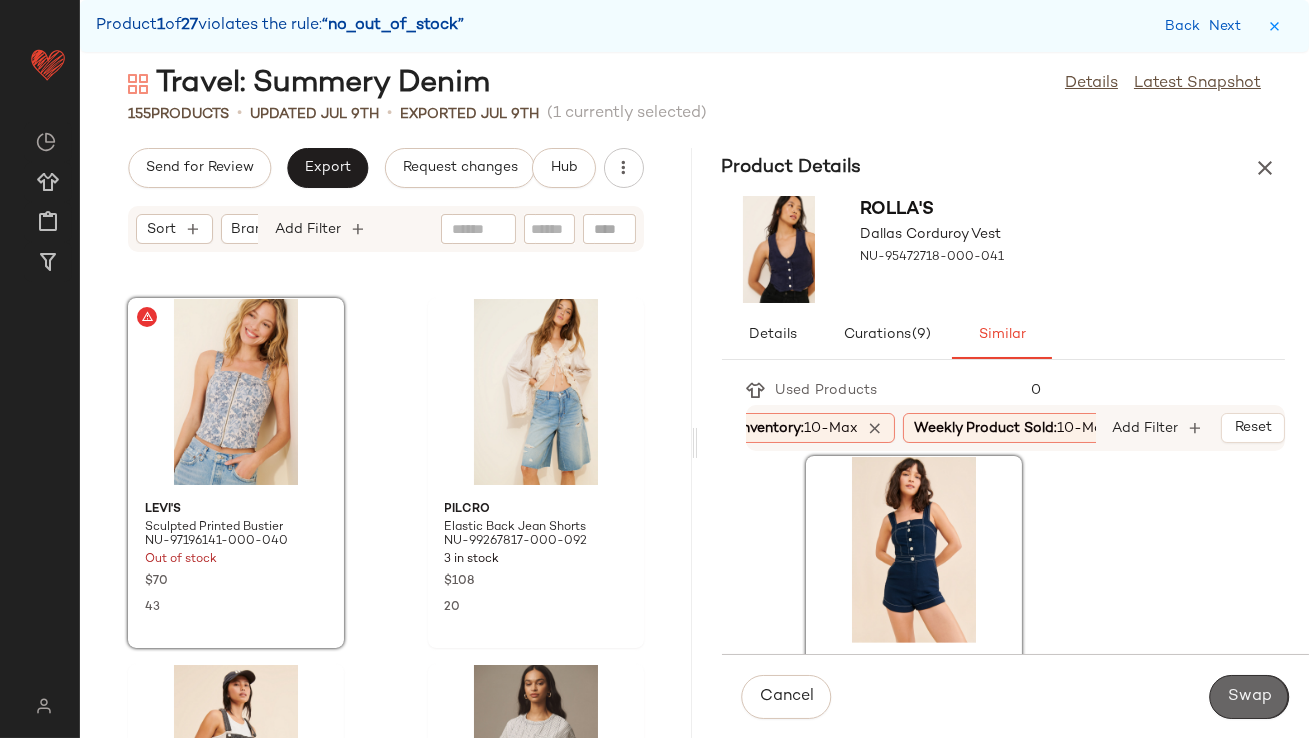click on "Swap" 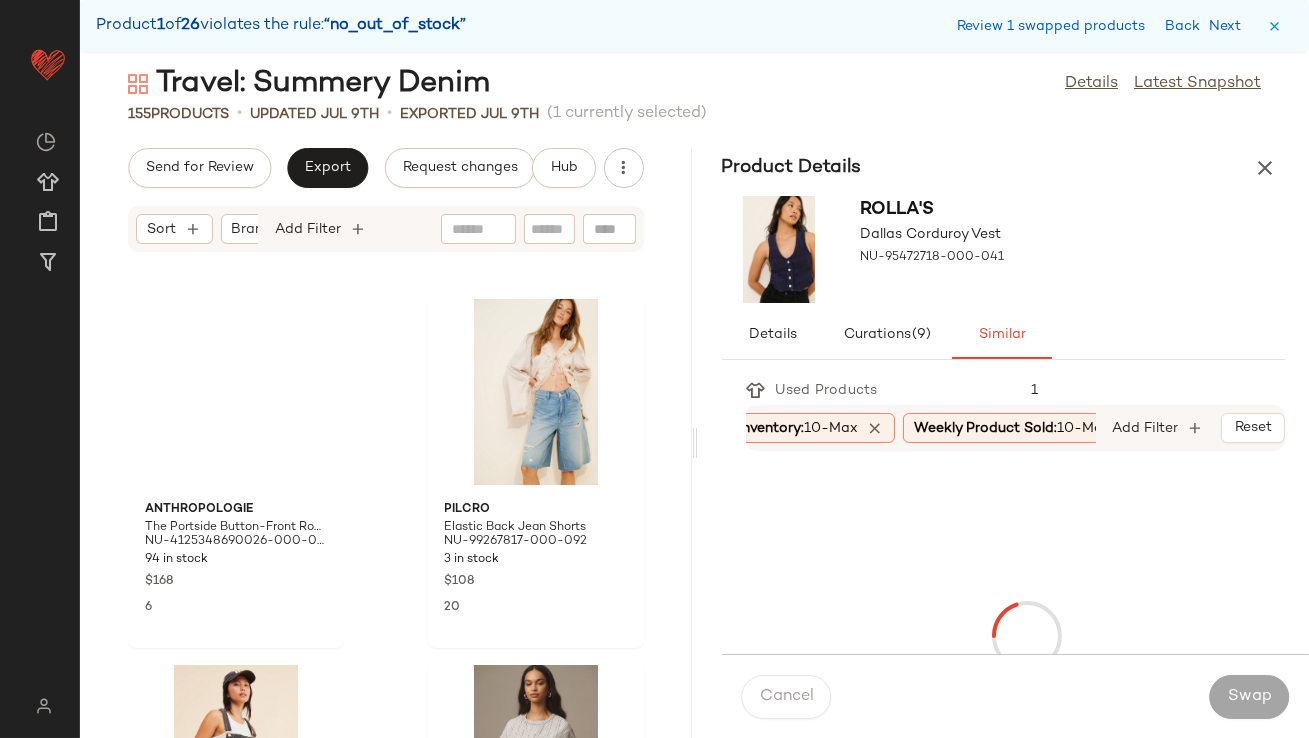scroll, scrollTop: 2195, scrollLeft: 0, axis: vertical 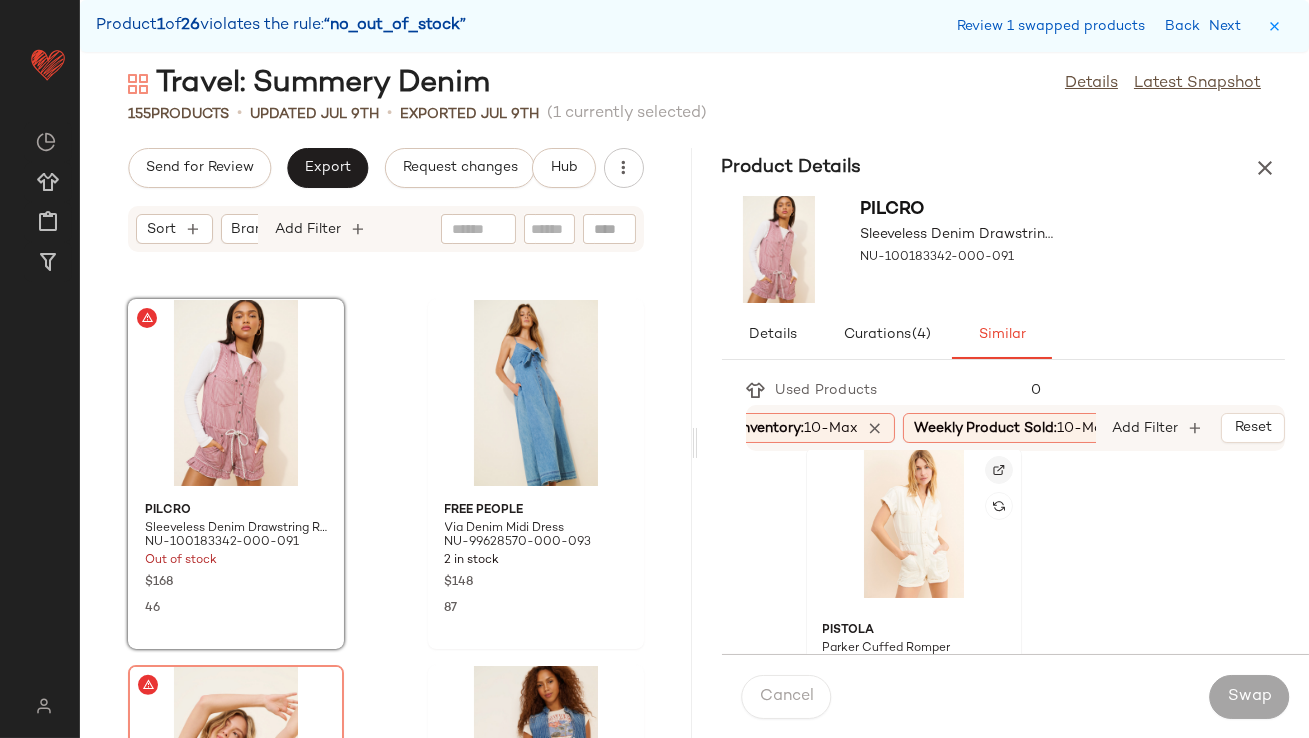 click 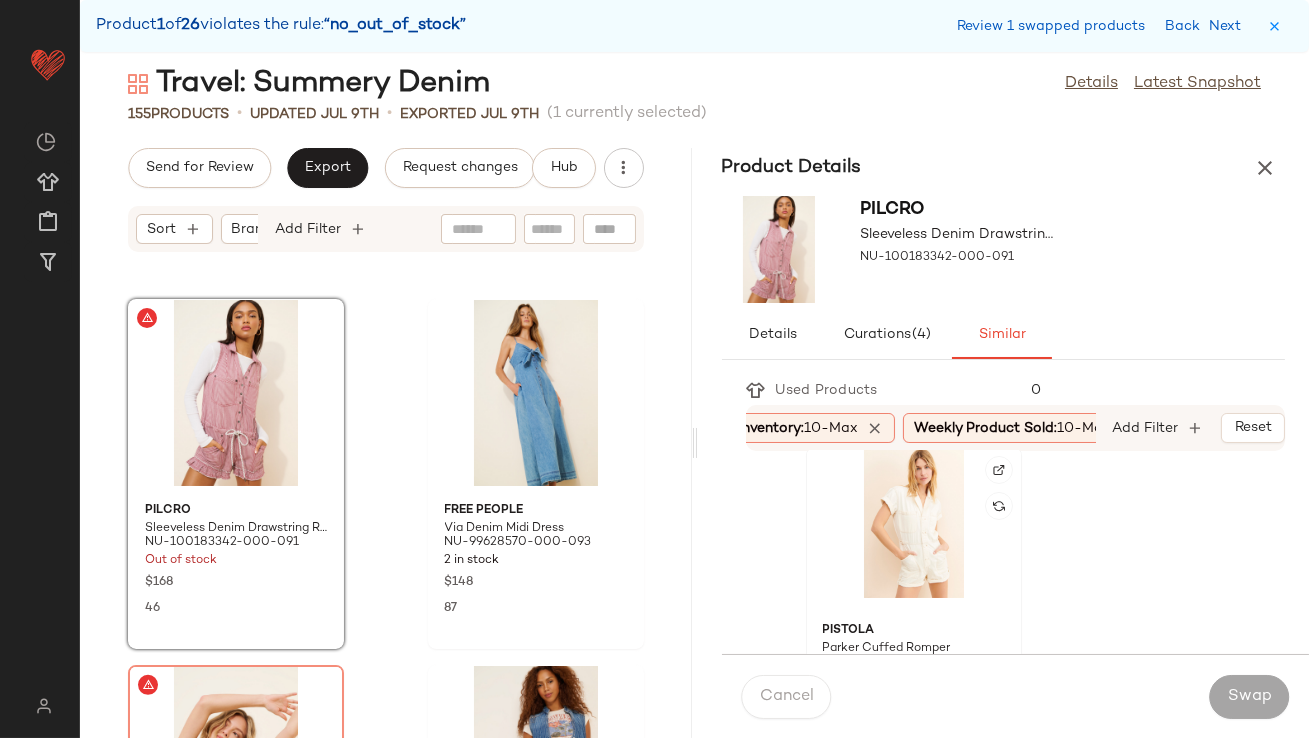 click 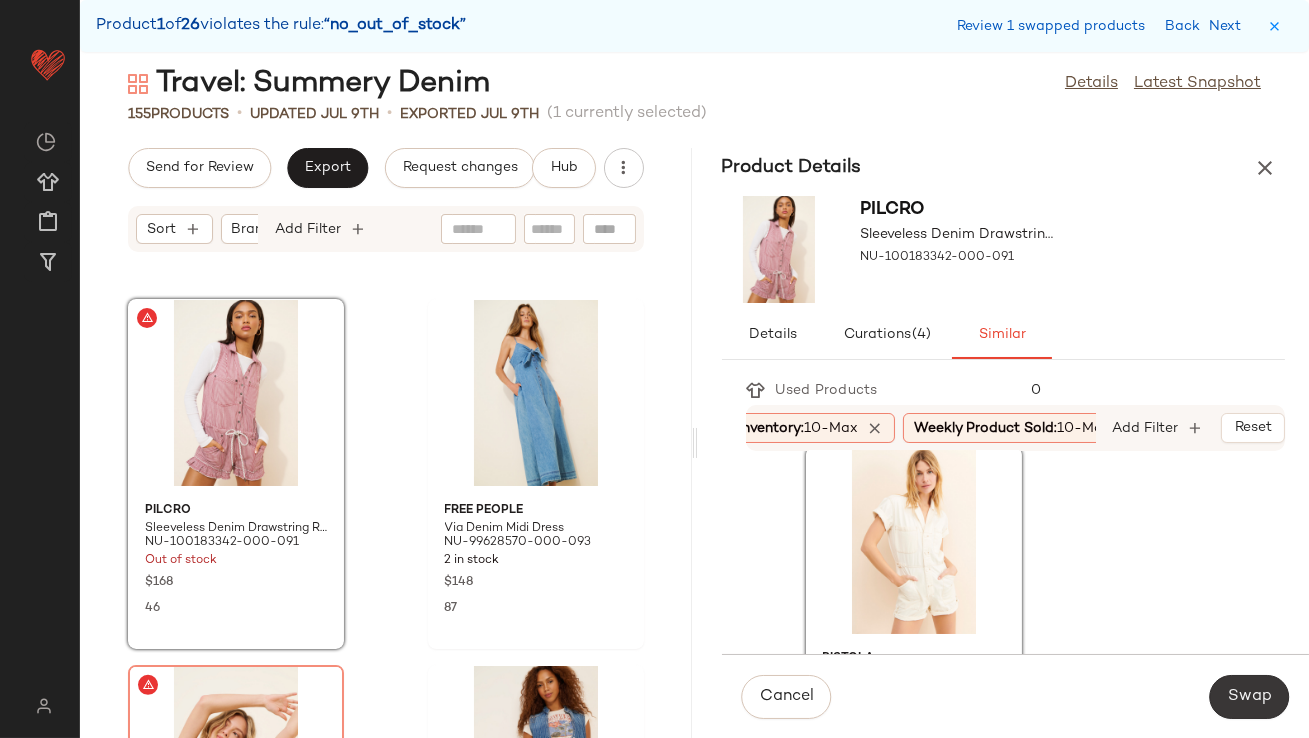 click on "Swap" 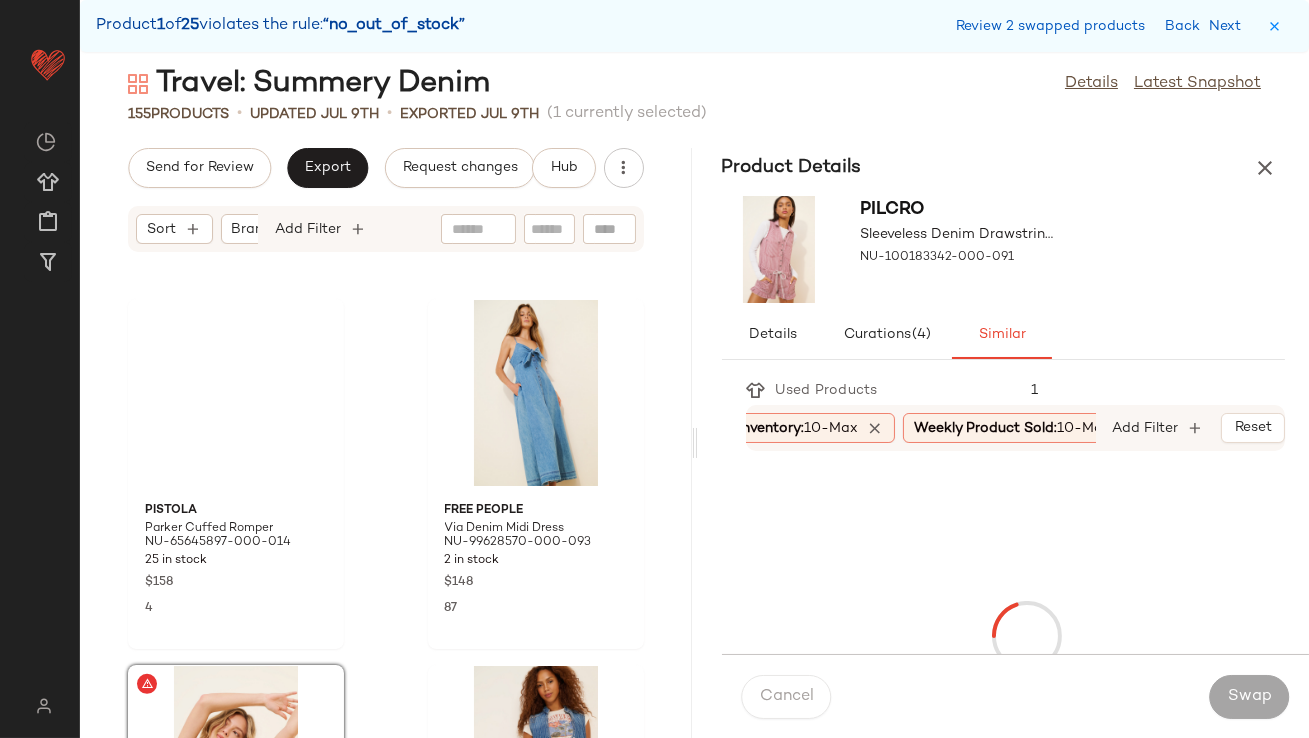 scroll, scrollTop: 2561, scrollLeft: 0, axis: vertical 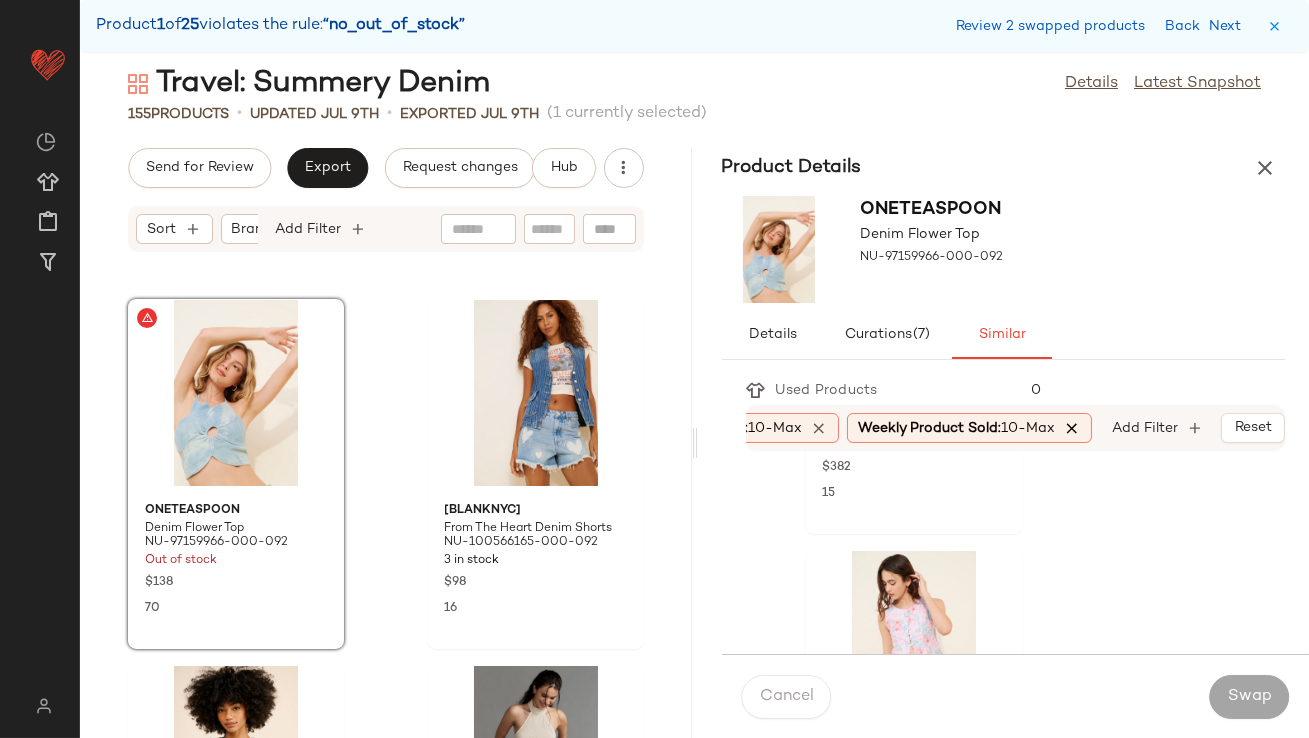 click at bounding box center (1072, 428) 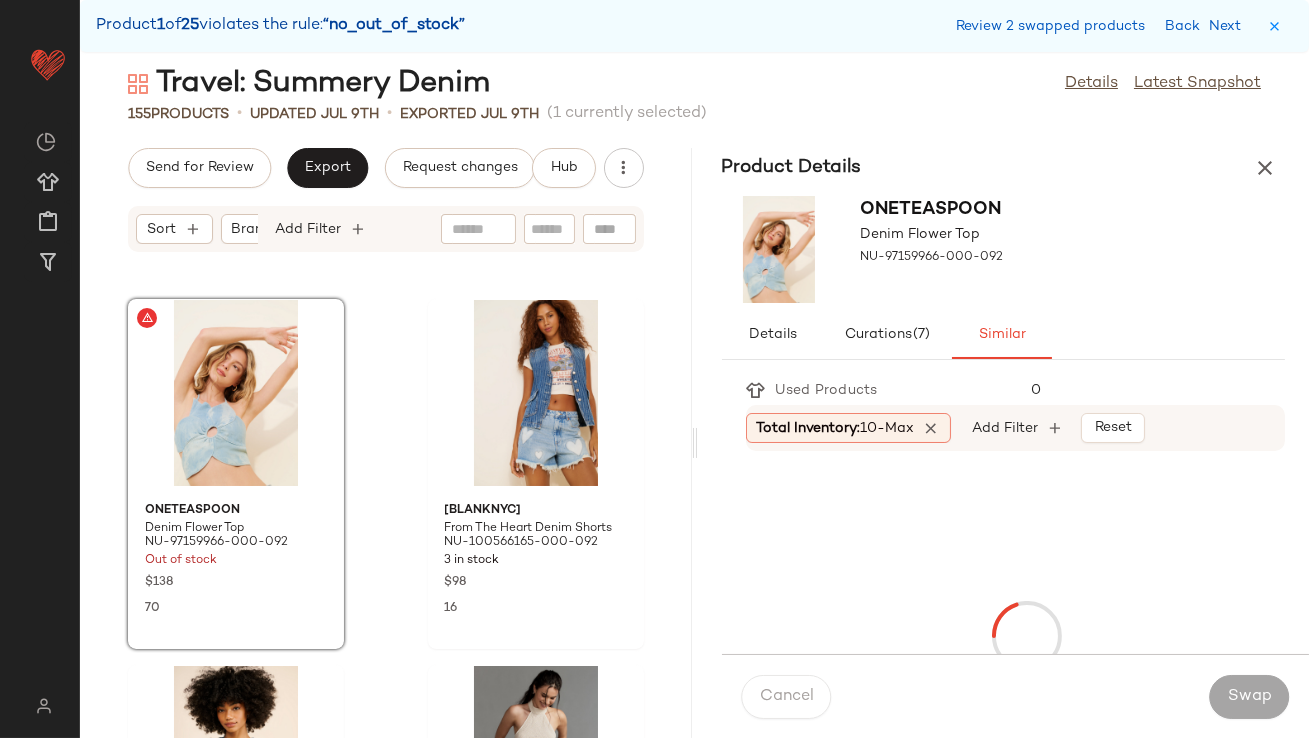 scroll, scrollTop: 0, scrollLeft: 0, axis: both 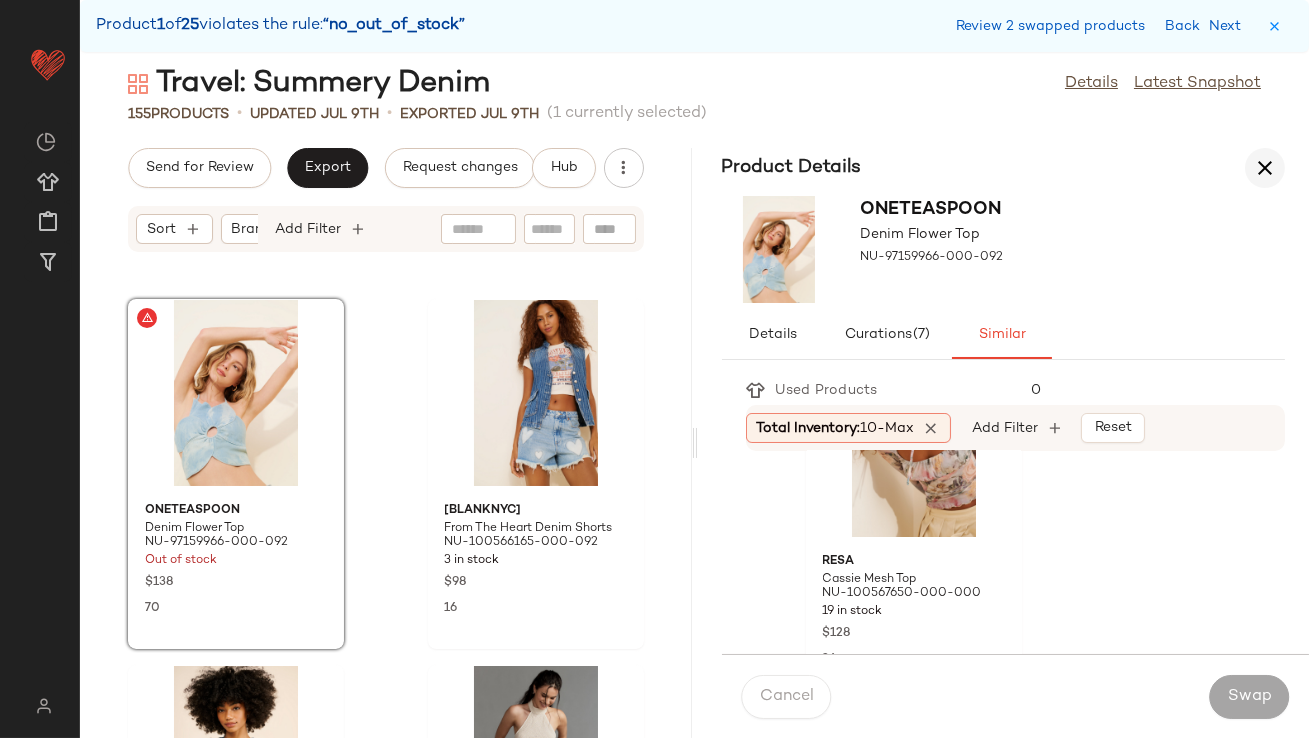 click at bounding box center (1265, 168) 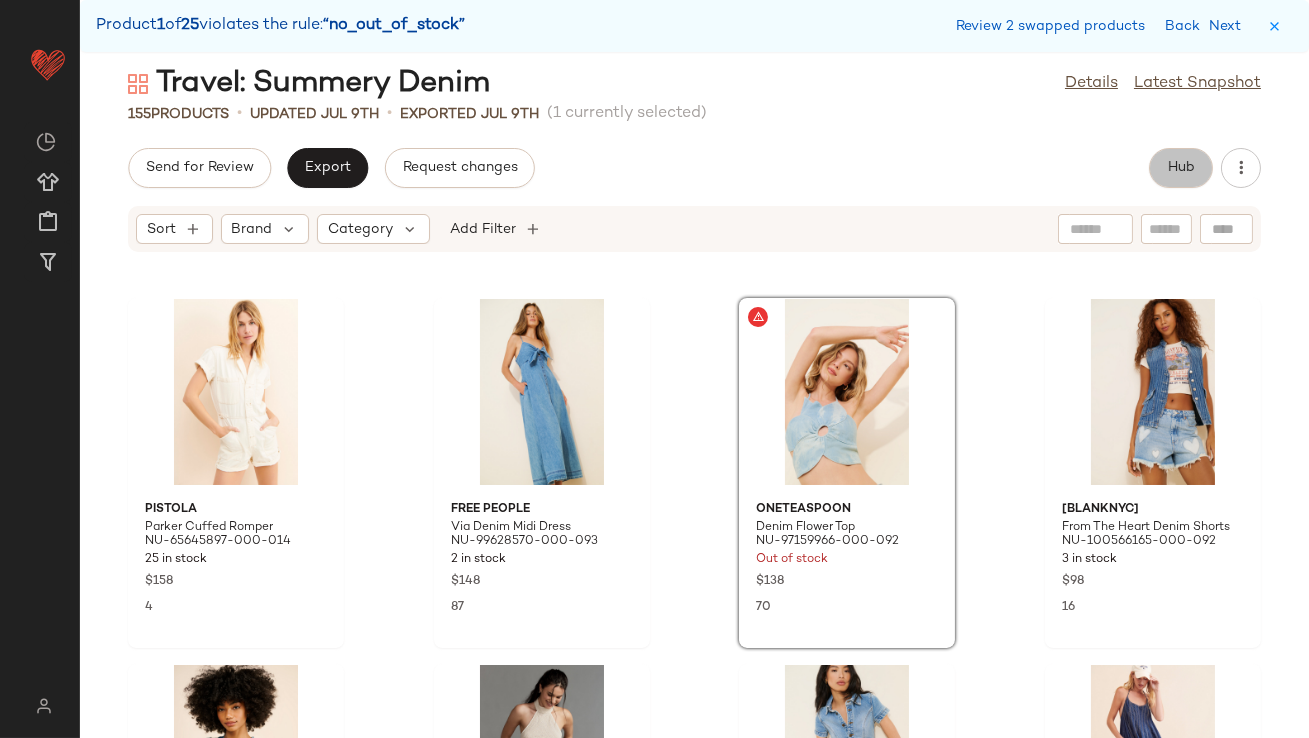 click on "Hub" at bounding box center (1181, 168) 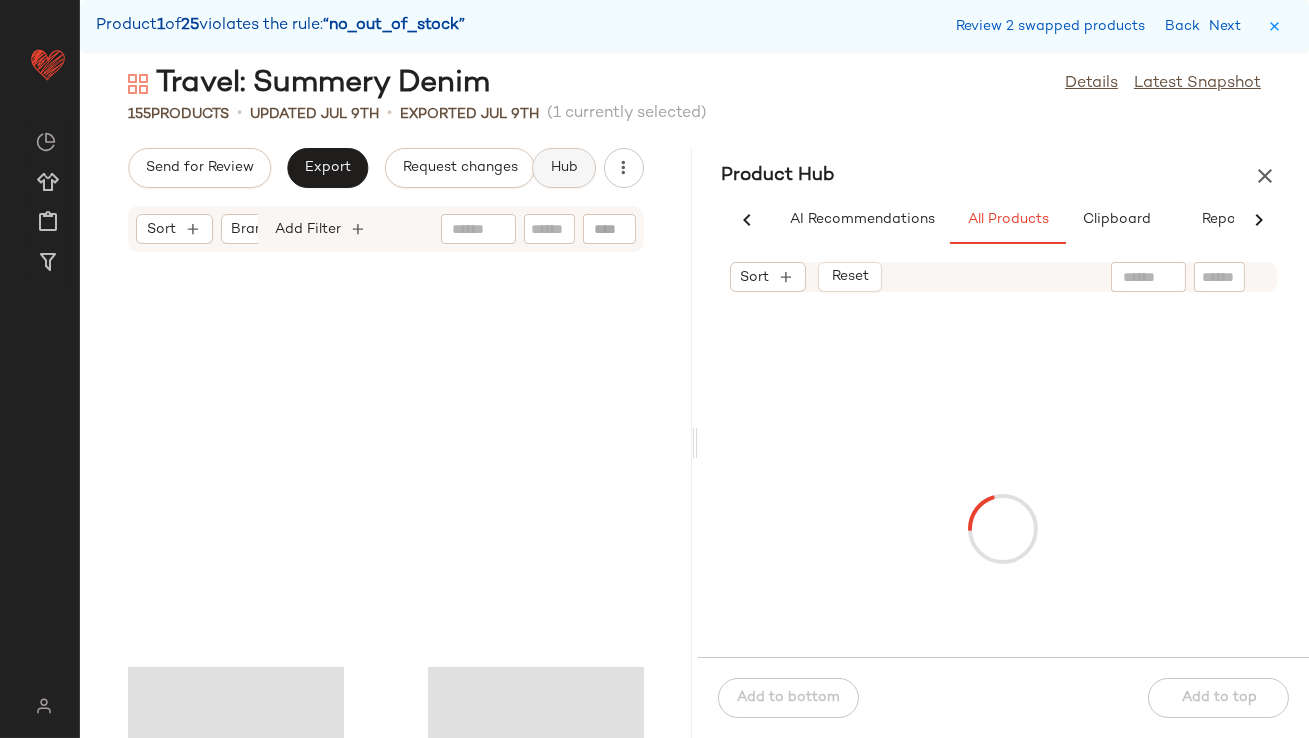 scroll, scrollTop: 1464, scrollLeft: 0, axis: vertical 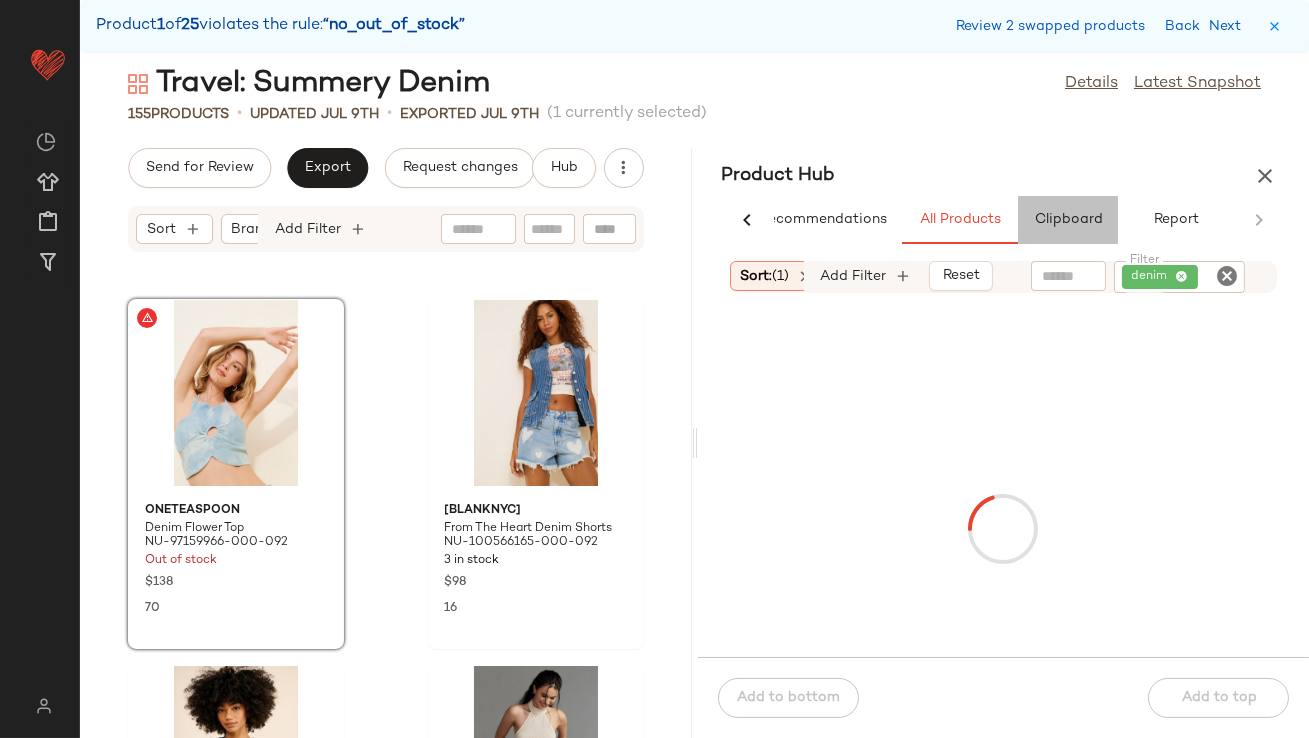 click on "Clipboard" 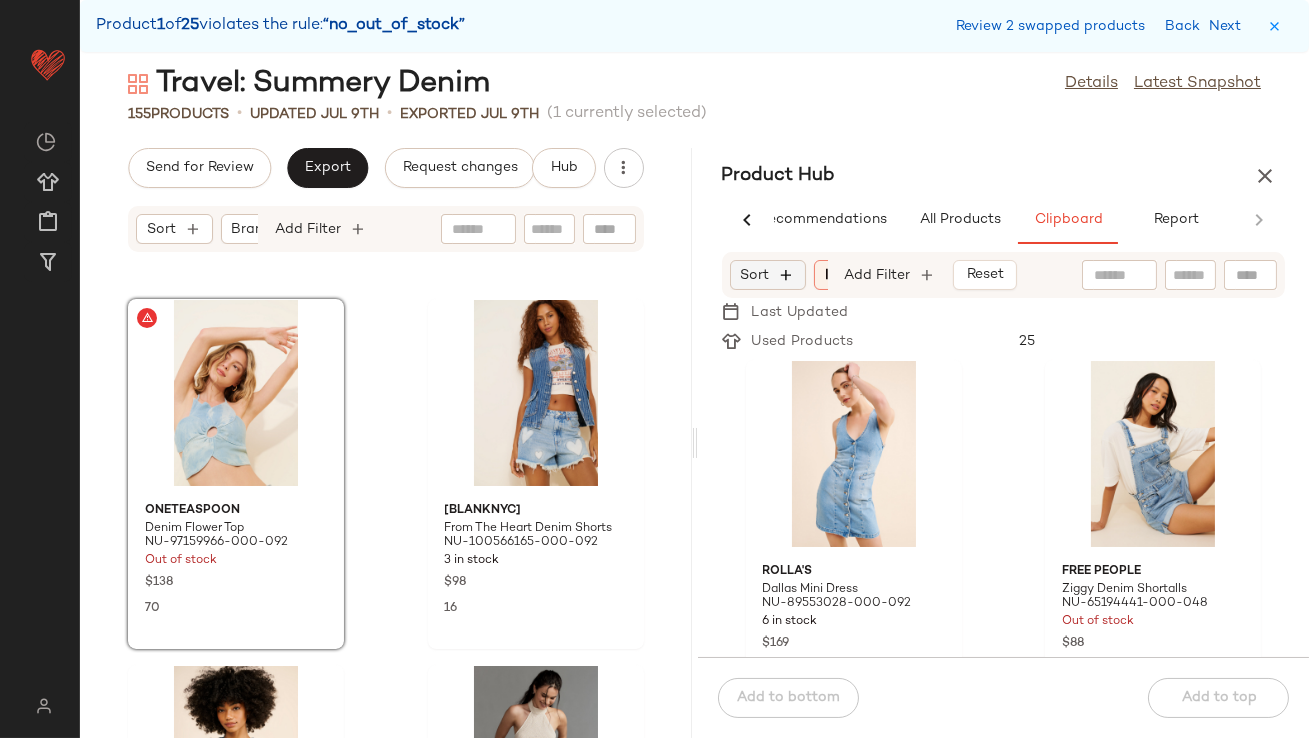 click at bounding box center [787, 275] 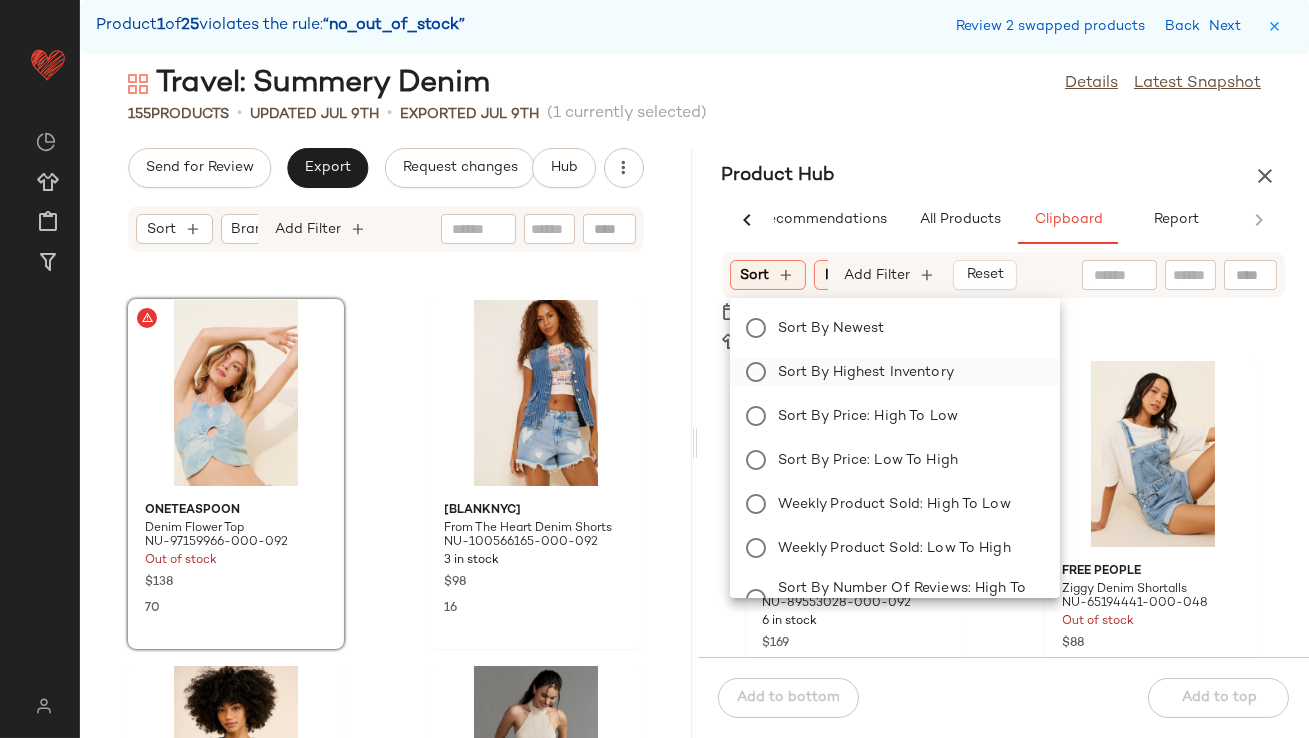 click on "Sort by Highest Inventory" 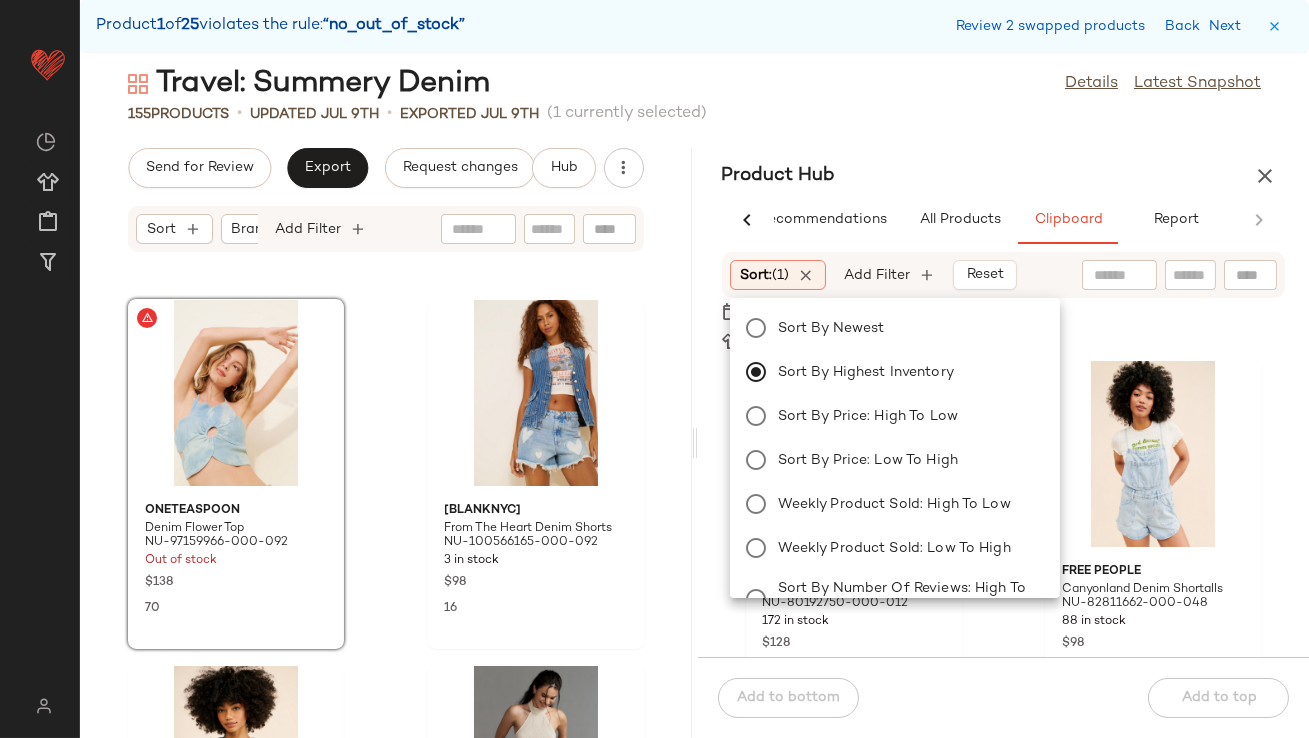 click on "155   Products   •   updated Jul 9th  •  Exported Jul 9th   (1 currently selected)" 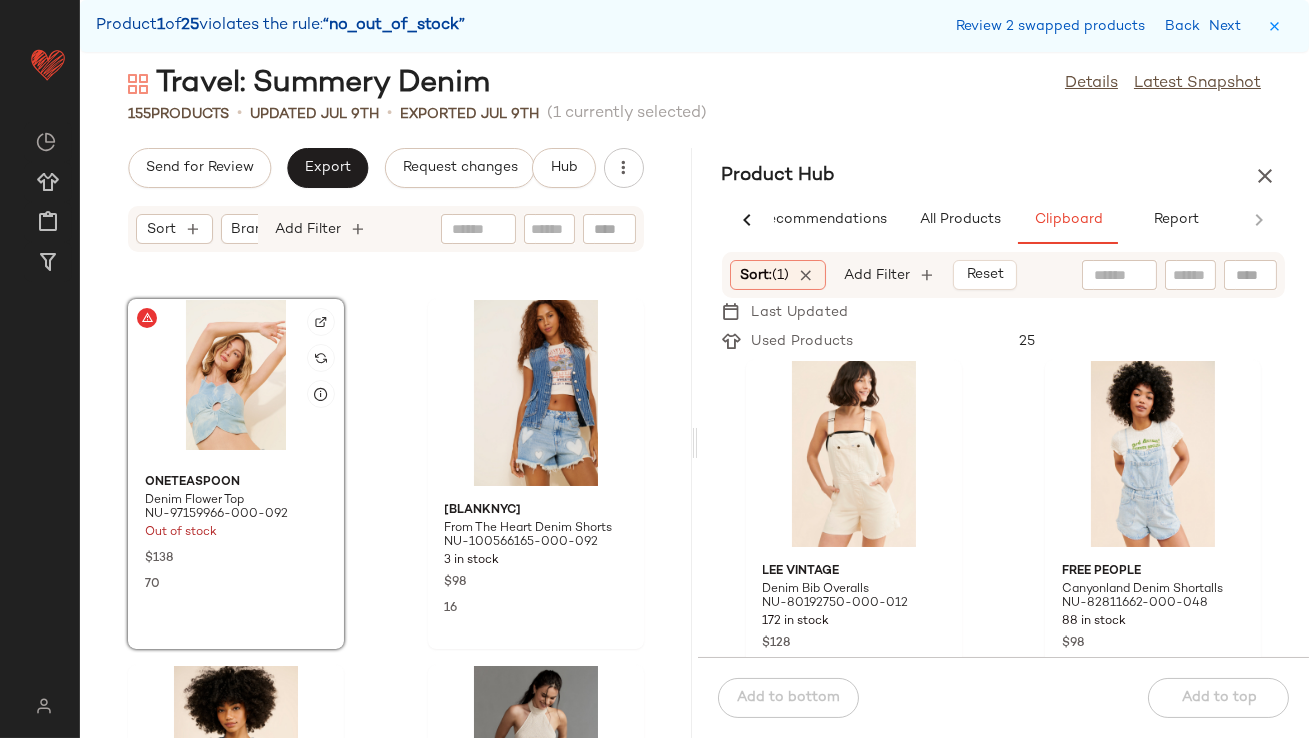 click 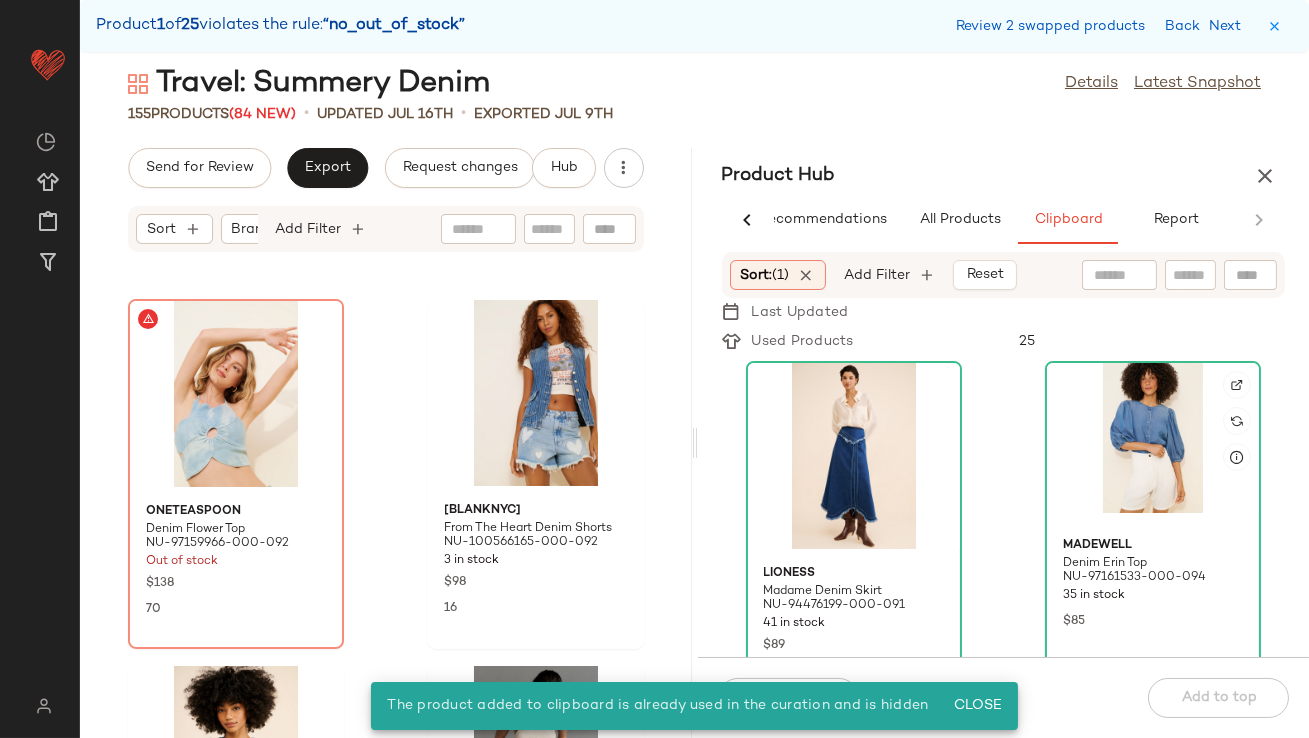 scroll, scrollTop: 1114, scrollLeft: 0, axis: vertical 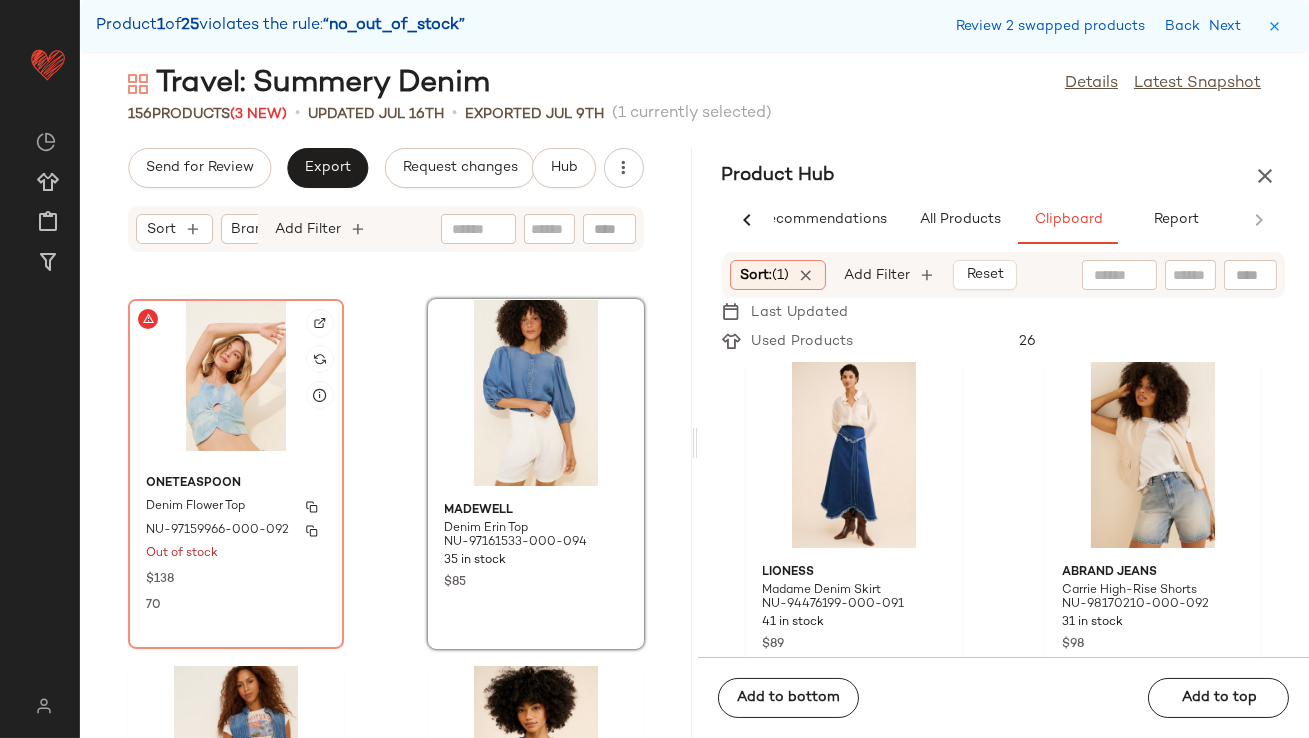 click 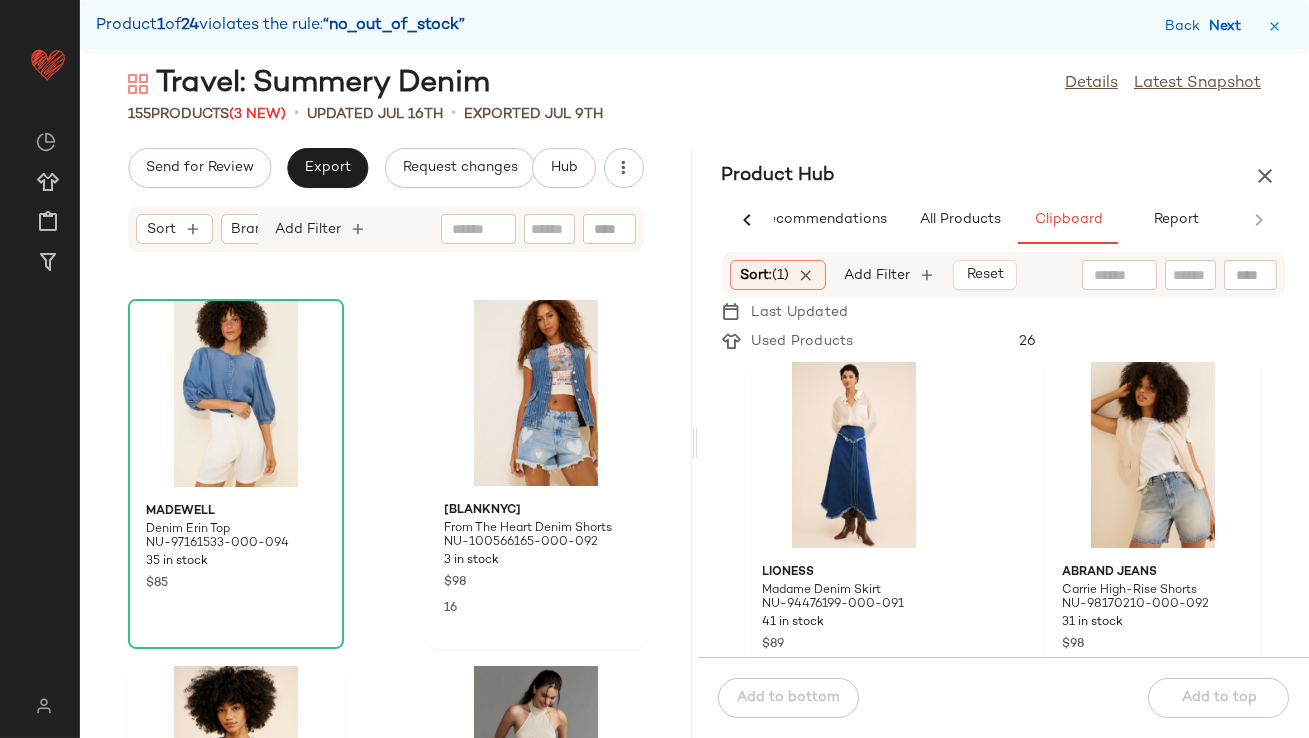 click on "Next" at bounding box center (1229, 26) 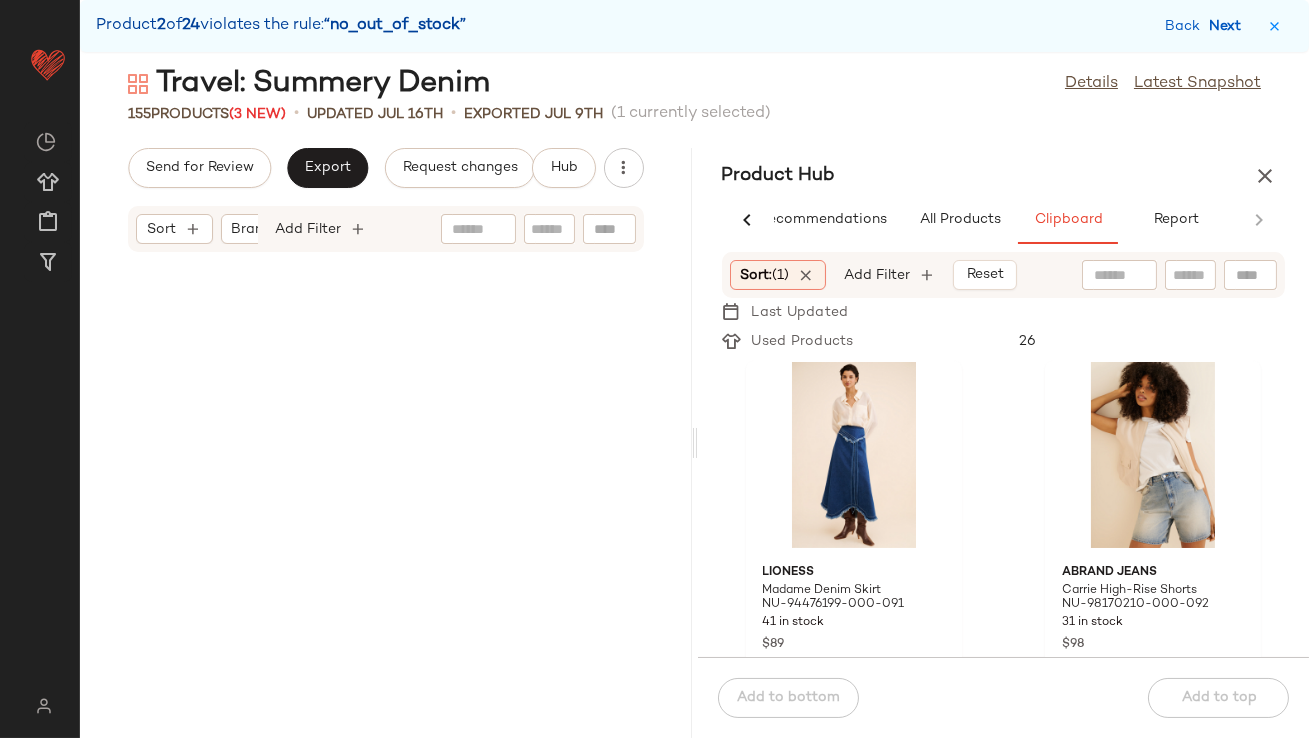 scroll, scrollTop: 5124, scrollLeft: 0, axis: vertical 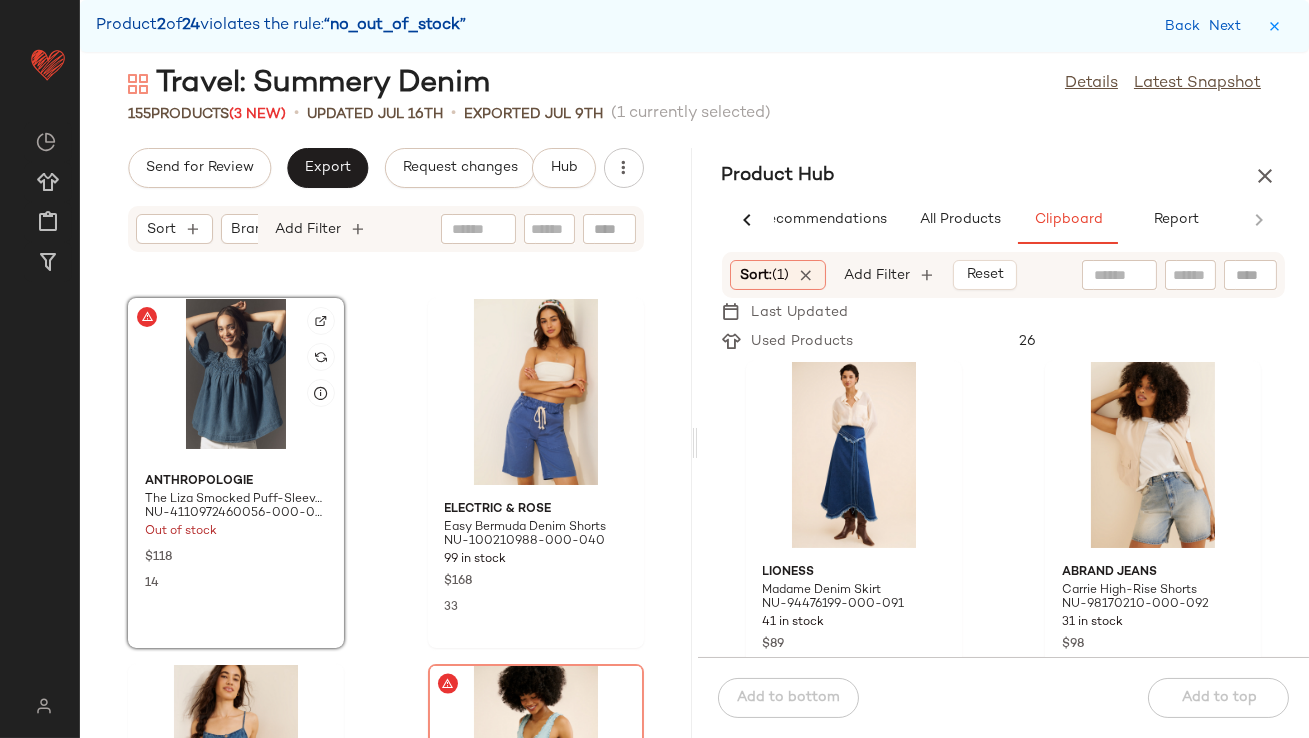 click 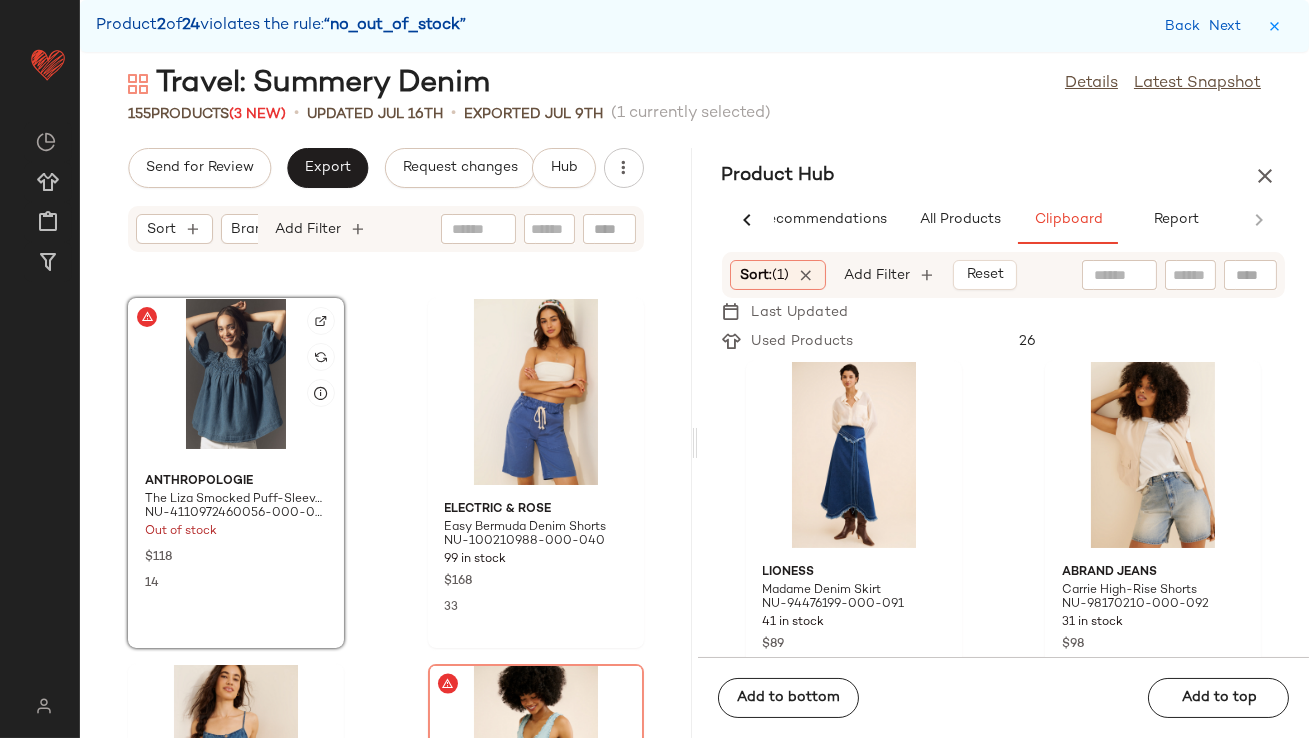 click 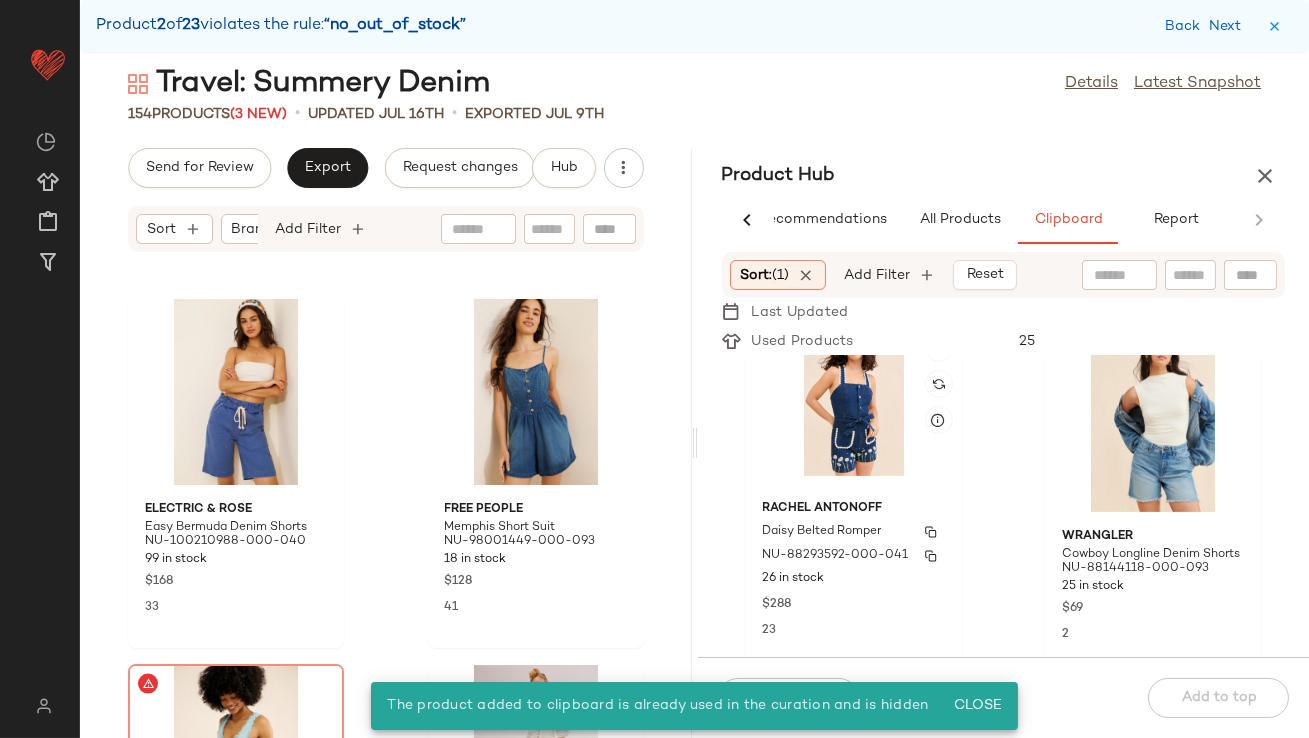 scroll, scrollTop: 1521, scrollLeft: 0, axis: vertical 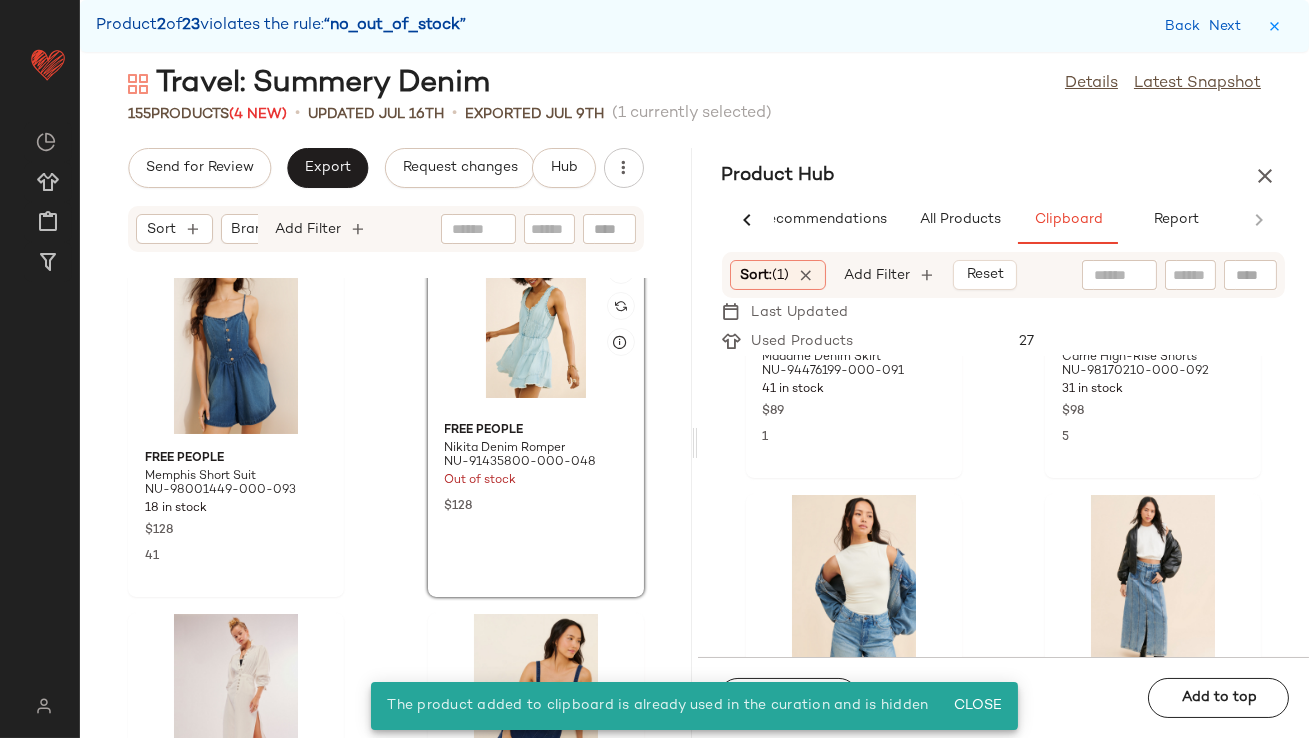 click 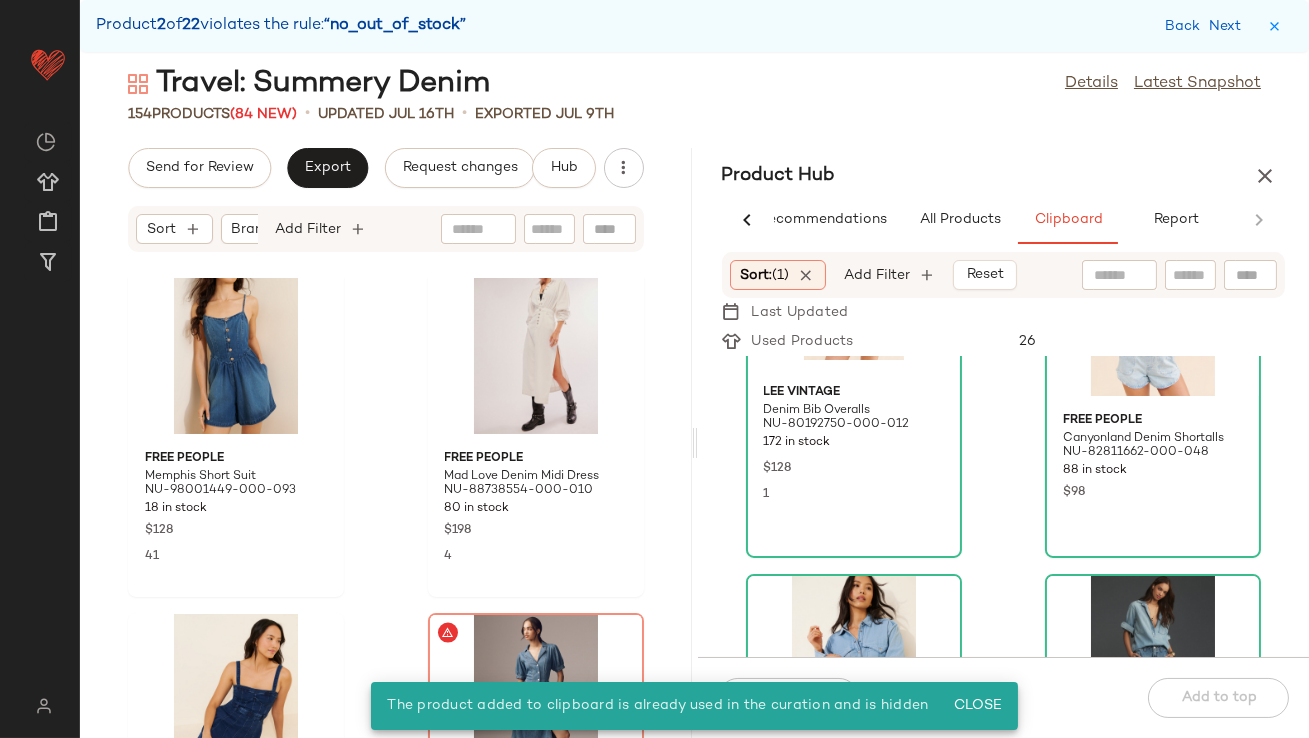 scroll, scrollTop: 0, scrollLeft: 0, axis: both 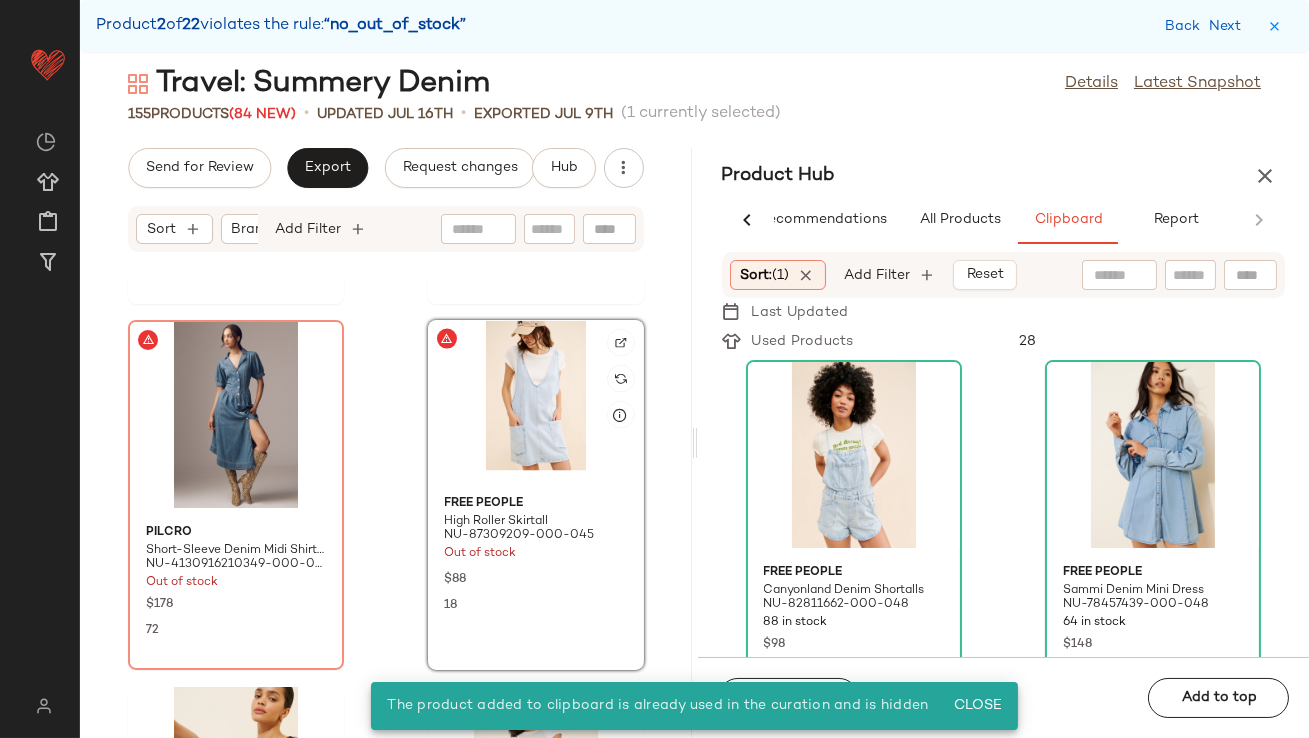 click 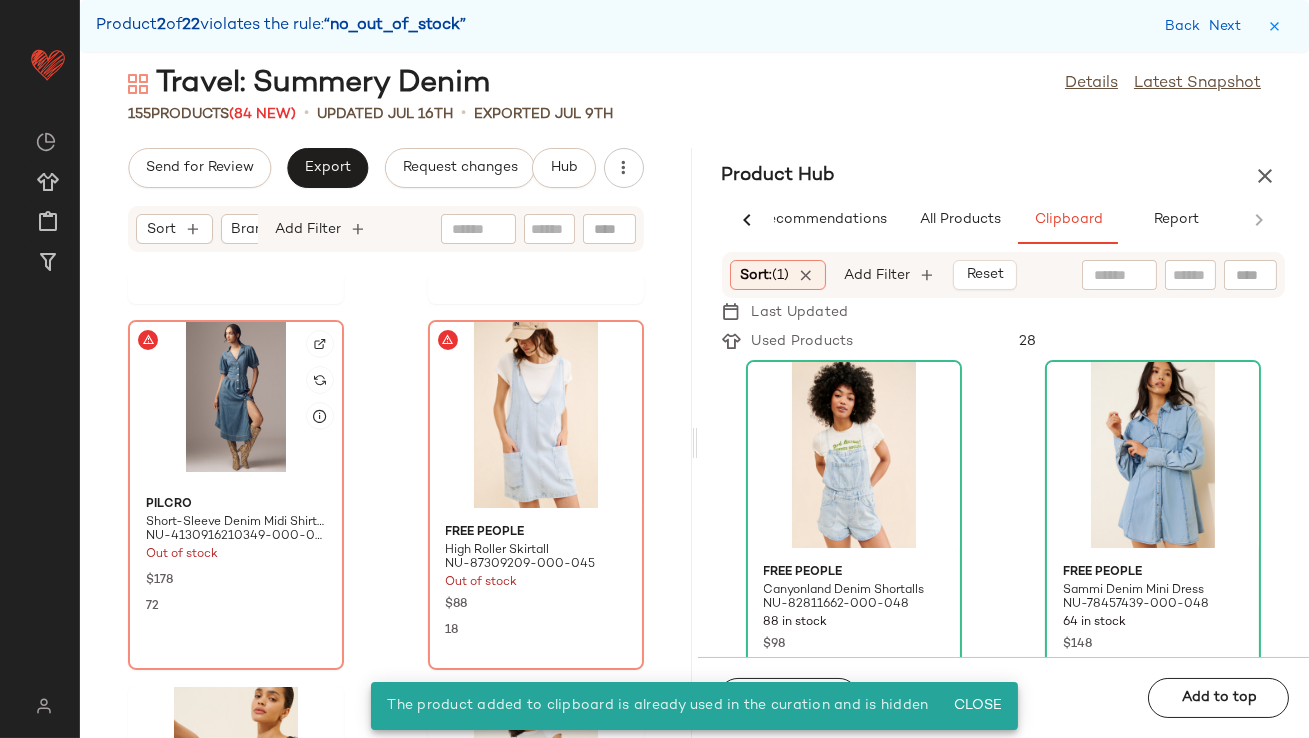 click 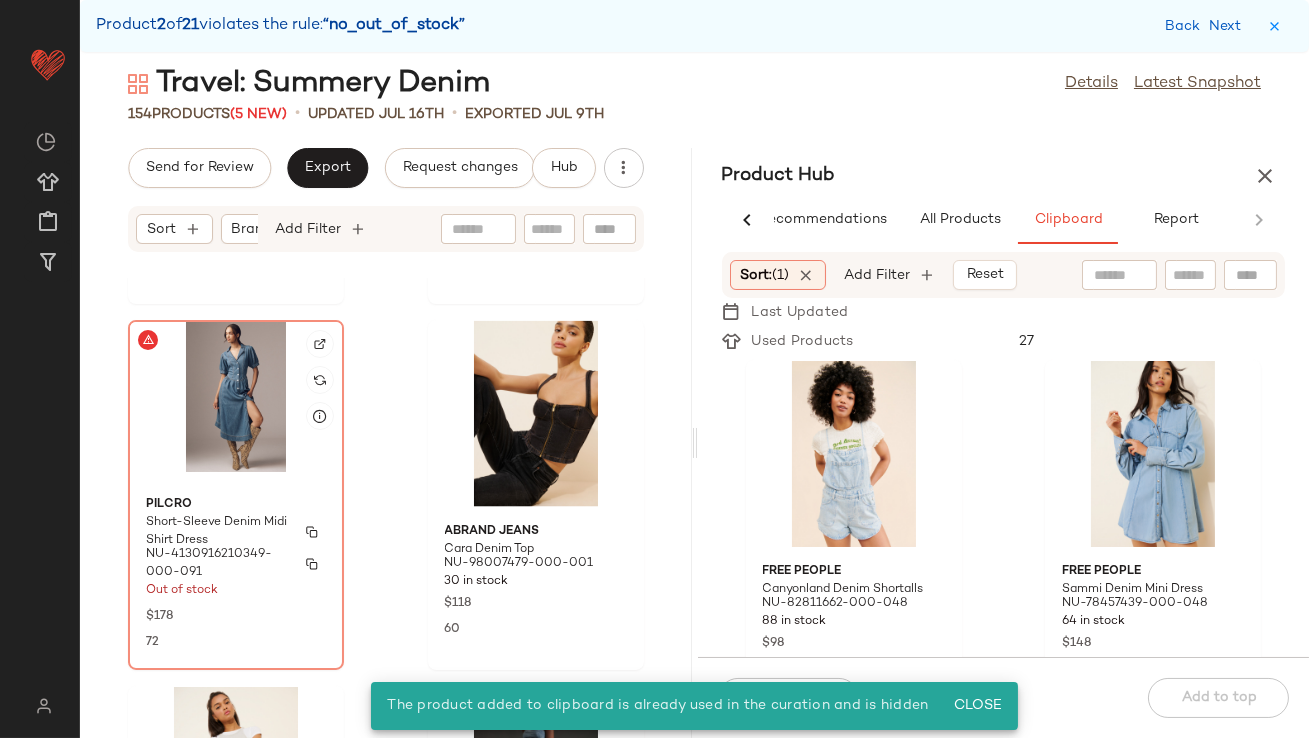 click on "Pilcro Short-Sleeve Denim Midi Shirt Dress NU-4130916210349-000-091 Out of stock $178 72" 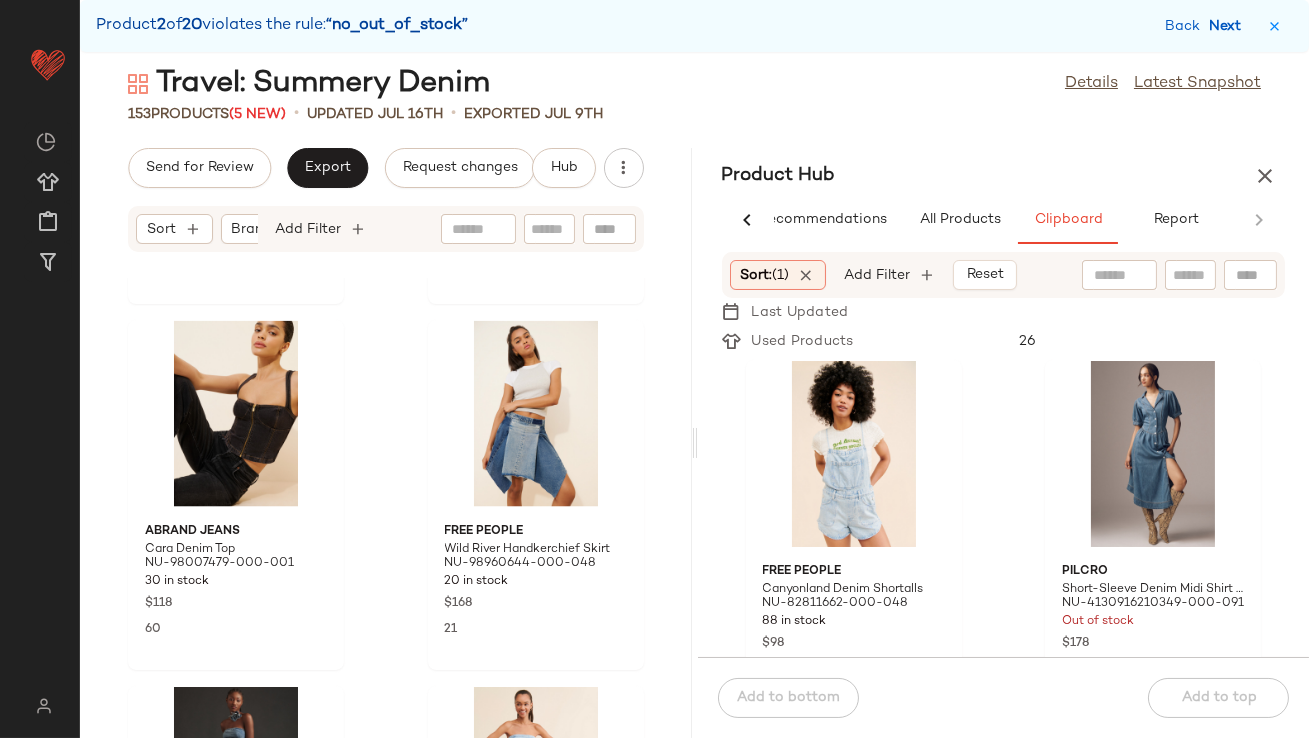 click on "Next" at bounding box center (1229, 26) 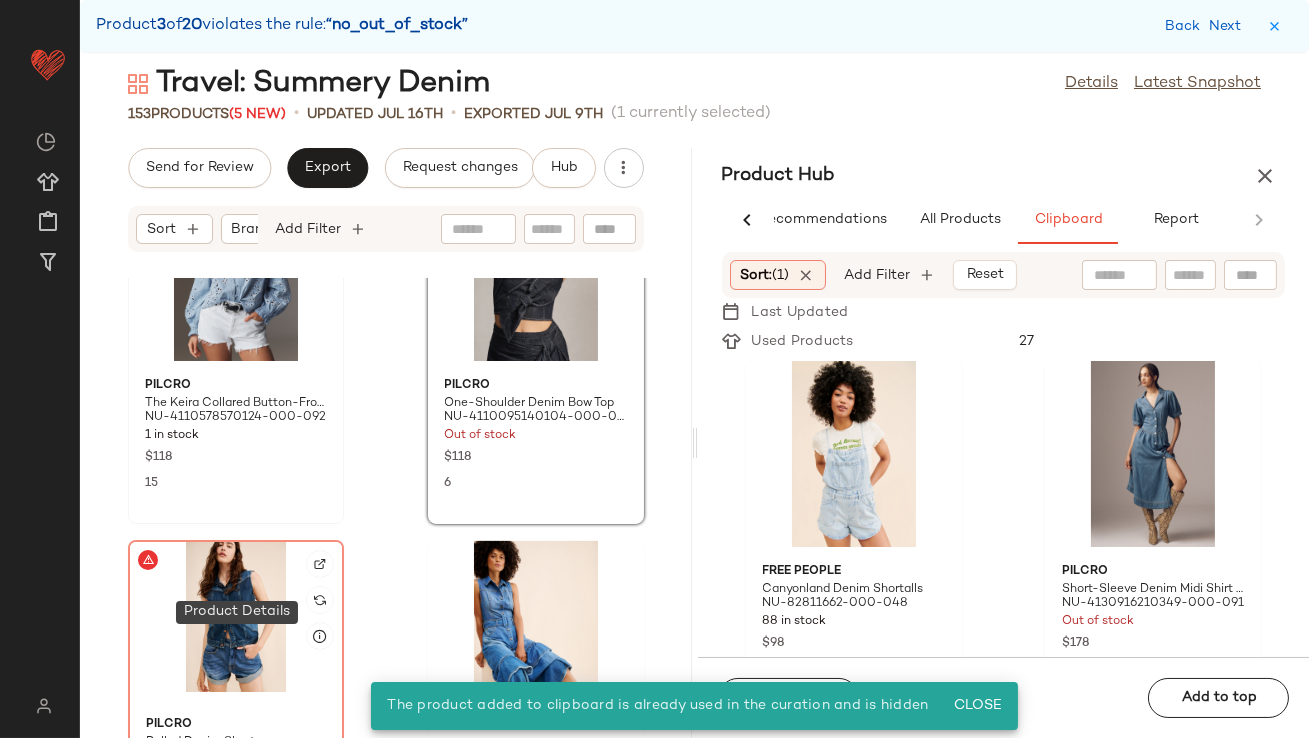 scroll, scrollTop: 7470, scrollLeft: 0, axis: vertical 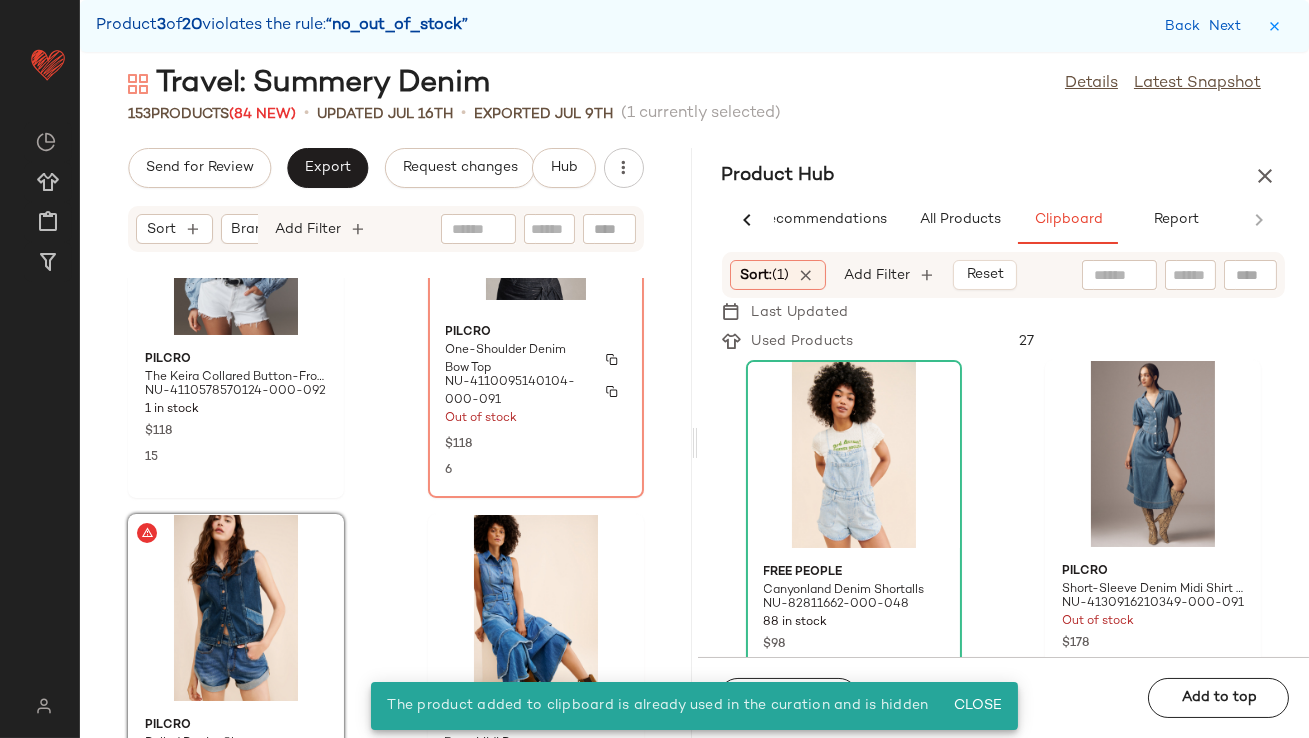 click on "Out of stock" at bounding box center [536, 419] 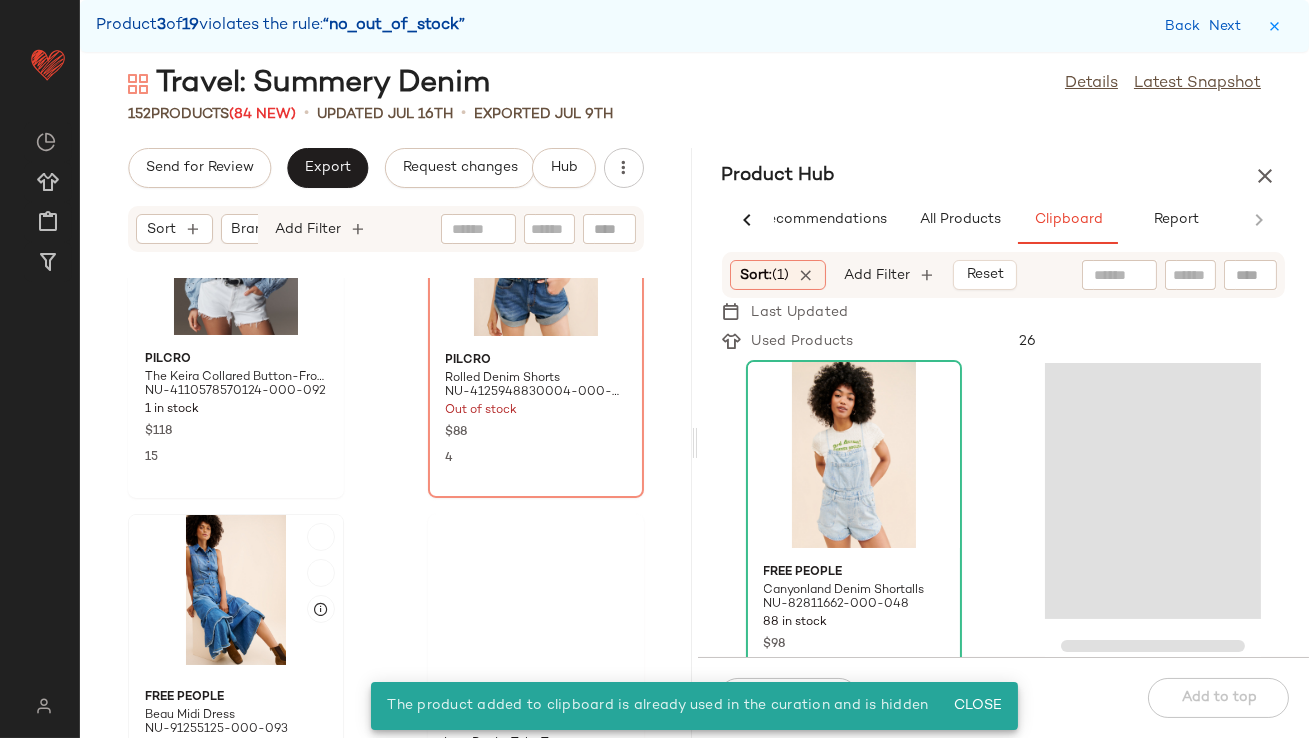 click 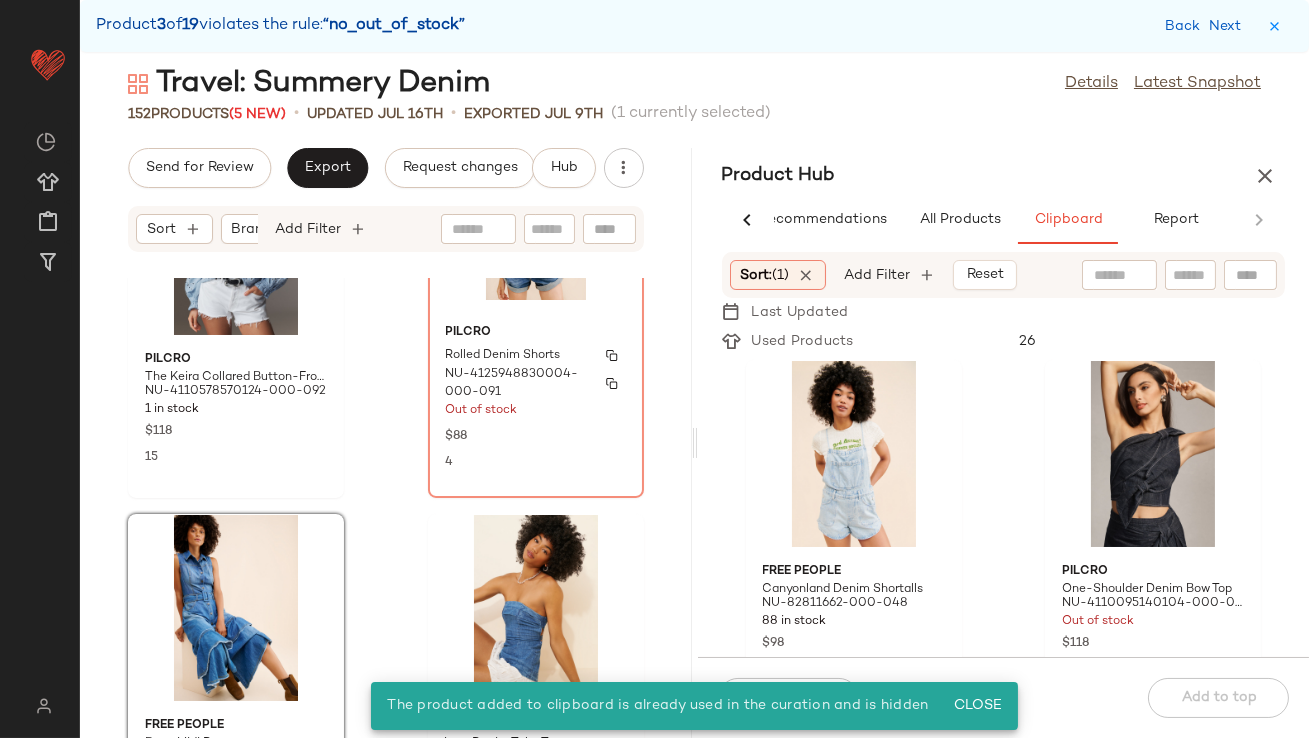click on "NU-4125948830004-000-091" at bounding box center [518, 384] 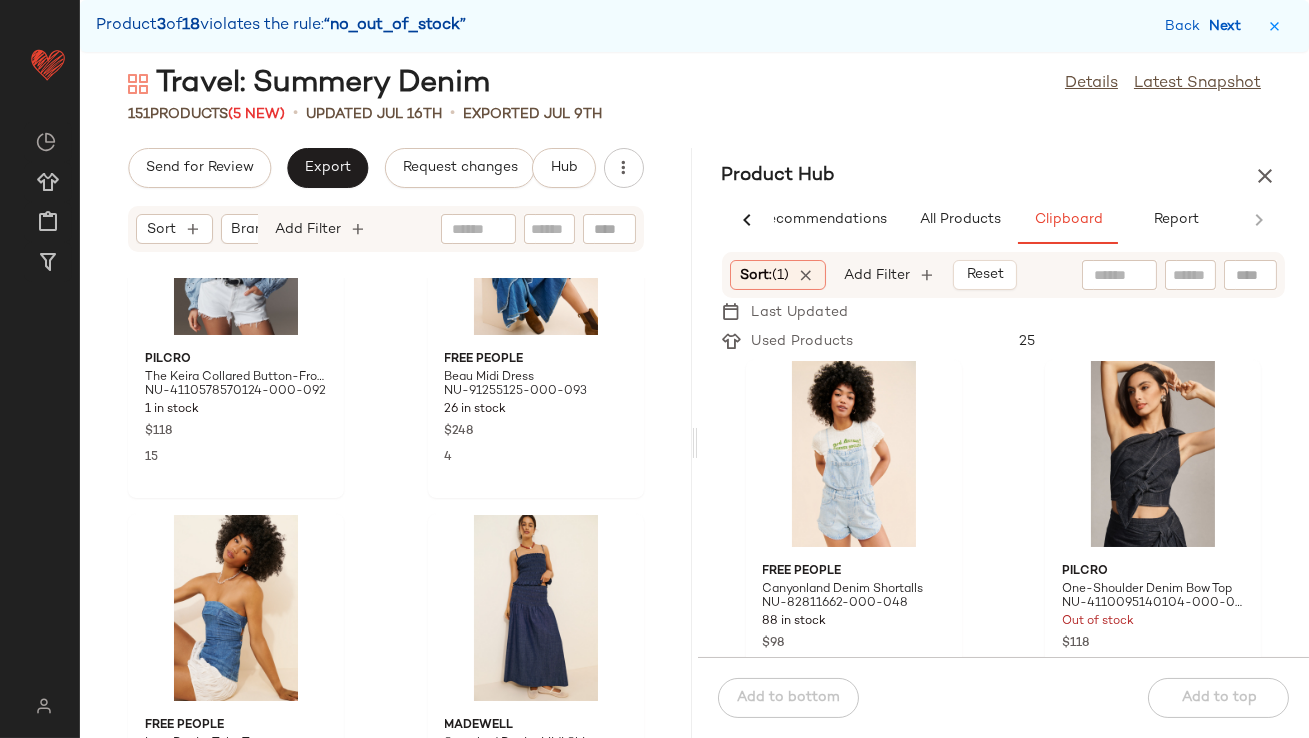 click on "Next" at bounding box center (1229, 26) 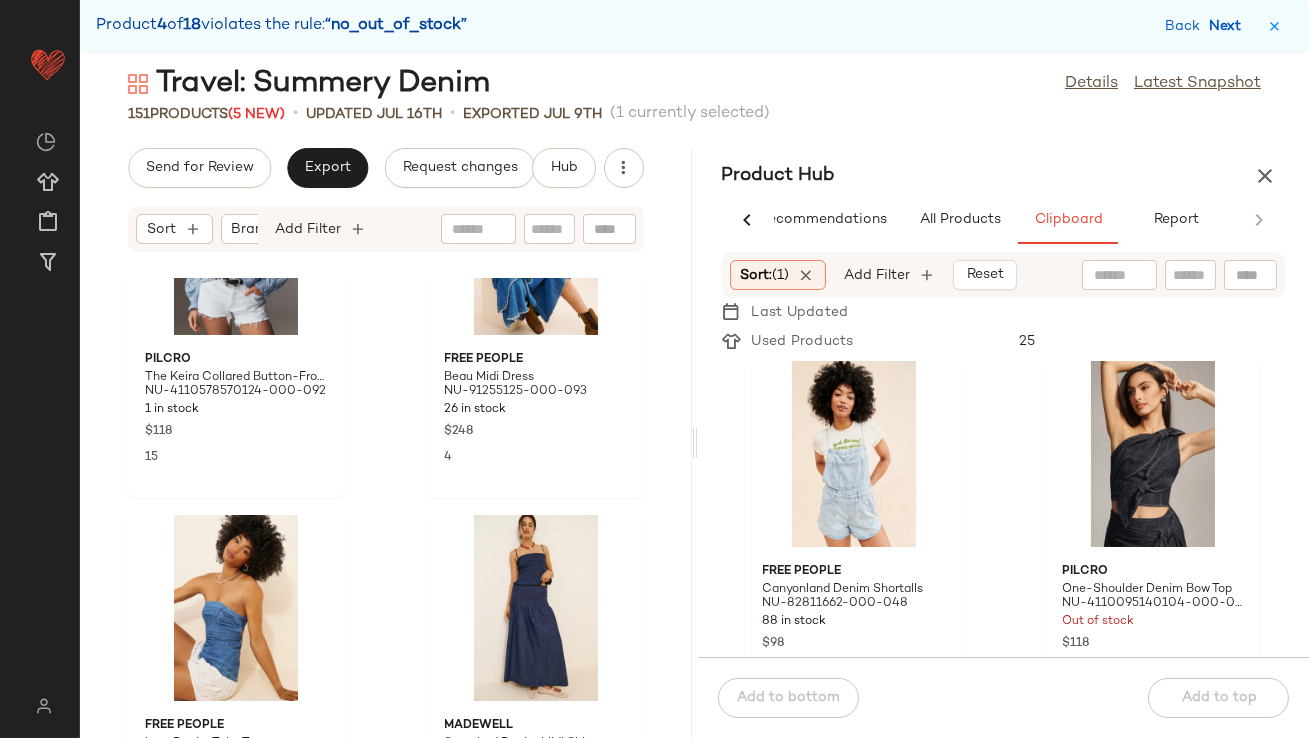 scroll, scrollTop: 8418, scrollLeft: 0, axis: vertical 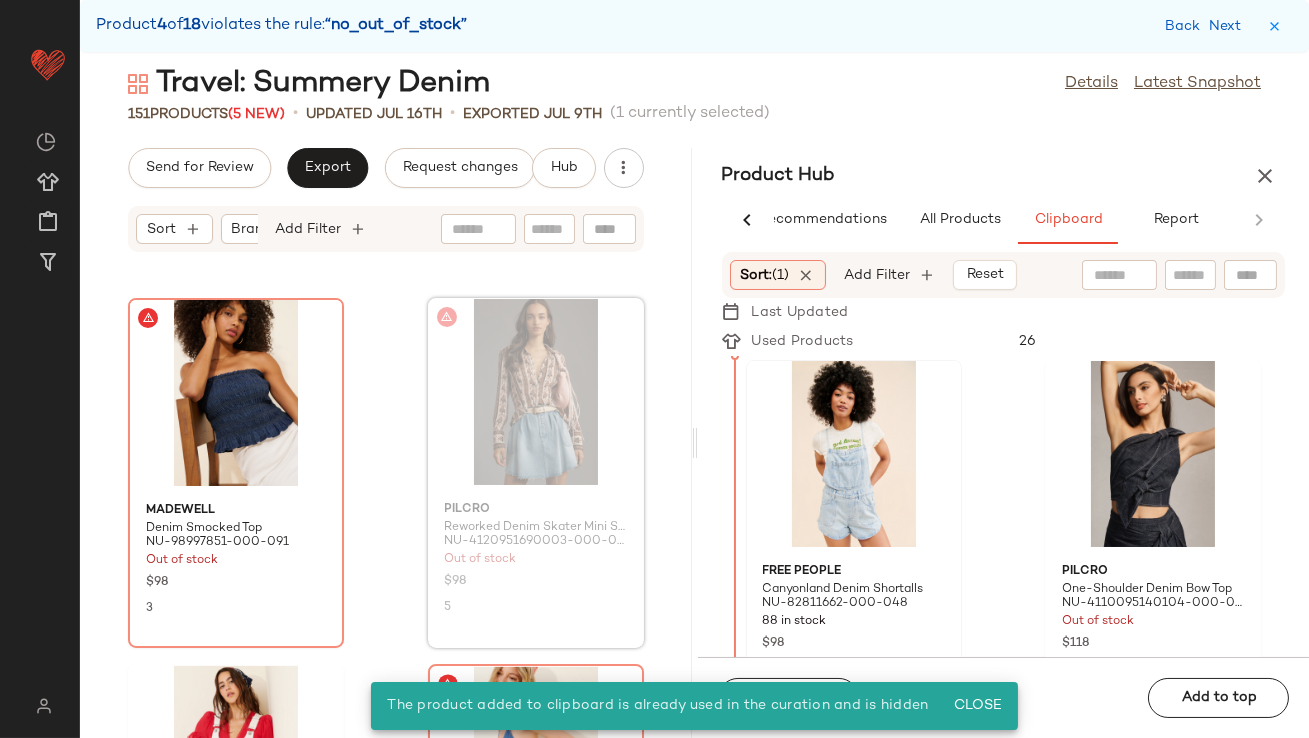 drag, startPoint x: 509, startPoint y: 417, endPoint x: 756, endPoint y: 457, distance: 250.21791 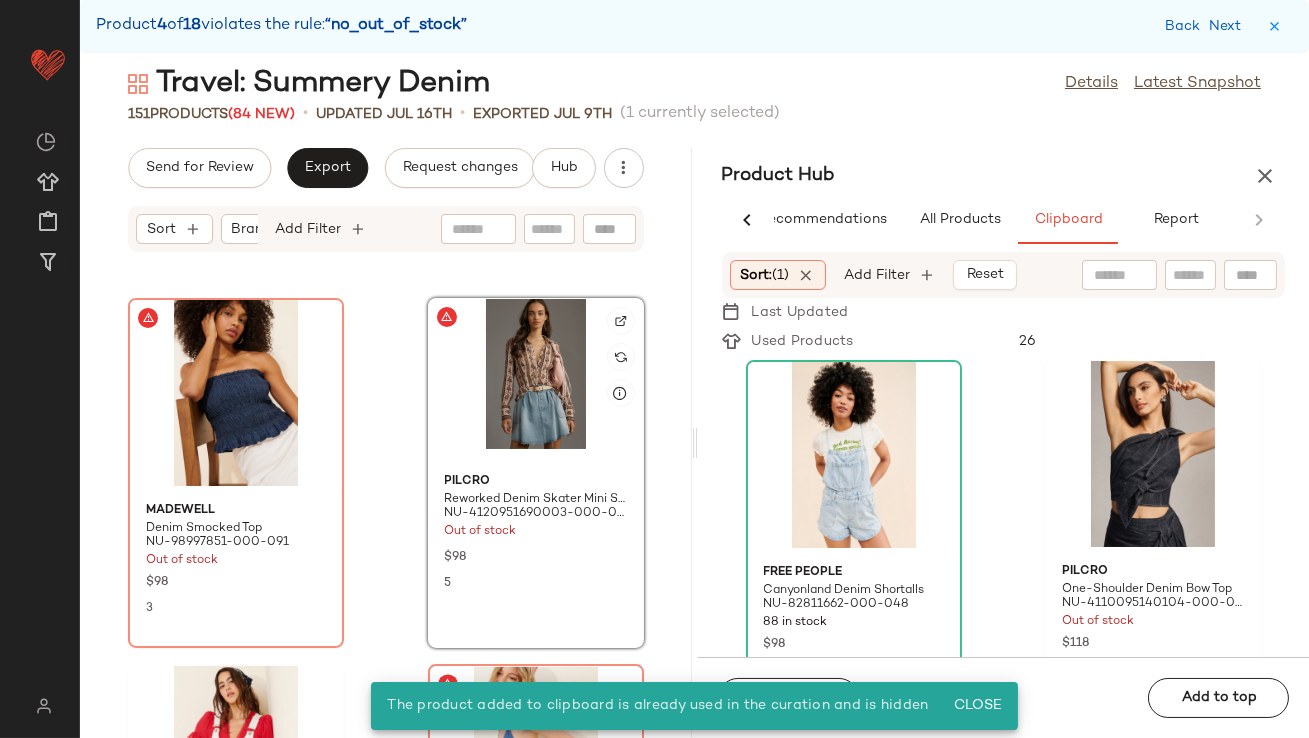 click 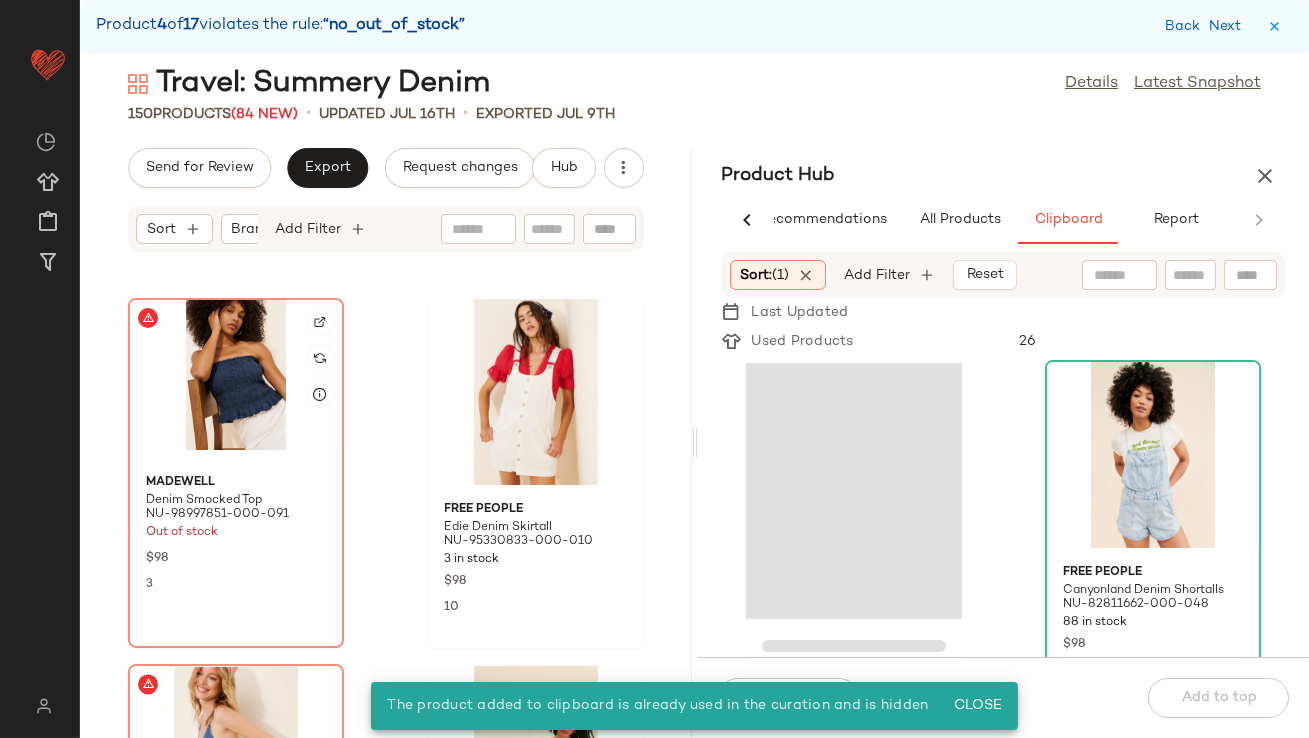 click 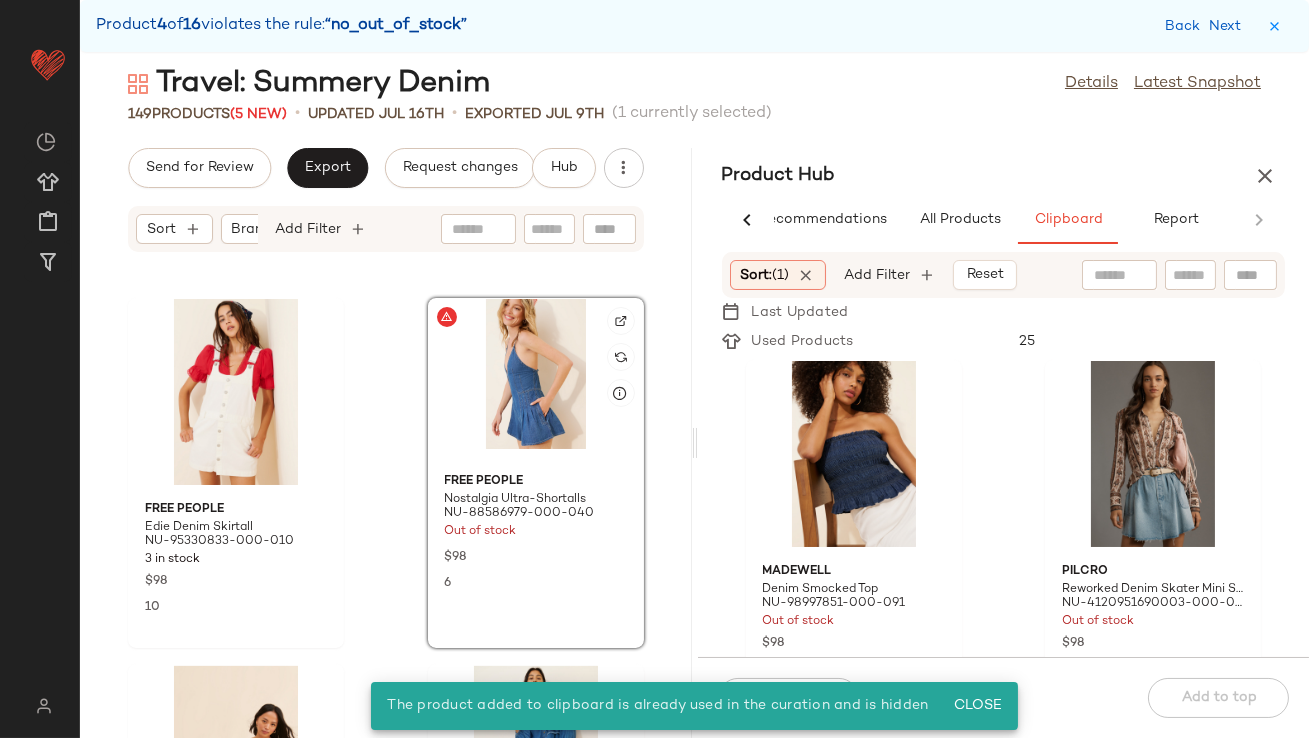 click 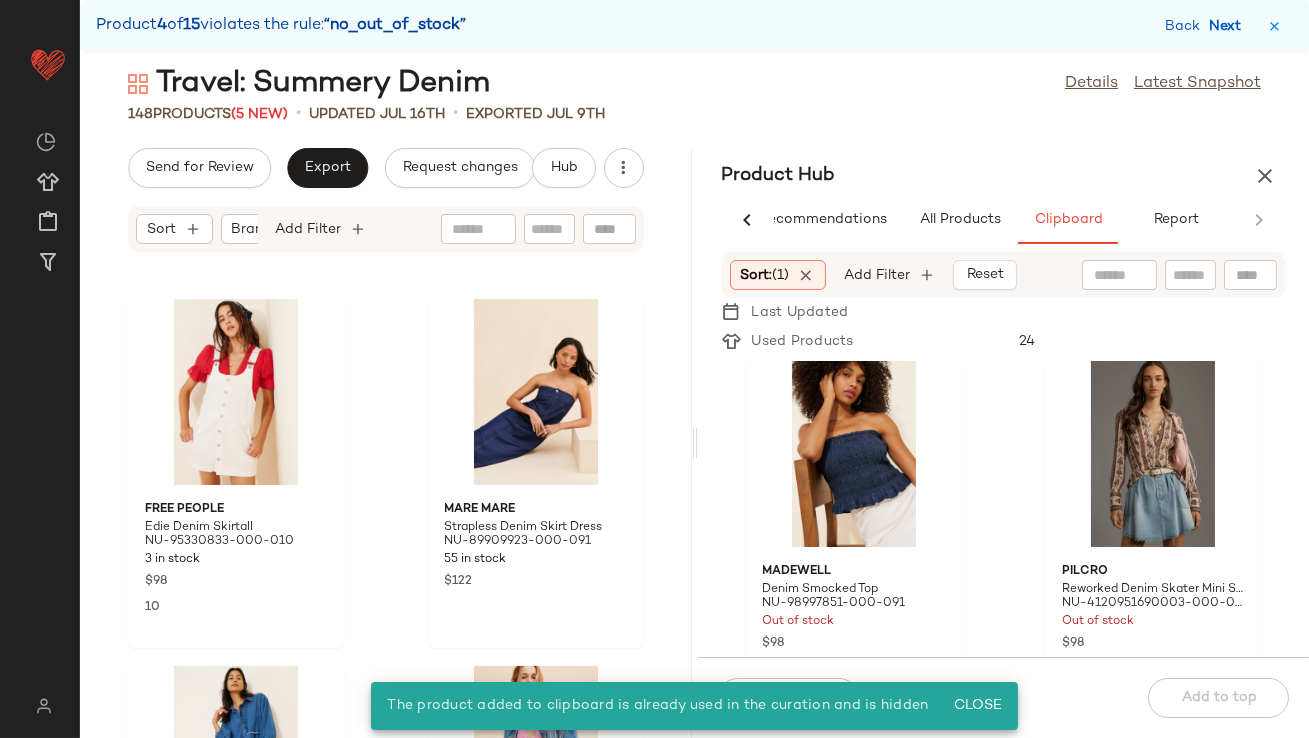 click on "Next" at bounding box center [1229, 26] 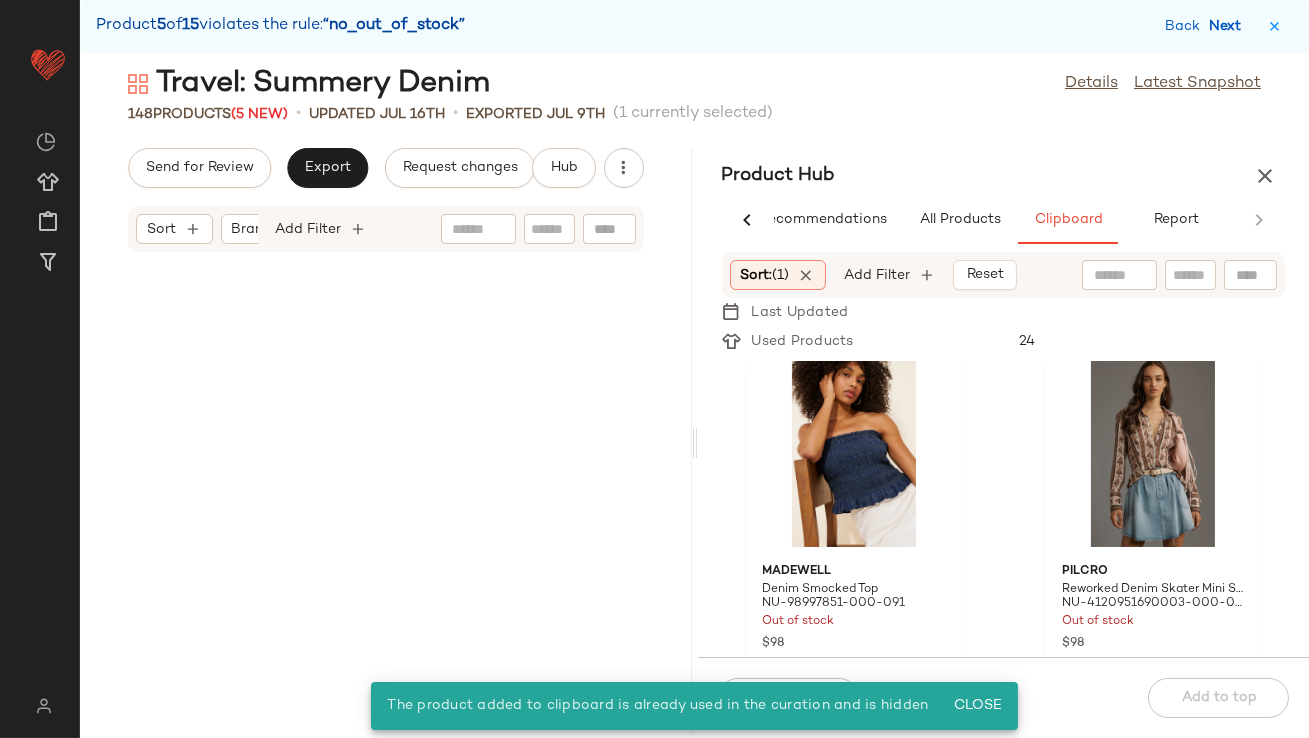 scroll, scrollTop: 10248, scrollLeft: 0, axis: vertical 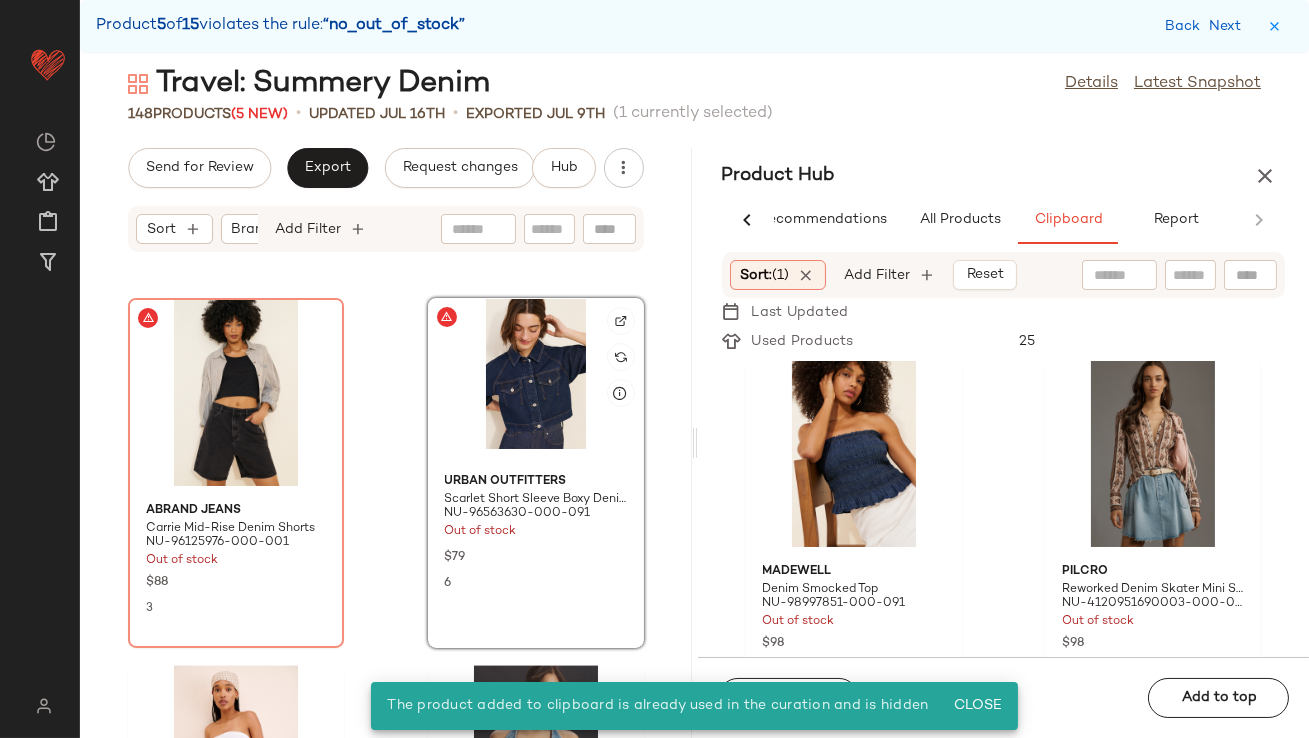 click 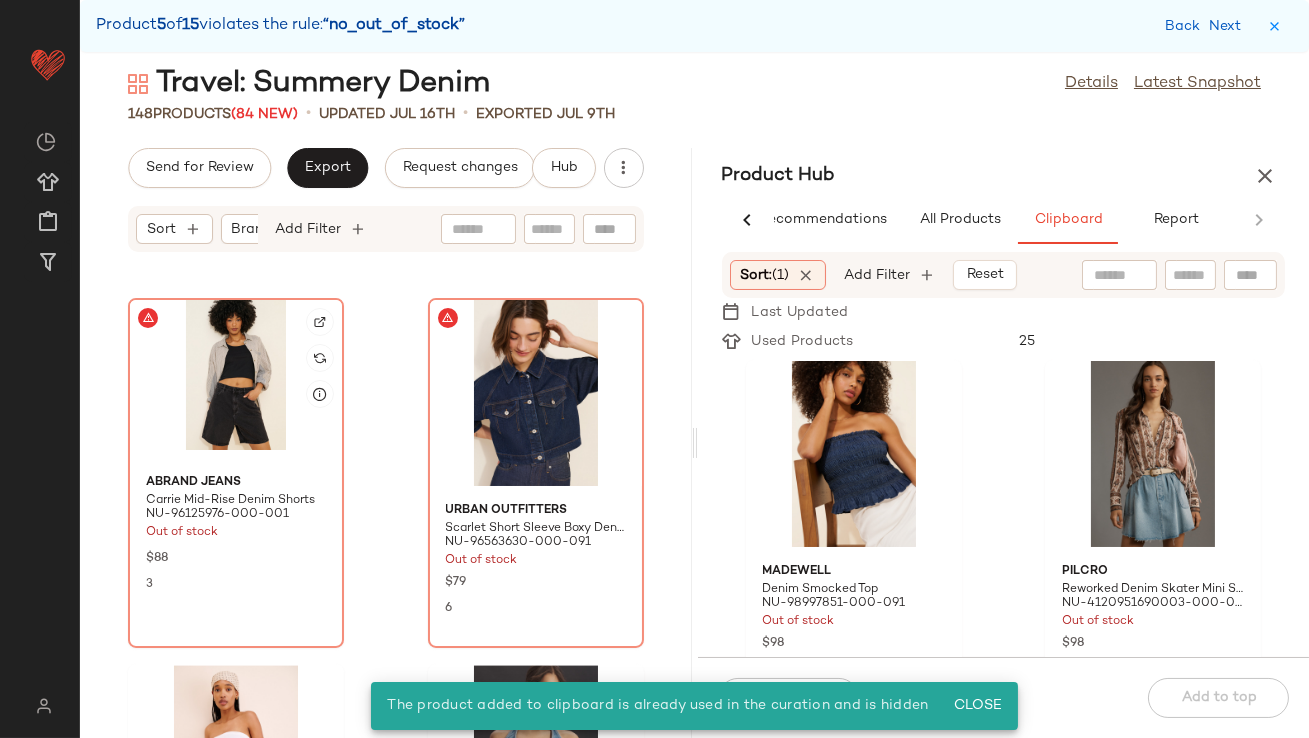 click 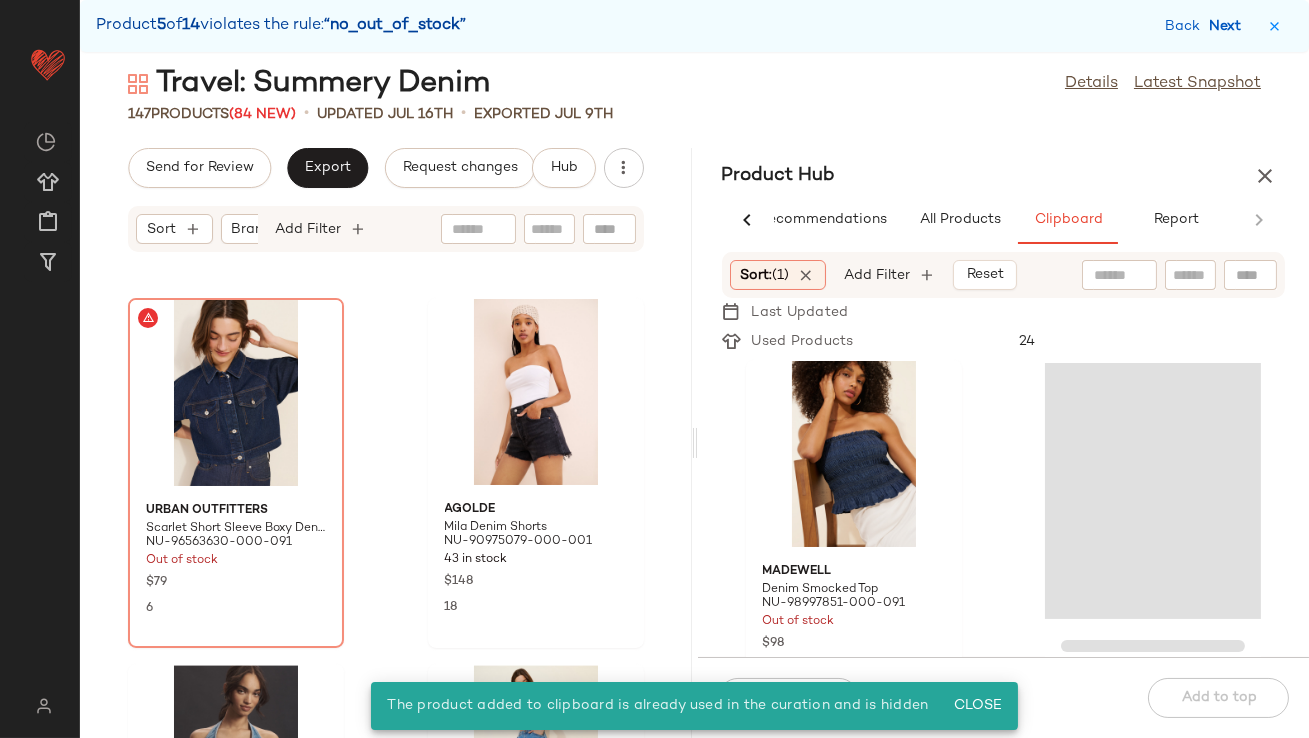 click on "Next" at bounding box center [1229, 26] 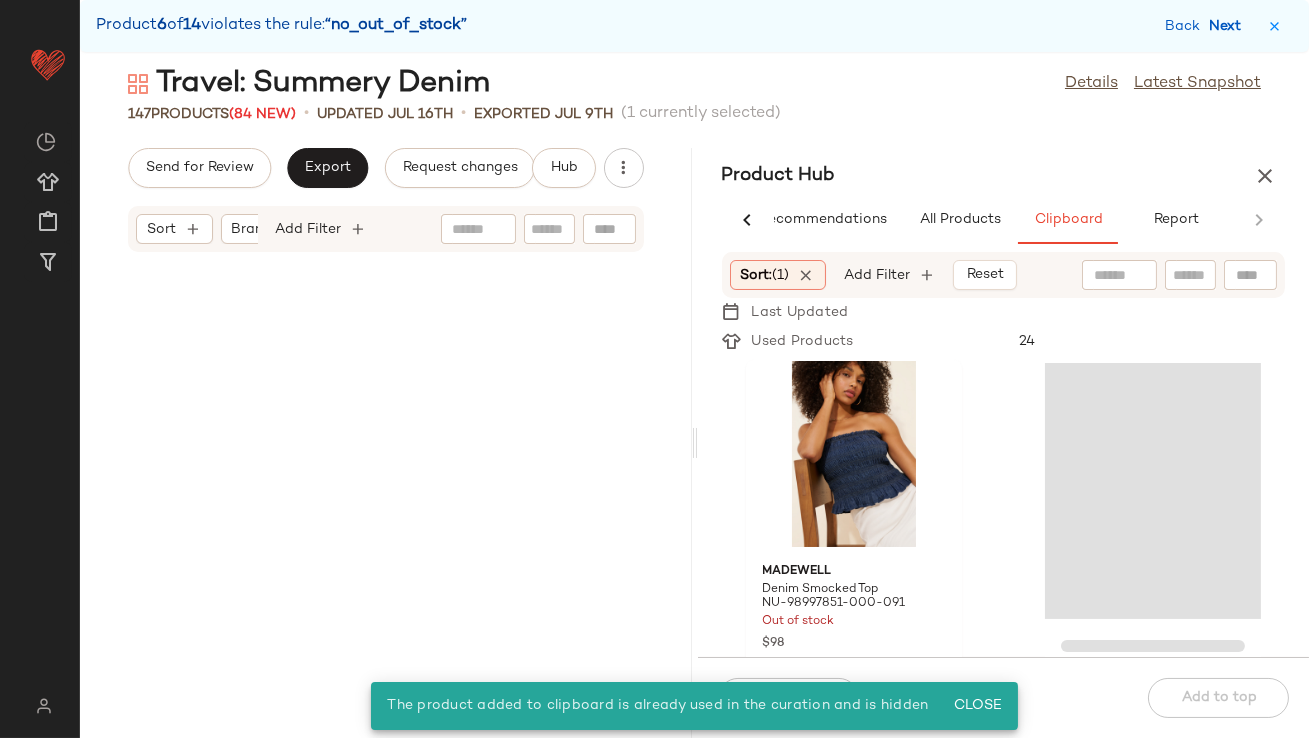 scroll, scrollTop: 11711, scrollLeft: 0, axis: vertical 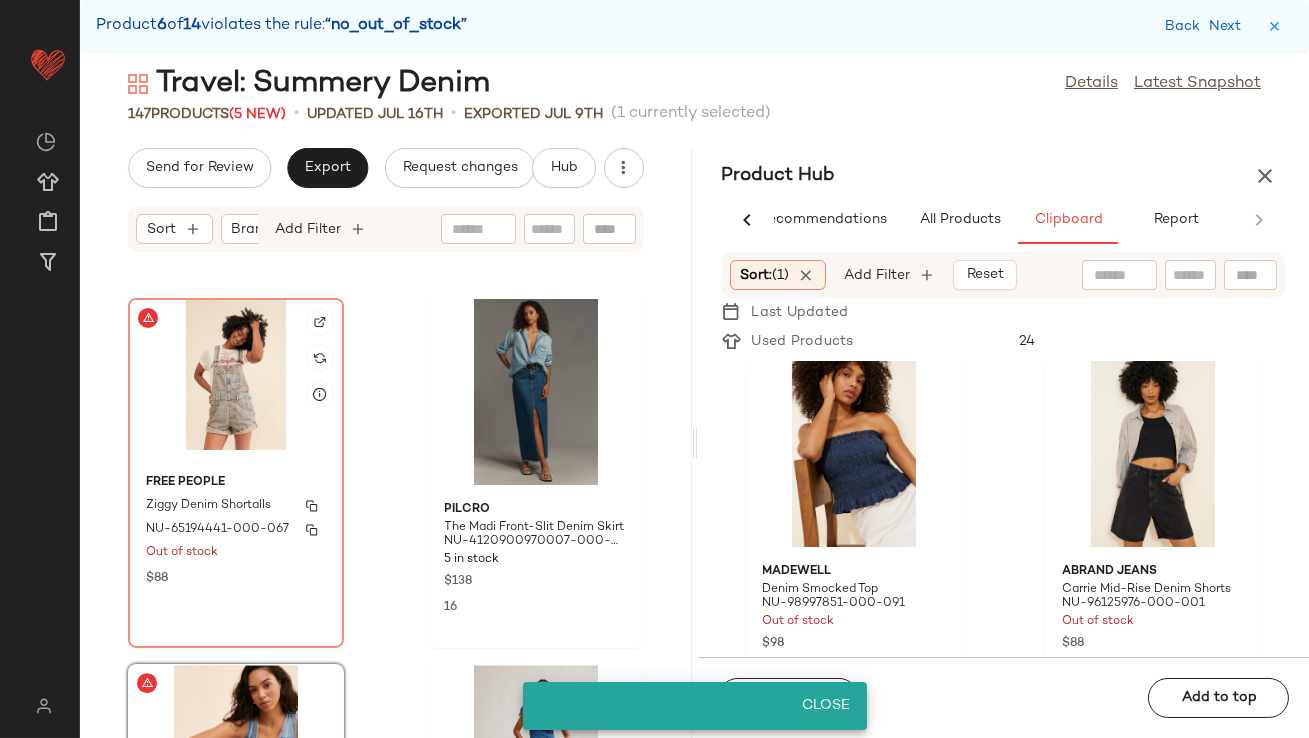click on "Free People" at bounding box center [236, 483] 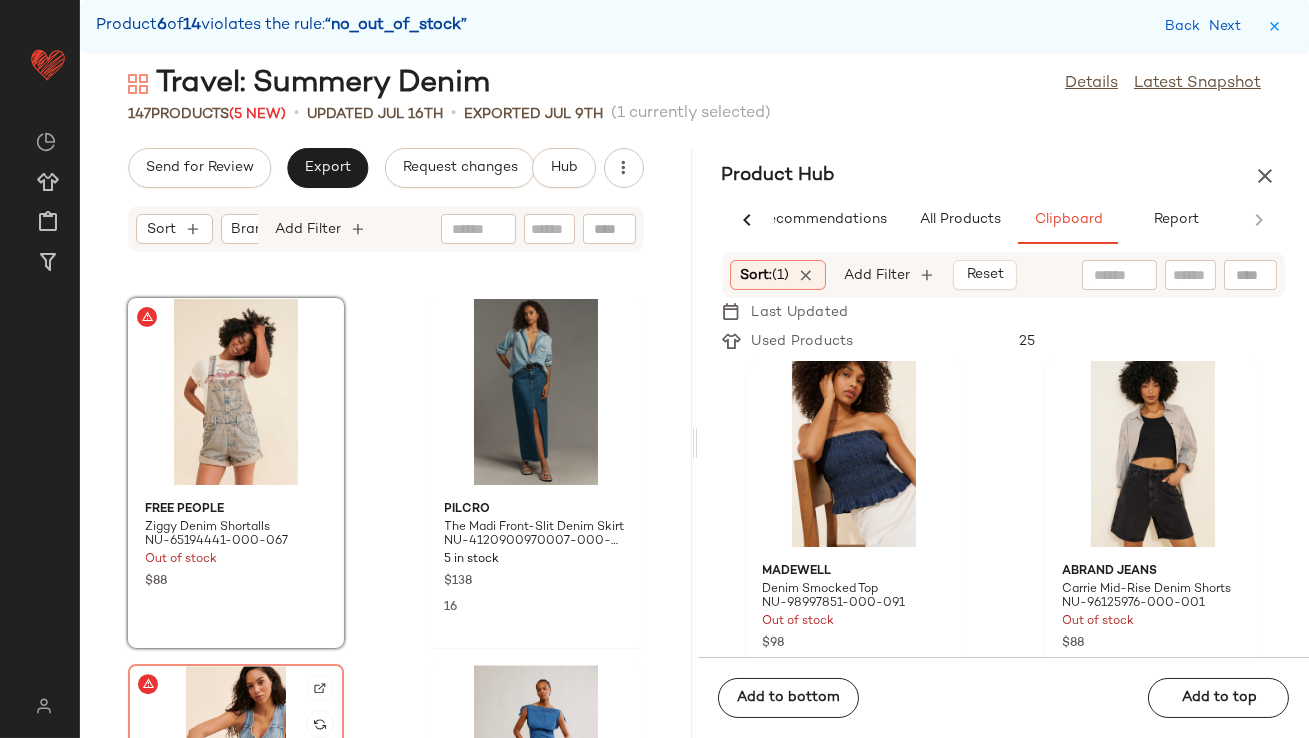 click on "Free People Ziggy Denim Shortalls NU-65194441-000-067 Out of stock $88 Pilcro The Madi Front-Slit Denim Skirt NU-4120900970007-000-091 5 in stock $138 16 Pistola Aria Fitted Vest Jumpsuit NU-89918635-000-091 Out of stock $228 15 Free People Louie Indigo Top NU-98546708-000-091 59 in stock $78 4 Mandinga Parras Tie Front Denim Jacket NU-98080872-000-048 6 in stock $168 4 AGOLDE 90's Crop Distressed Jeans NU-96534557-000-092 17 in stock $238 6 Free People Trevi Denim Mini Dress NU-96707708-000-091 13 in stock $108 5 Pilcro Denim Pull-On Skirty Shorts NU-4125942870009-000-094 19 in stock $118 9" 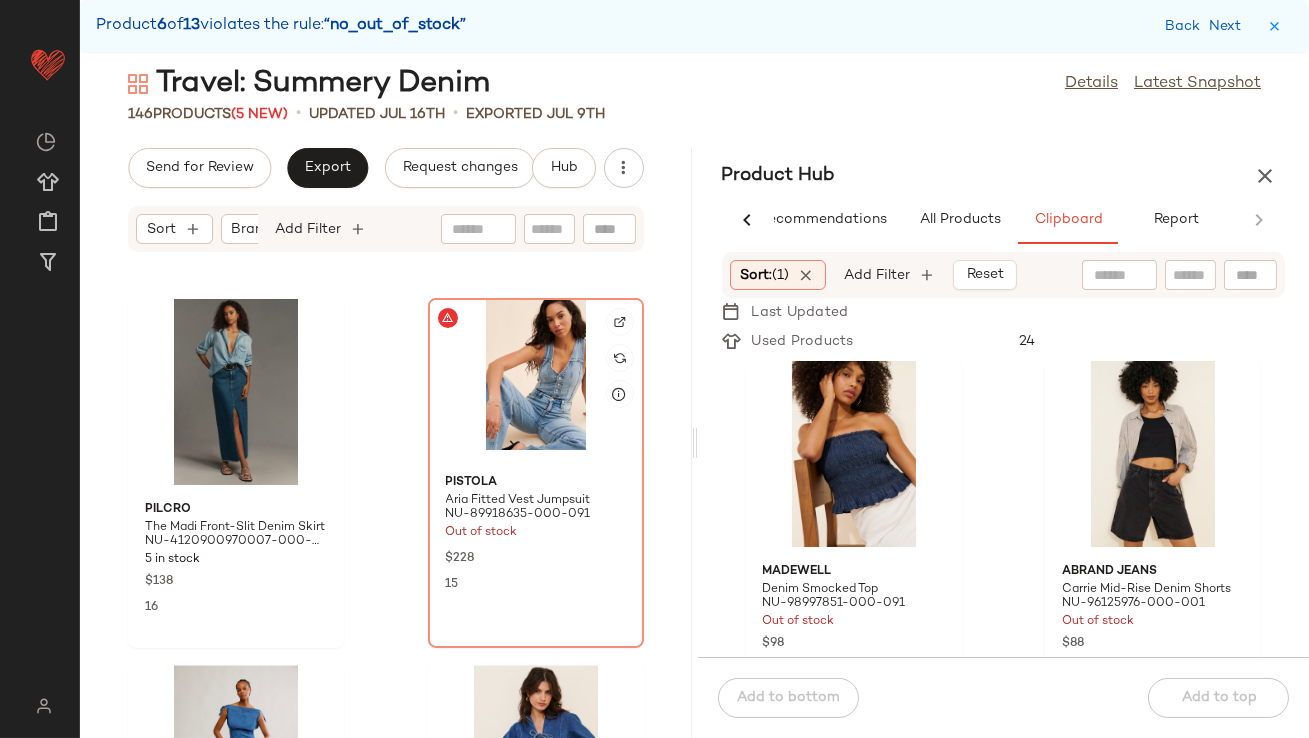 click 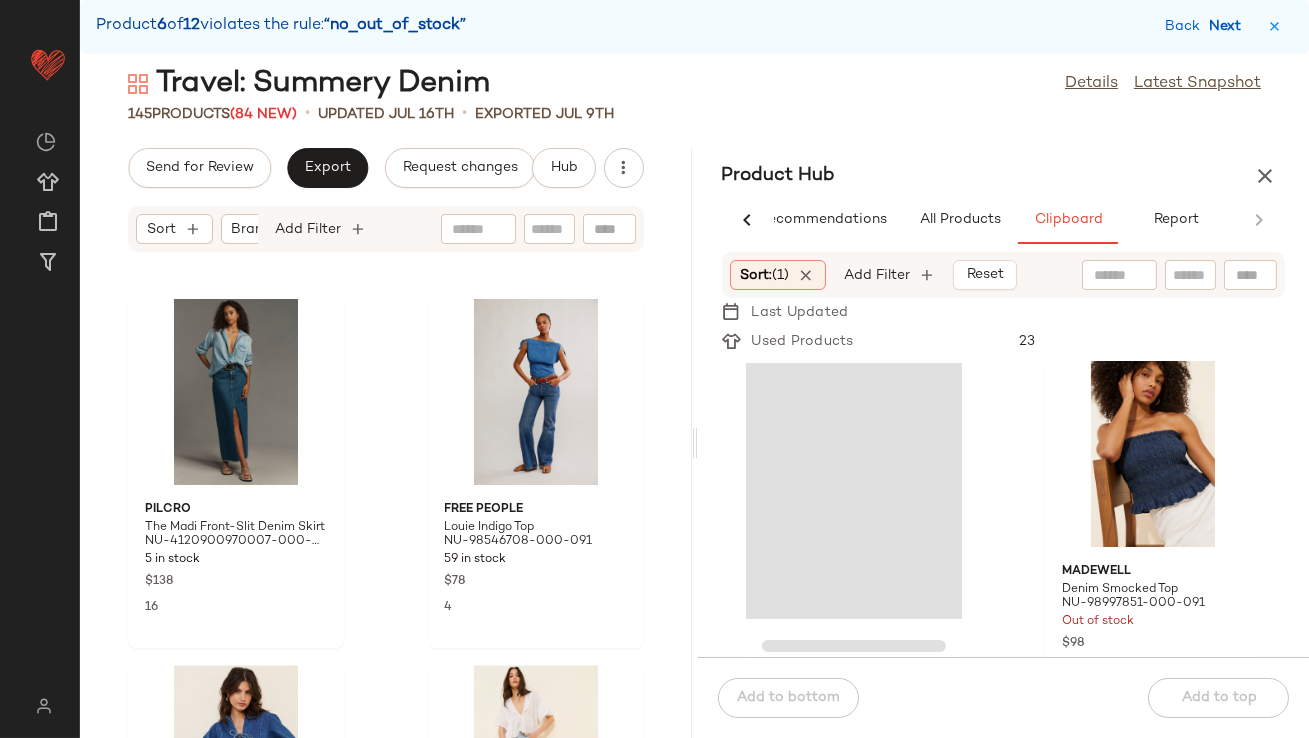 click on "Next" at bounding box center [1229, 26] 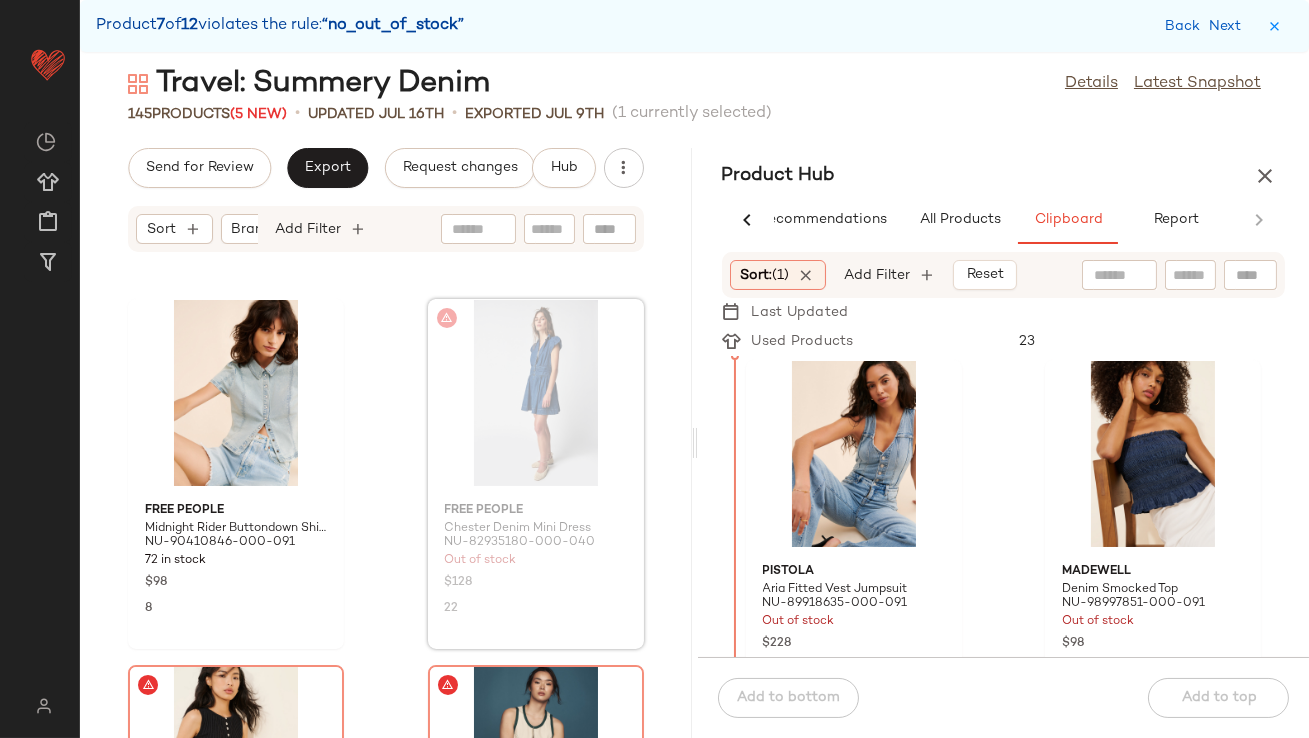 scroll, scrollTop: 15005, scrollLeft: 0, axis: vertical 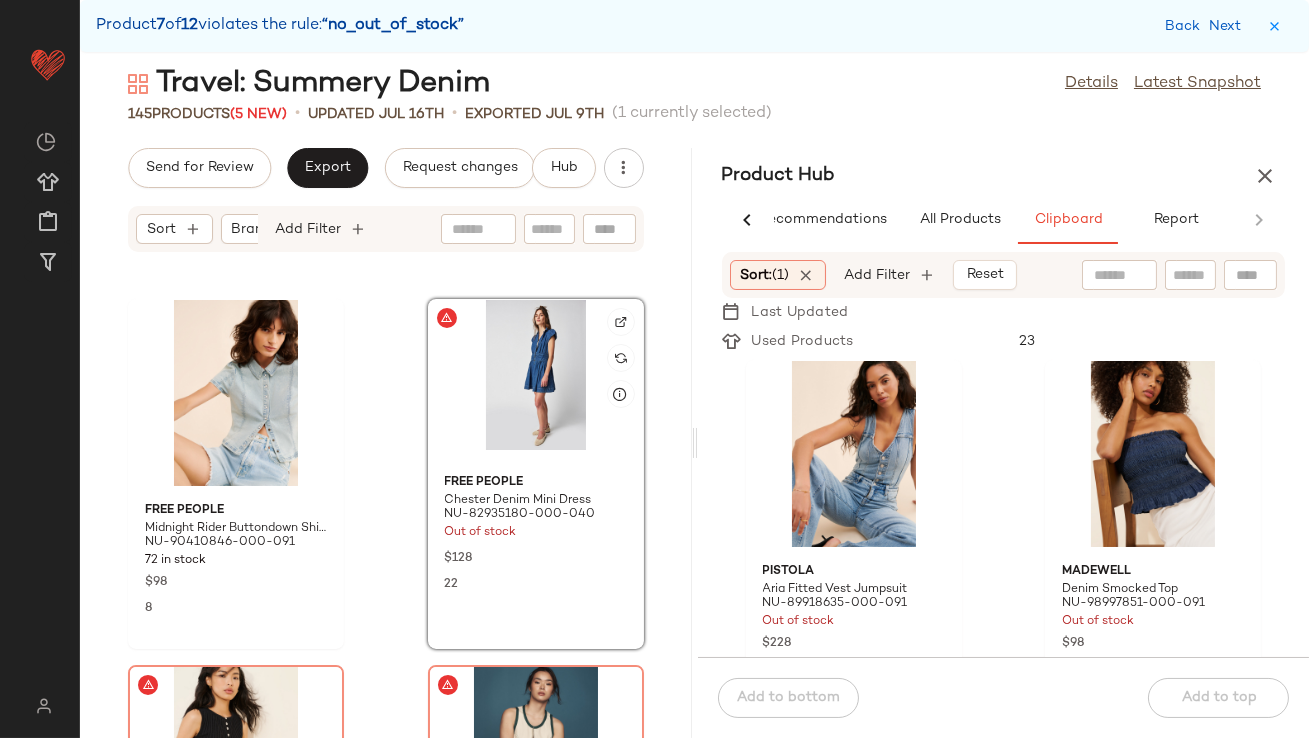 click 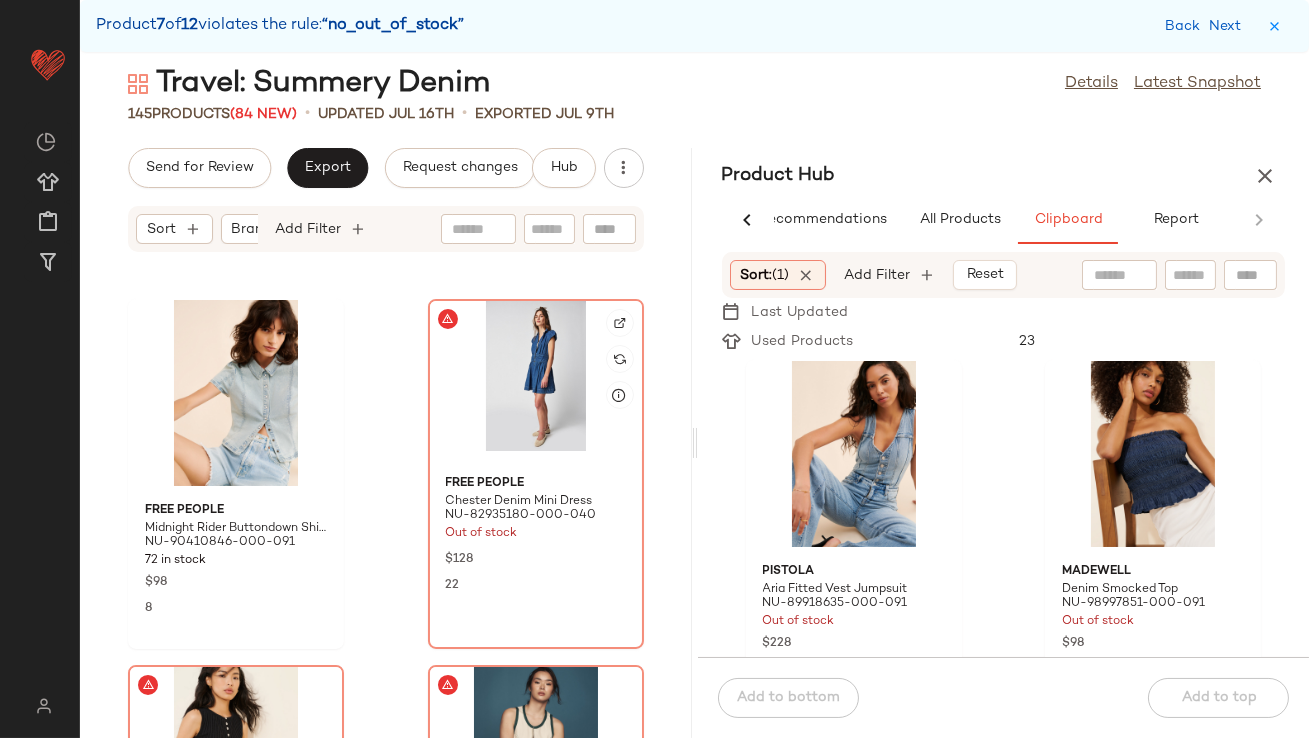 click 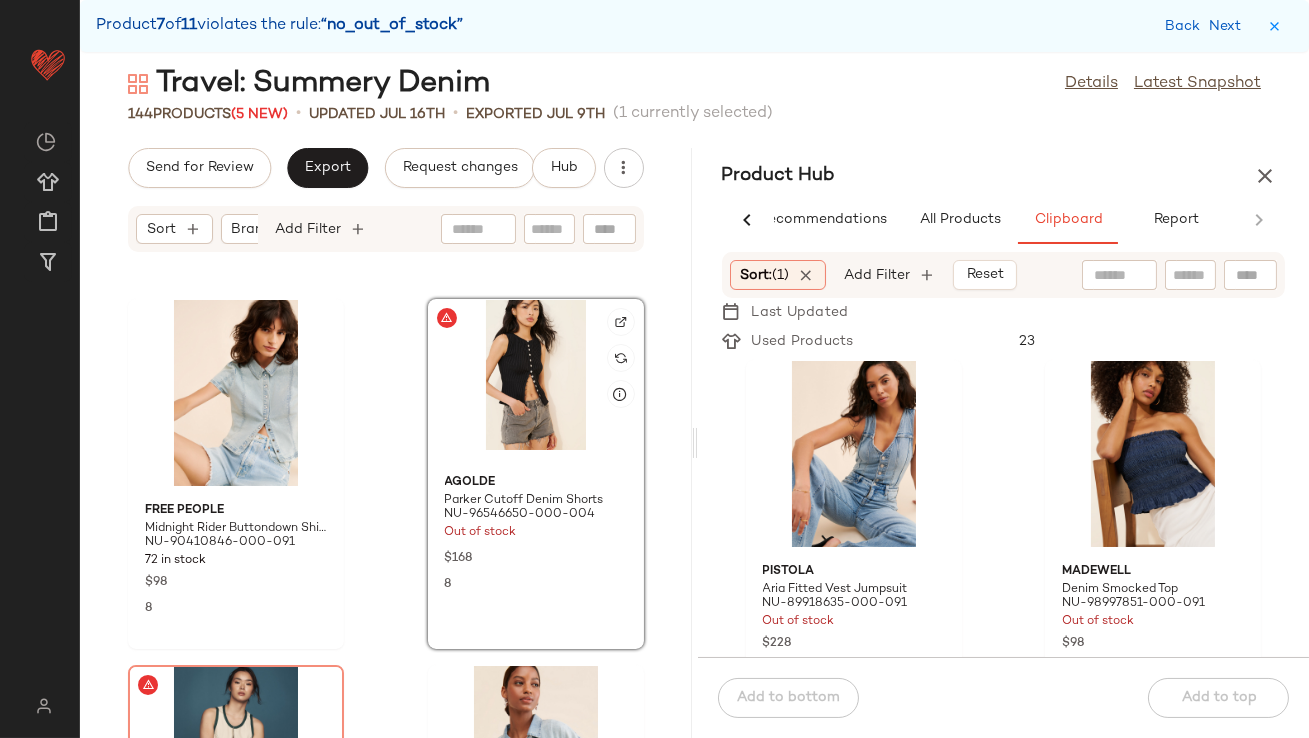 click 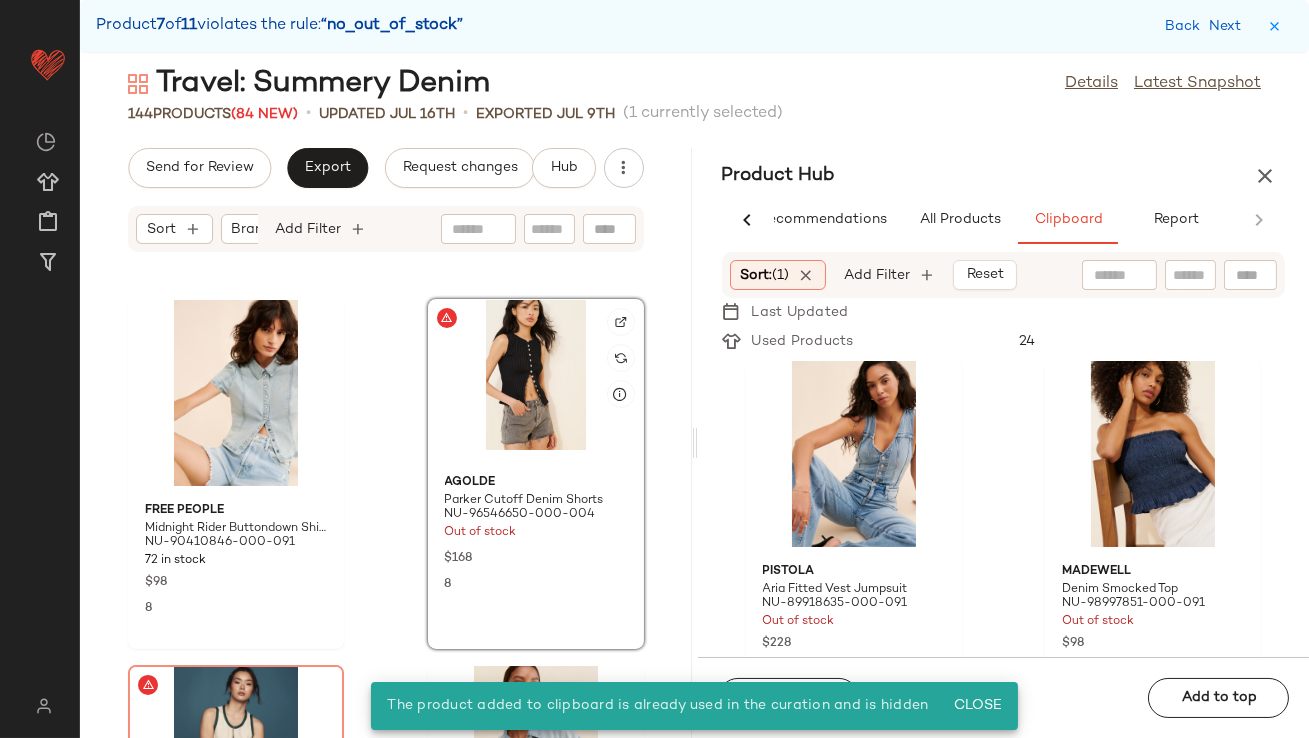 click 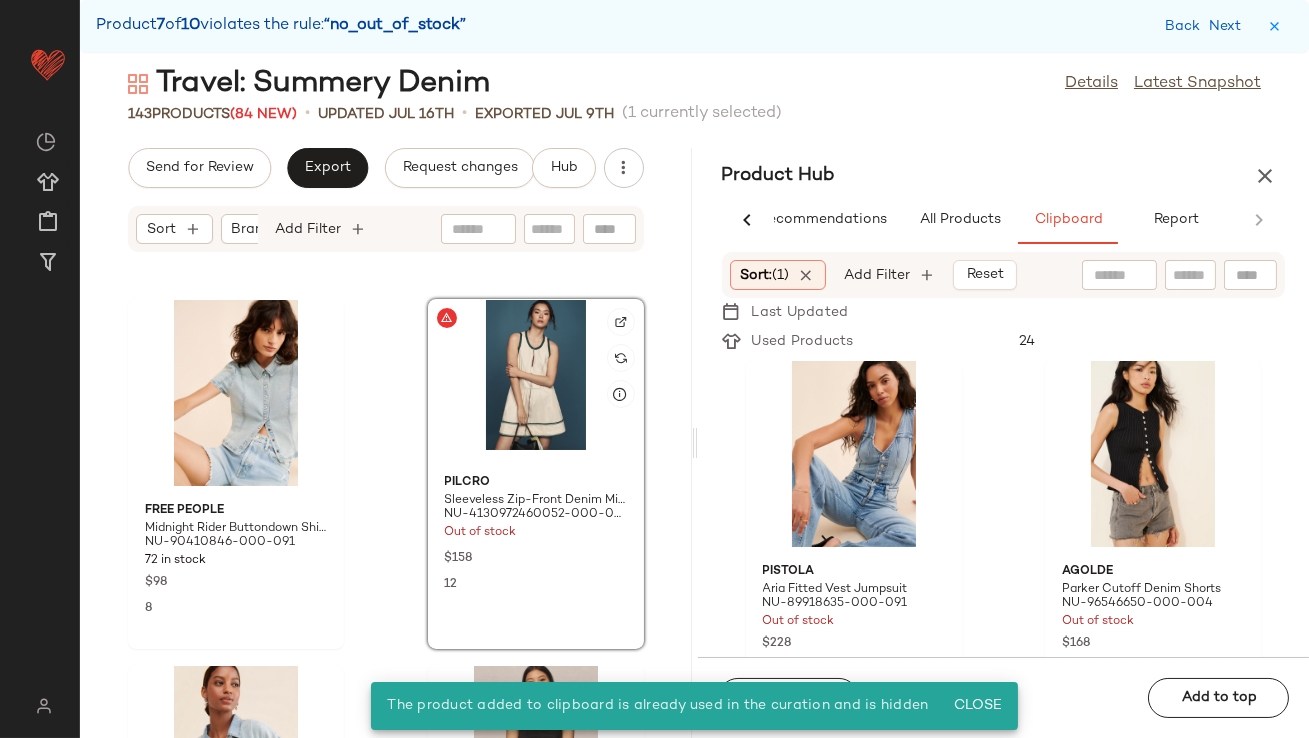 click 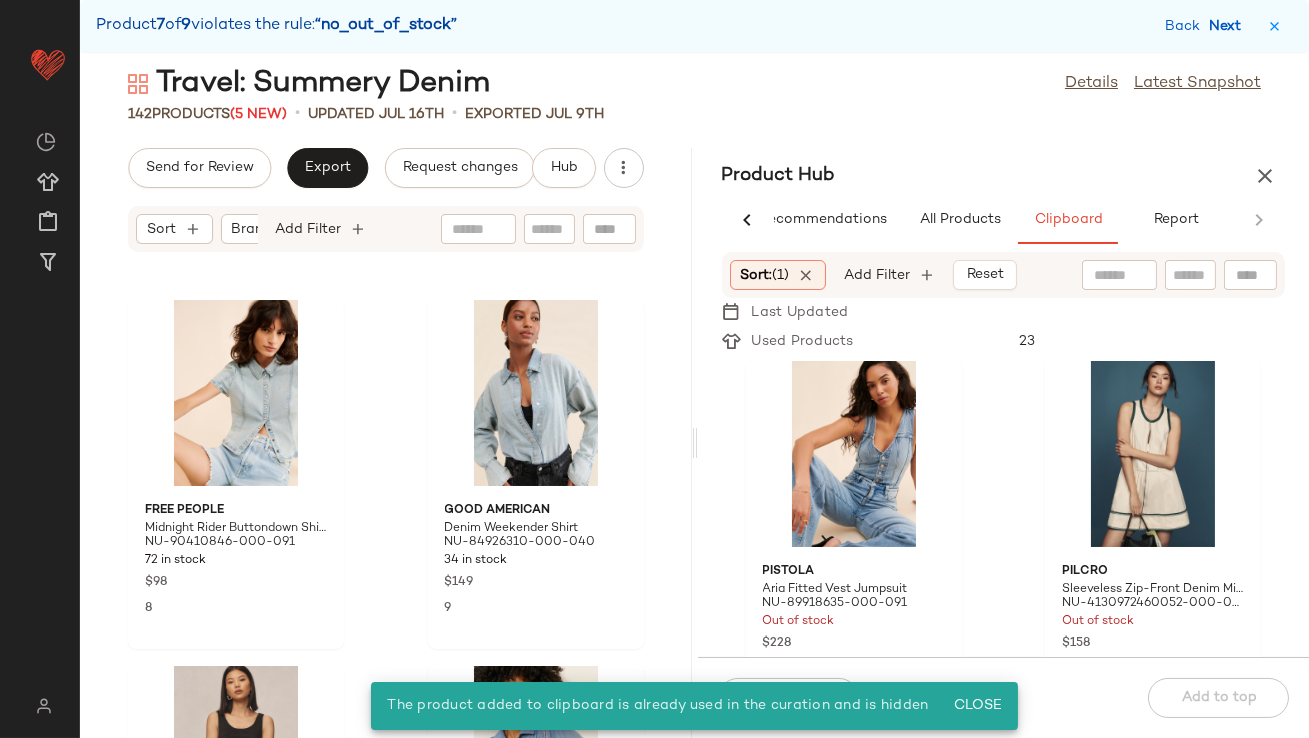 click on "Next" at bounding box center [1229, 26] 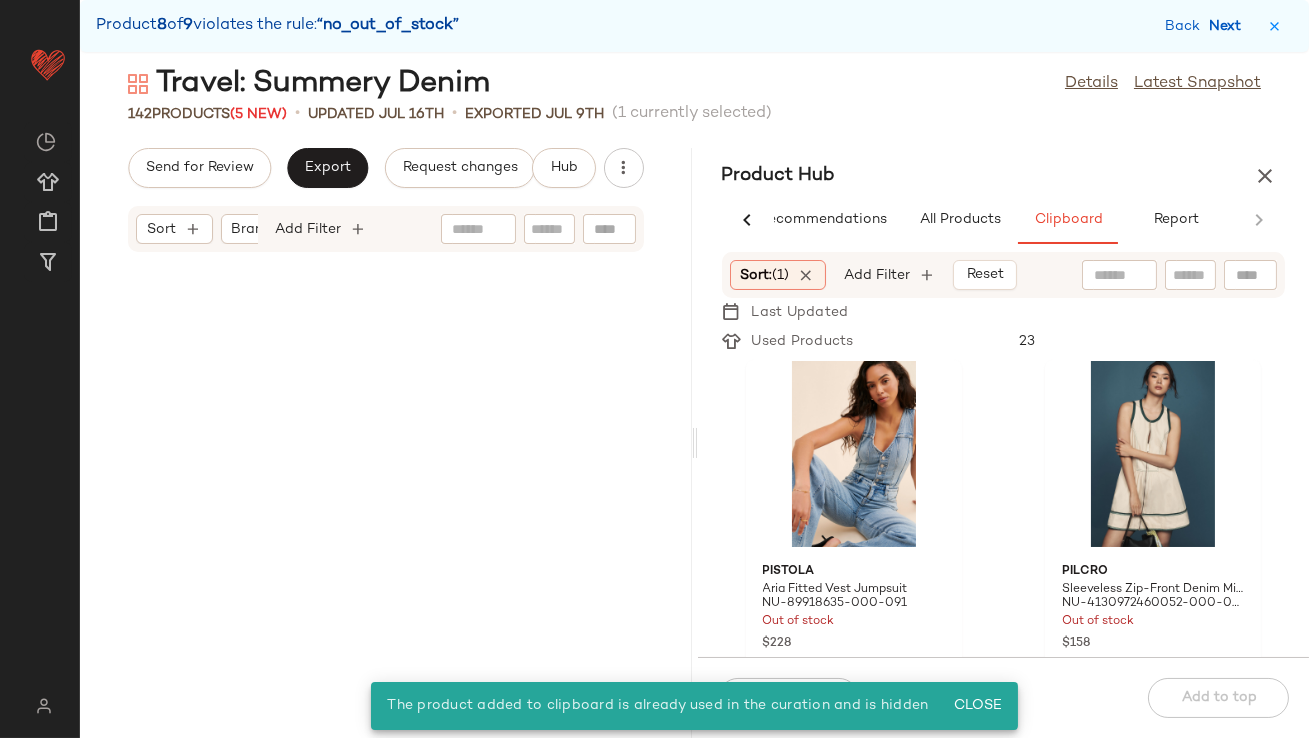 scroll, scrollTop: 20495, scrollLeft: 0, axis: vertical 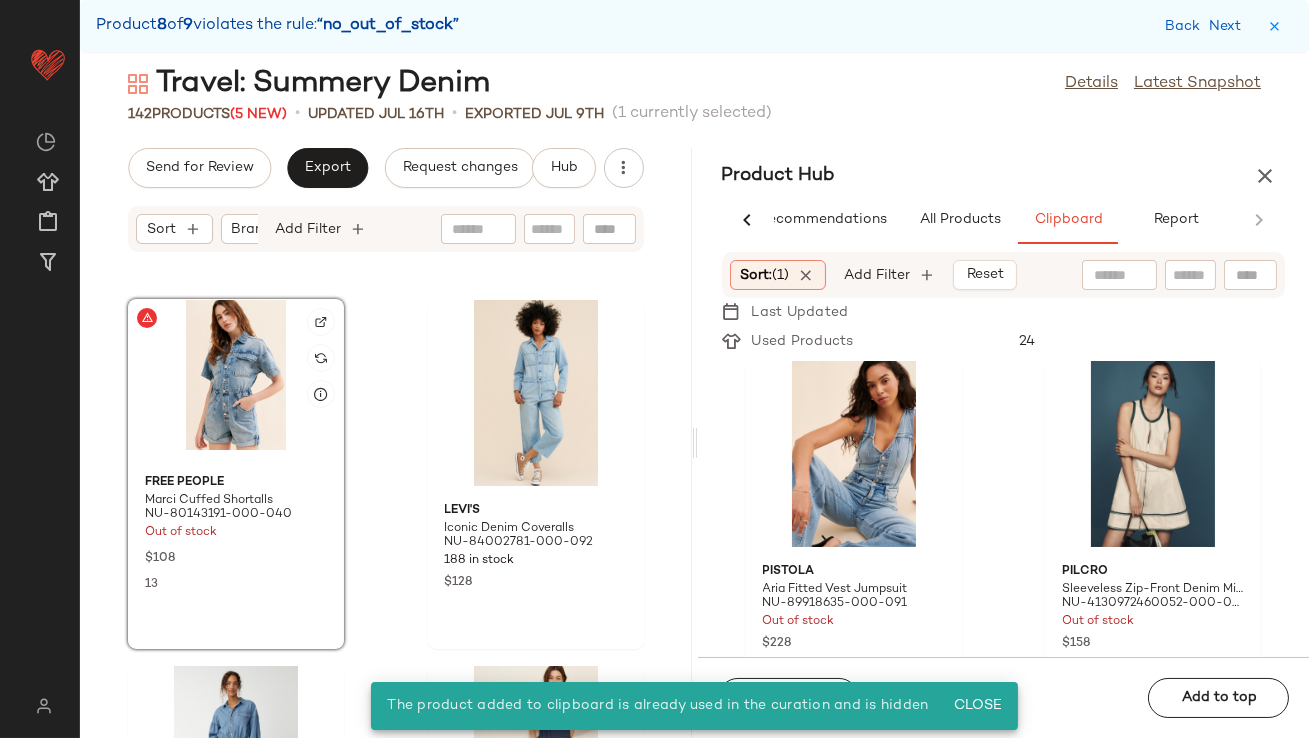 click 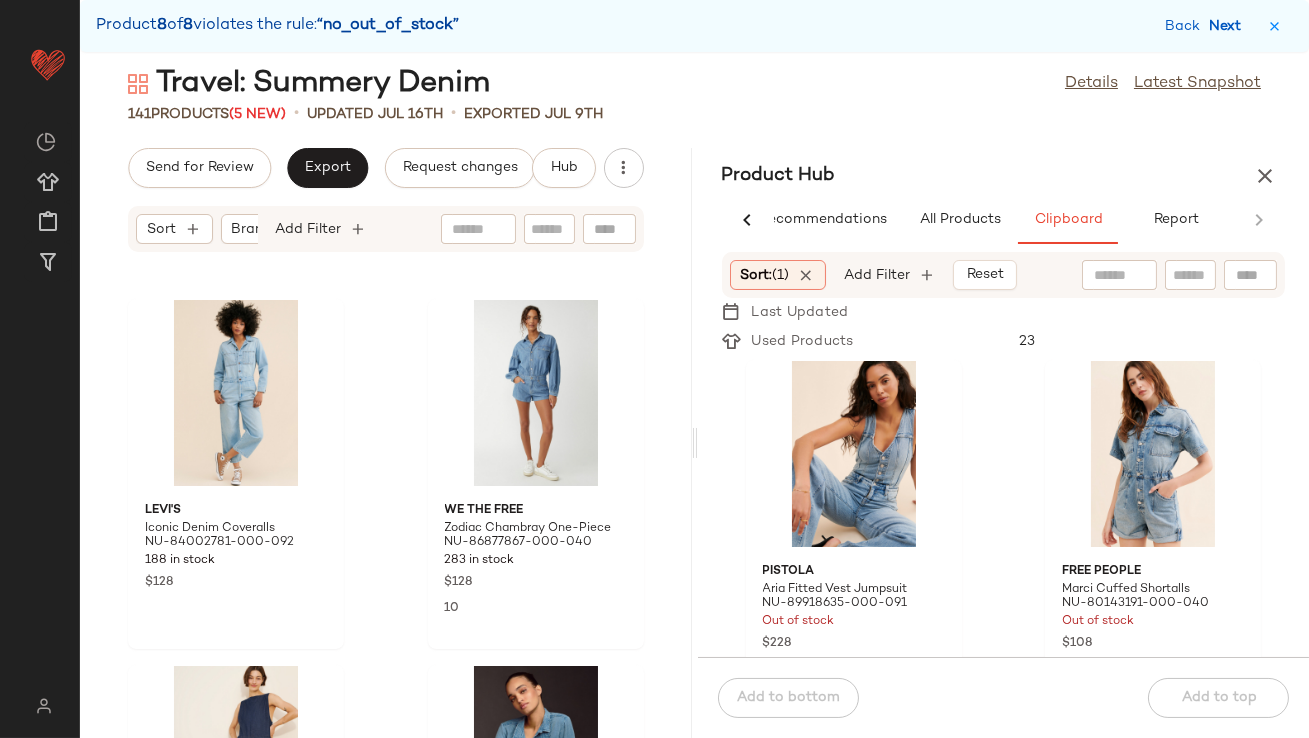 click on "Next" at bounding box center (1229, 26) 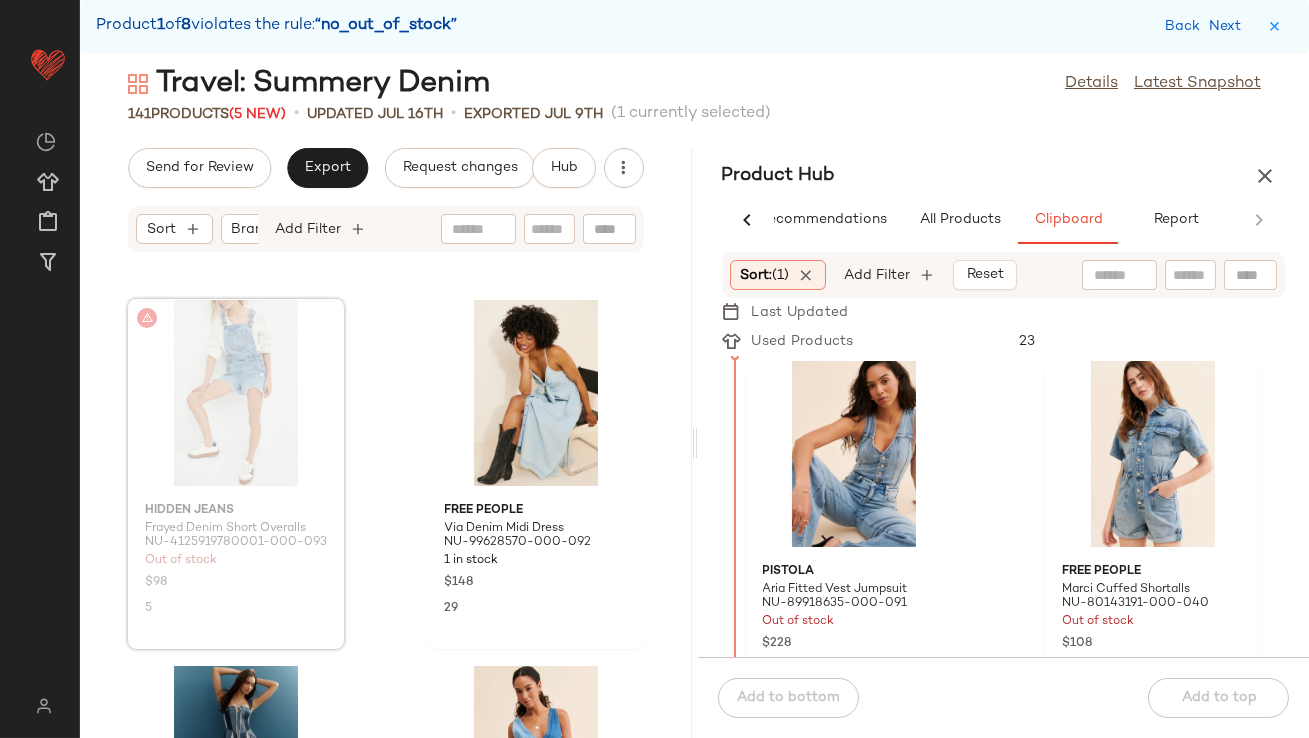 scroll, scrollTop: 4022, scrollLeft: 0, axis: vertical 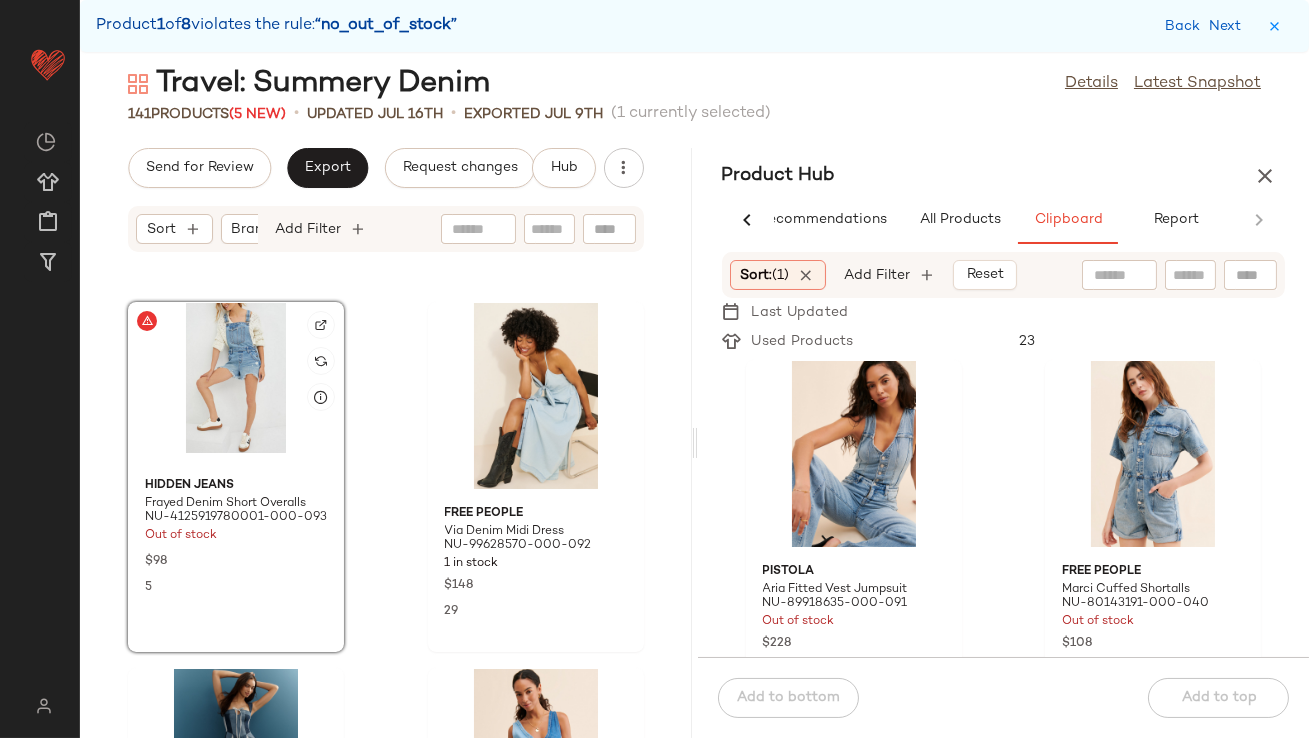 click 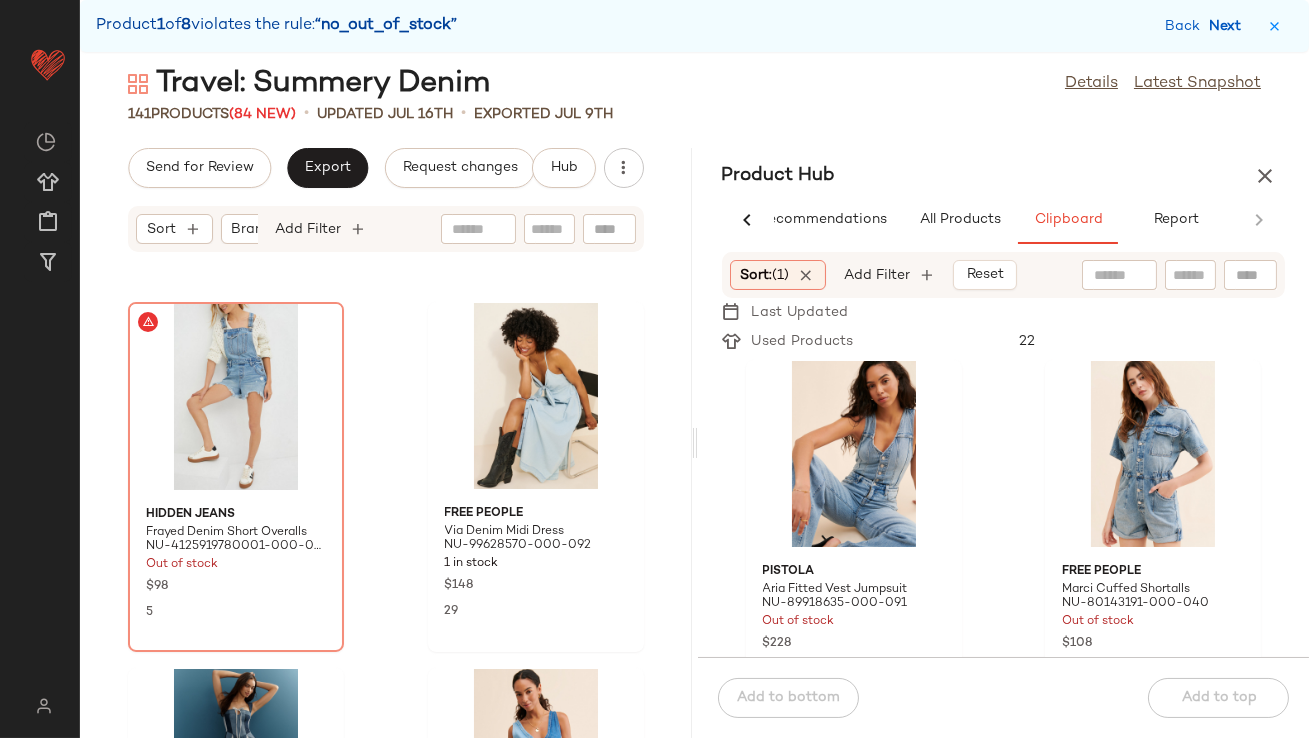 click on "Next" at bounding box center [1229, 26] 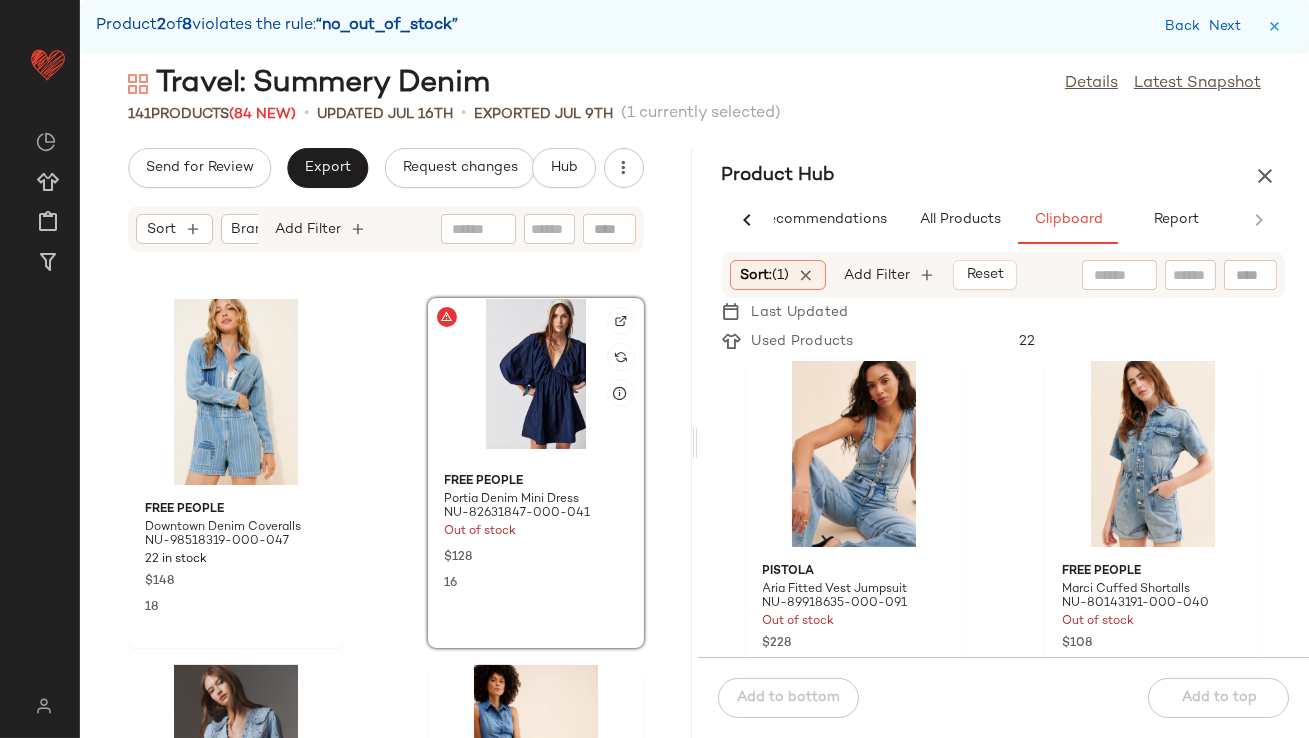 click 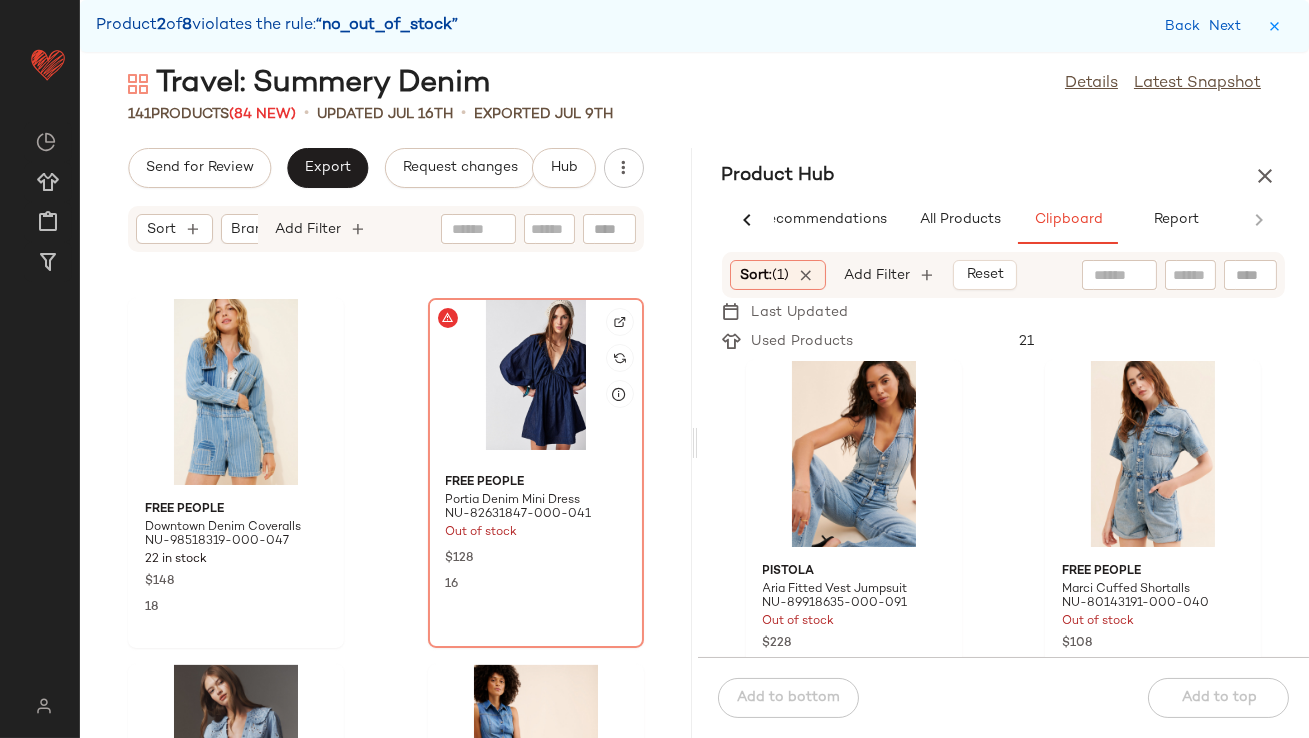 click 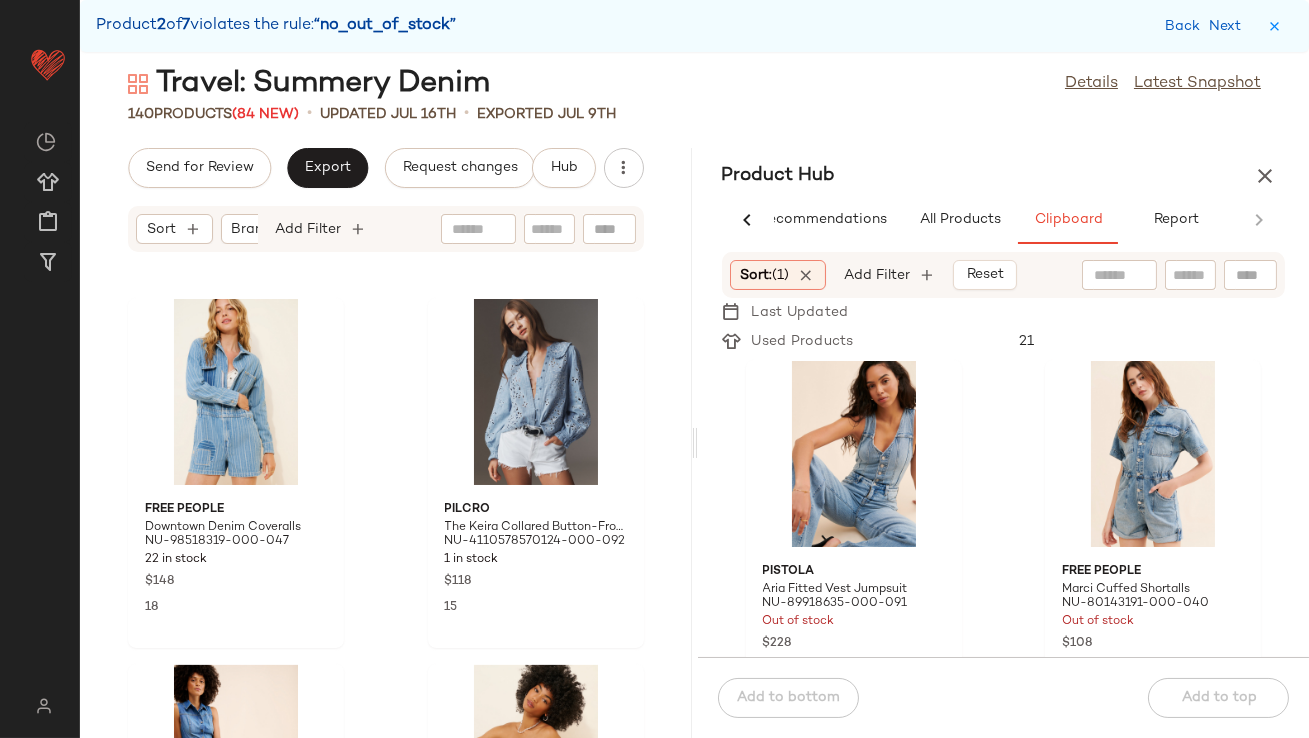 click on "Back Next" at bounding box center [1207, 26] 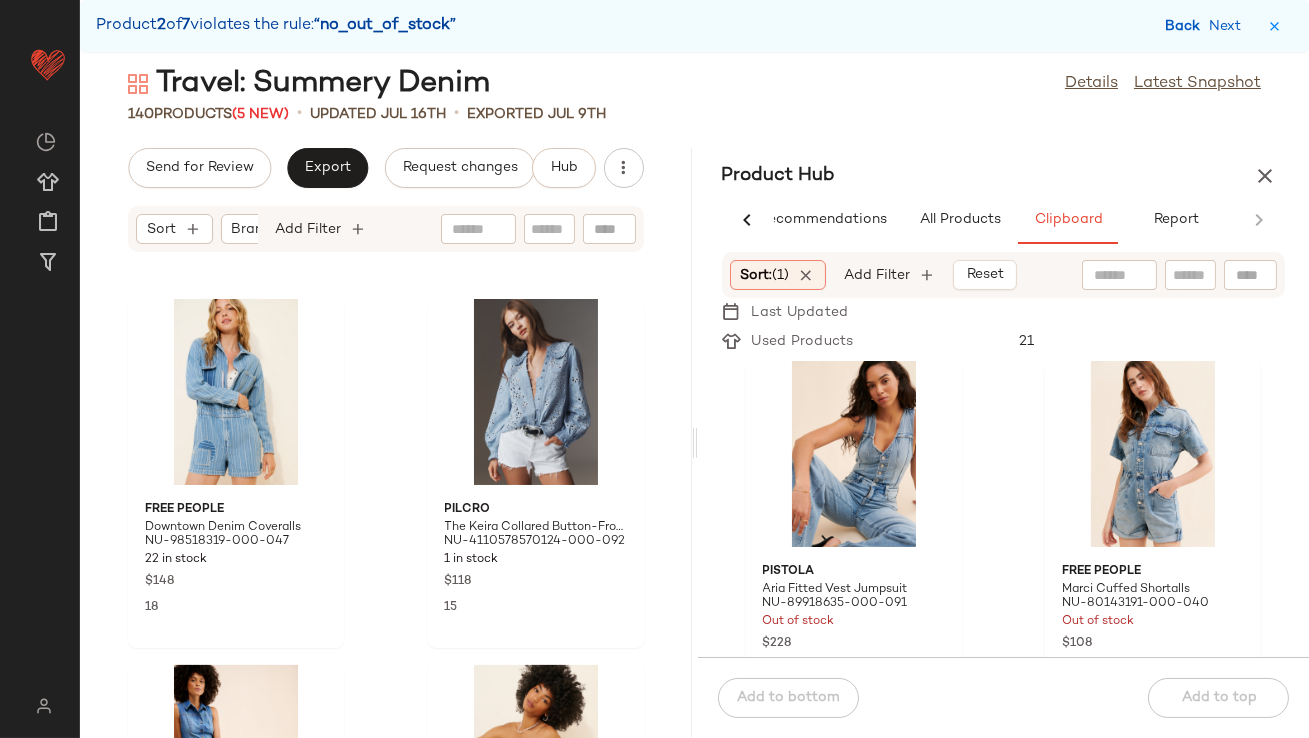 click on "Back" at bounding box center (1185, 26) 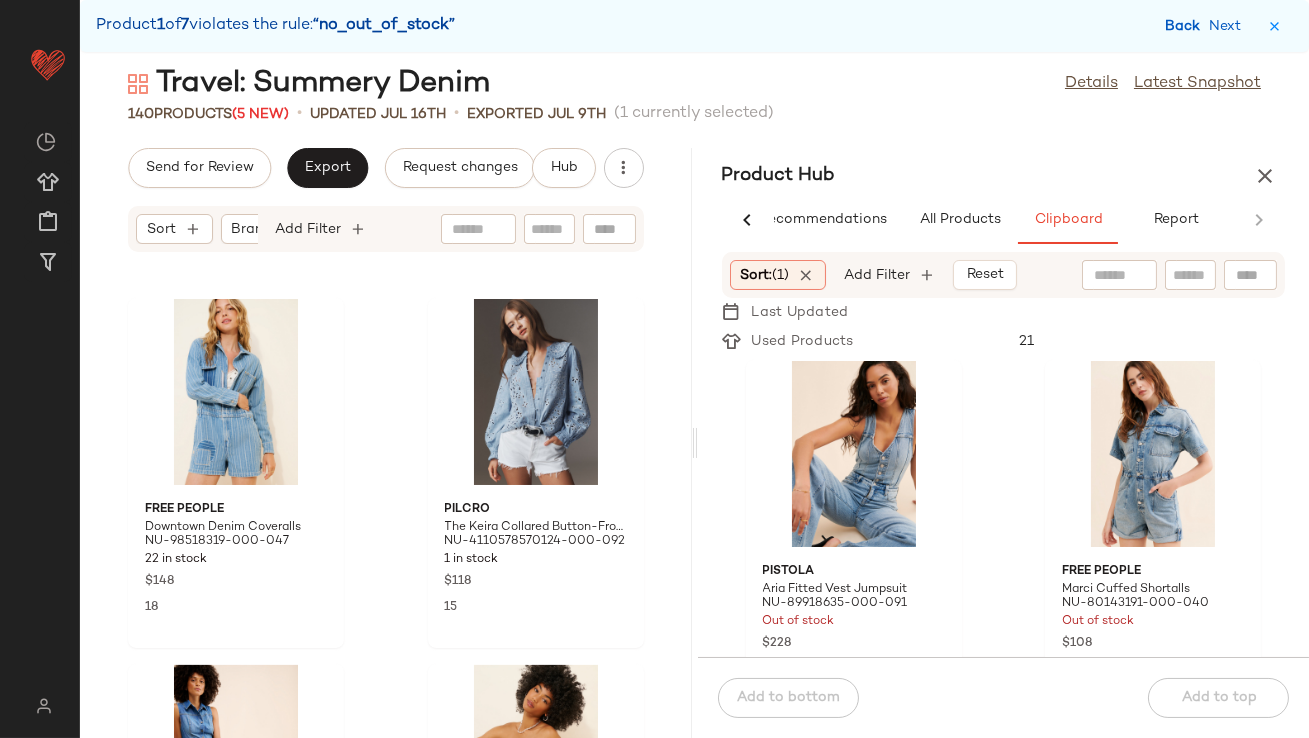 scroll, scrollTop: 4025, scrollLeft: 0, axis: vertical 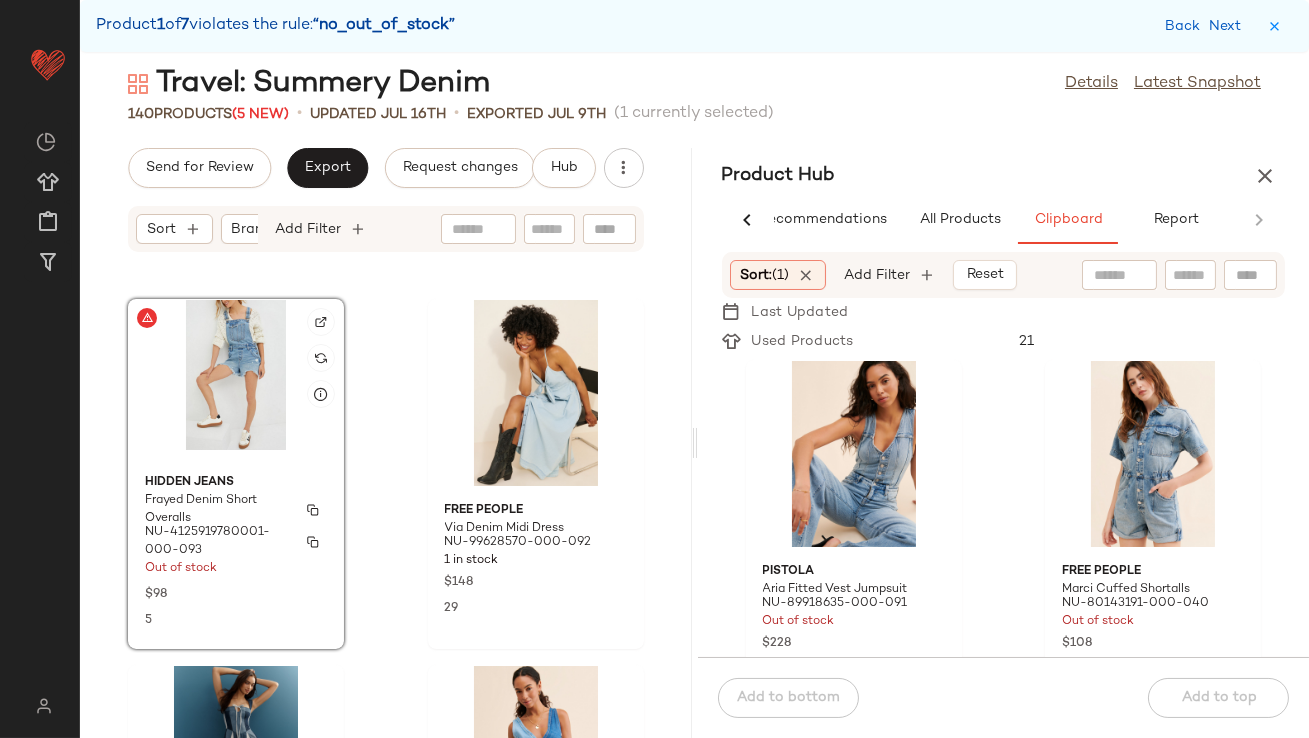 click on "Hidden Jeans Frayed Denim Short Overalls NU-4125919780001-000-093 Out of stock $98 5" 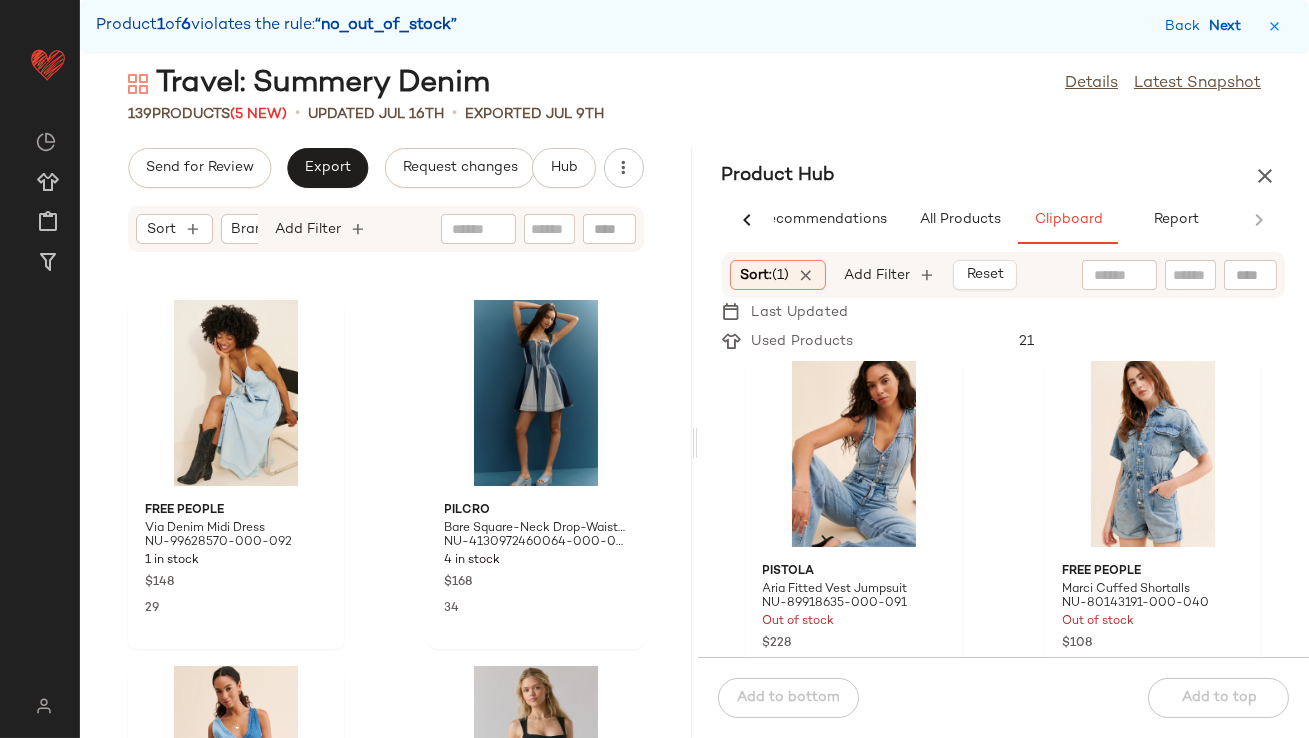 click on "Next" at bounding box center (1229, 26) 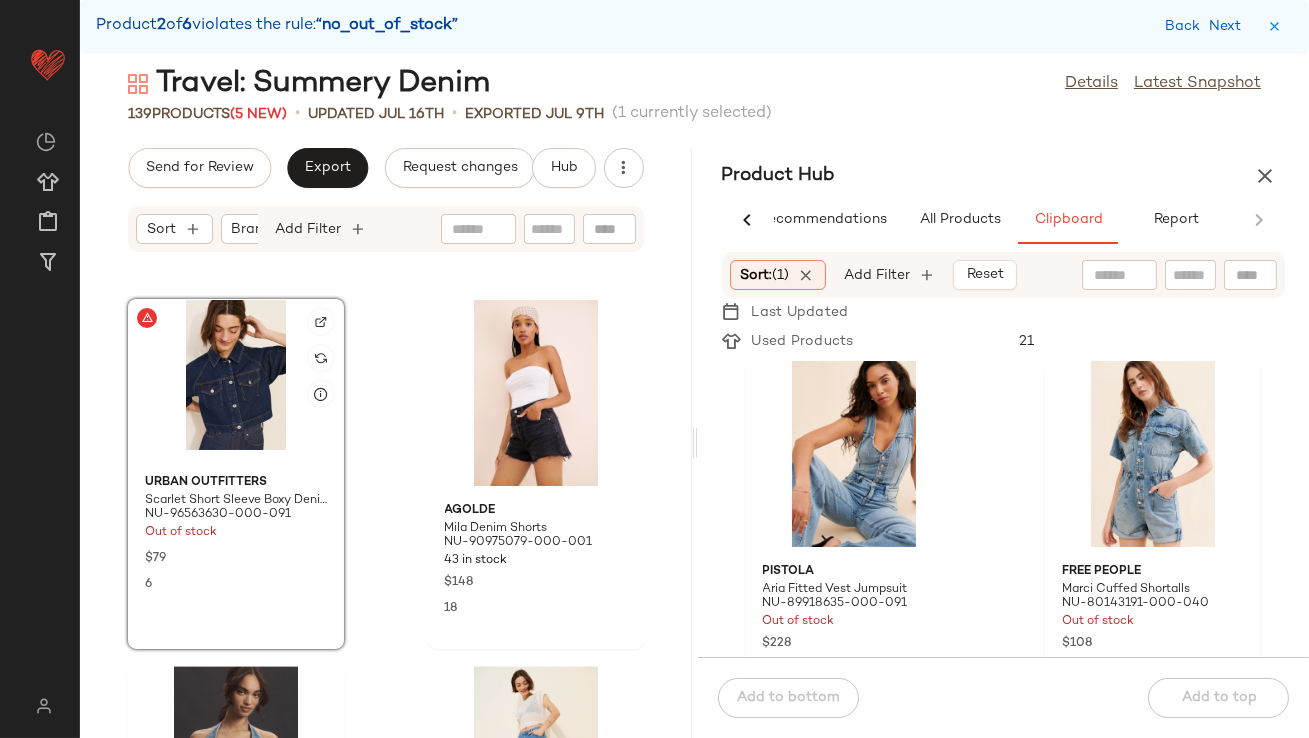 scroll, scrollTop: 9880, scrollLeft: 0, axis: vertical 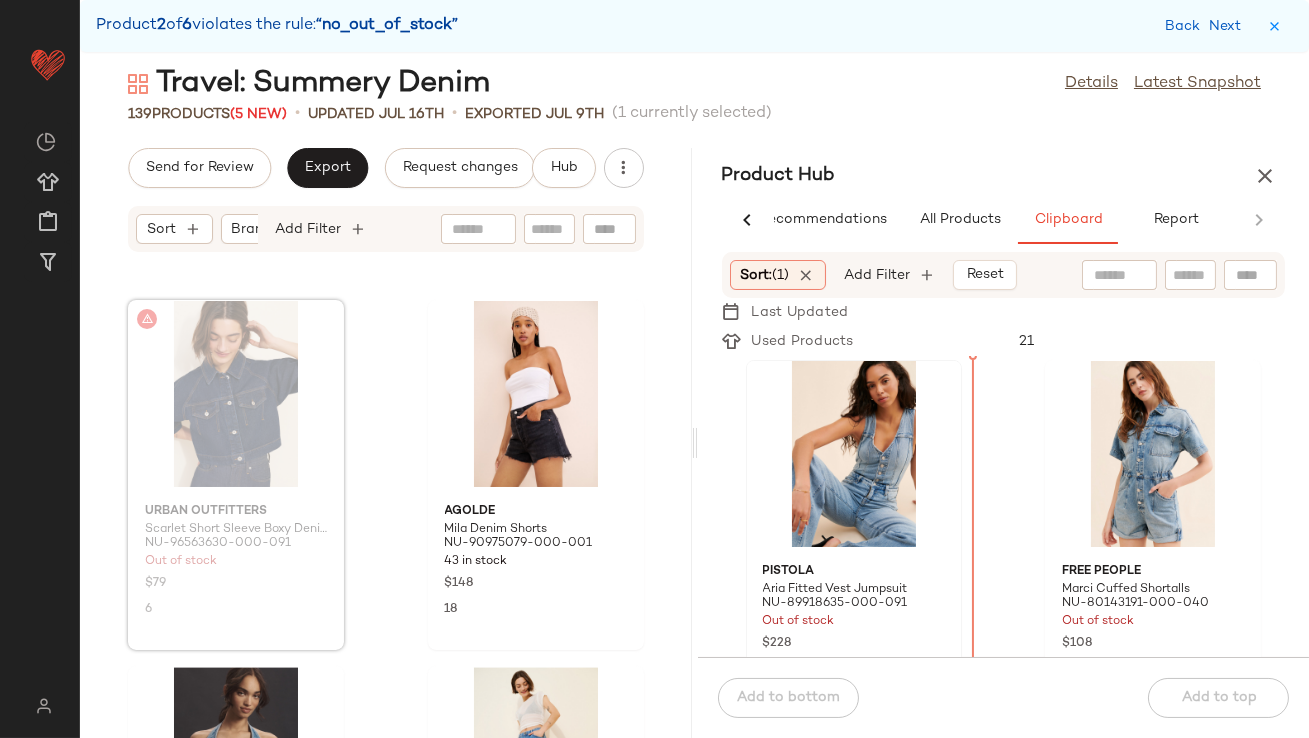 drag, startPoint x: 216, startPoint y: 393, endPoint x: 961, endPoint y: 509, distance: 753.9768 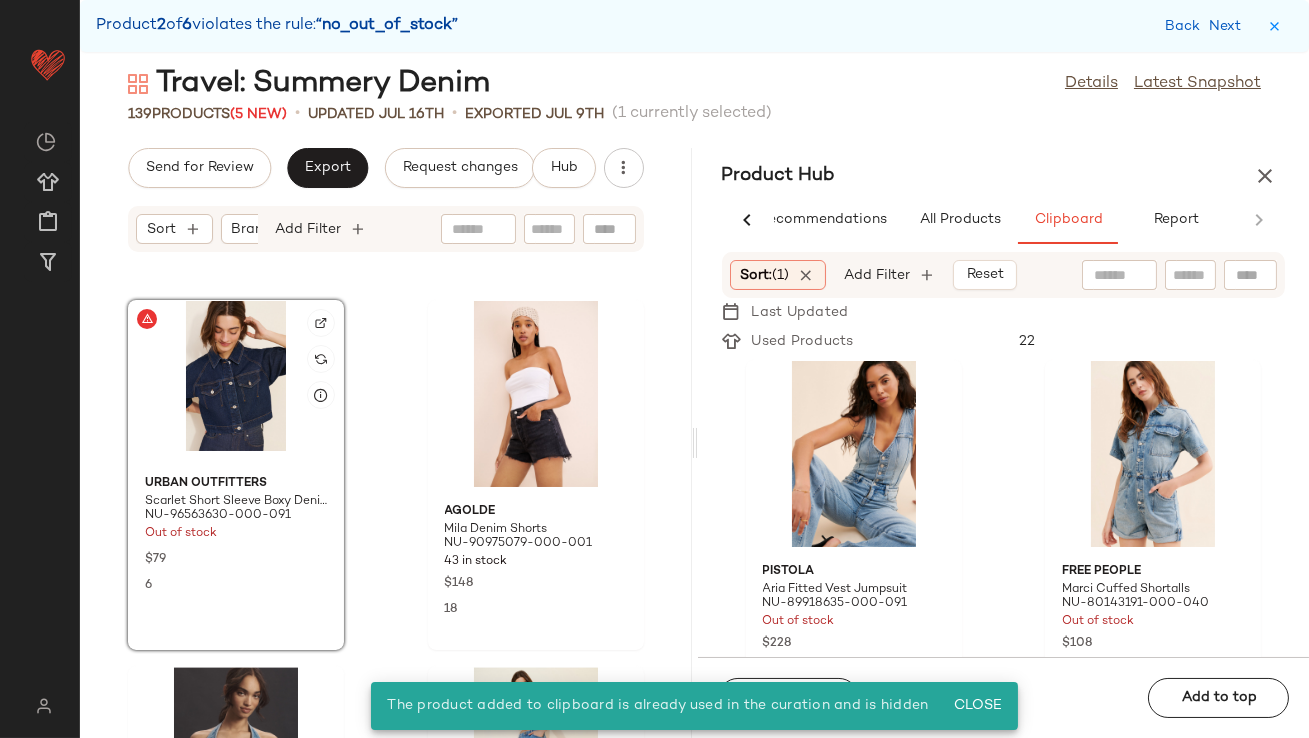 click 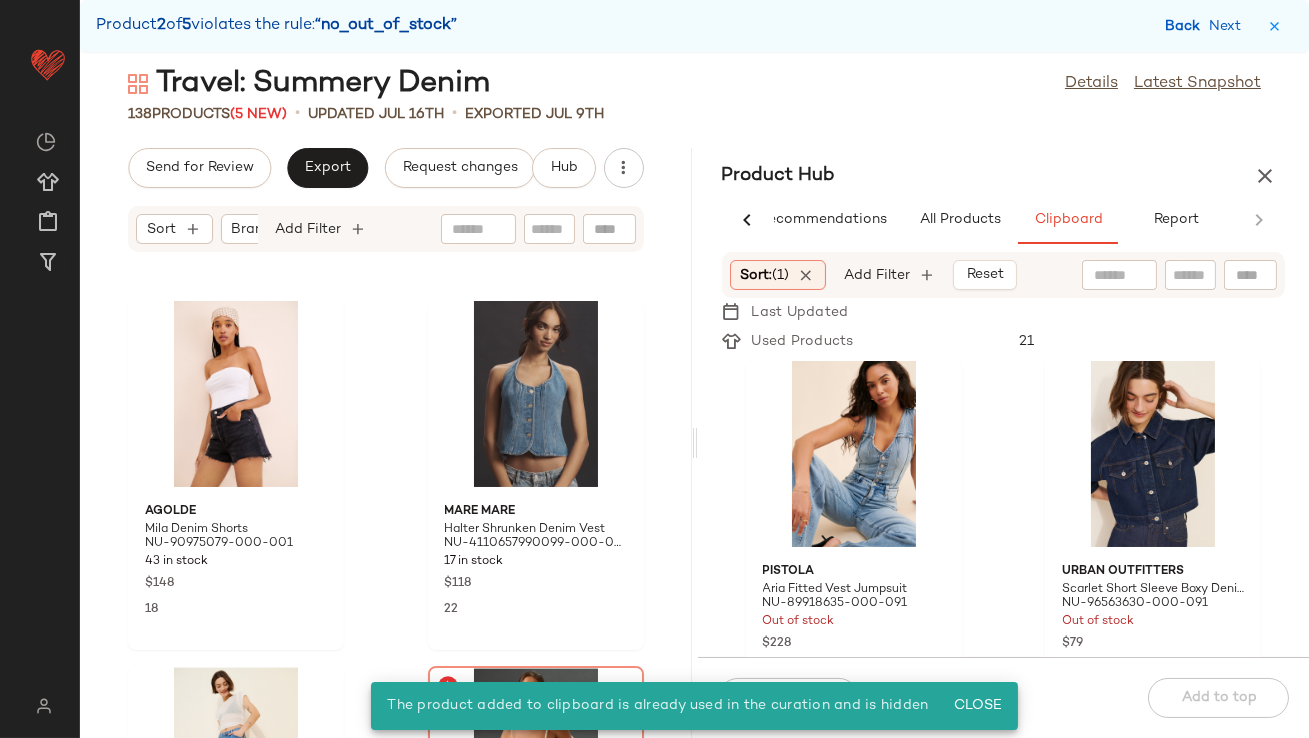 click on "Back" at bounding box center (1185, 26) 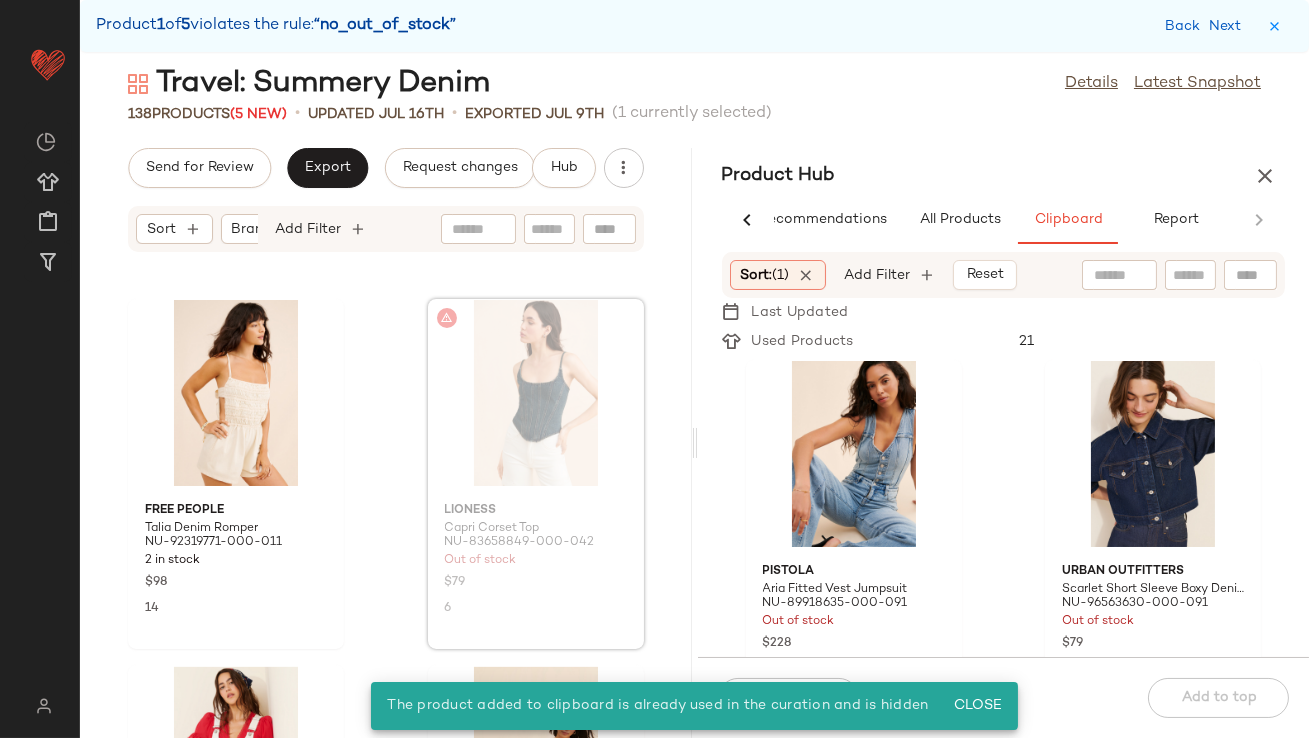 scroll, scrollTop: 7682, scrollLeft: 0, axis: vertical 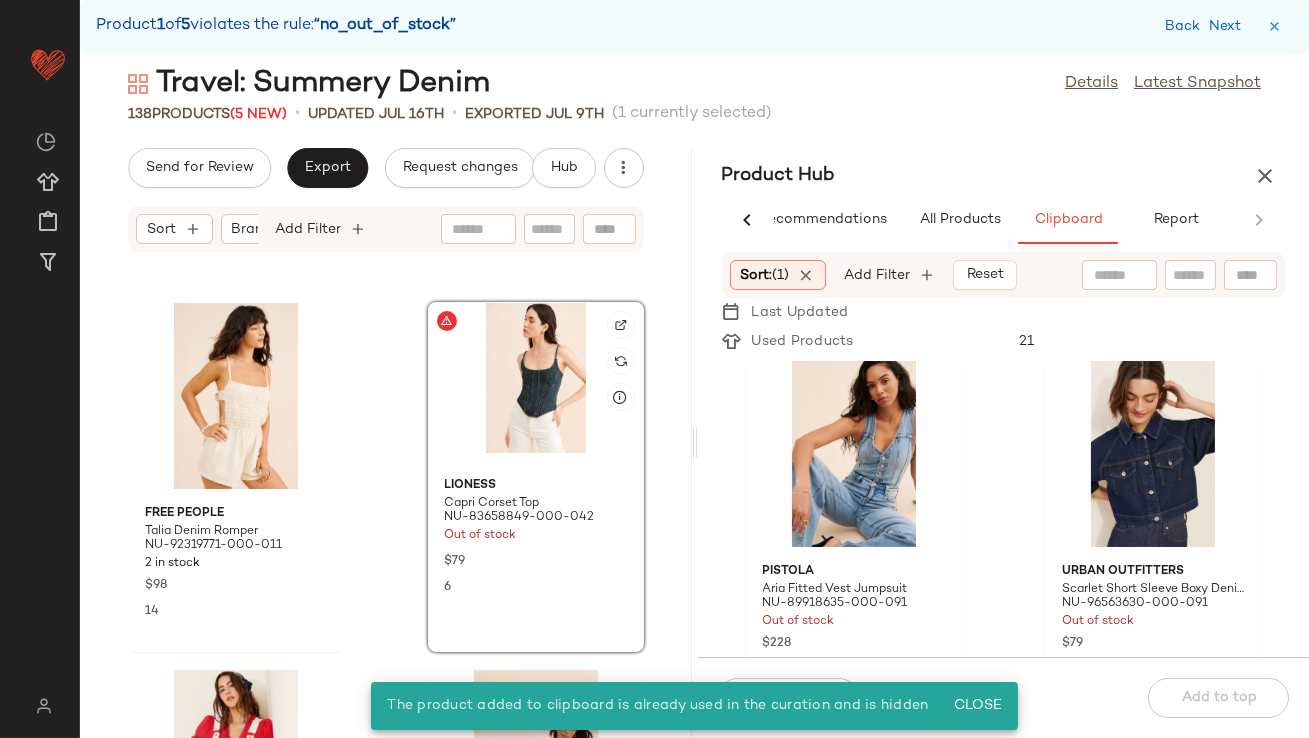 click 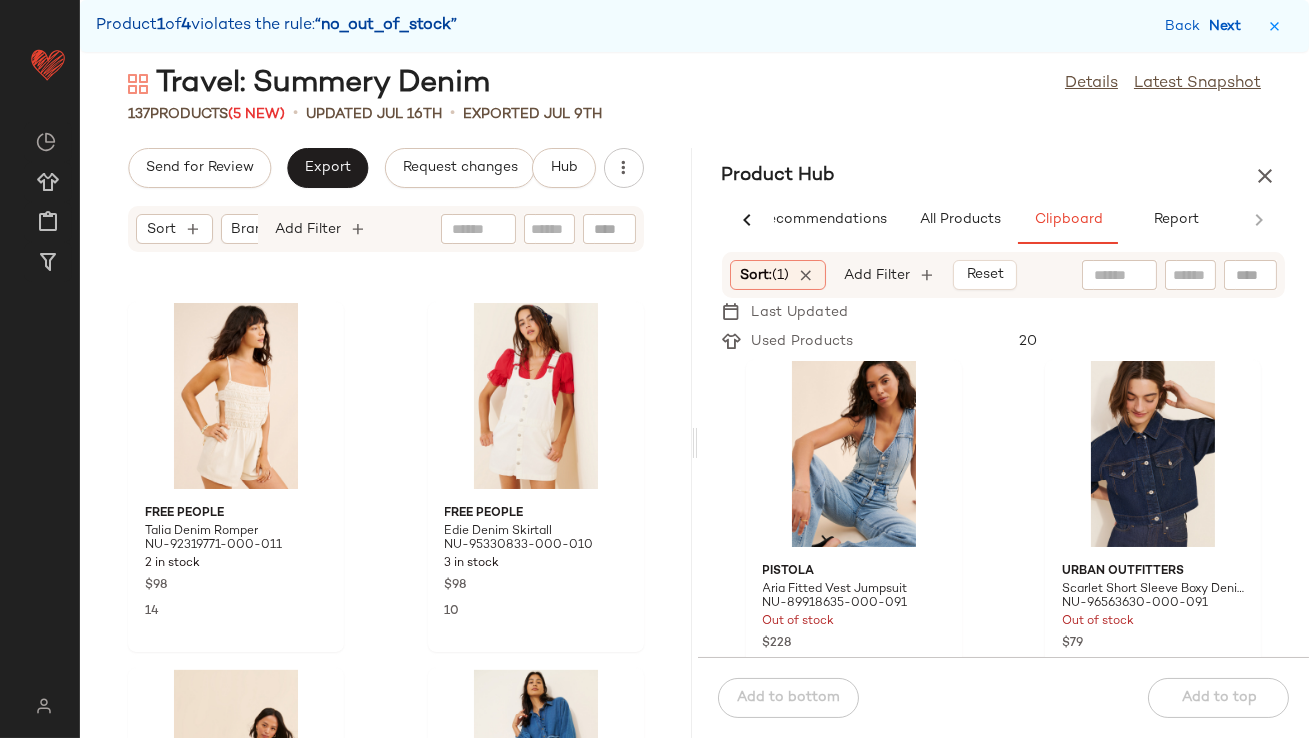click on "Next" at bounding box center [1229, 26] 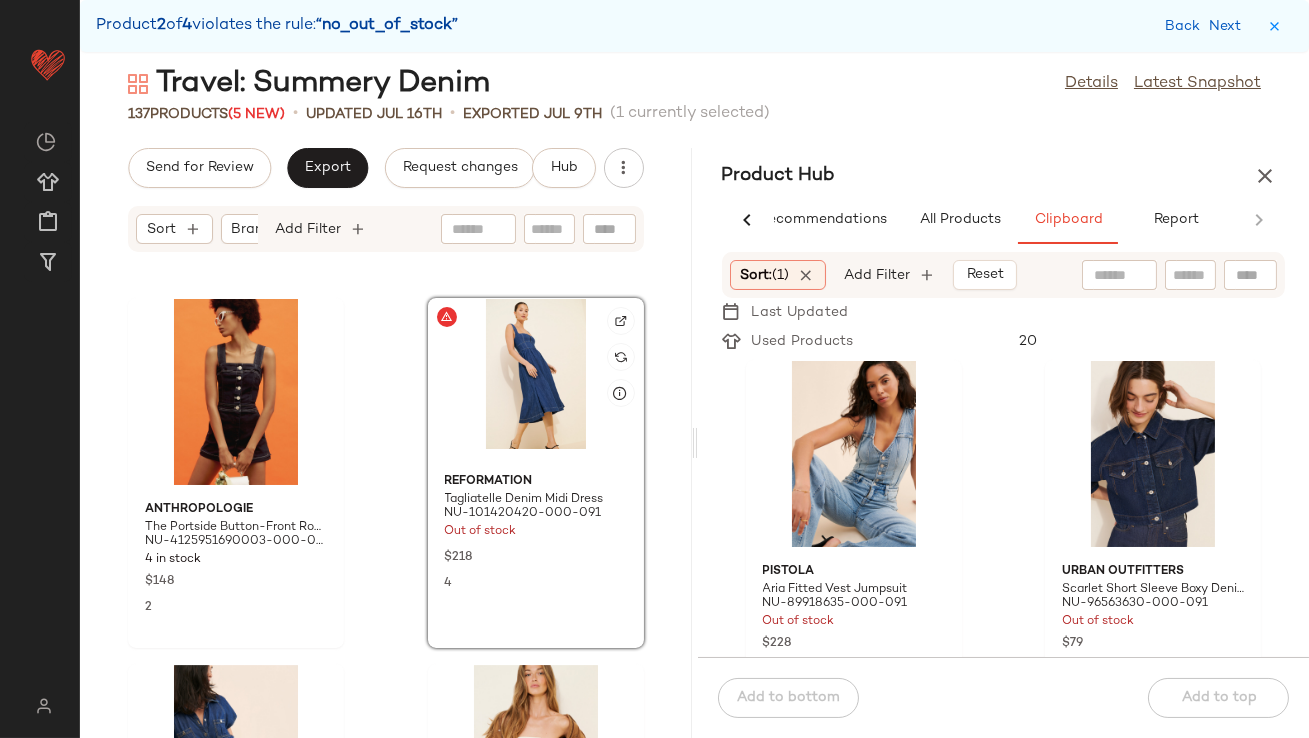 click 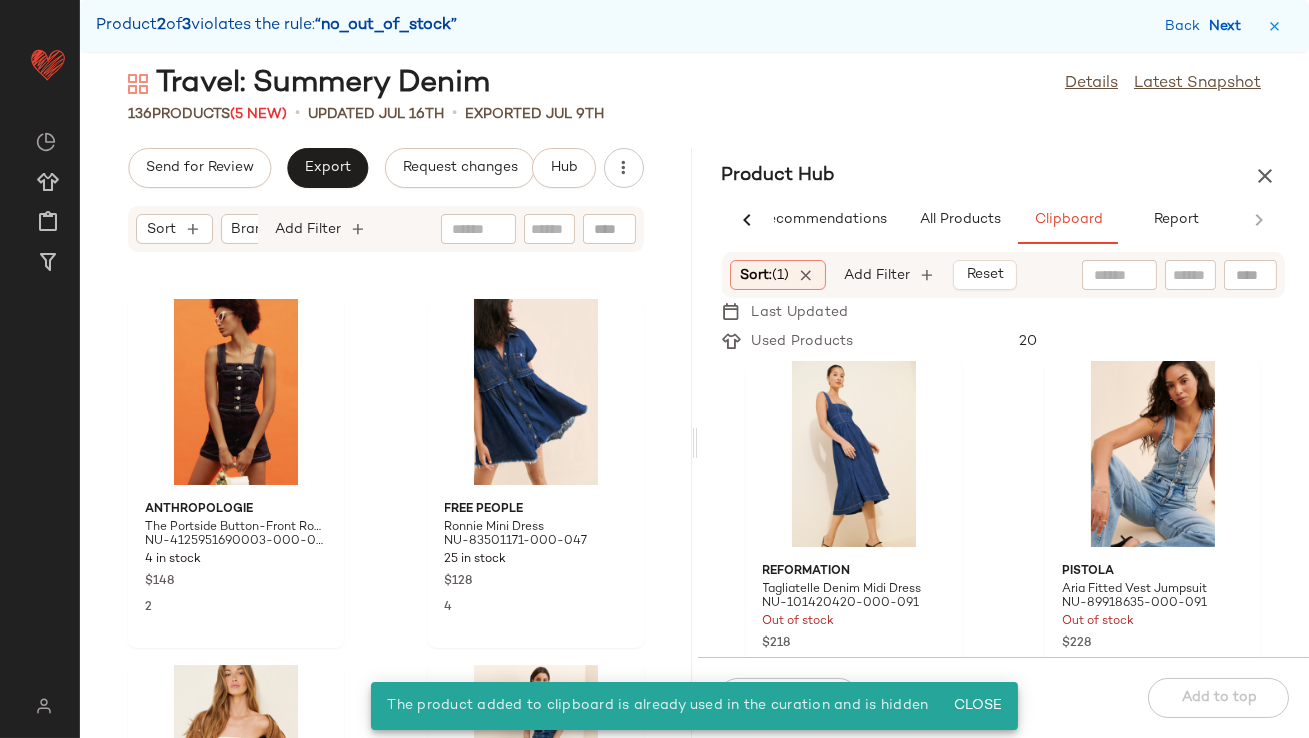 click on "Next" at bounding box center [1229, 26] 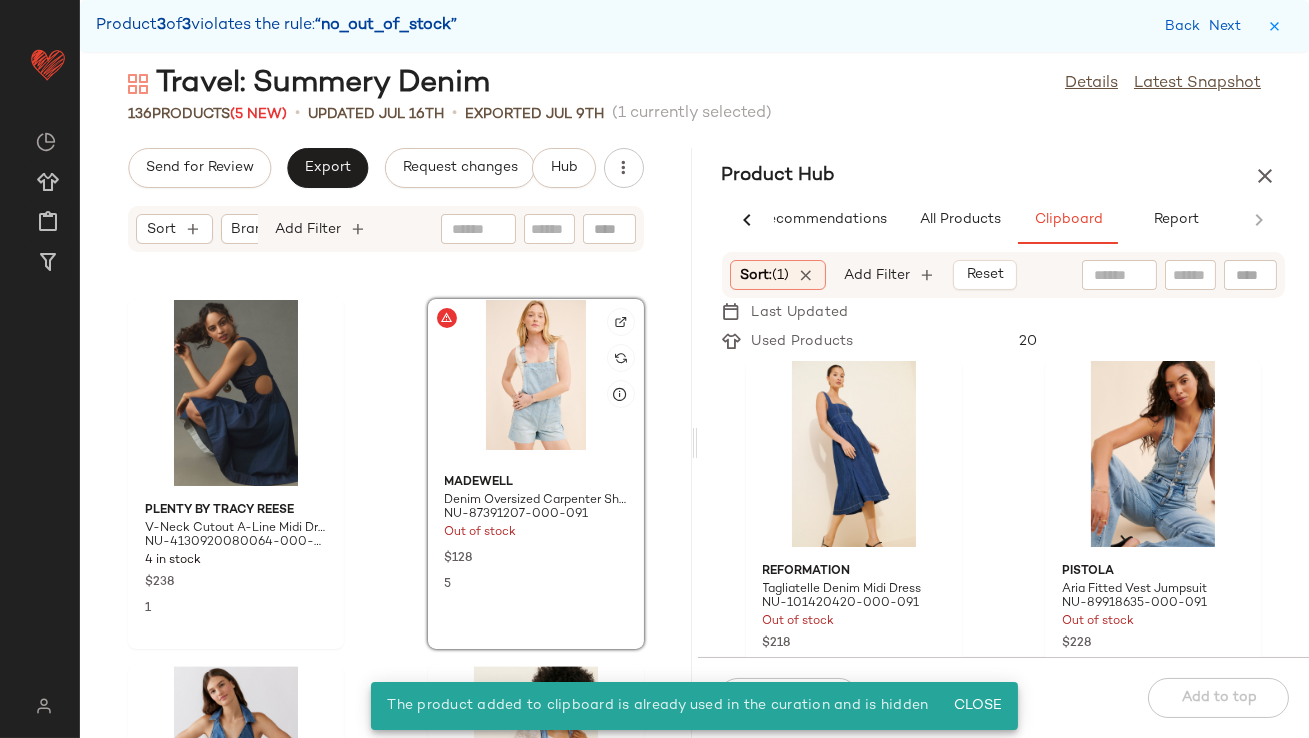 click 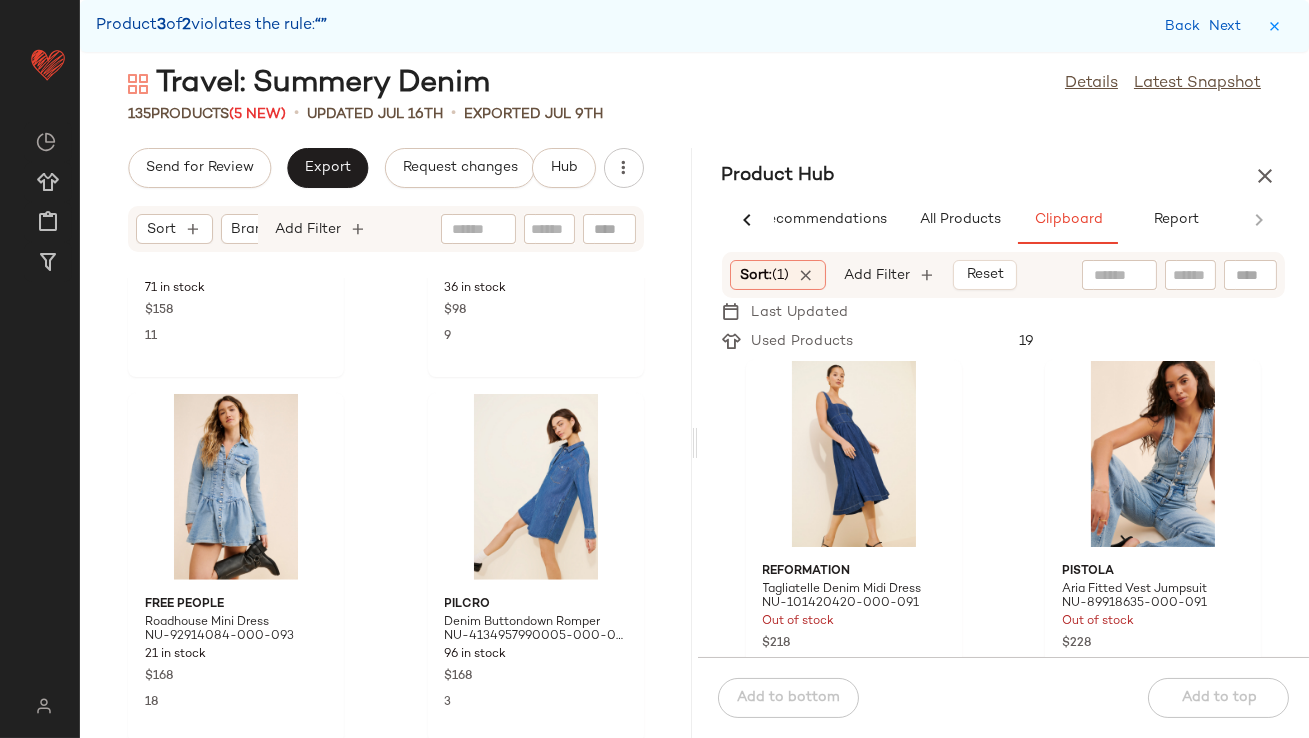 scroll, scrollTop: 16817, scrollLeft: 0, axis: vertical 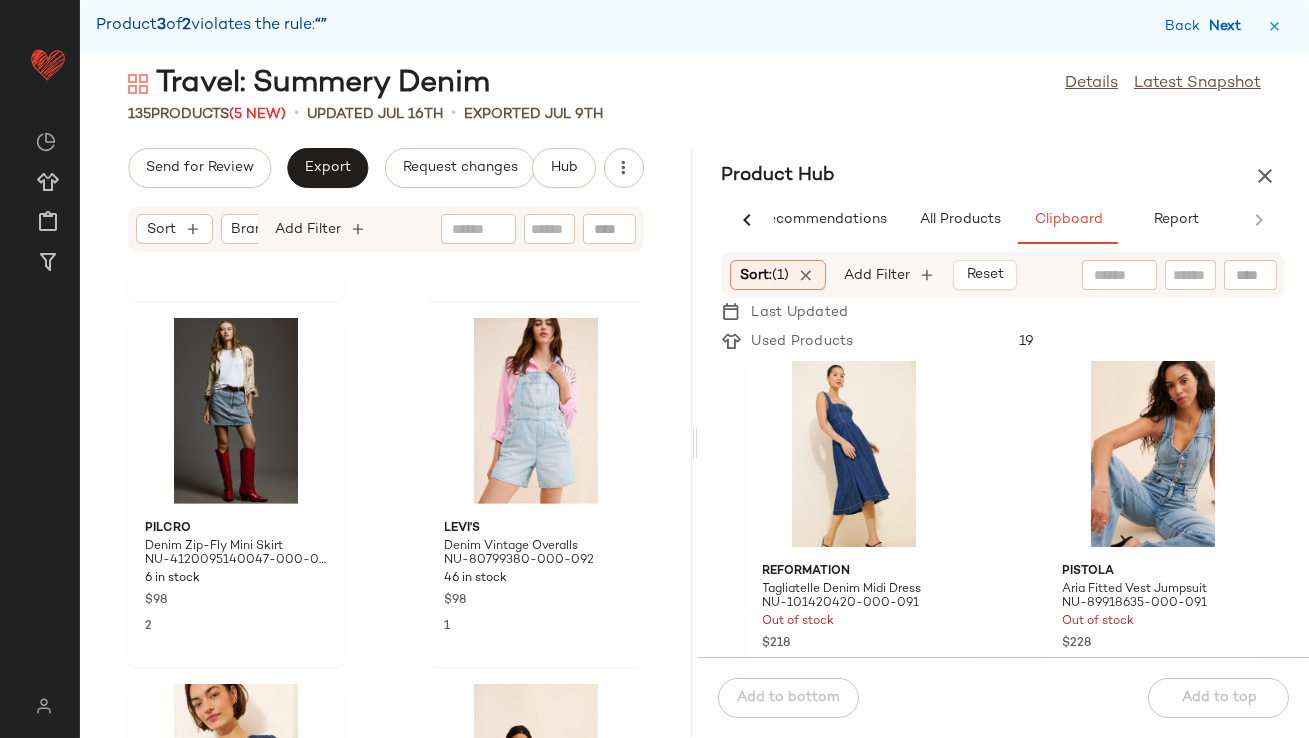 click on "Next" at bounding box center (1229, 26) 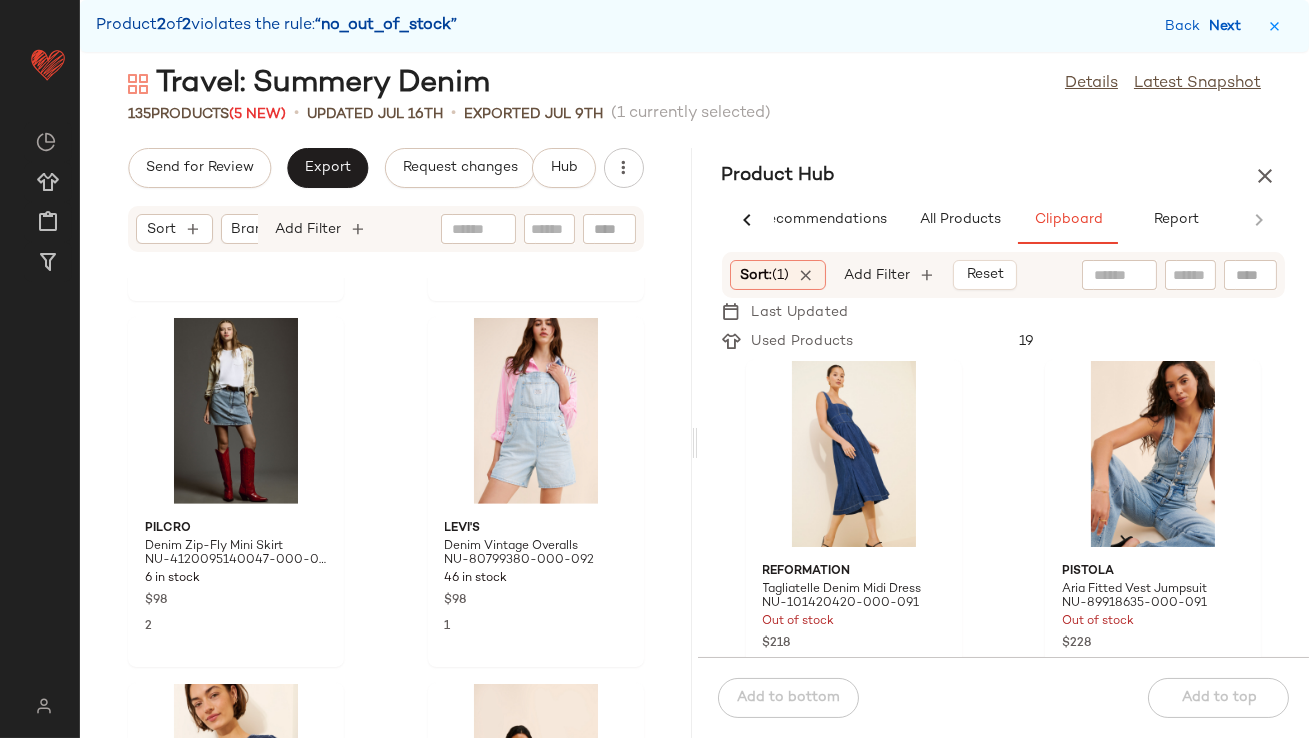 scroll, scrollTop: 15738, scrollLeft: 0, axis: vertical 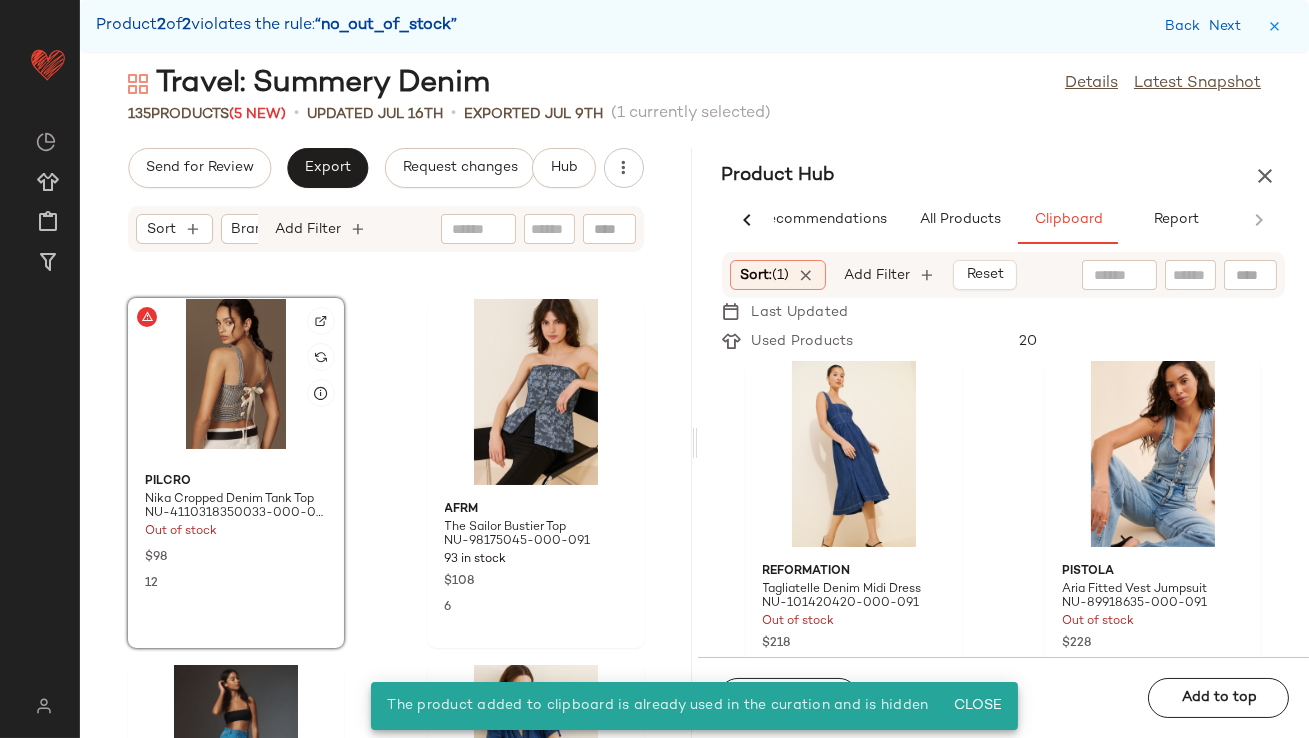 click 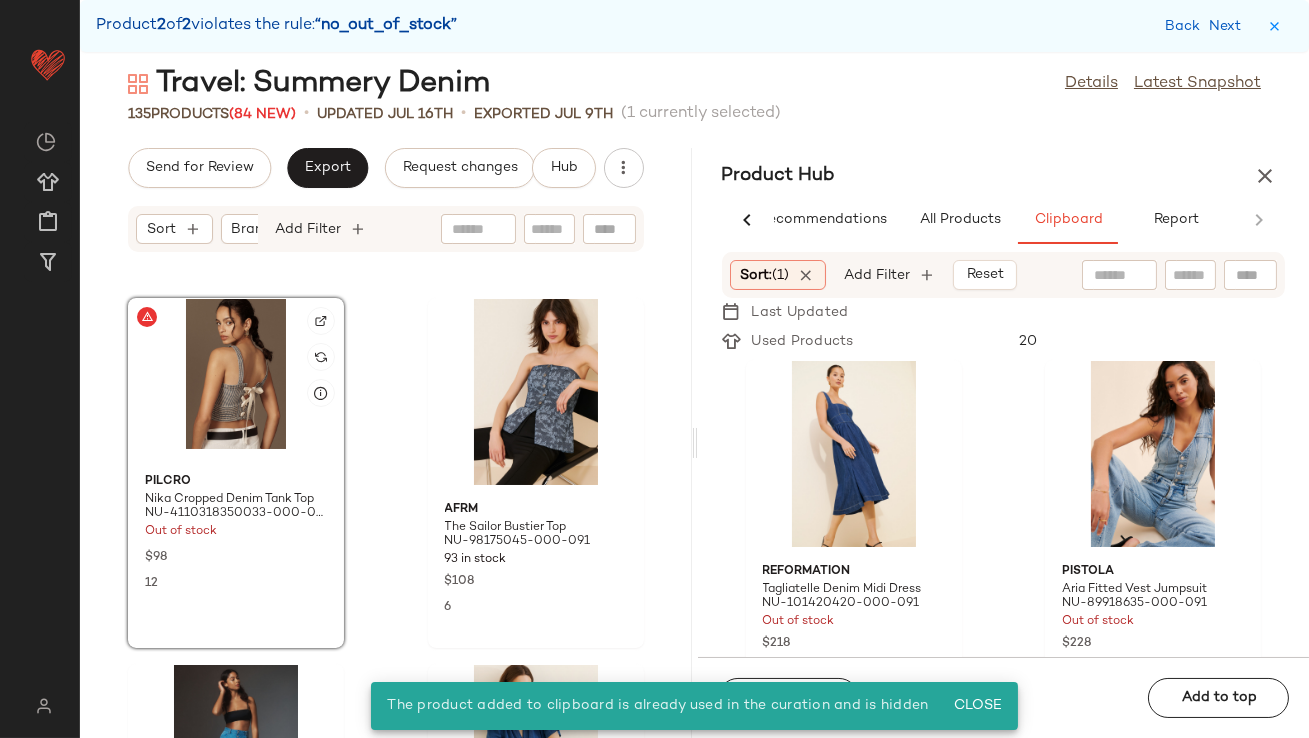 click 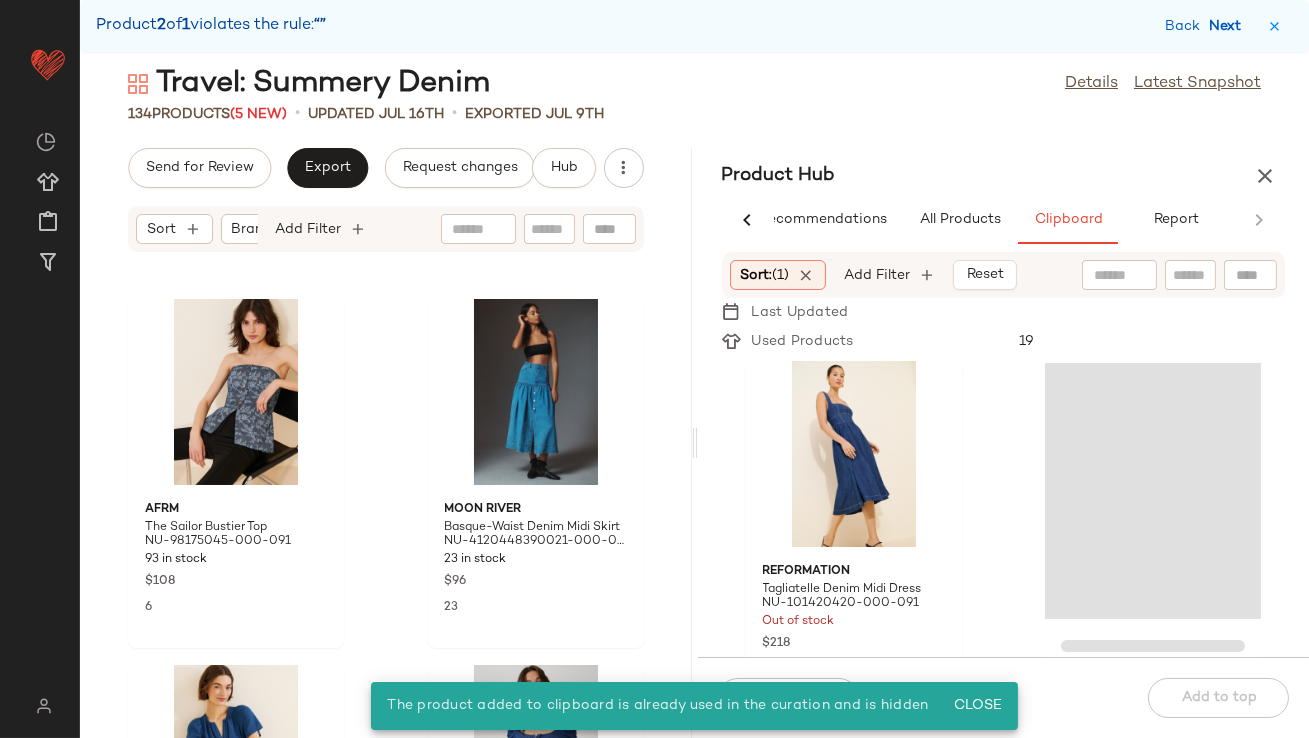 click on "Next" at bounding box center (1229, 26) 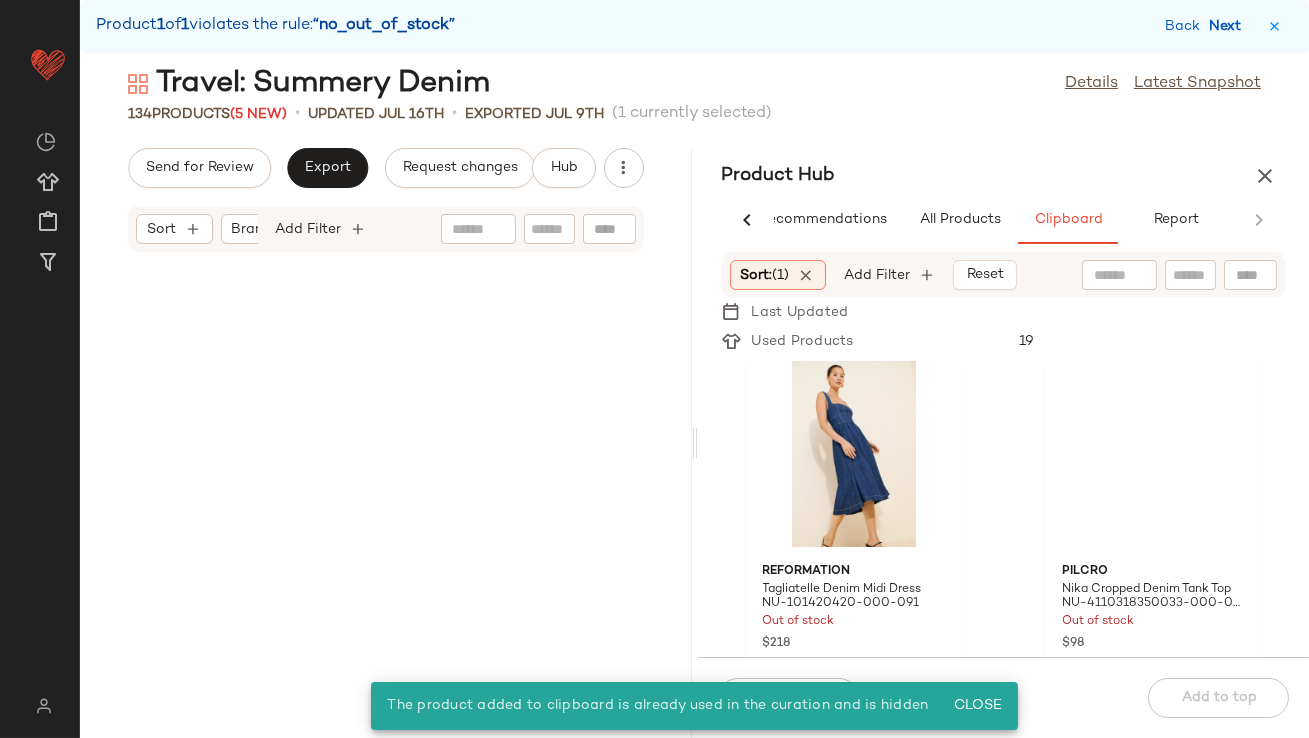 scroll, scrollTop: 10248, scrollLeft: 0, axis: vertical 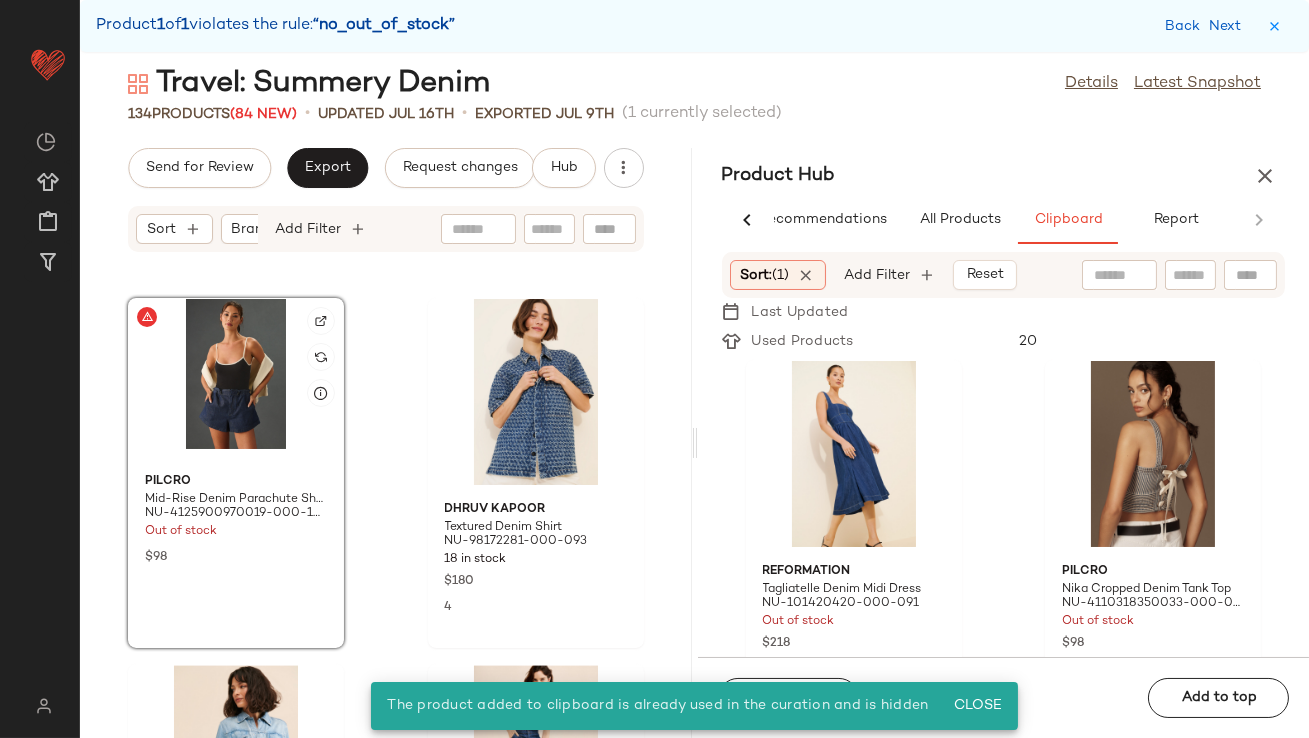 click 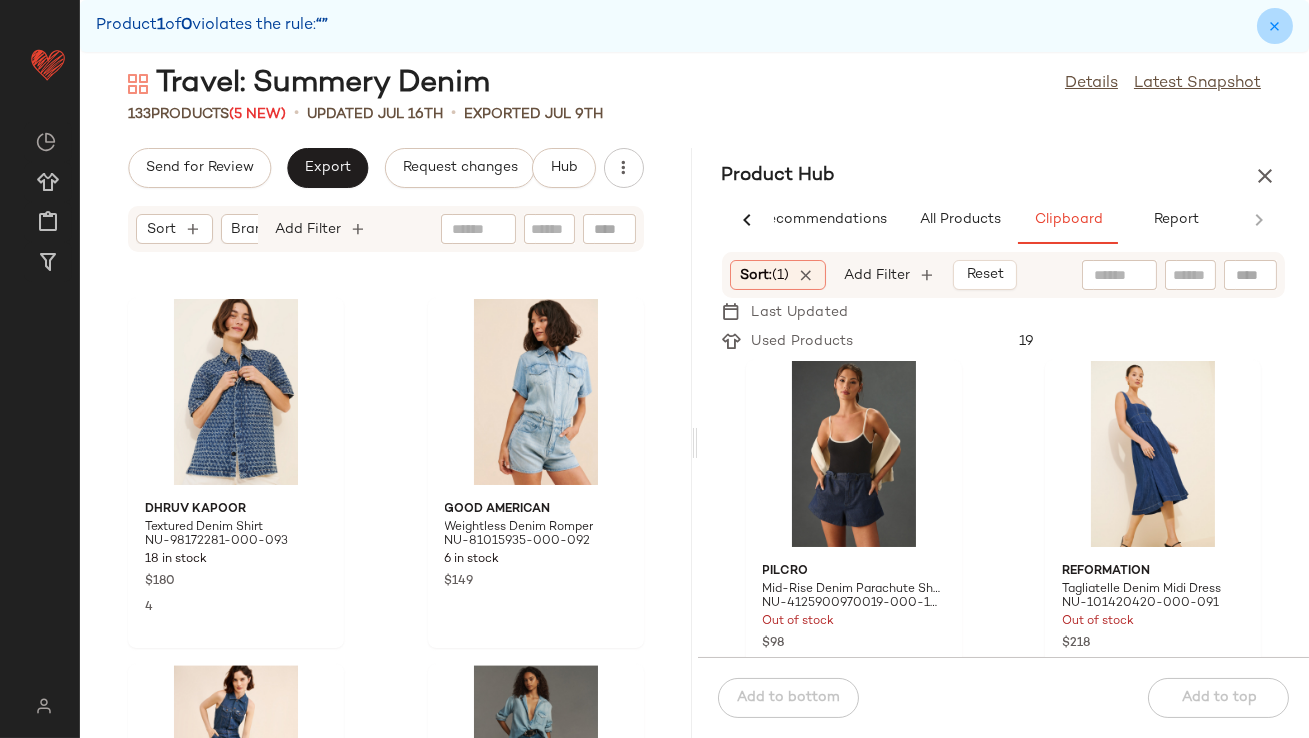 click at bounding box center [1275, 26] 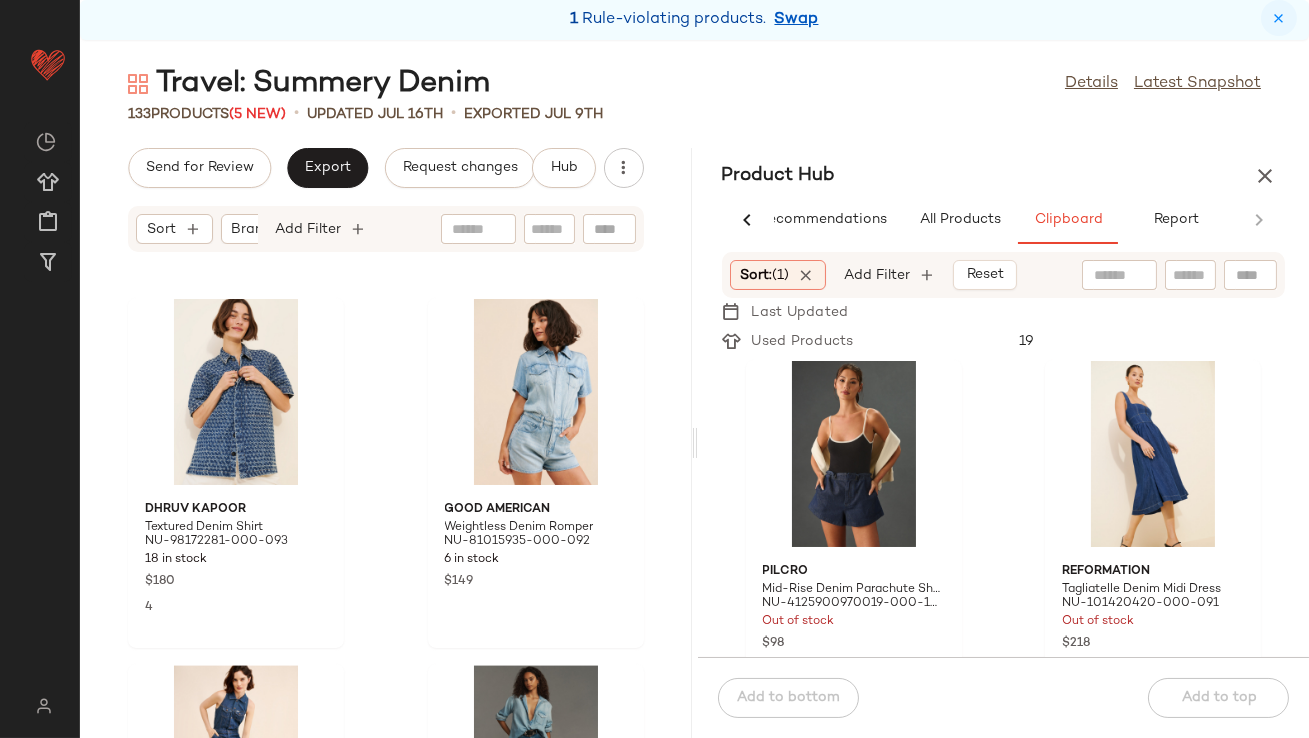 click at bounding box center (1279, 18) 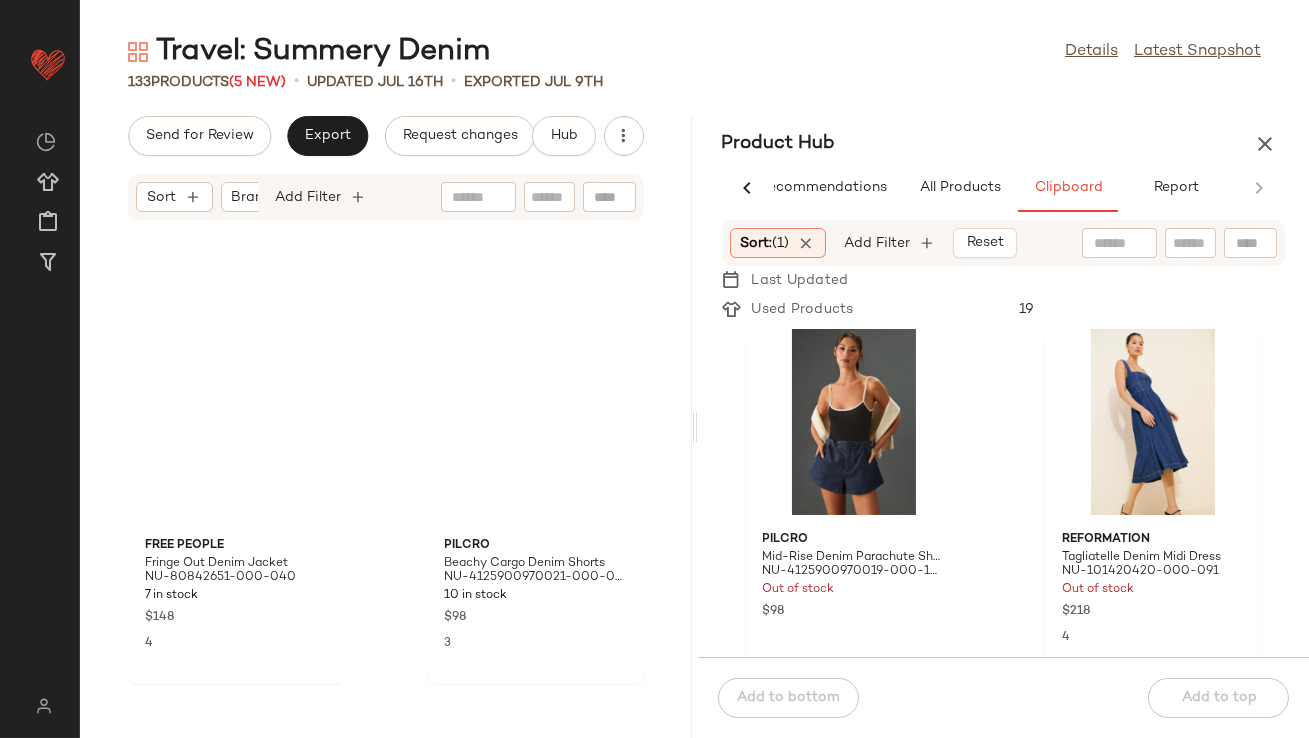 scroll, scrollTop: 8076, scrollLeft: 0, axis: vertical 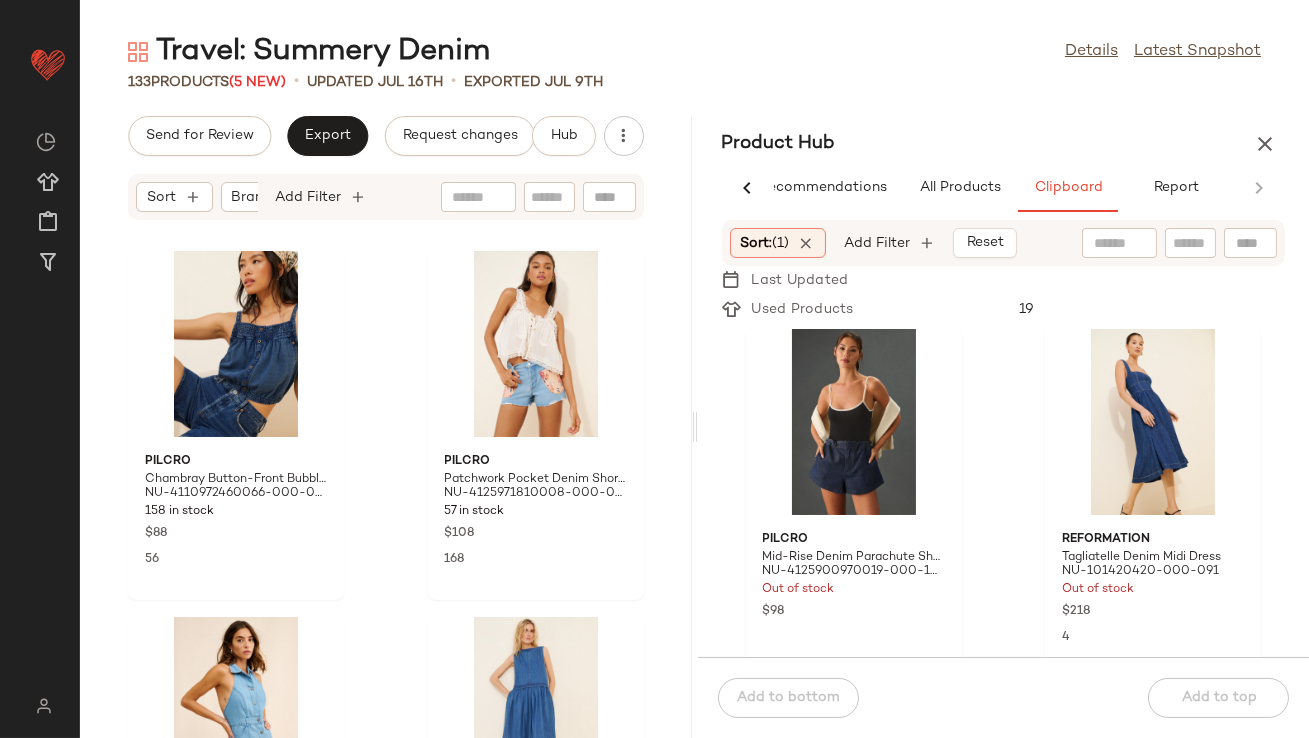 click on "(1)" at bounding box center [781, 243] 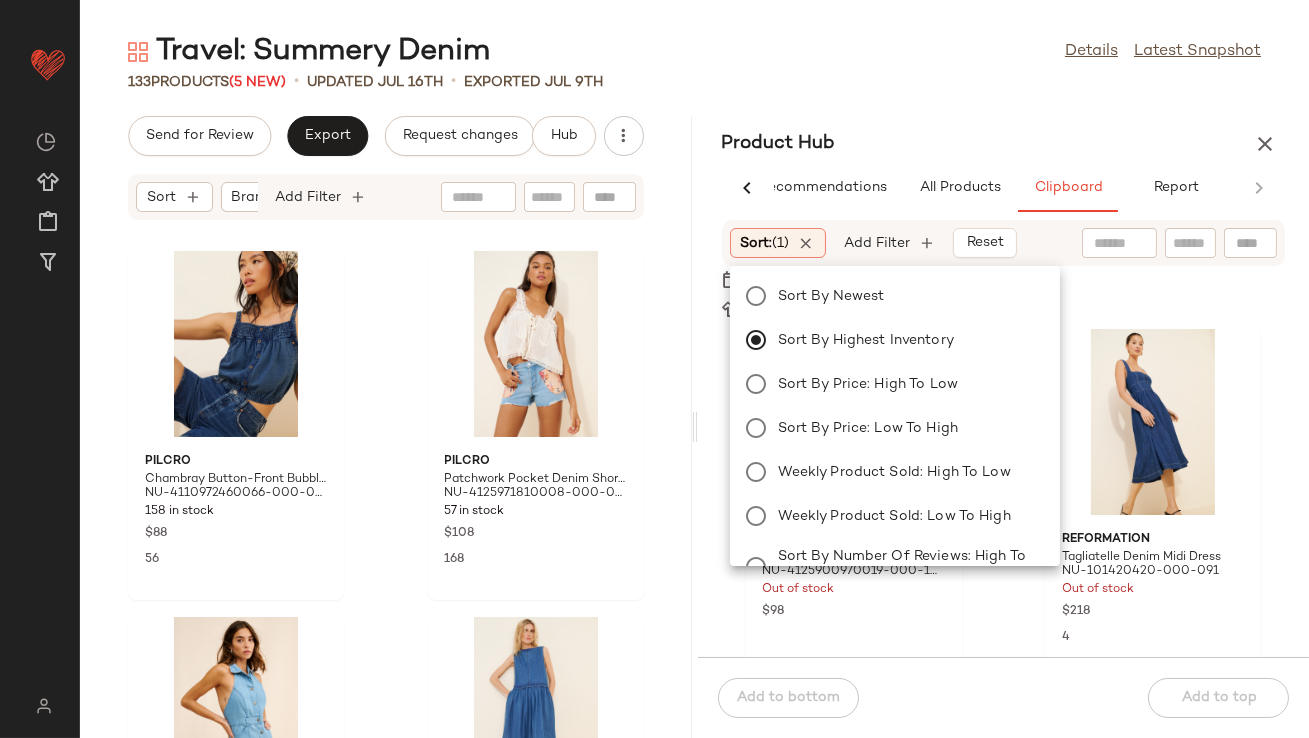 click at bounding box center (807, 243) 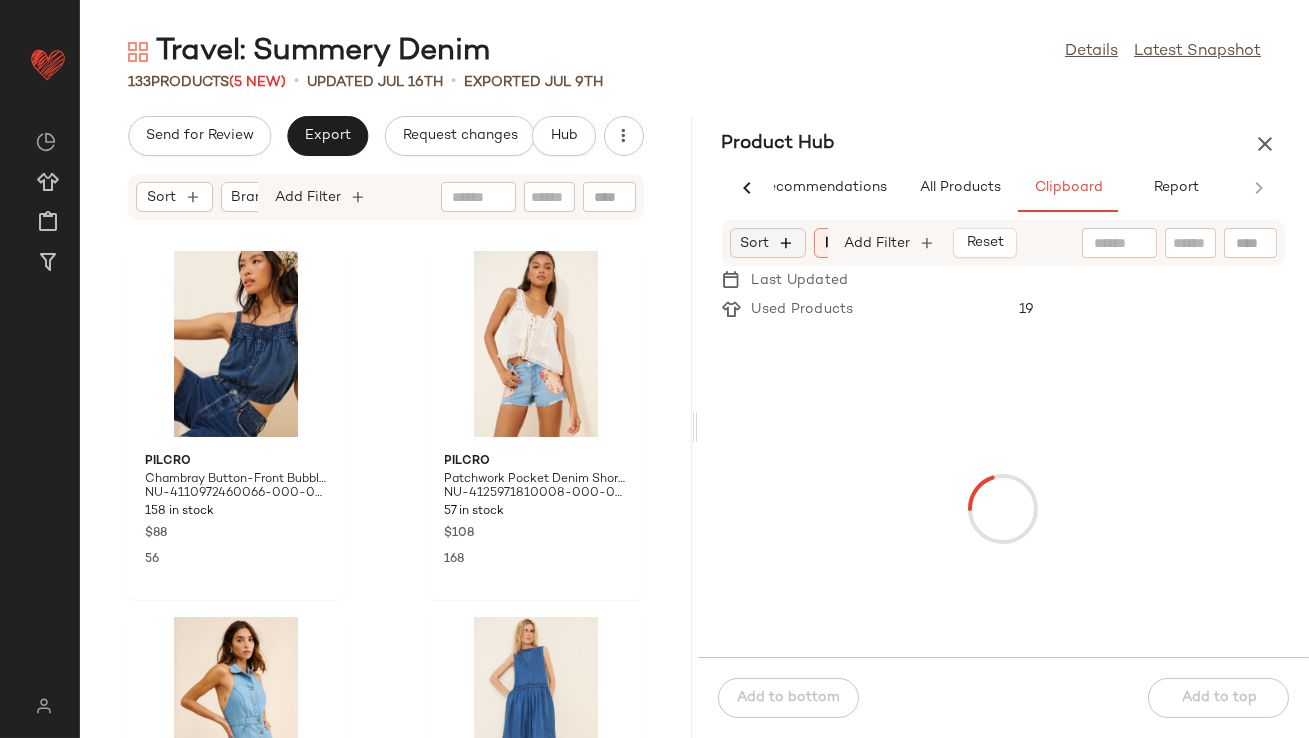 click at bounding box center [787, 243] 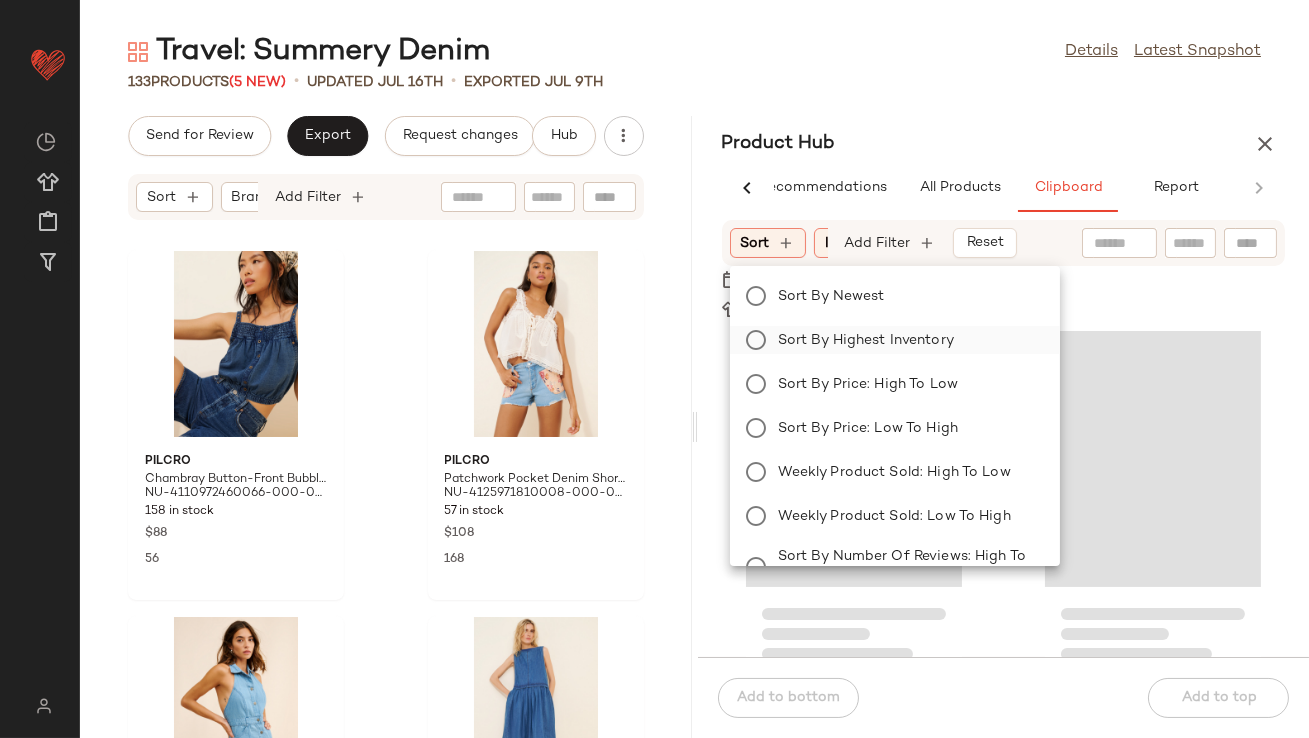 click on "Sort by Highest Inventory" 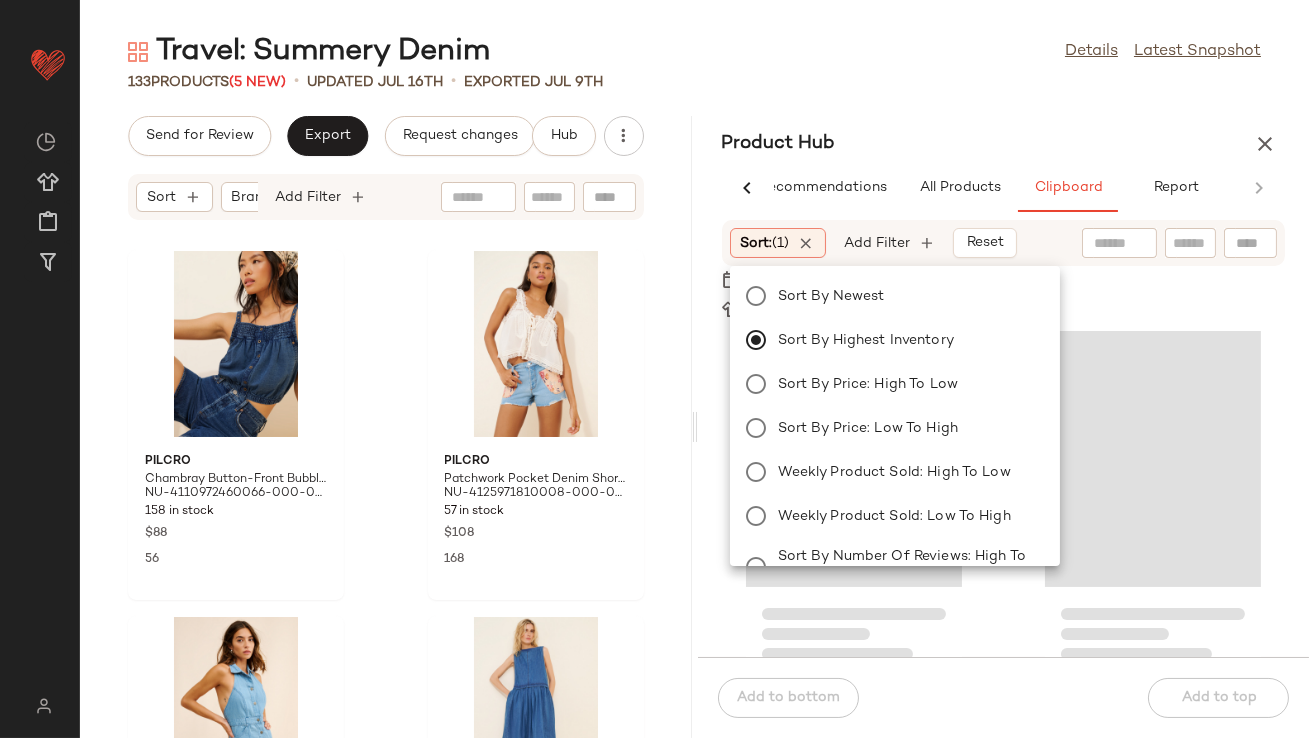 scroll, scrollTop: 9515, scrollLeft: 0, axis: vertical 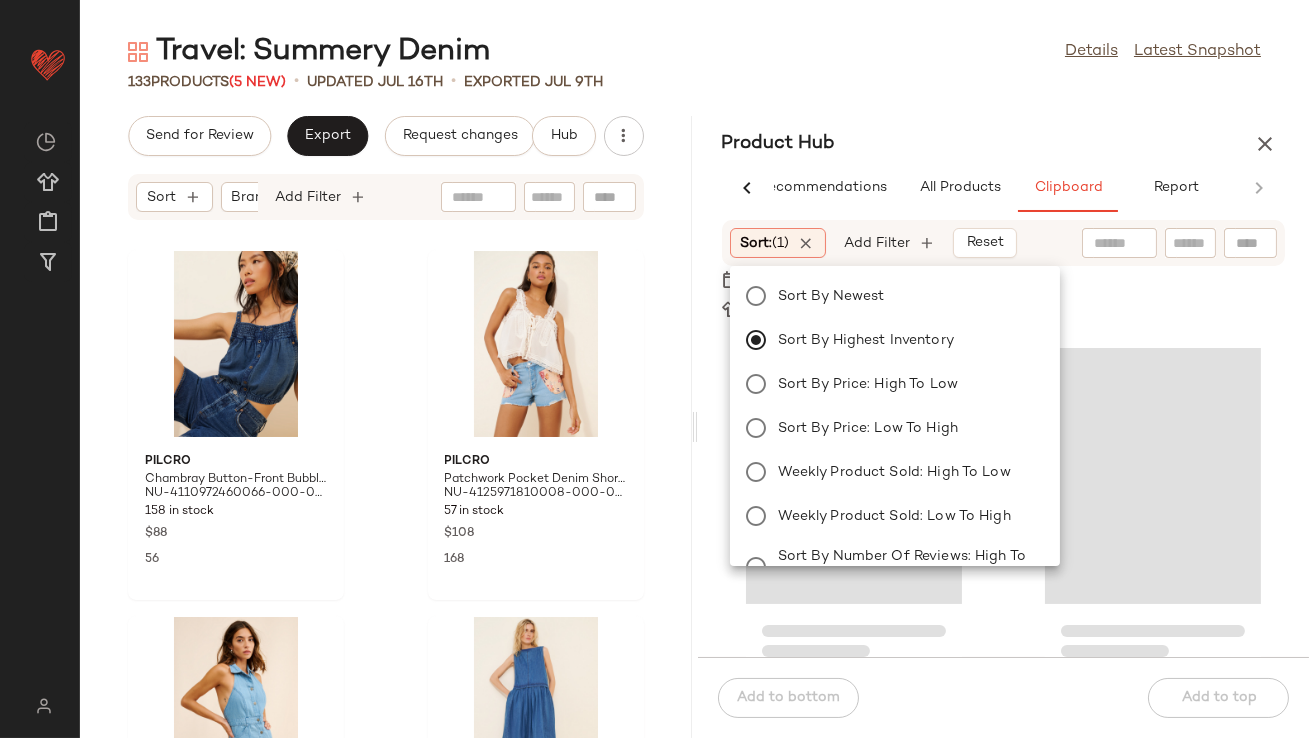 click on "Travel: Summery Denim  Details   Latest Snapshot  133   Products  (5 New)  •   updated Jul 16th  •  Exported Jul 9th  Send for Review   Export   Request changes   Hub  Sort  Brand  Category  Add Filter  Pilcro Chambray Button-Front Bubble-Hem Top NU-4110972460066-000-092 158 in stock $88 56 Pilcro Patchwork Pocket Denim Shorts NU-4125971810008-000-092 57 in stock $108 168 Free People Sami Mini Dress NU-62110440-000-048 30 in stock $108 3 Free People Soraya Denim Midi Dress NU-98865009-000-092 128 in stock $168 116 Rolla's Mirage Medium Wash Shortalls NU-67197822-000-093 106 in stock $139 64 Pilcro Short N Seamed Denim Dress NU-4130957990137-000-091 32 in stock $158 214 Habitual Denim Boxy Crop Top NU-97980395-000-093 3 in stock $99 48 Pilcro The Devon Denim Shorts: Wave Print Edition NU-4125951690030-000-092 66 in stock $118 10 Product Hub  AI Recommendations   All Products   Clipboard   Report  Sort:   (1) Brand  Category  In Curation?:   No Availability:   in_stock Add Filter   Reset  Filter denim" at bounding box center (694, 385) 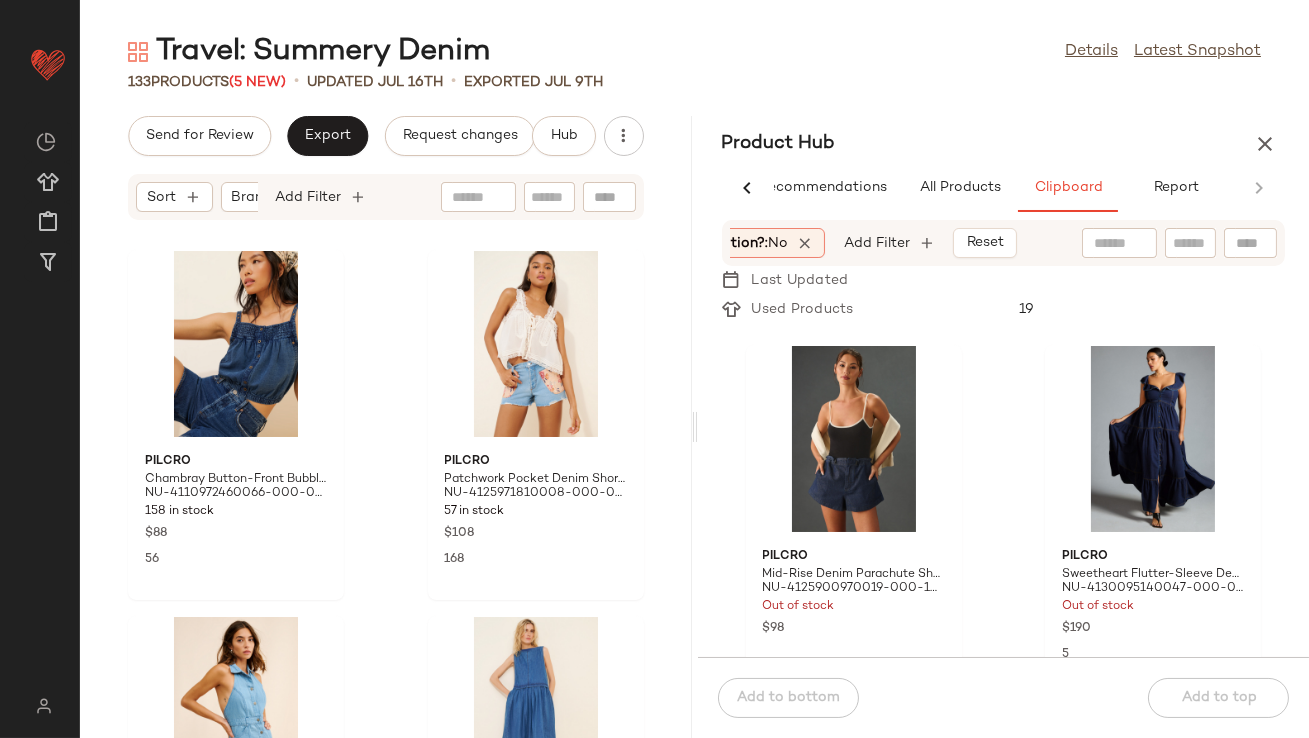 scroll, scrollTop: 0, scrollLeft: 174, axis: horizontal 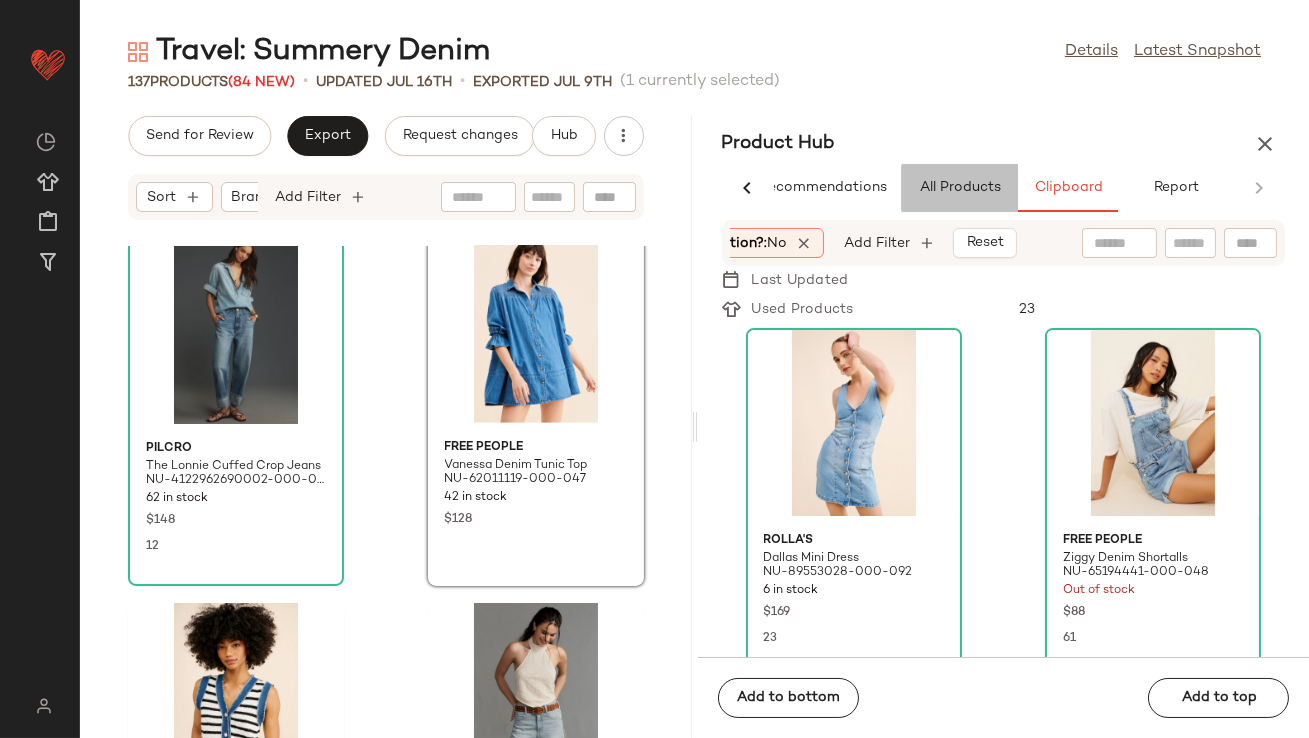 click on "All Products" 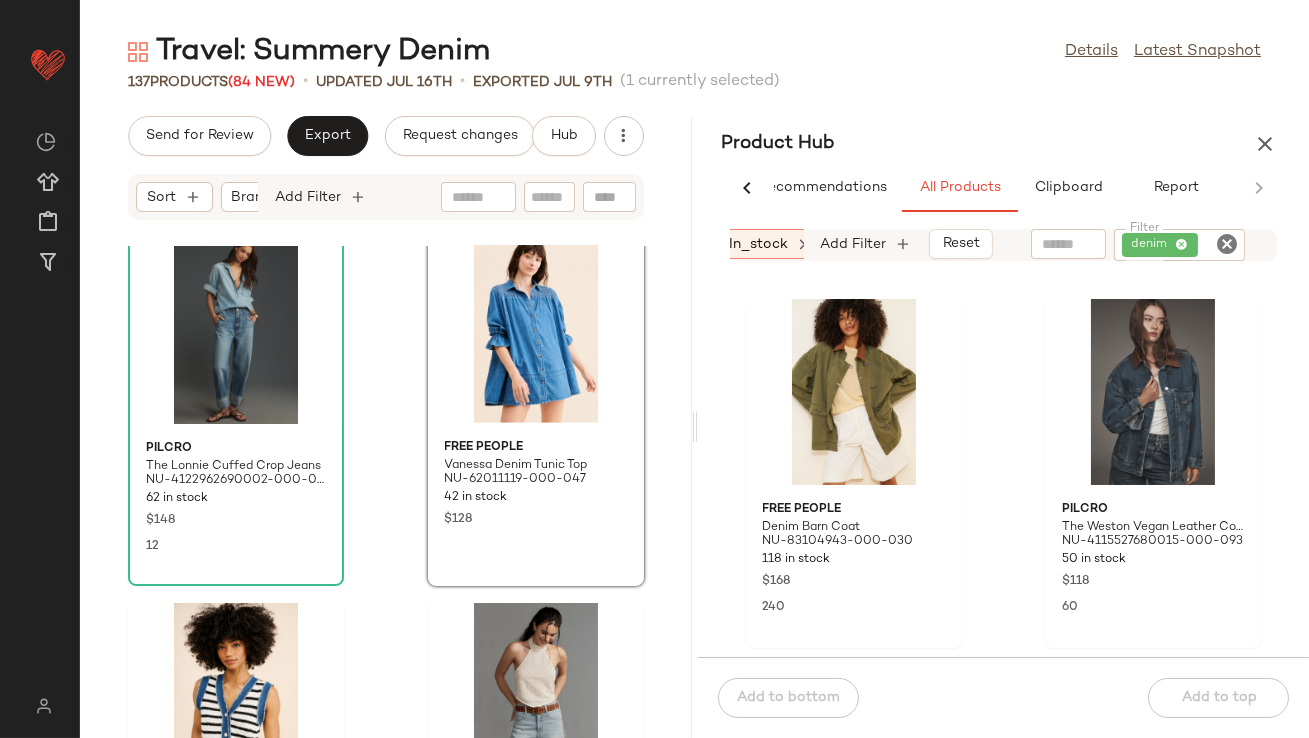 scroll, scrollTop: 0, scrollLeft: 610, axis: horizontal 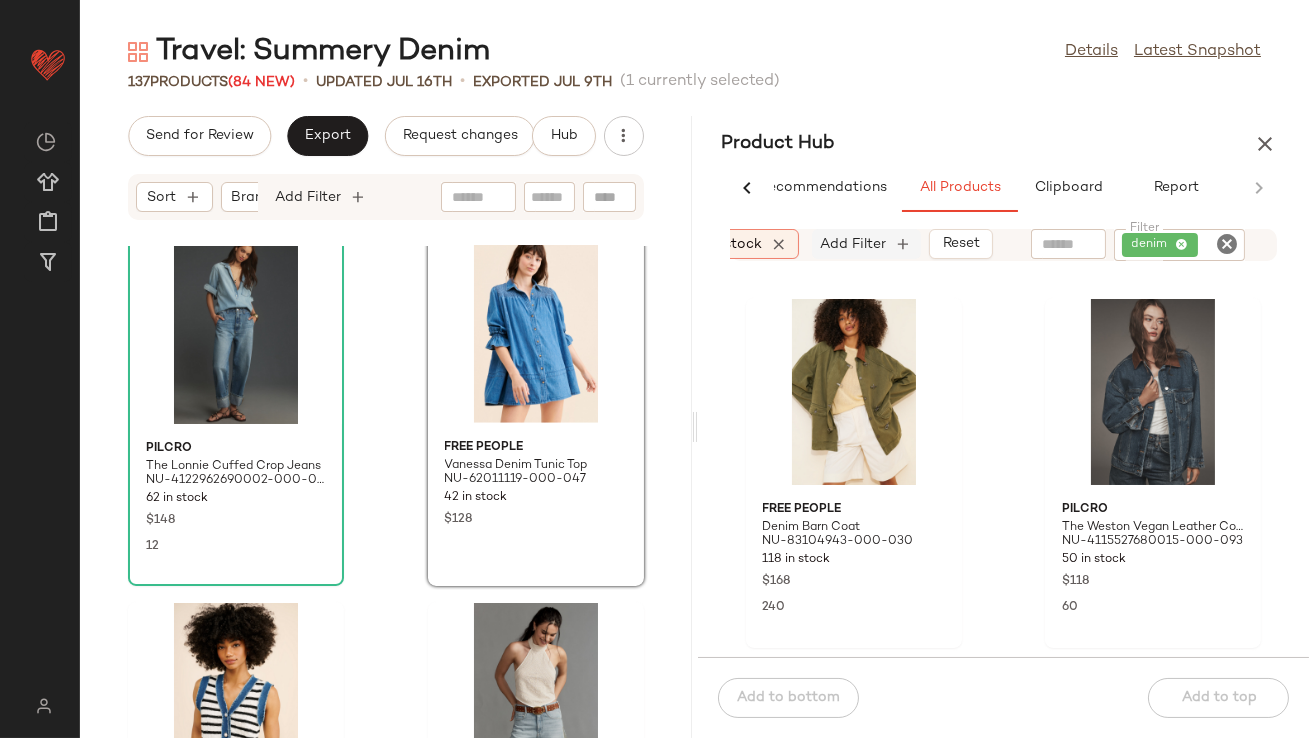 click on "Add Filter" at bounding box center [854, 244] 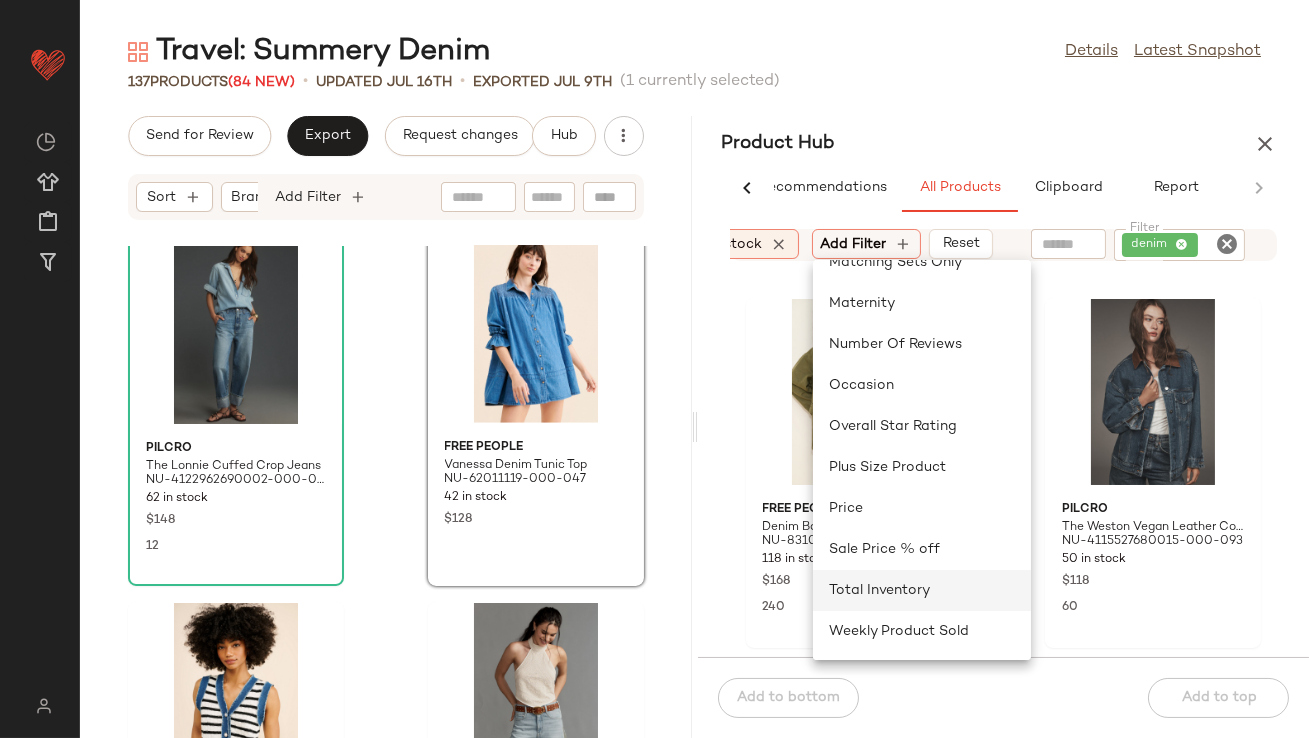 click on "Total Inventory" 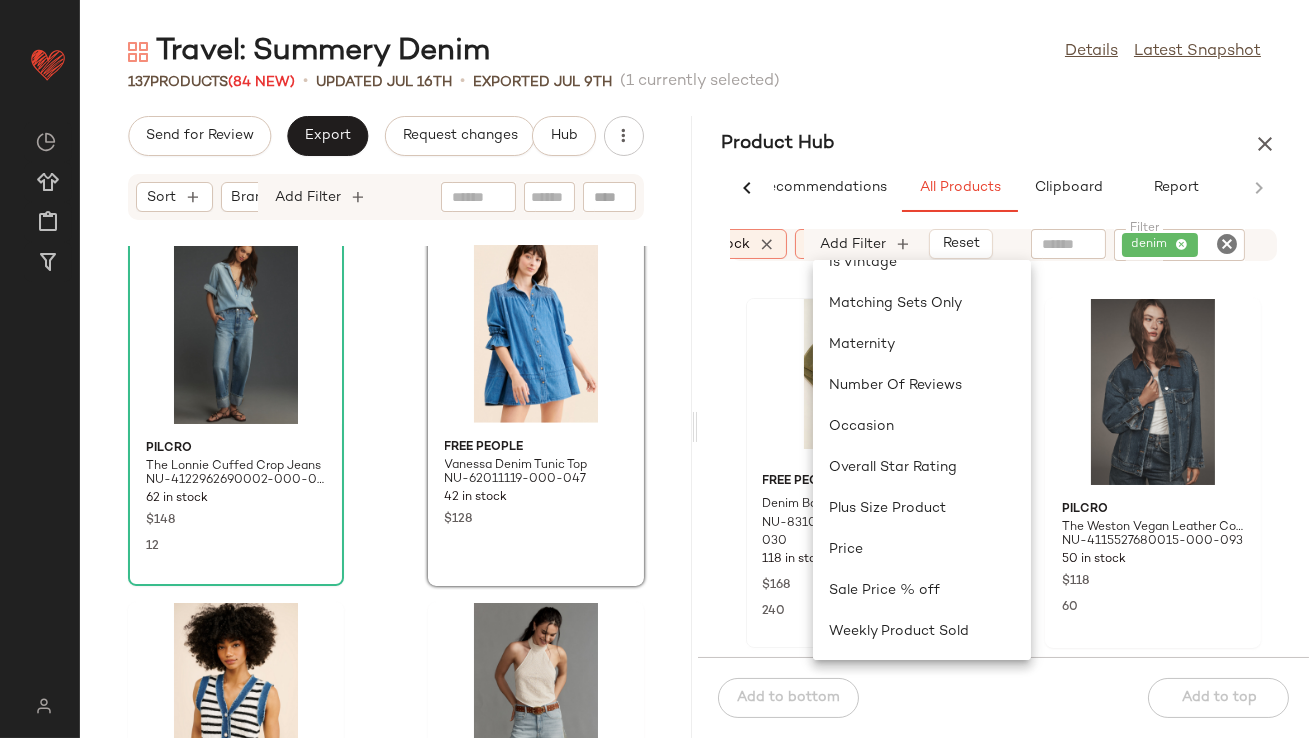 scroll, scrollTop: 0, scrollLeft: 640, axis: horizontal 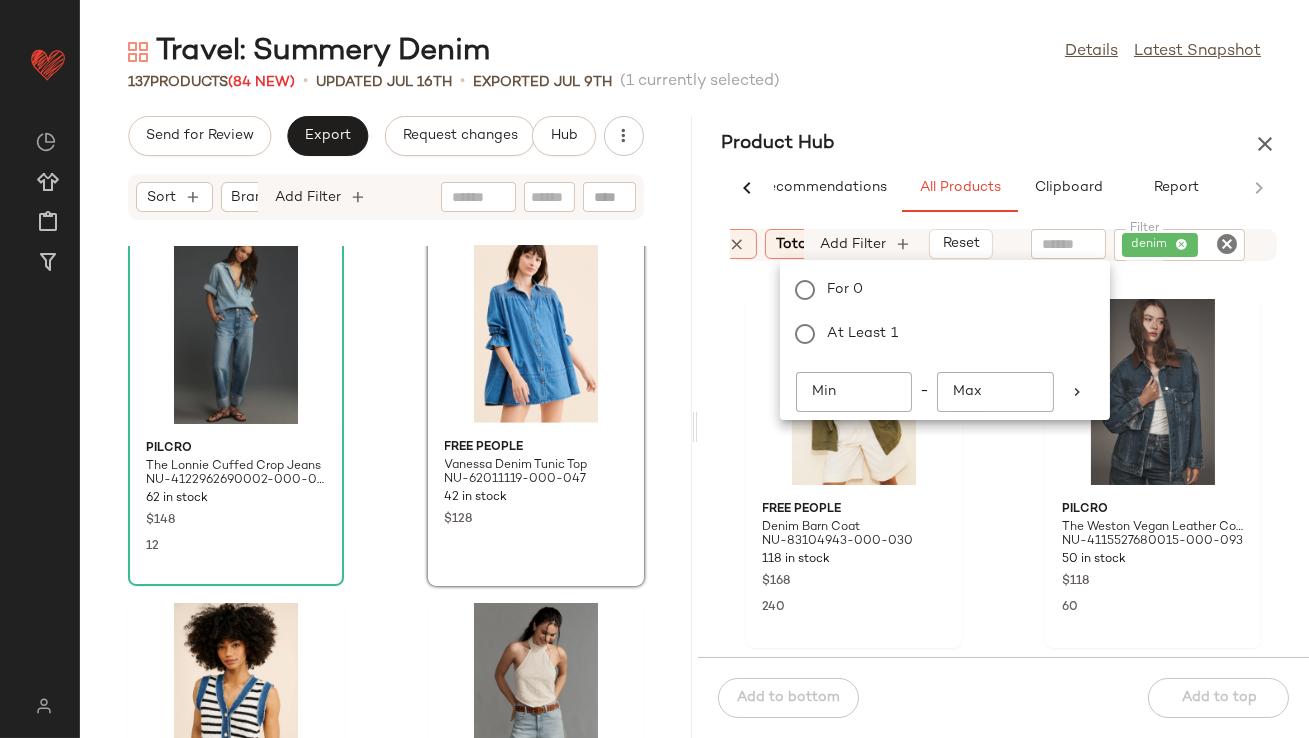 click on "Min" 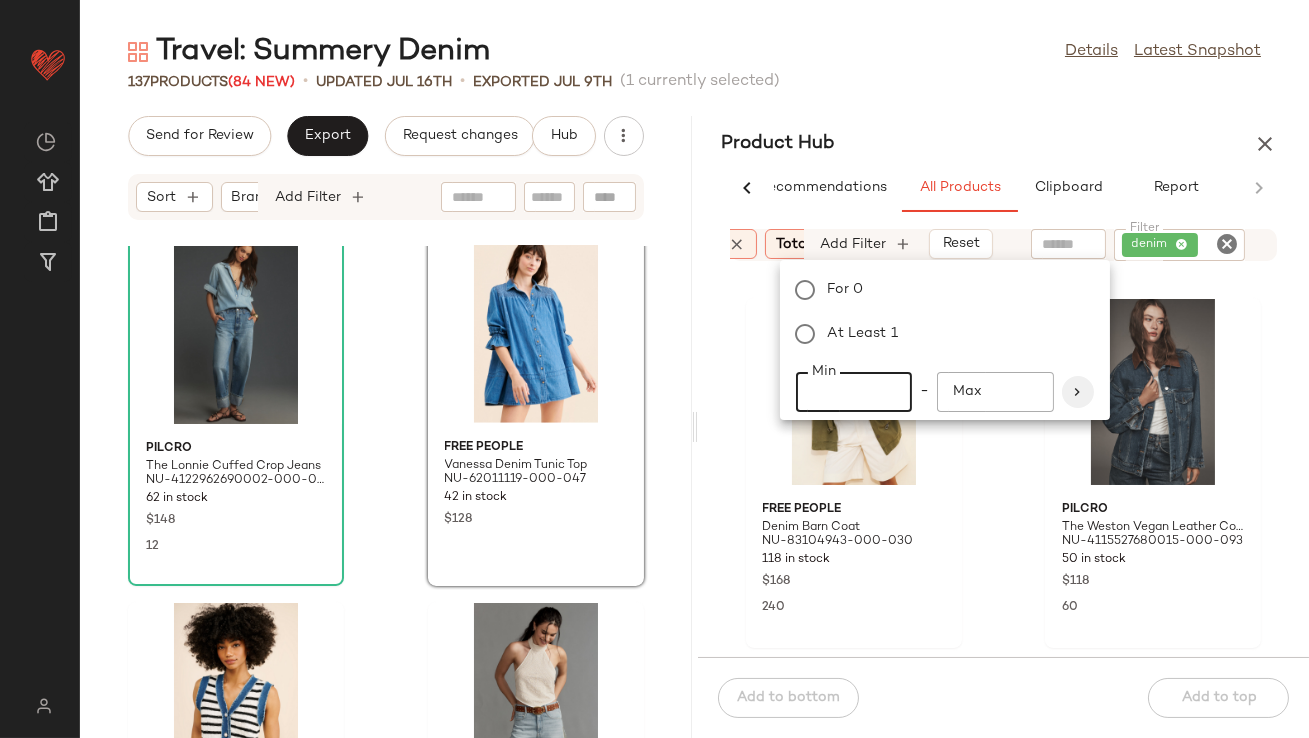 type on "**" 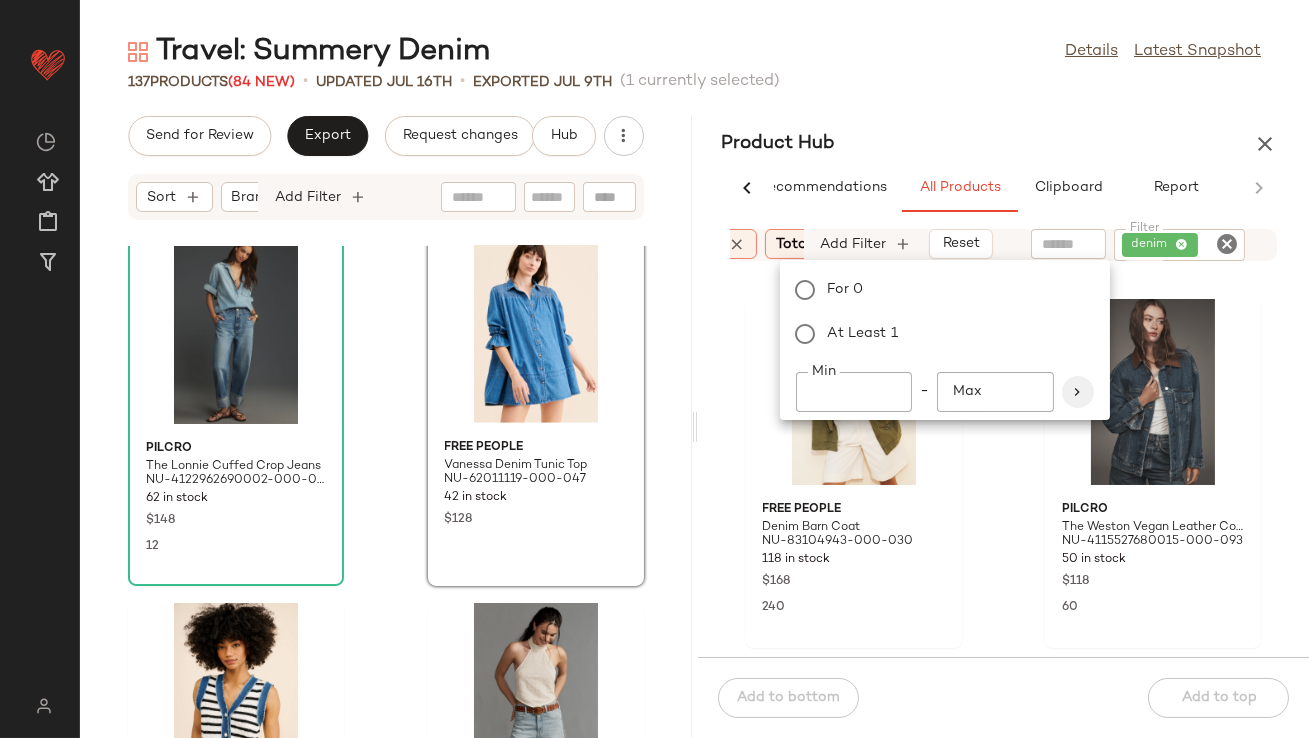 click at bounding box center (1078, 392) 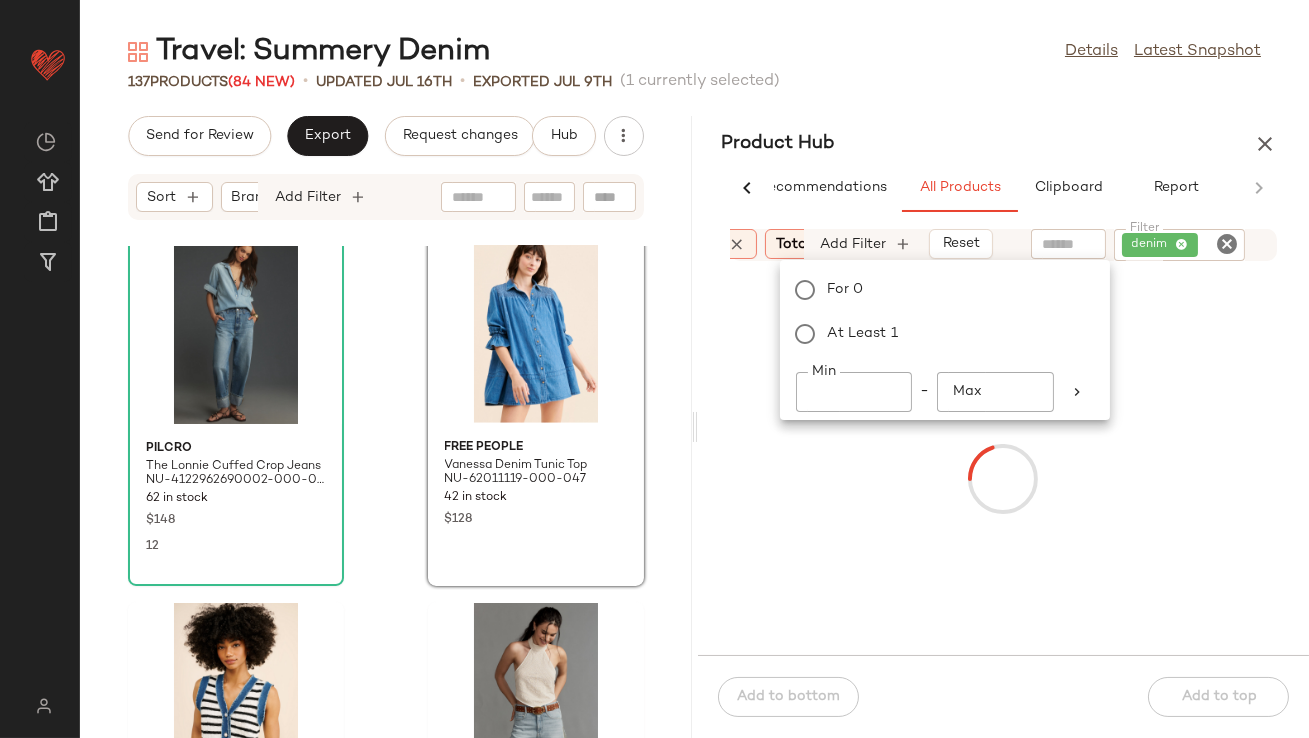 click on "Product Hub" at bounding box center [1004, 144] 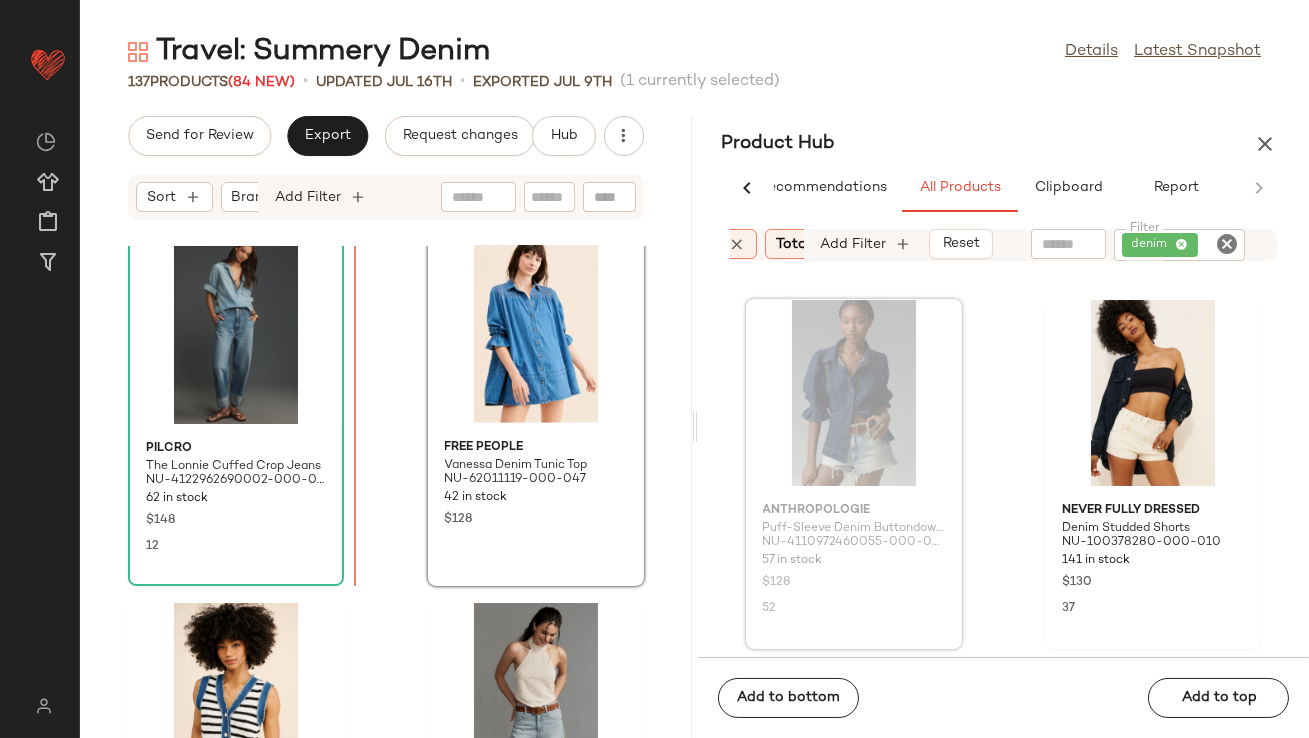 scroll, scrollTop: 364, scrollLeft: 0, axis: vertical 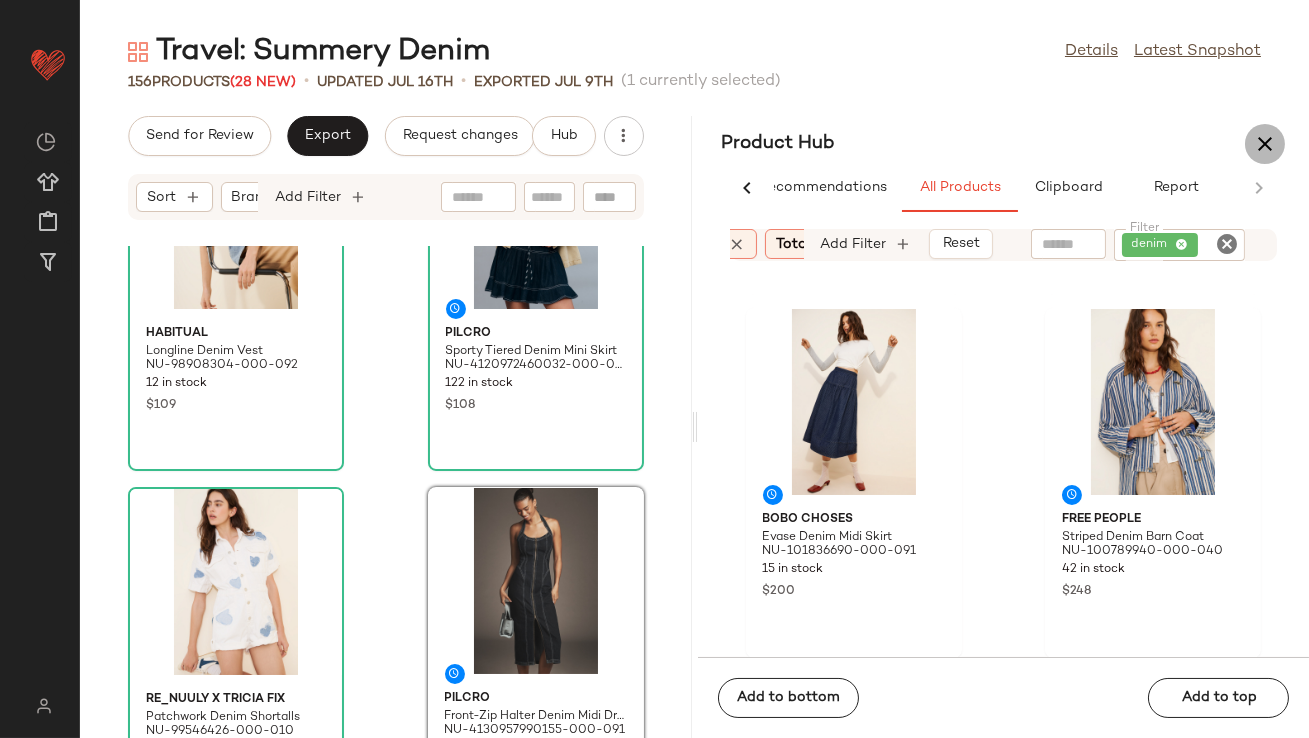 click at bounding box center [1265, 144] 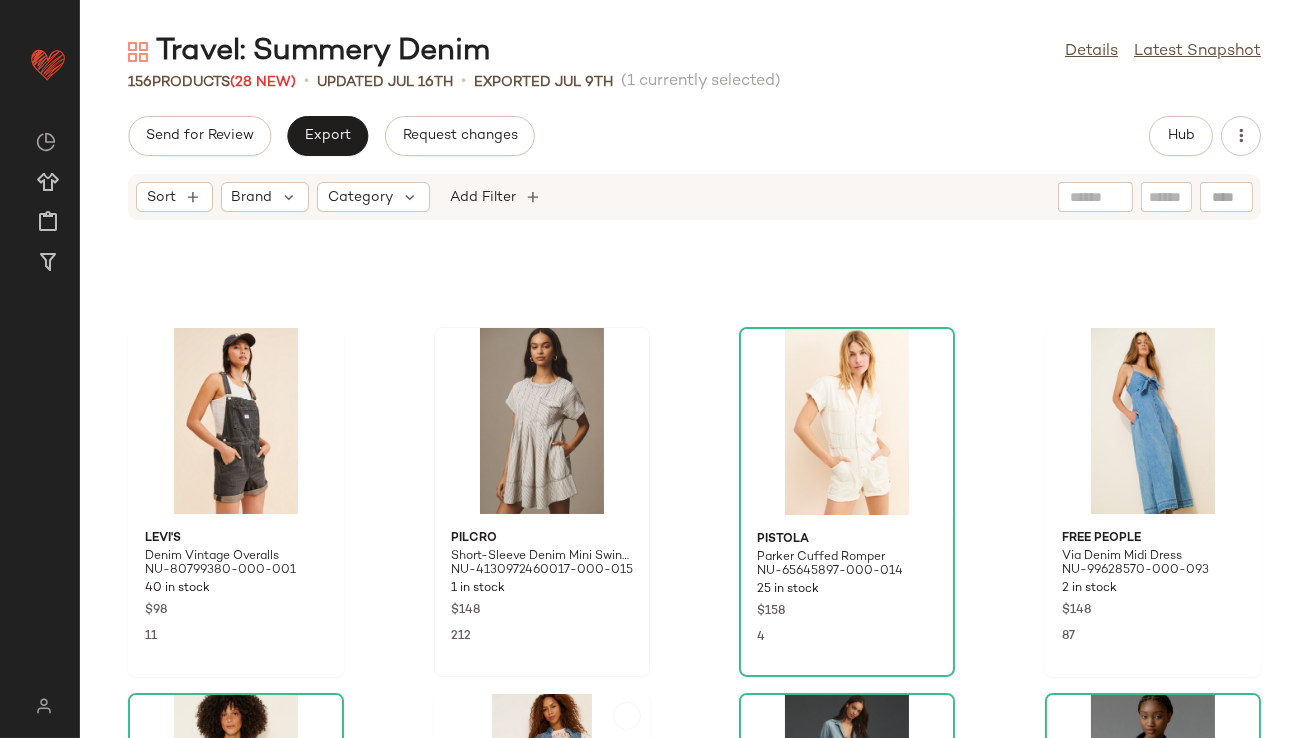 scroll, scrollTop: 1315, scrollLeft: 0, axis: vertical 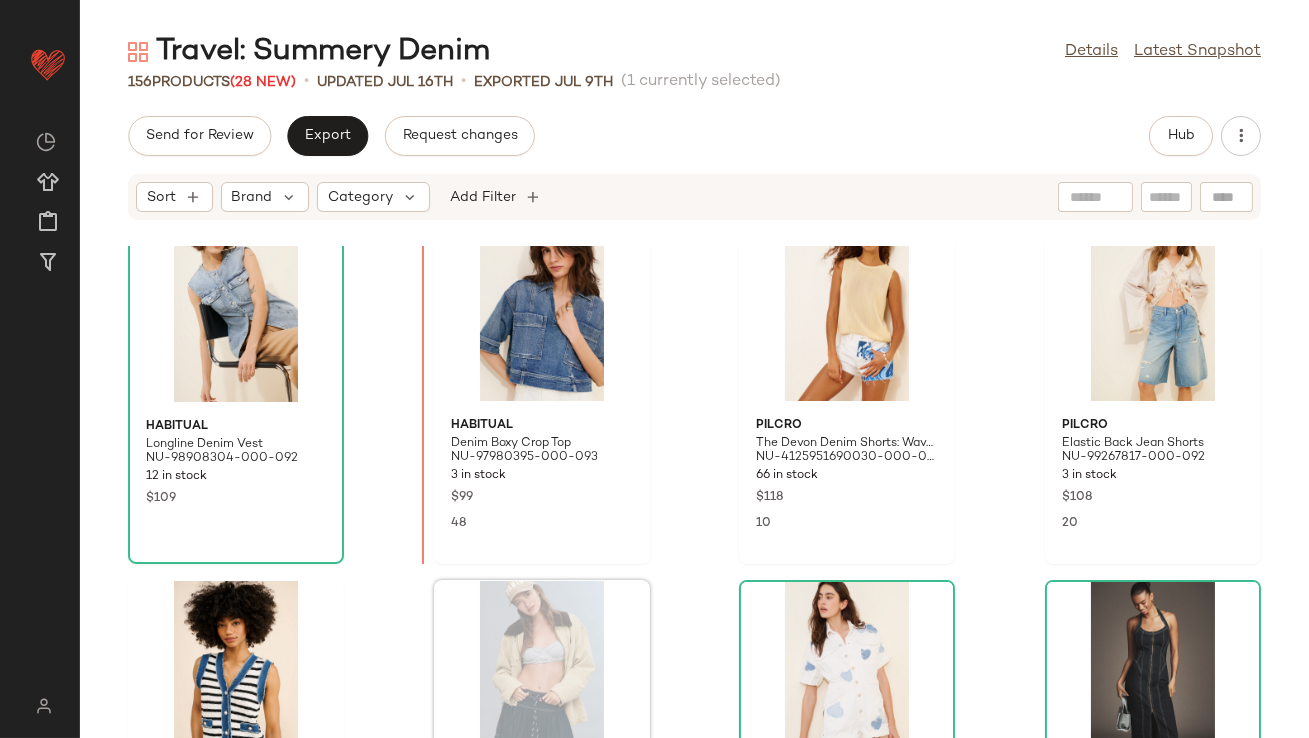 drag, startPoint x: 548, startPoint y: 667, endPoint x: 544, endPoint y: 646, distance: 21.377558 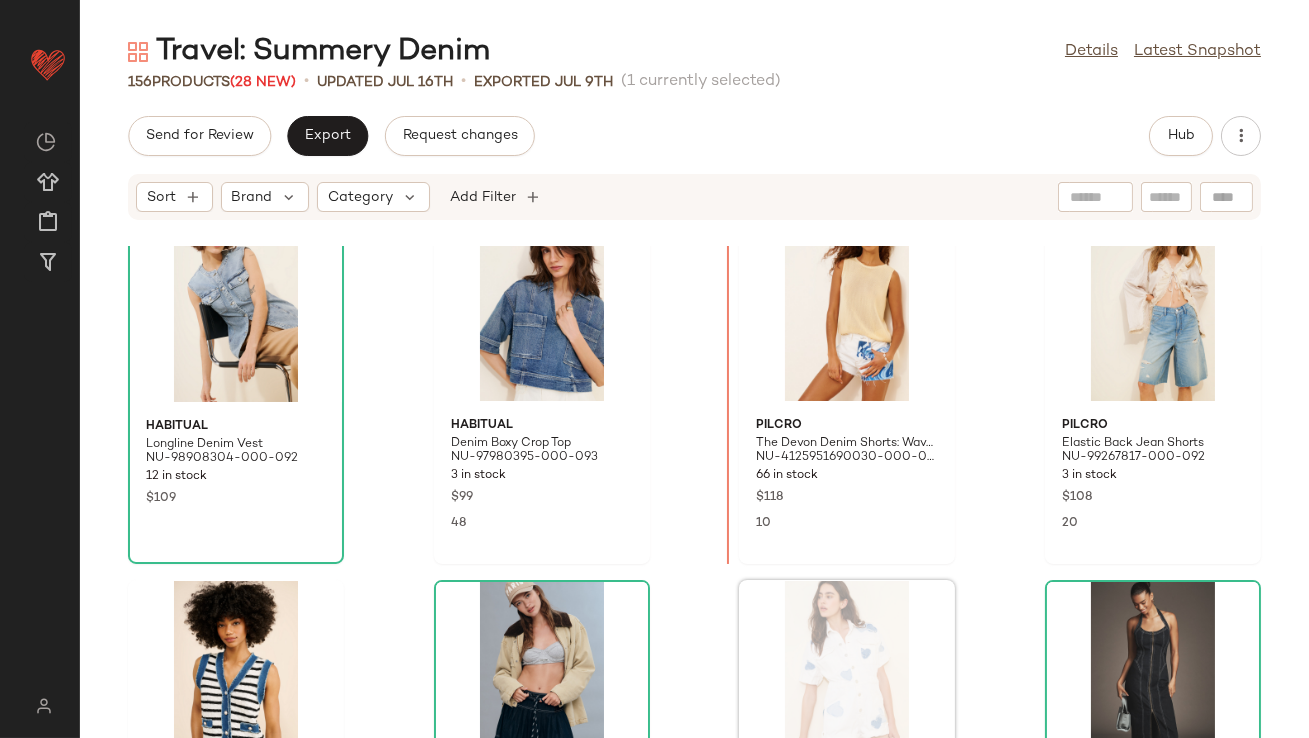 scroll, scrollTop: 2983, scrollLeft: 0, axis: vertical 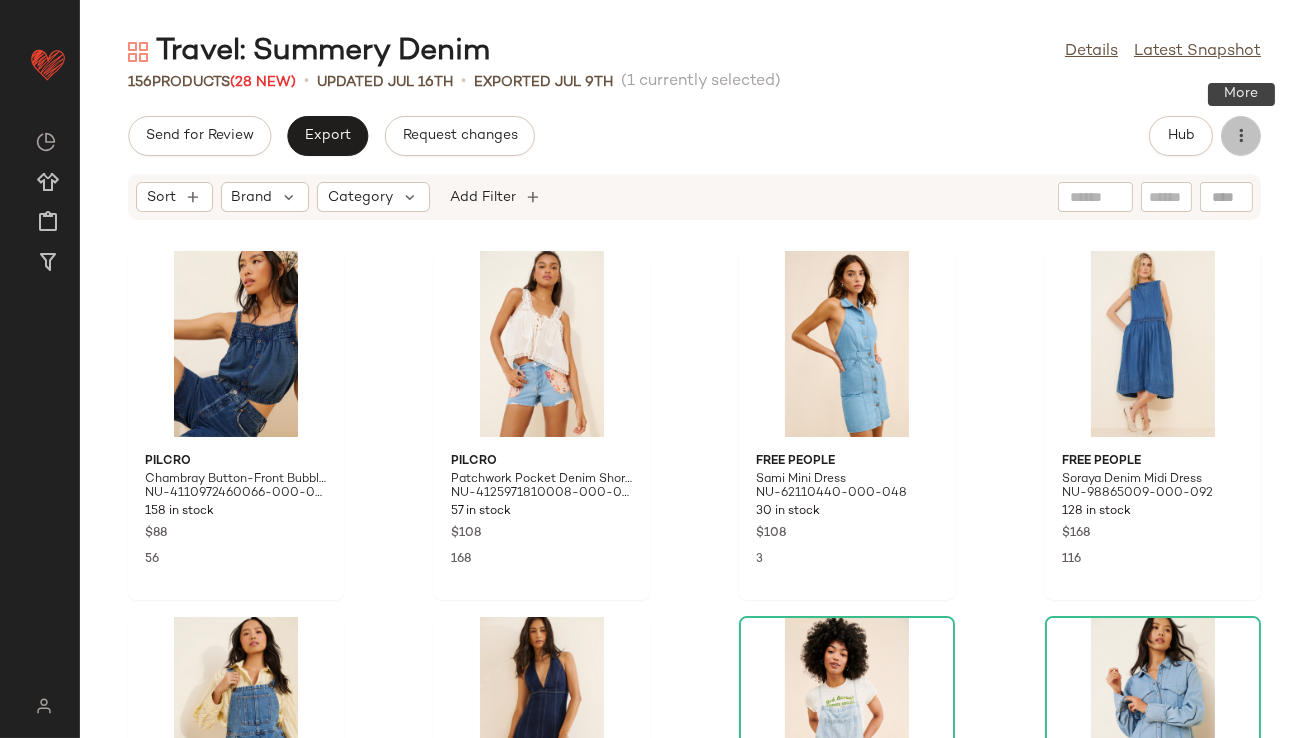 click 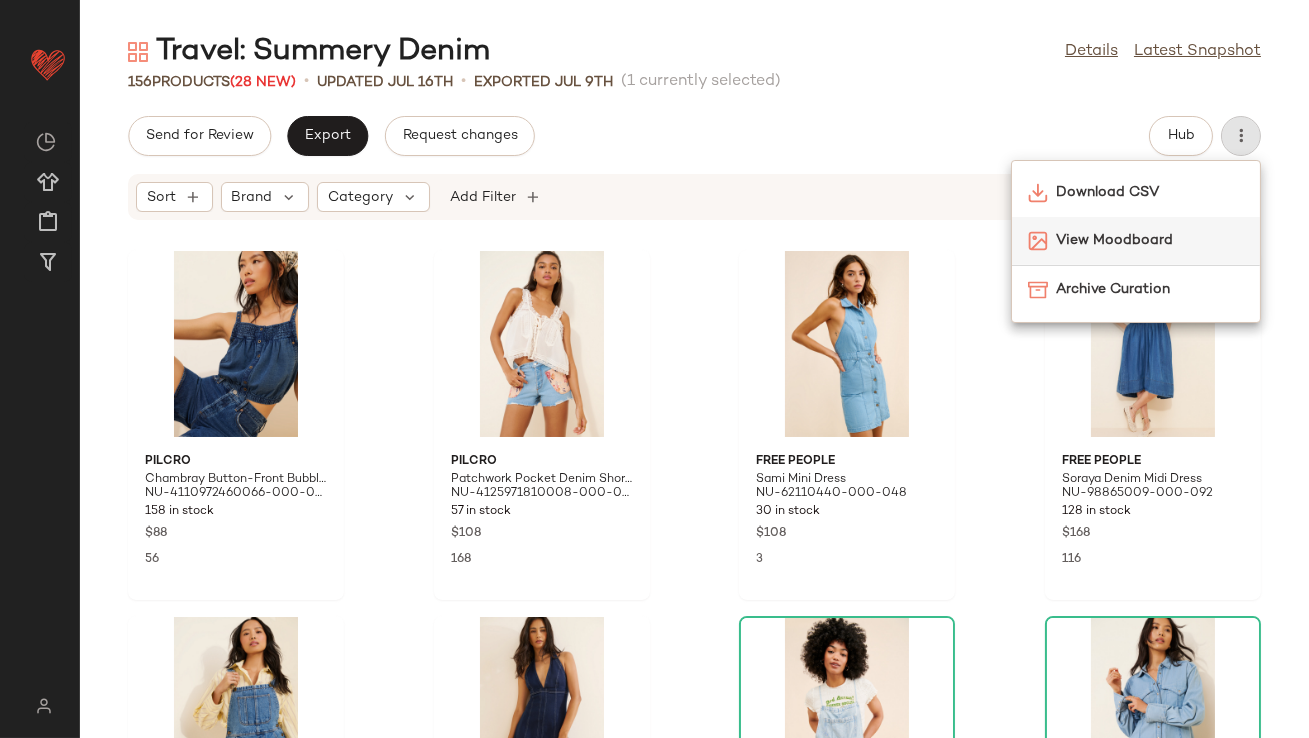click on "View Moodboard" 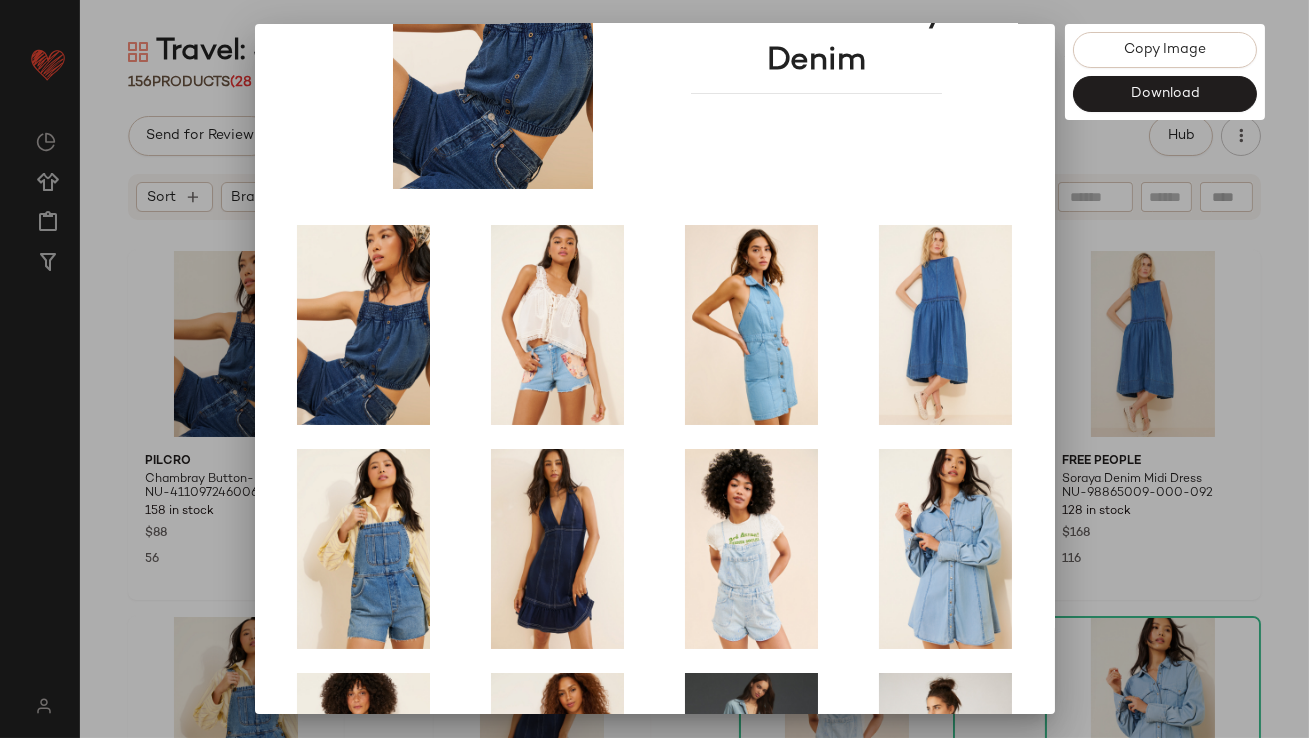 scroll, scrollTop: 341, scrollLeft: 0, axis: vertical 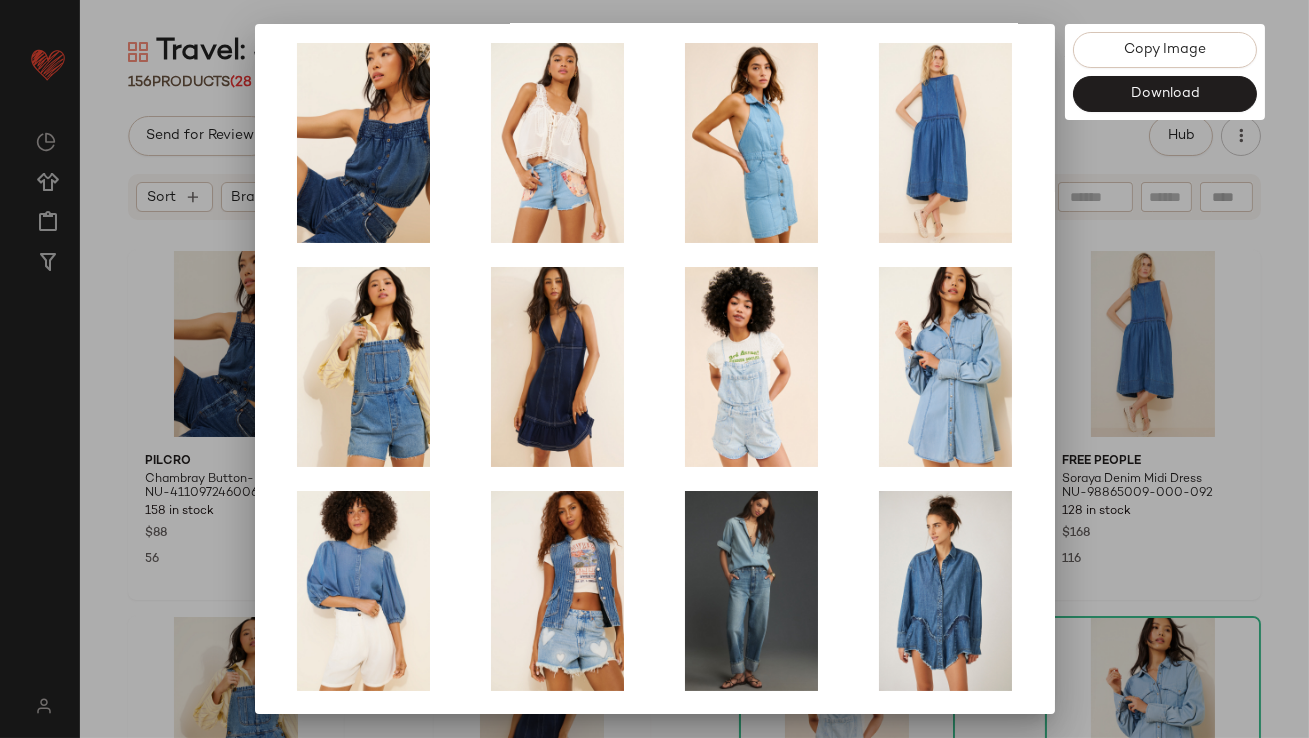 click at bounding box center (654, 369) 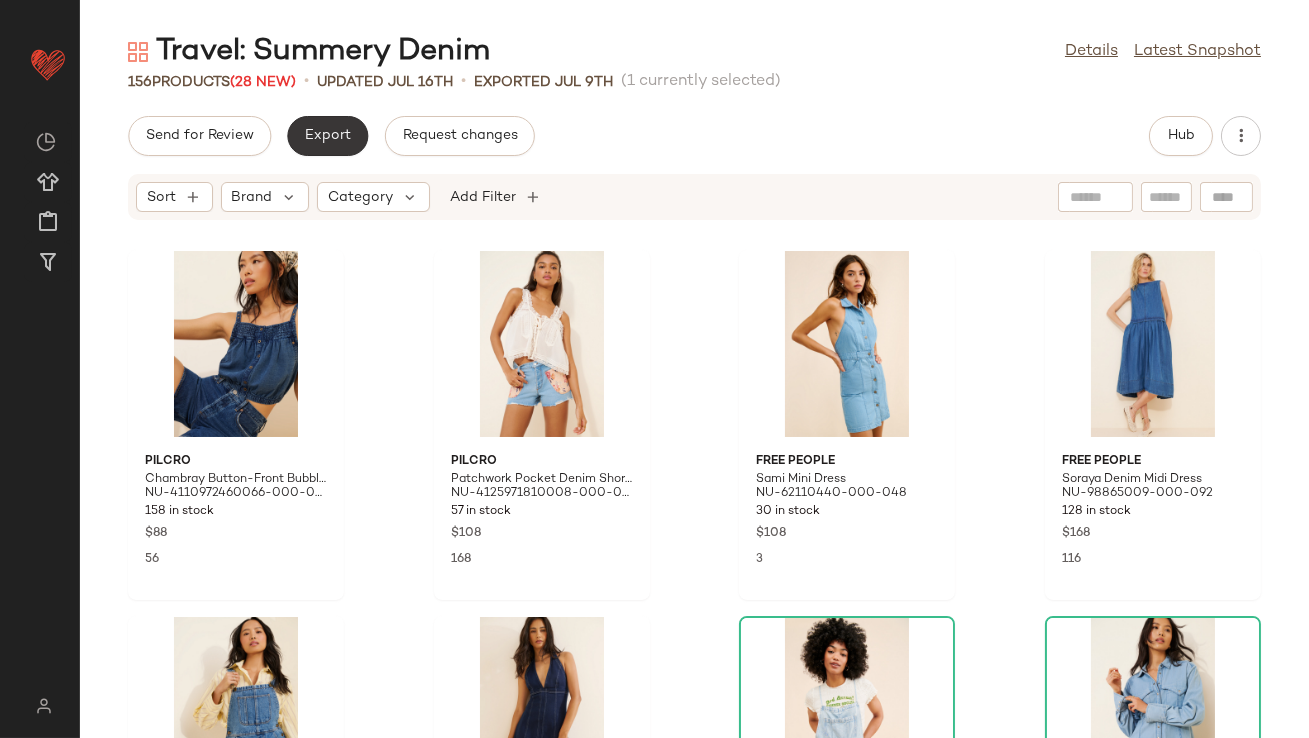 click on "Export" 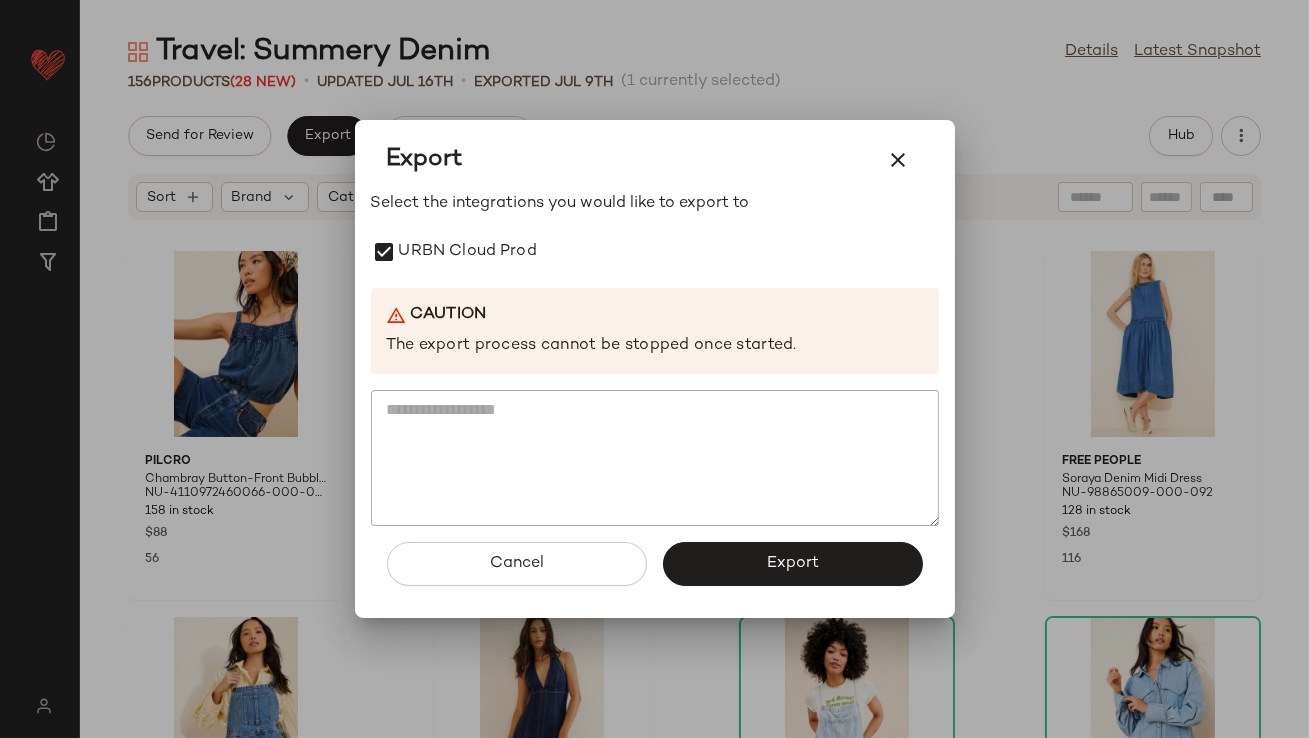 click on "Export" at bounding box center [793, 564] 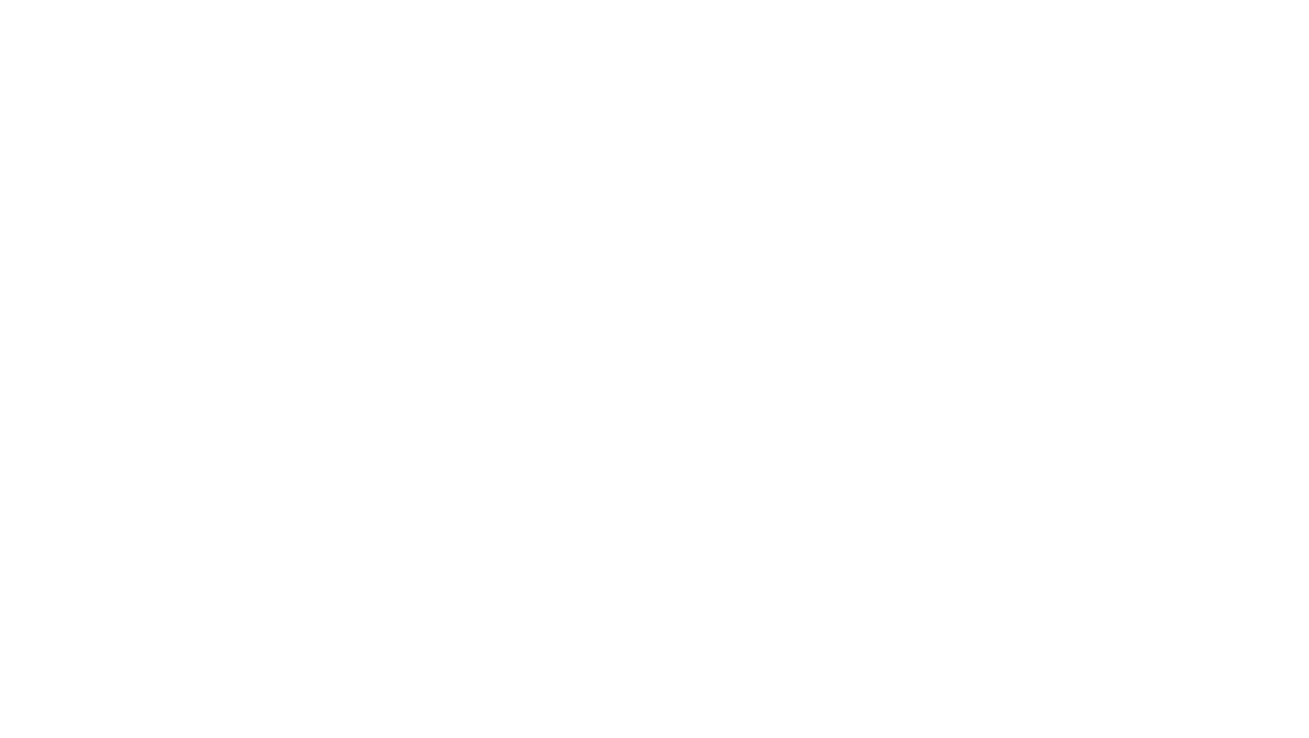 scroll, scrollTop: 0, scrollLeft: 0, axis: both 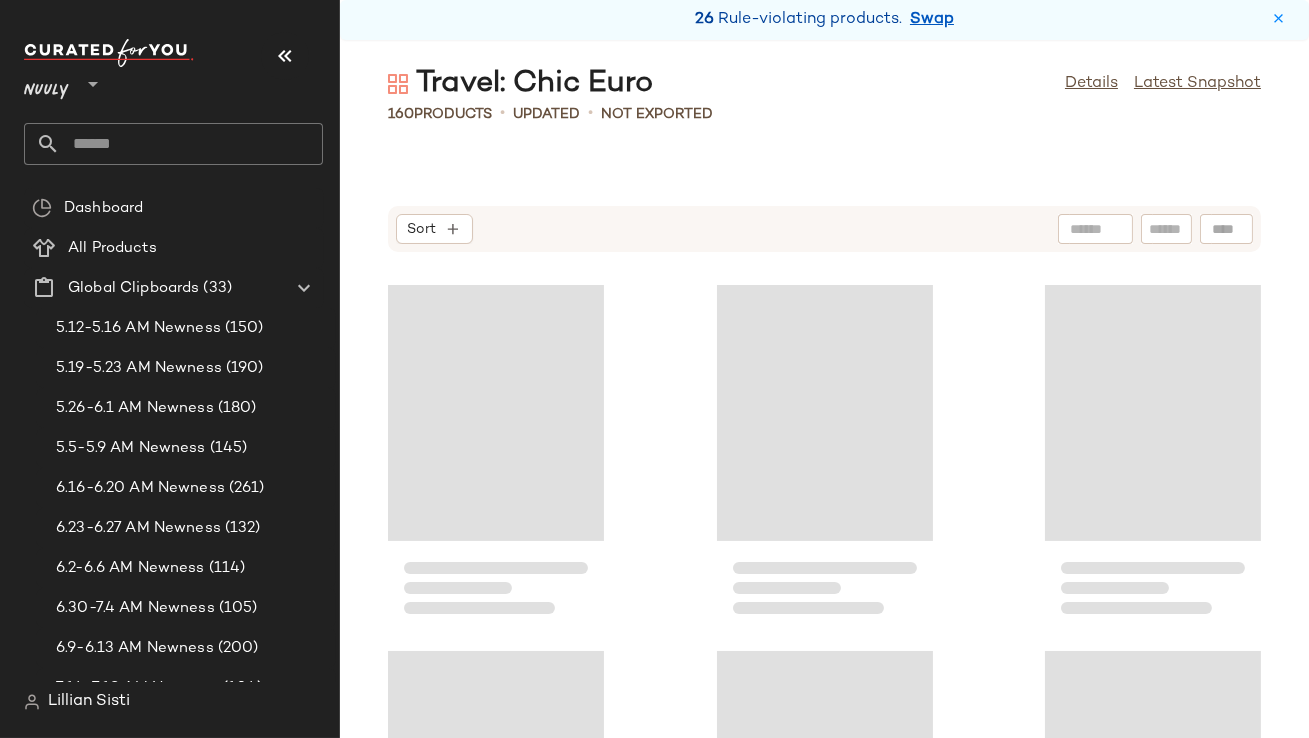 click at bounding box center (285, 56) 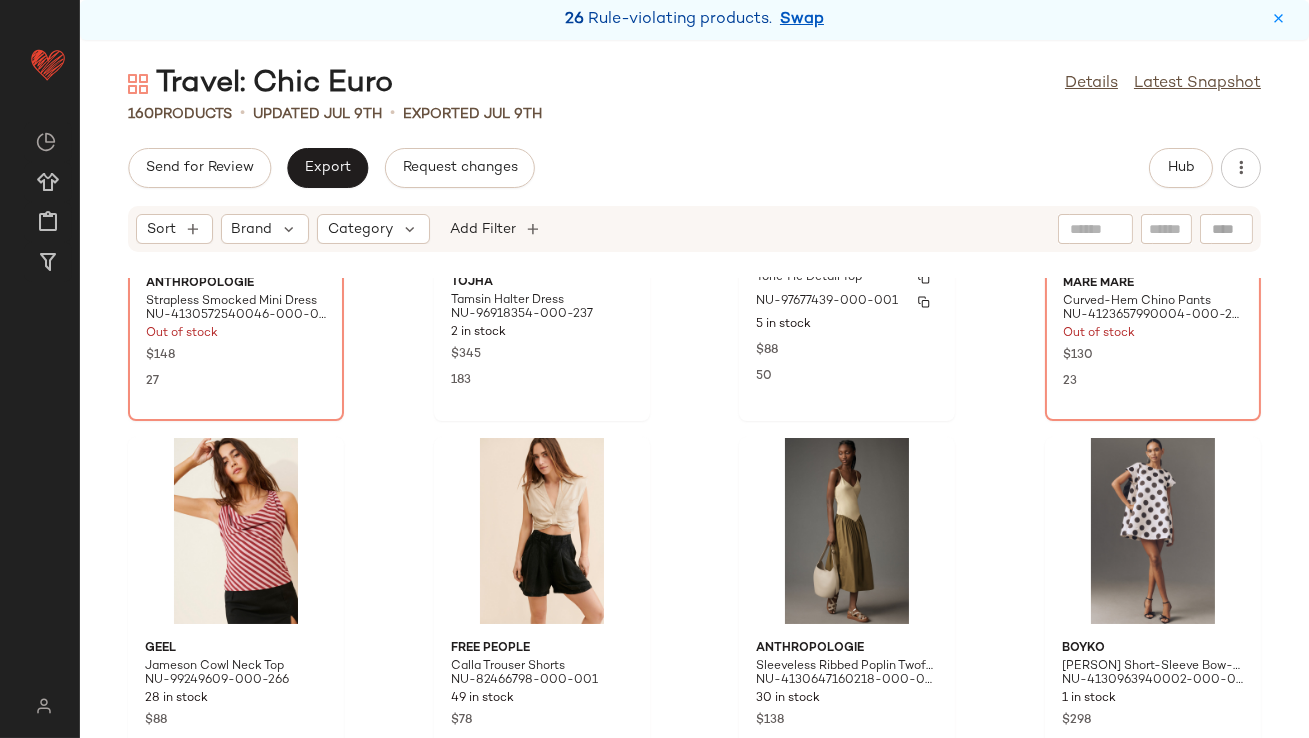 scroll, scrollTop: 1690, scrollLeft: 0, axis: vertical 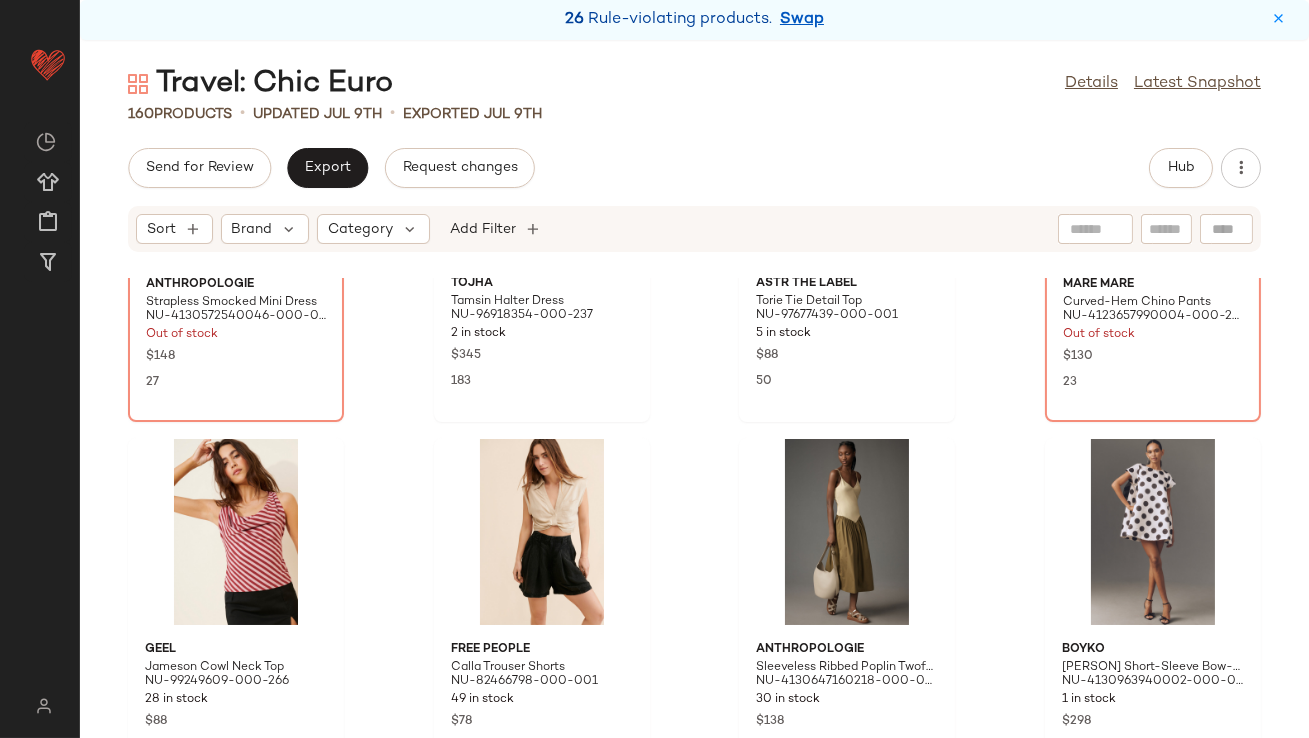 click on "Swap" at bounding box center (802, 20) 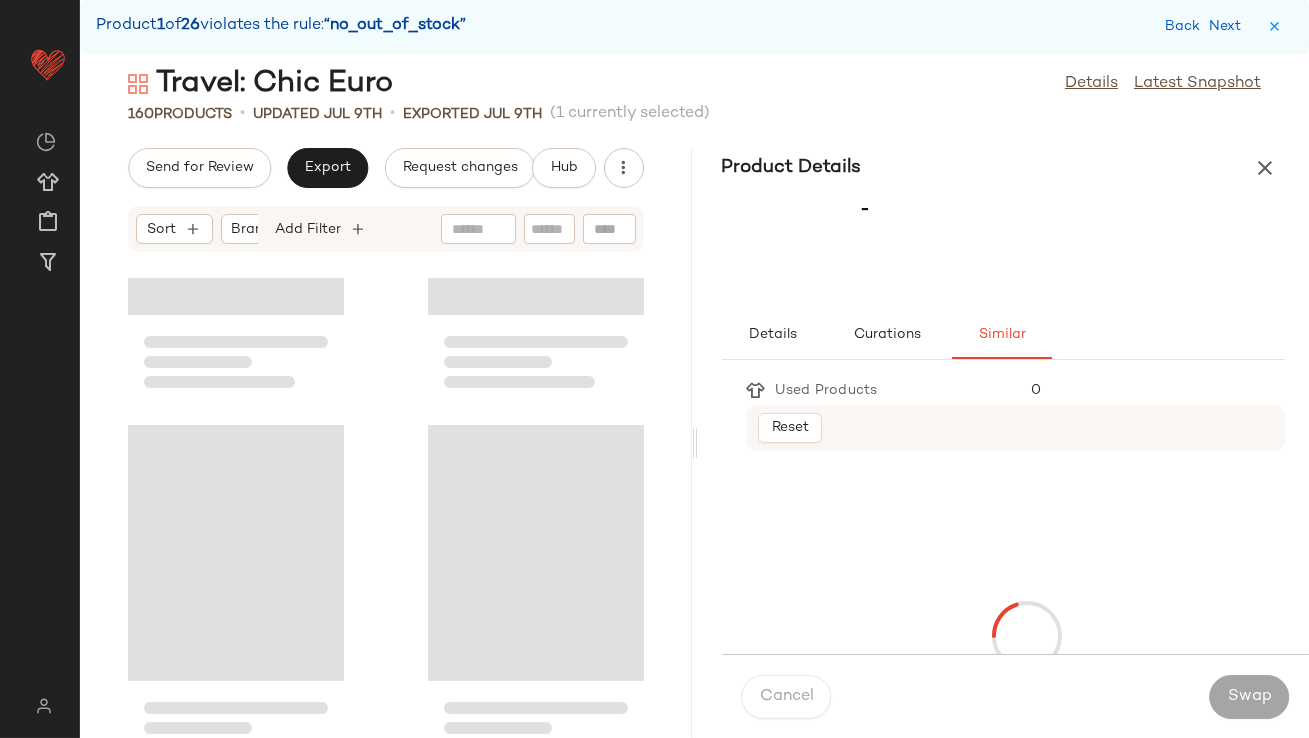 scroll, scrollTop: 0, scrollLeft: 0, axis: both 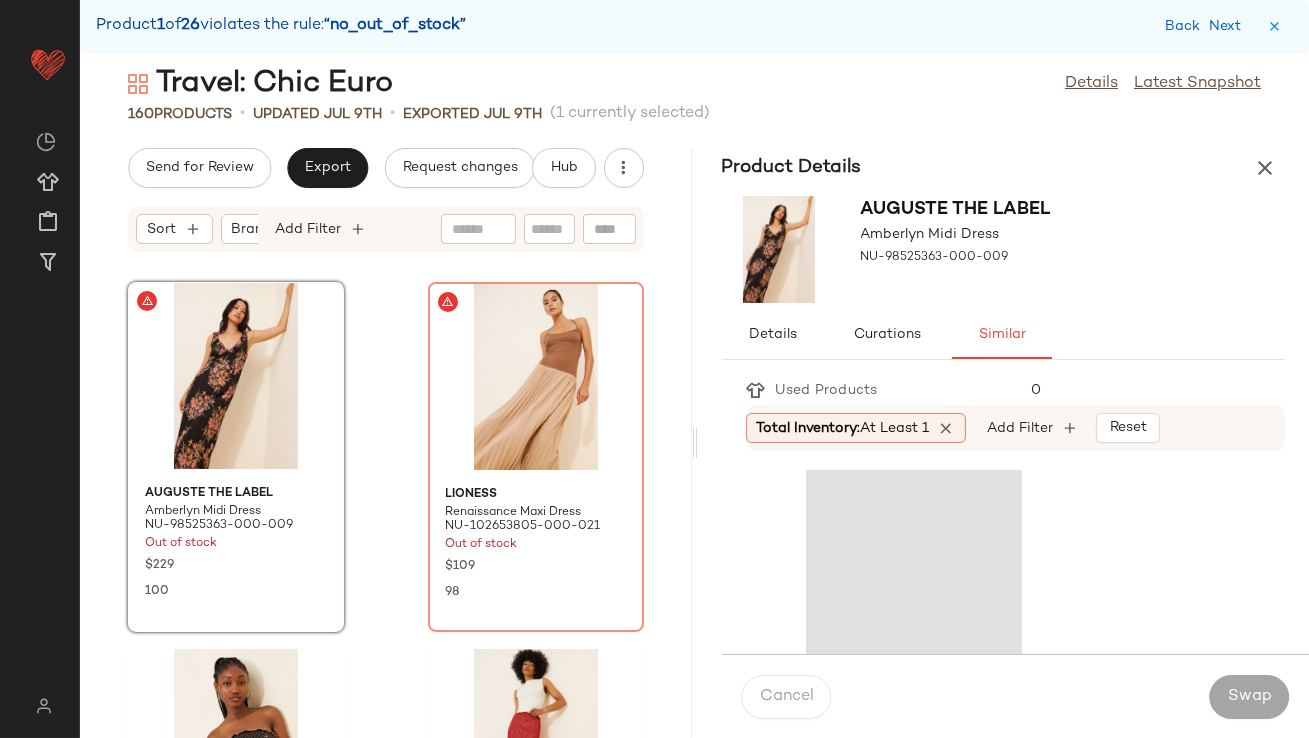 click on "Total Inventory:   At least 1" at bounding box center (843, 428) 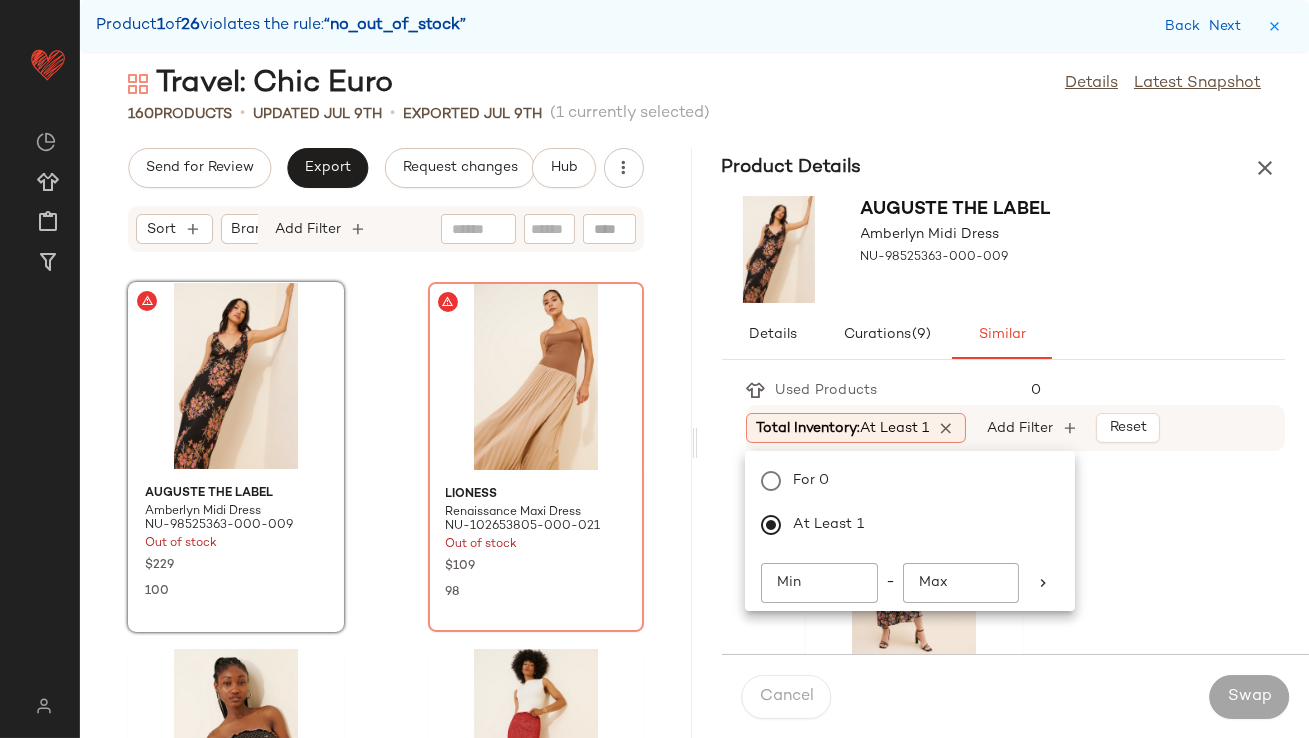 click on "Min" 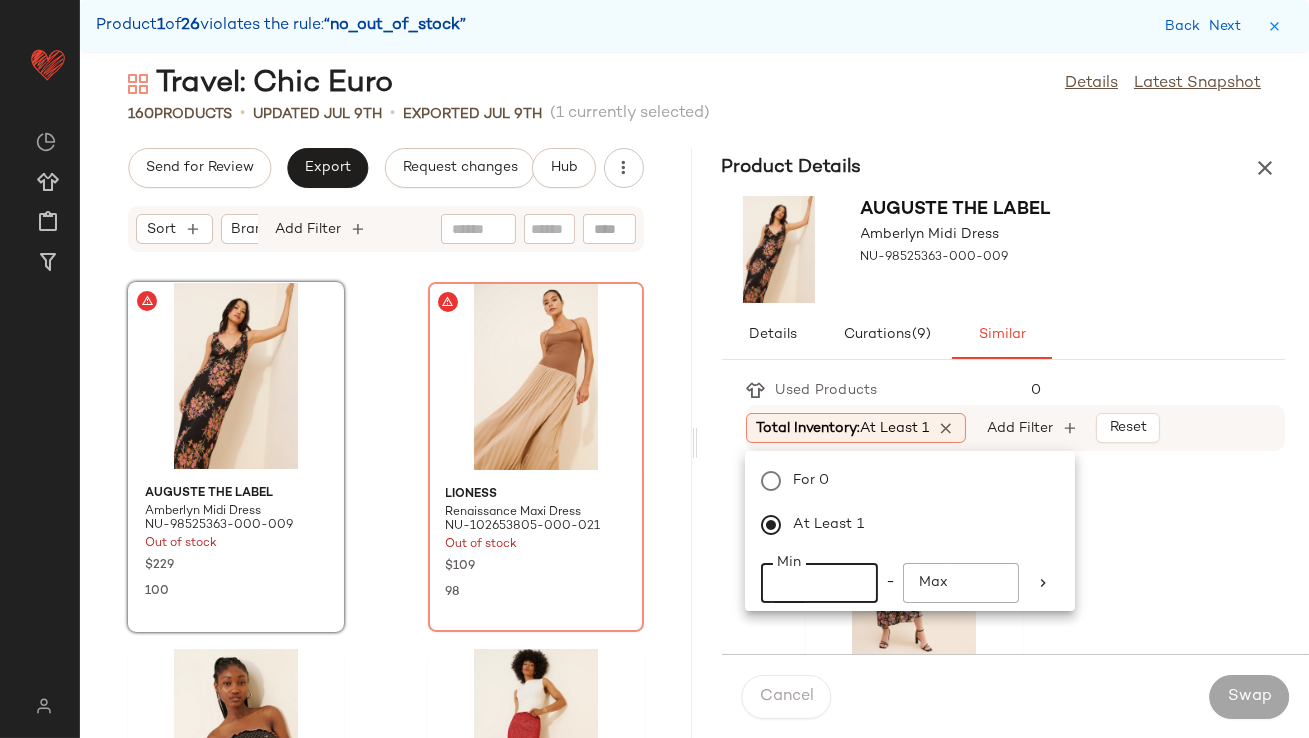 click on "**" 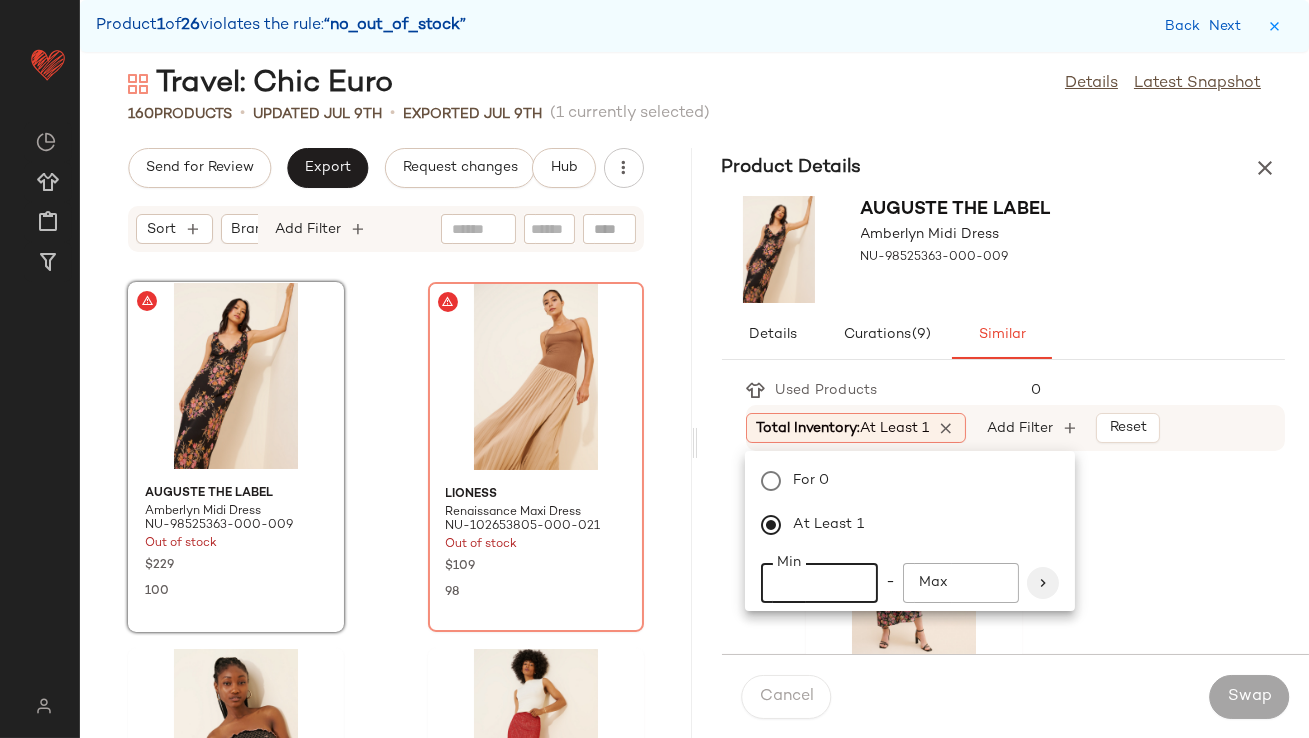 type on "**" 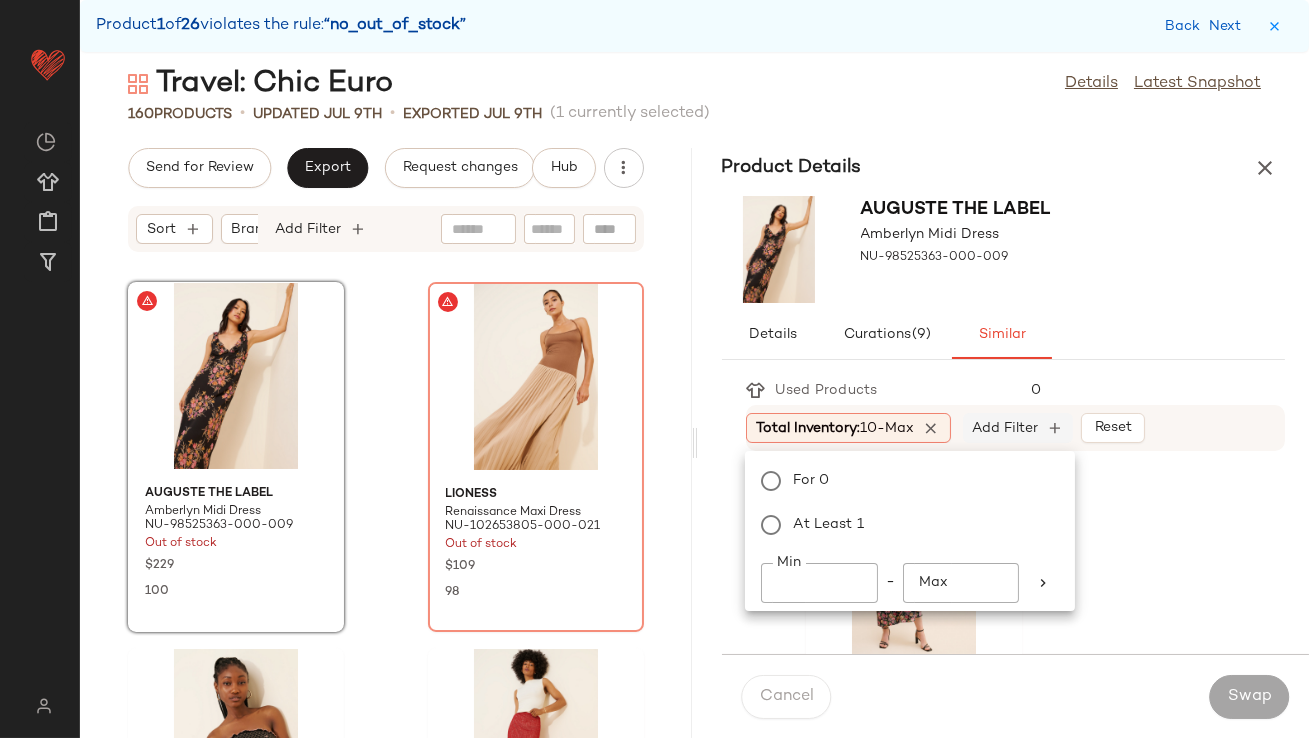 click on "Add Filter" at bounding box center (1005, 428) 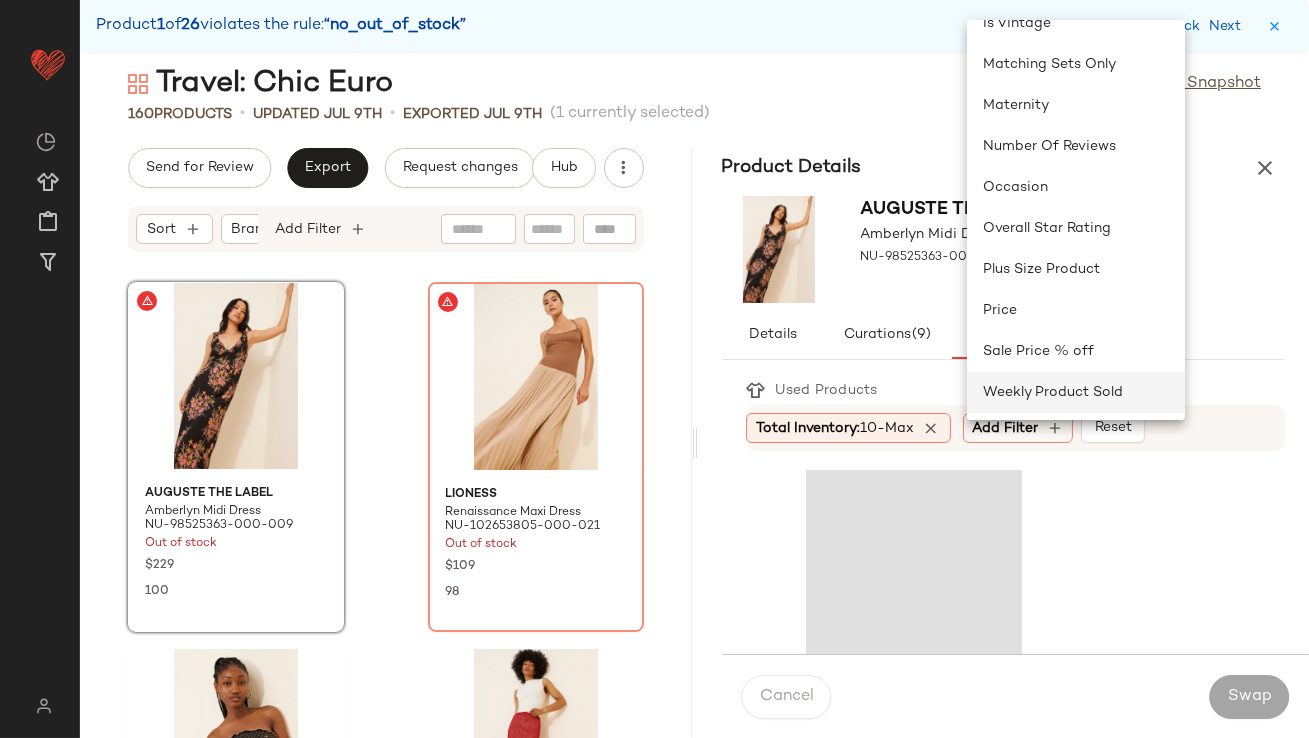 click on "Weekly Product Sold" 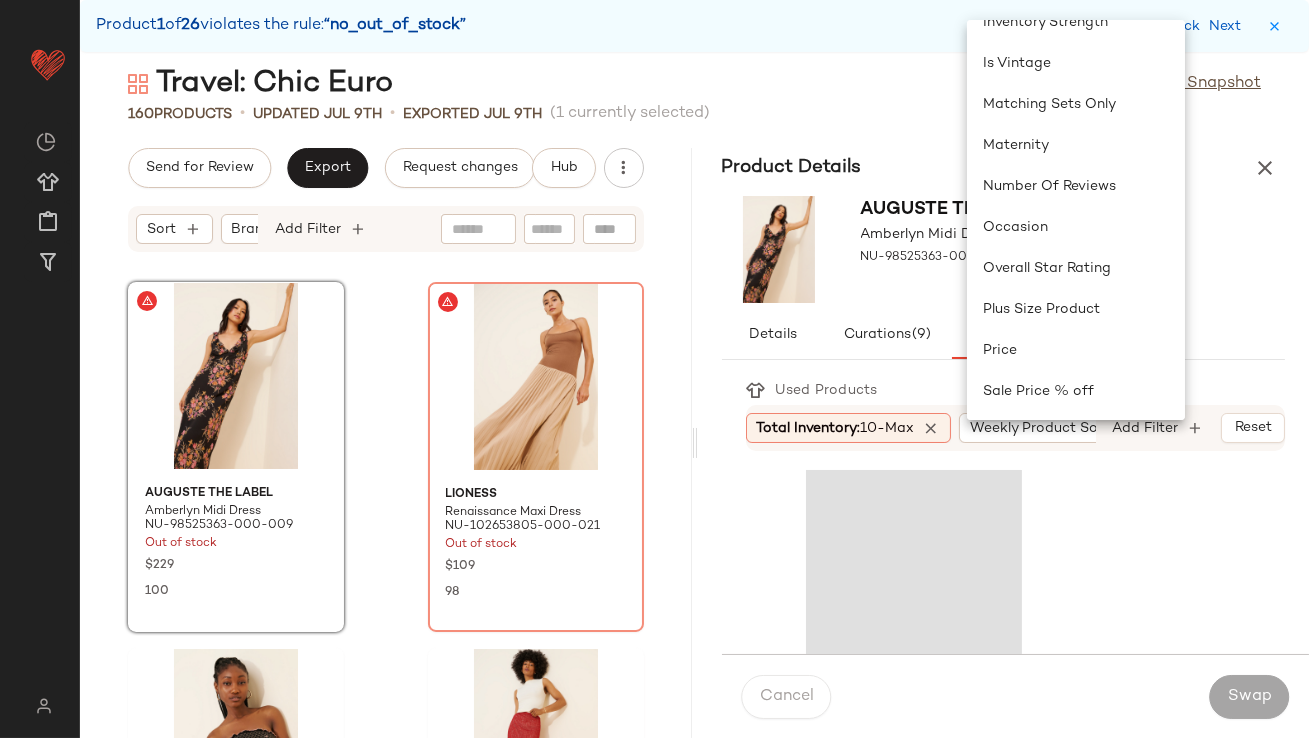 scroll, scrollTop: 476, scrollLeft: 0, axis: vertical 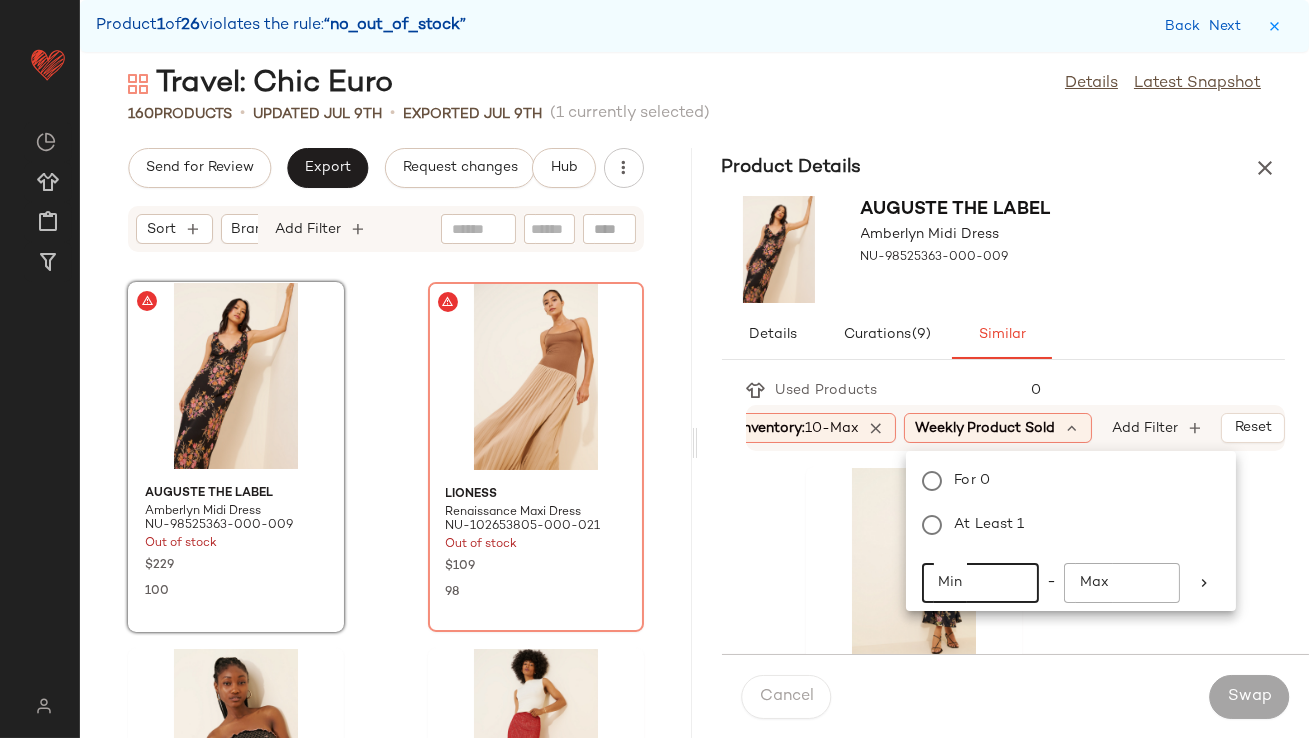 click on "Min" 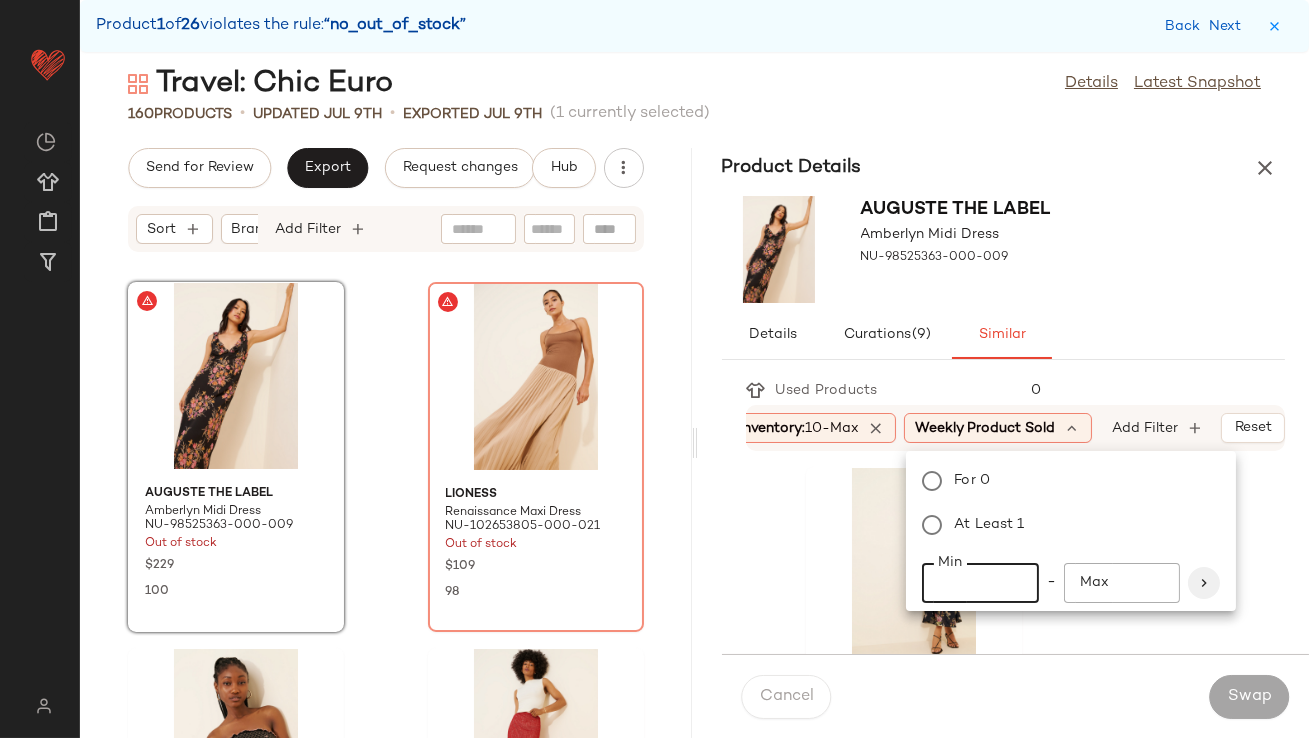 type on "**" 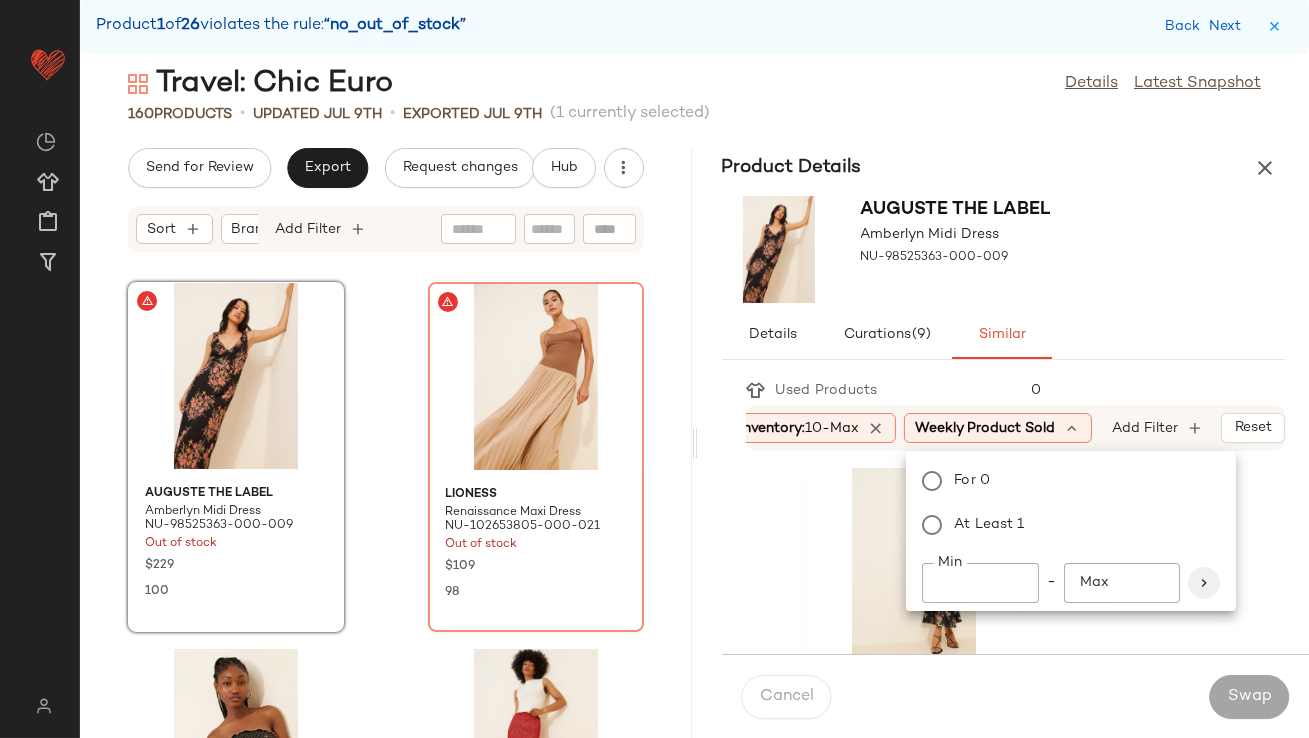 click at bounding box center (1204, 583) 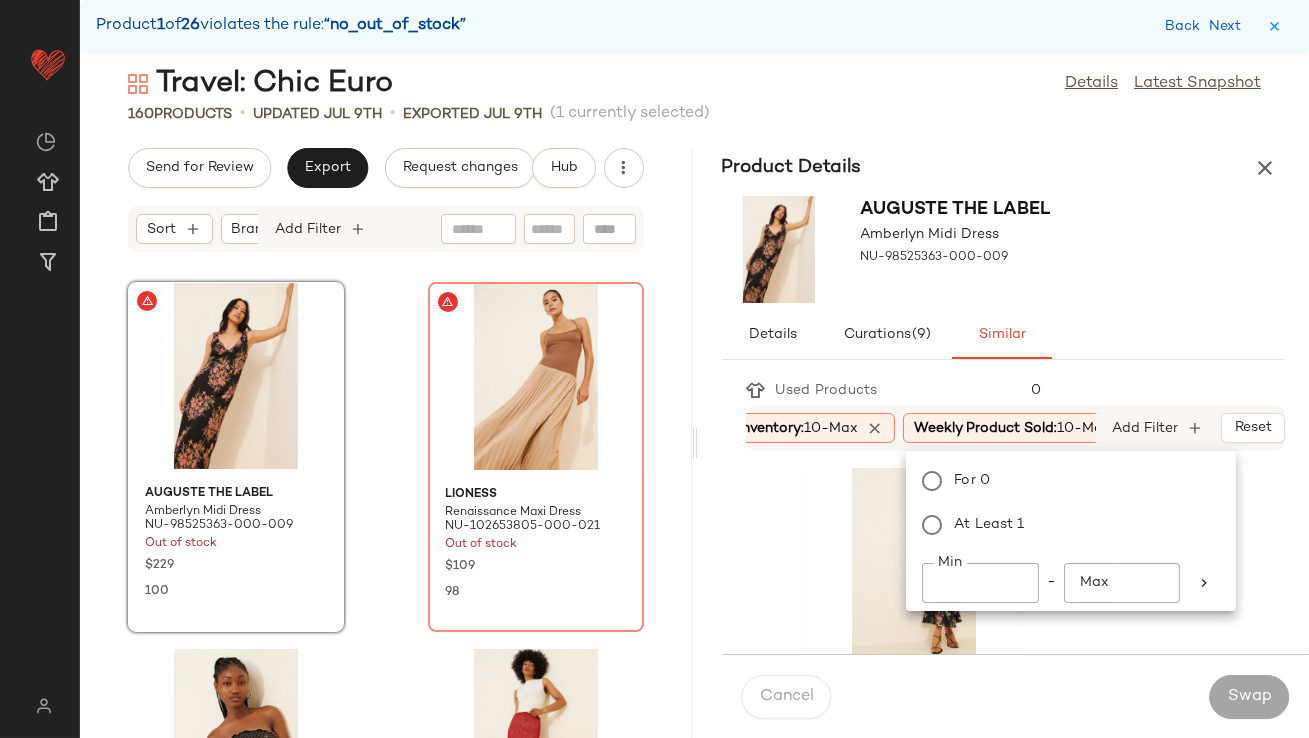 click on "[PERSON] The [PERSON] Midi Dress [PRODUCT_ID]" at bounding box center [1004, 249] 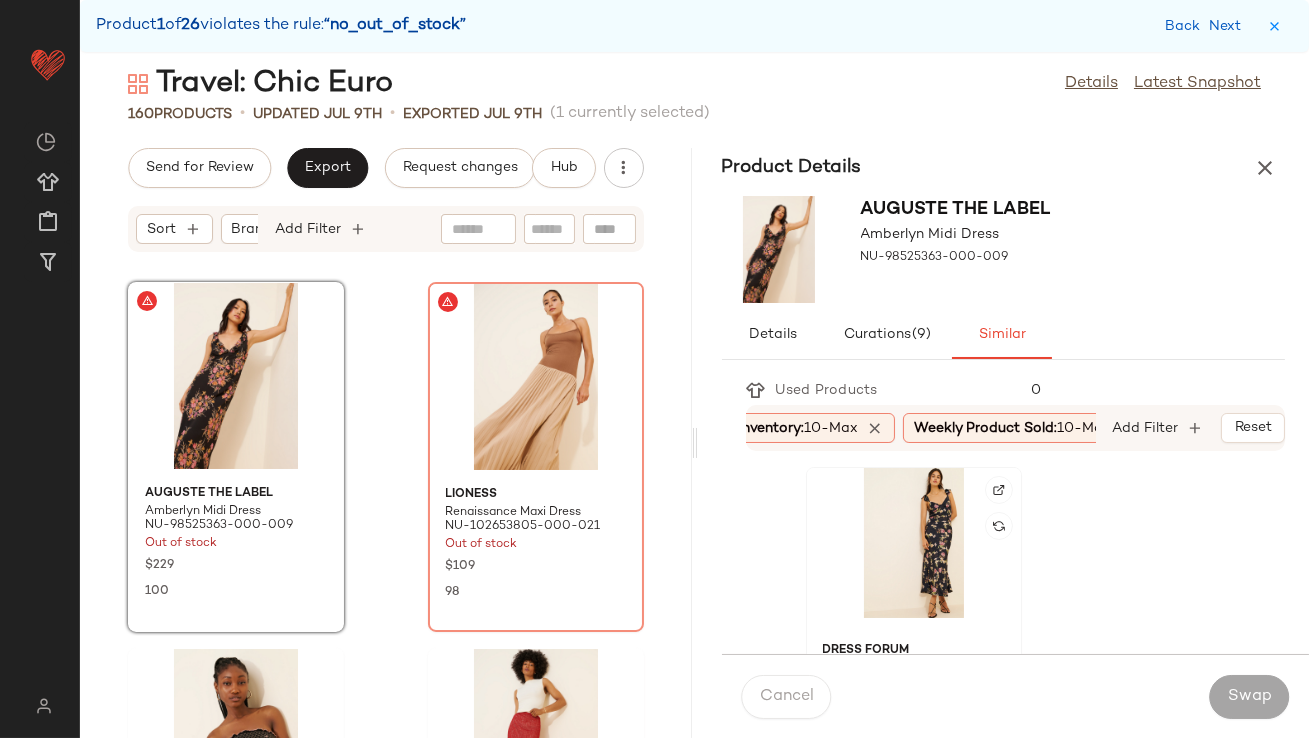 click 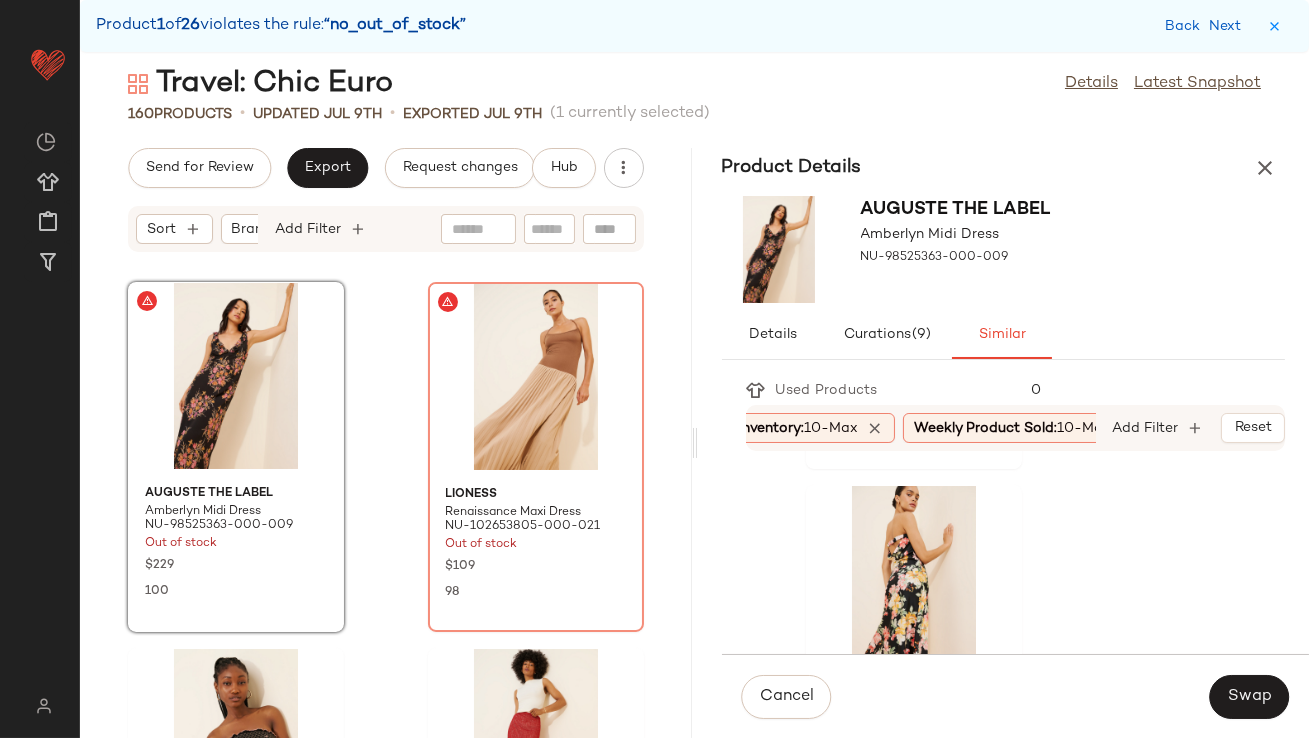 scroll, scrollTop: 772, scrollLeft: 0, axis: vertical 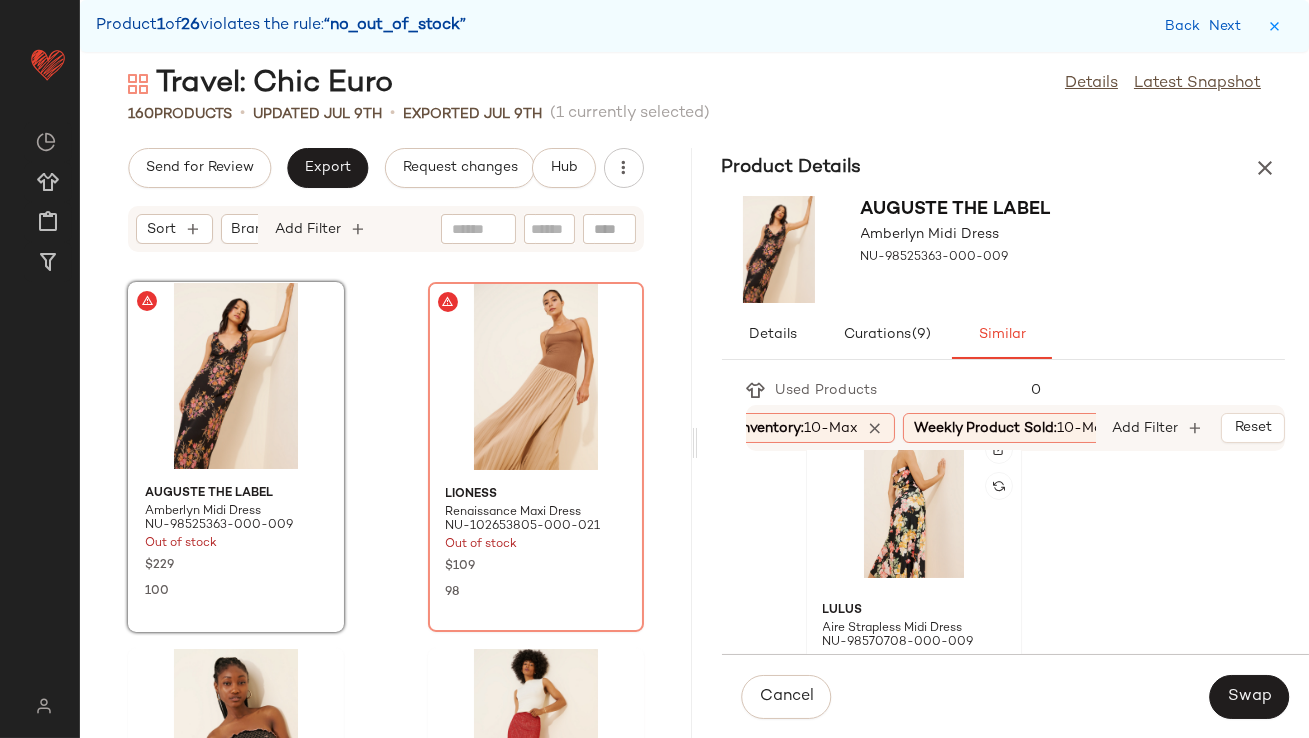 click 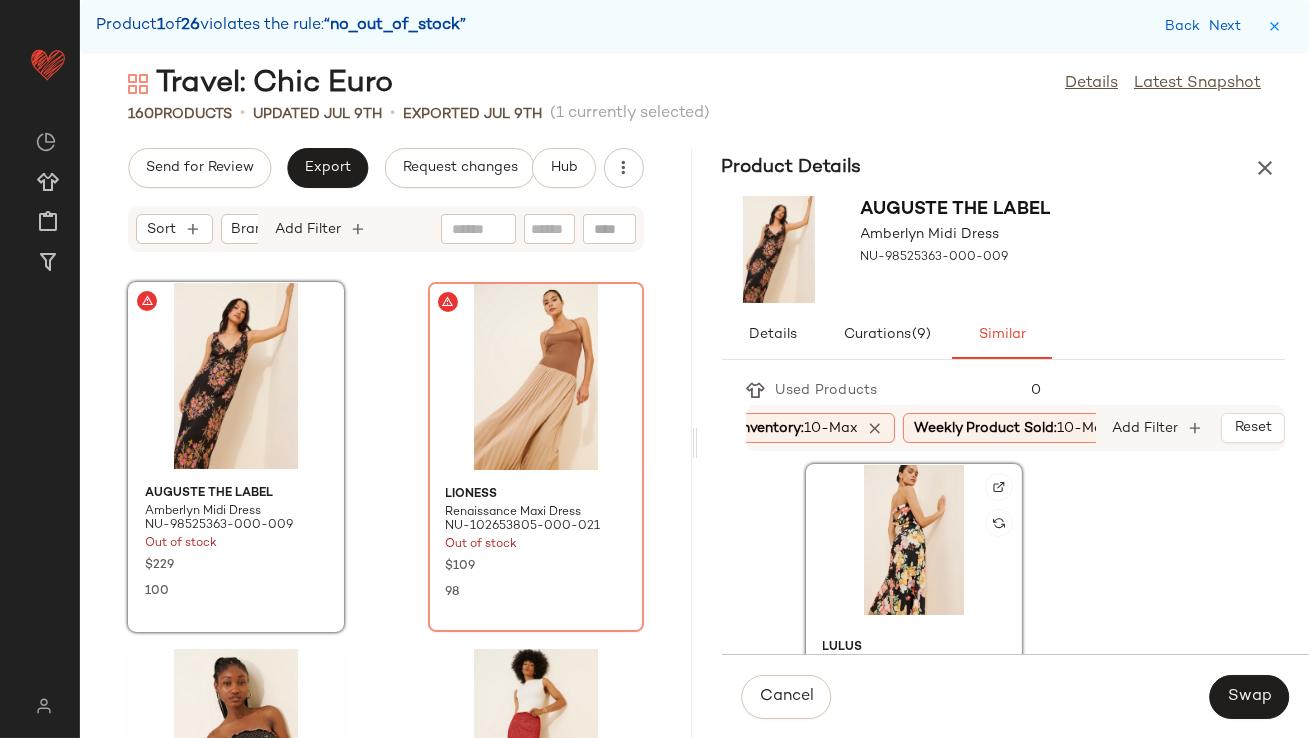 scroll, scrollTop: 718, scrollLeft: 0, axis: vertical 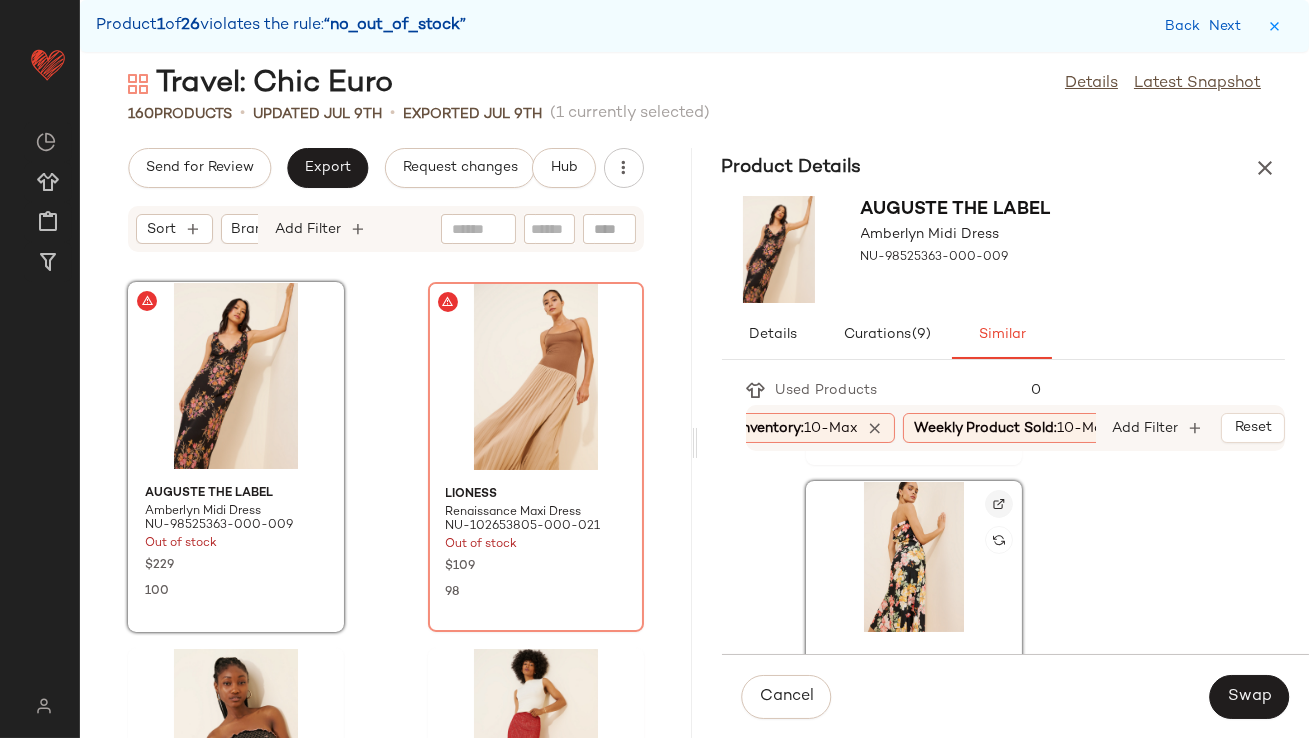 click 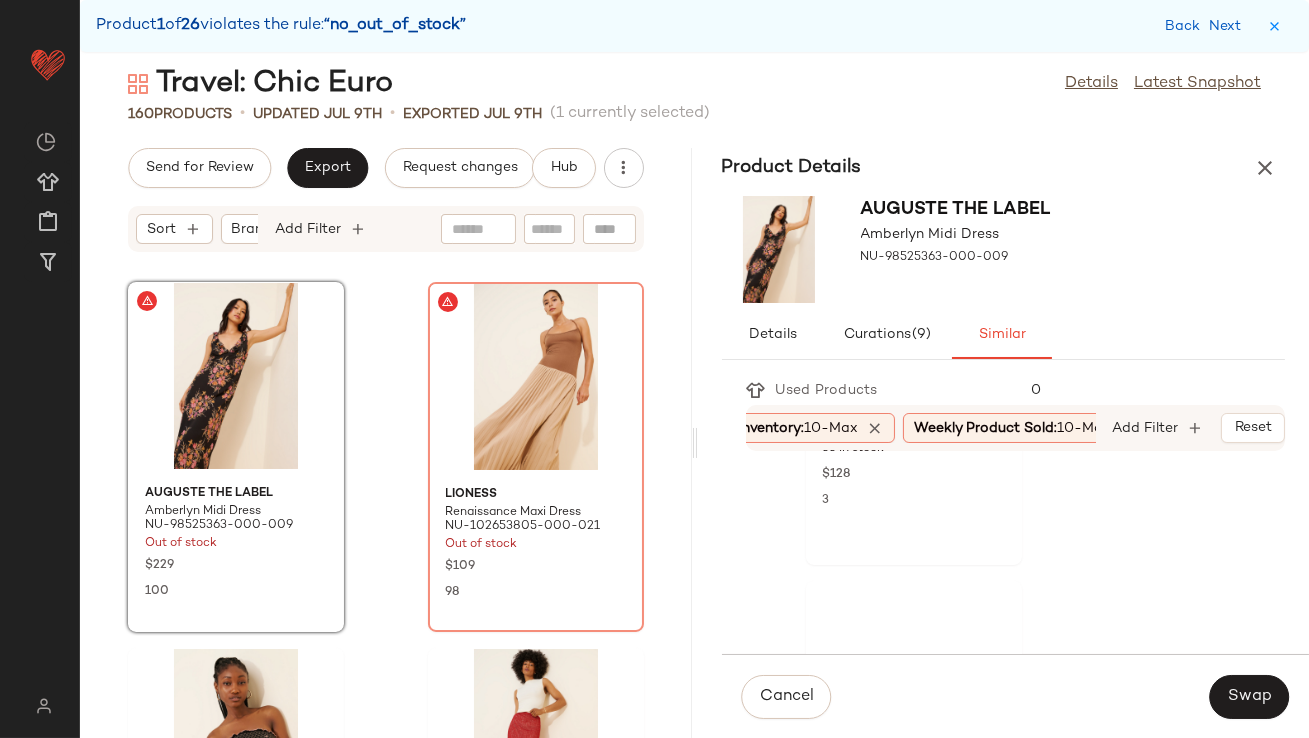 scroll, scrollTop: 1801, scrollLeft: 0, axis: vertical 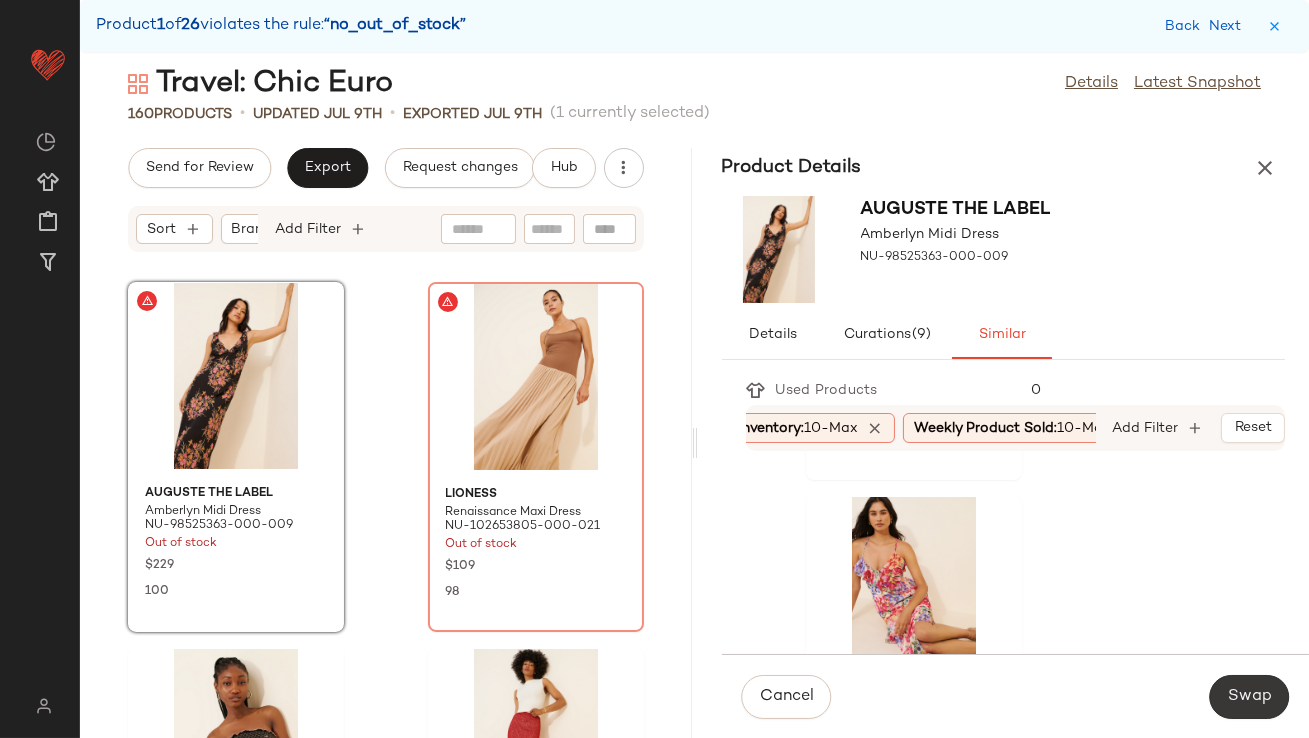 click on "Swap" at bounding box center [1249, 697] 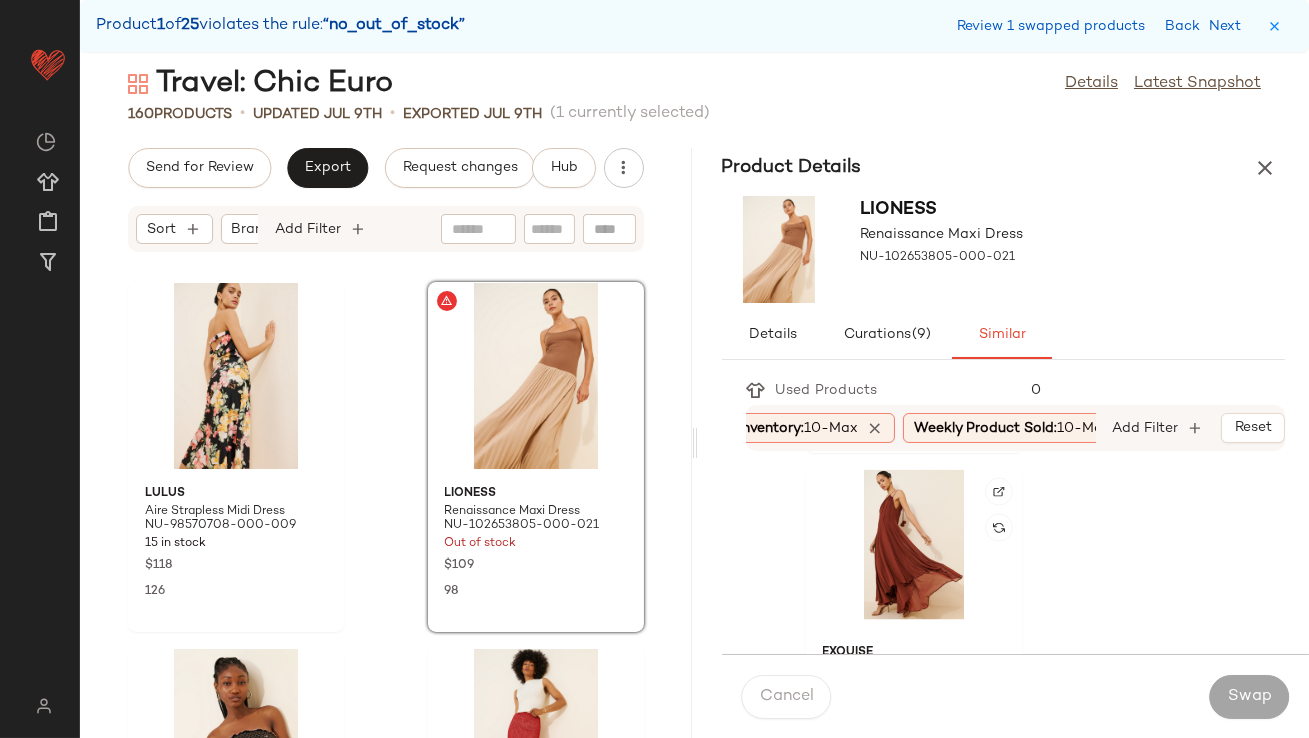 scroll, scrollTop: 6205, scrollLeft: 0, axis: vertical 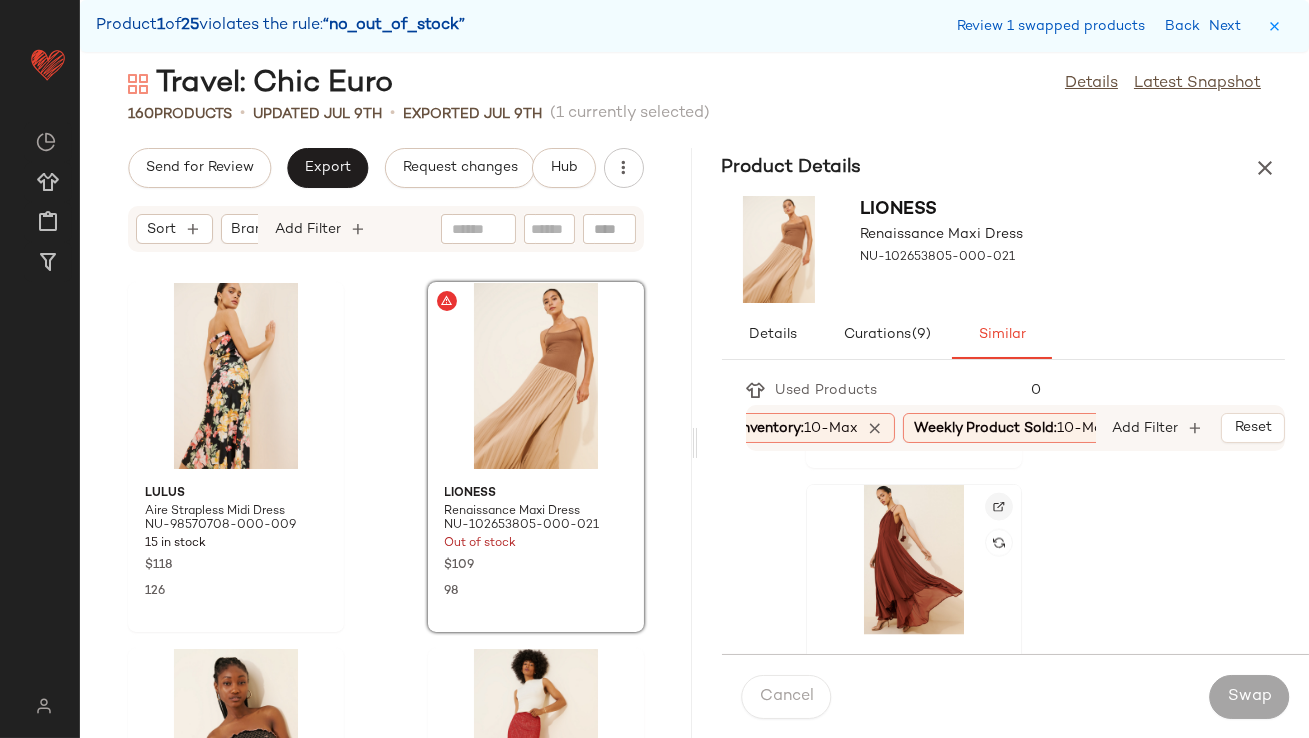 click 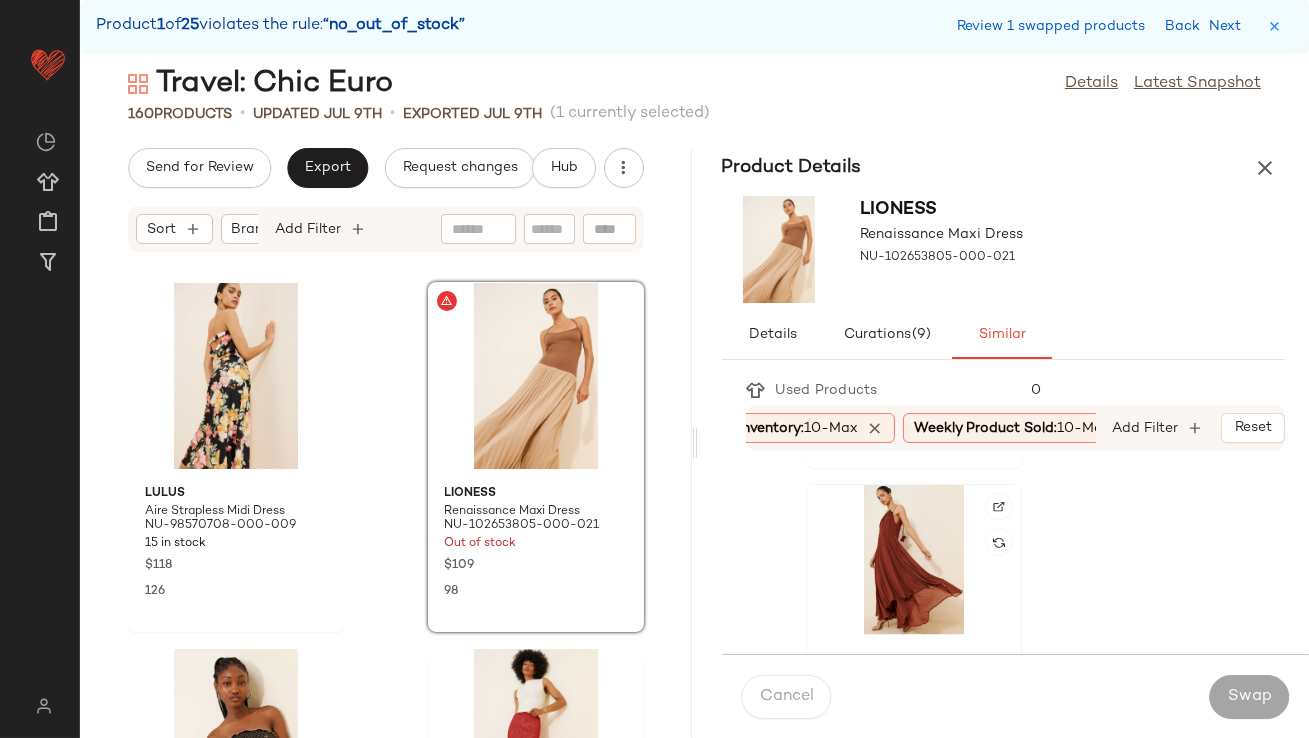 click 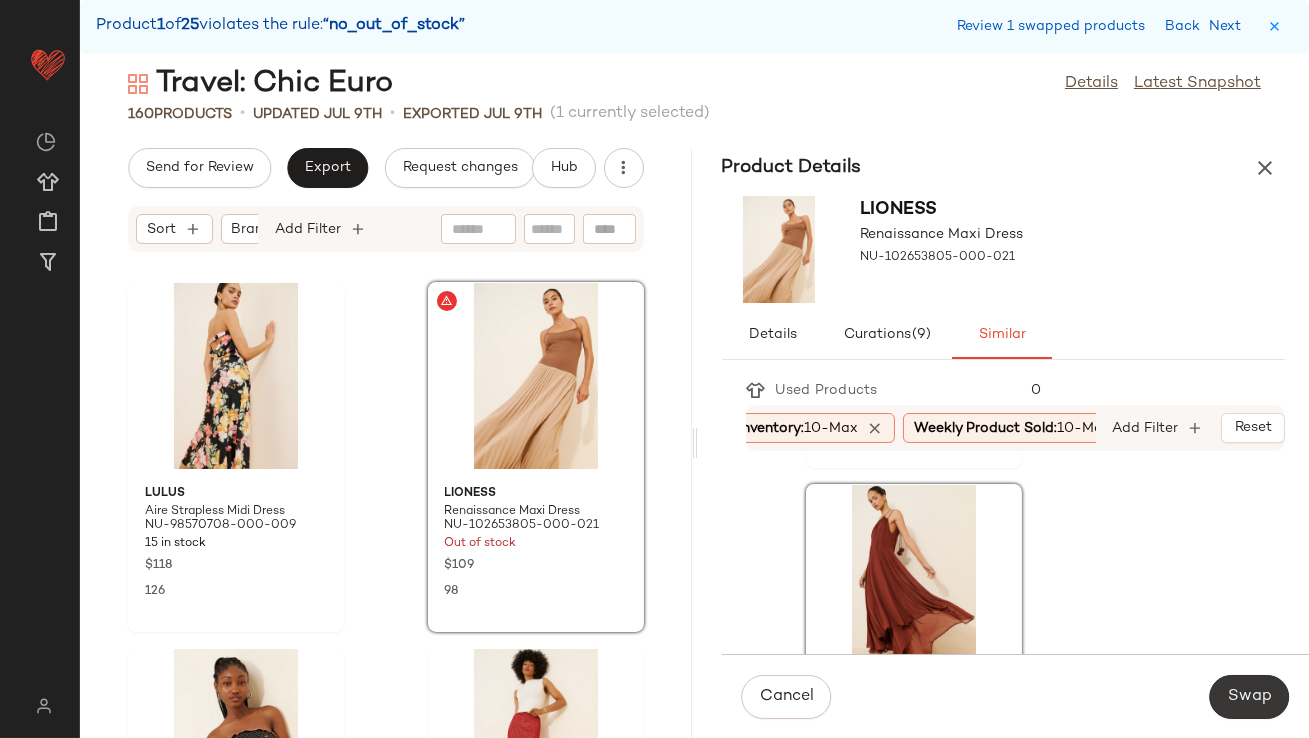 click on "Swap" at bounding box center [1249, 697] 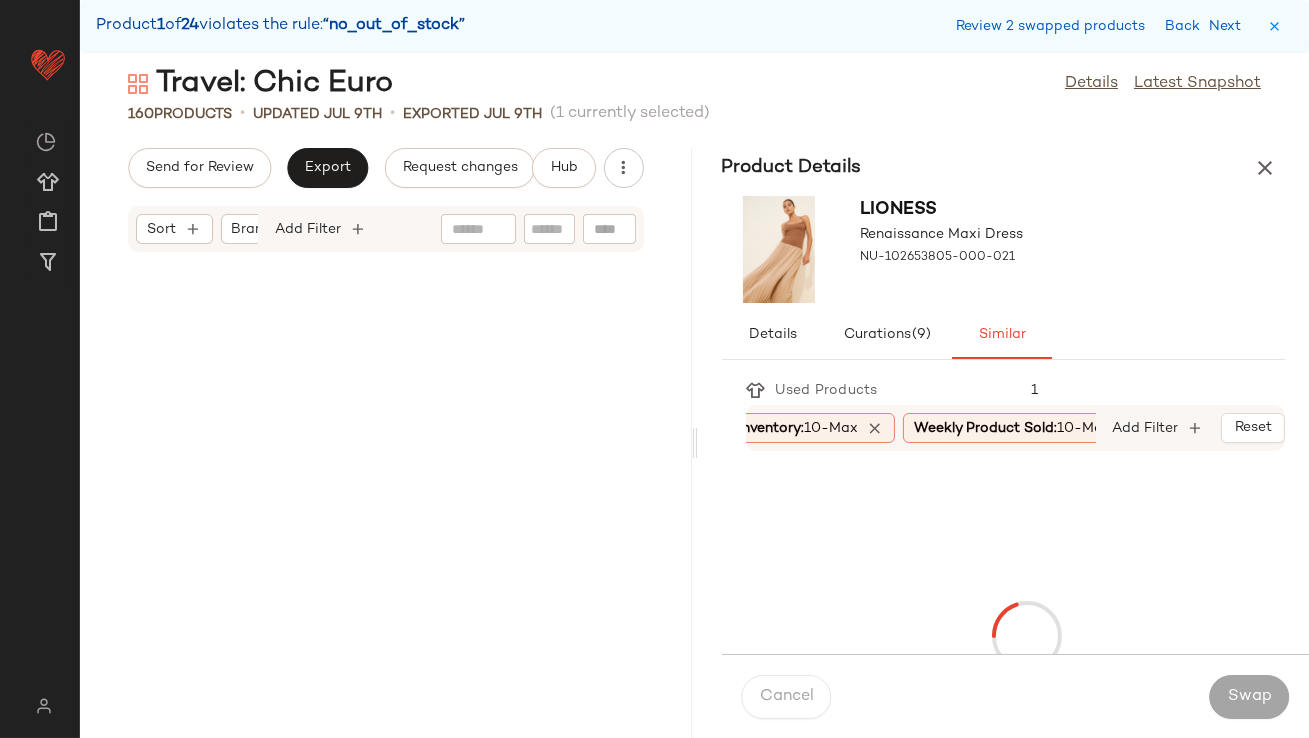 scroll, scrollTop: 747, scrollLeft: 0, axis: vertical 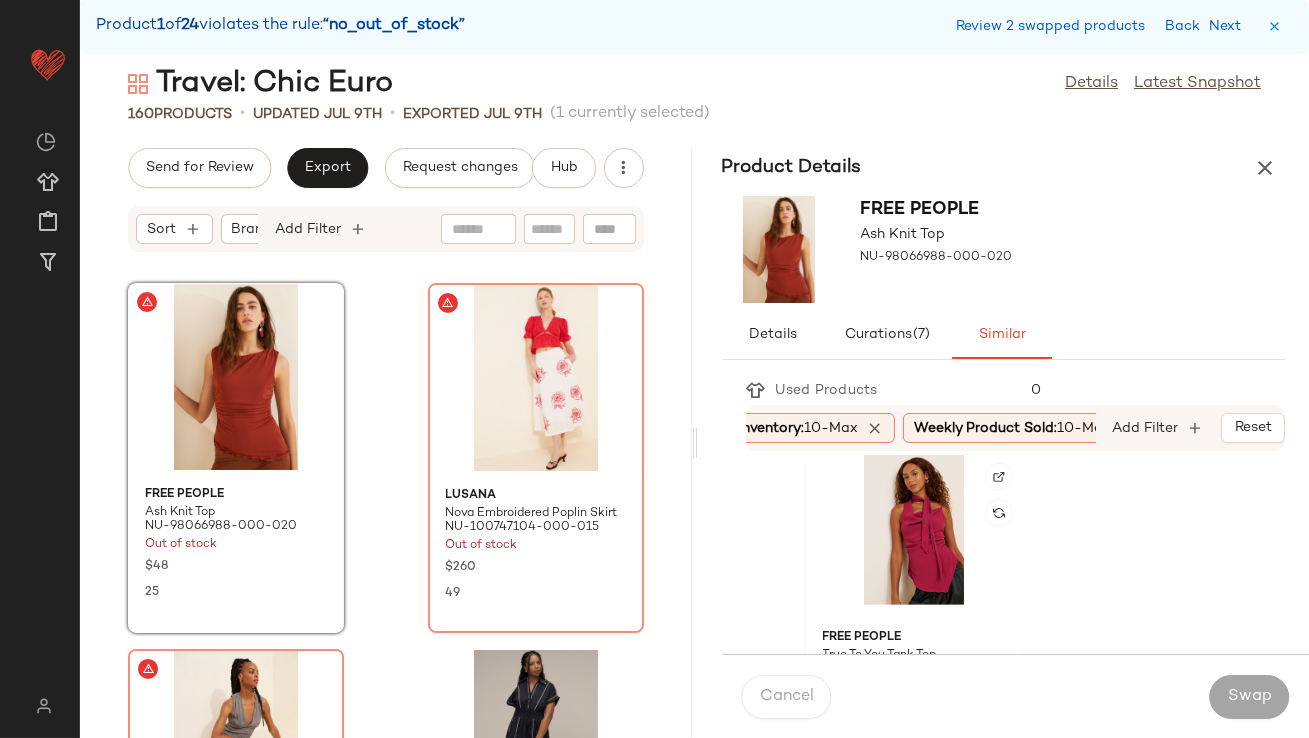 click 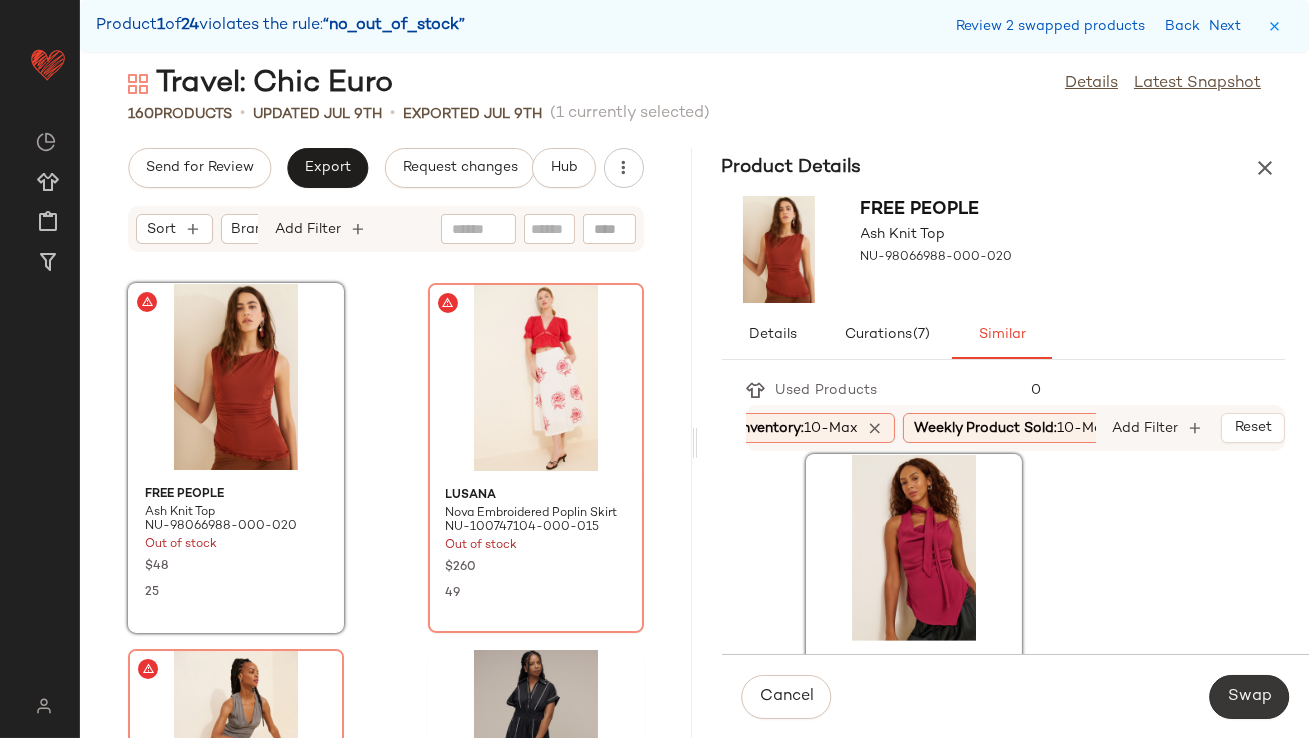 click on "Swap" 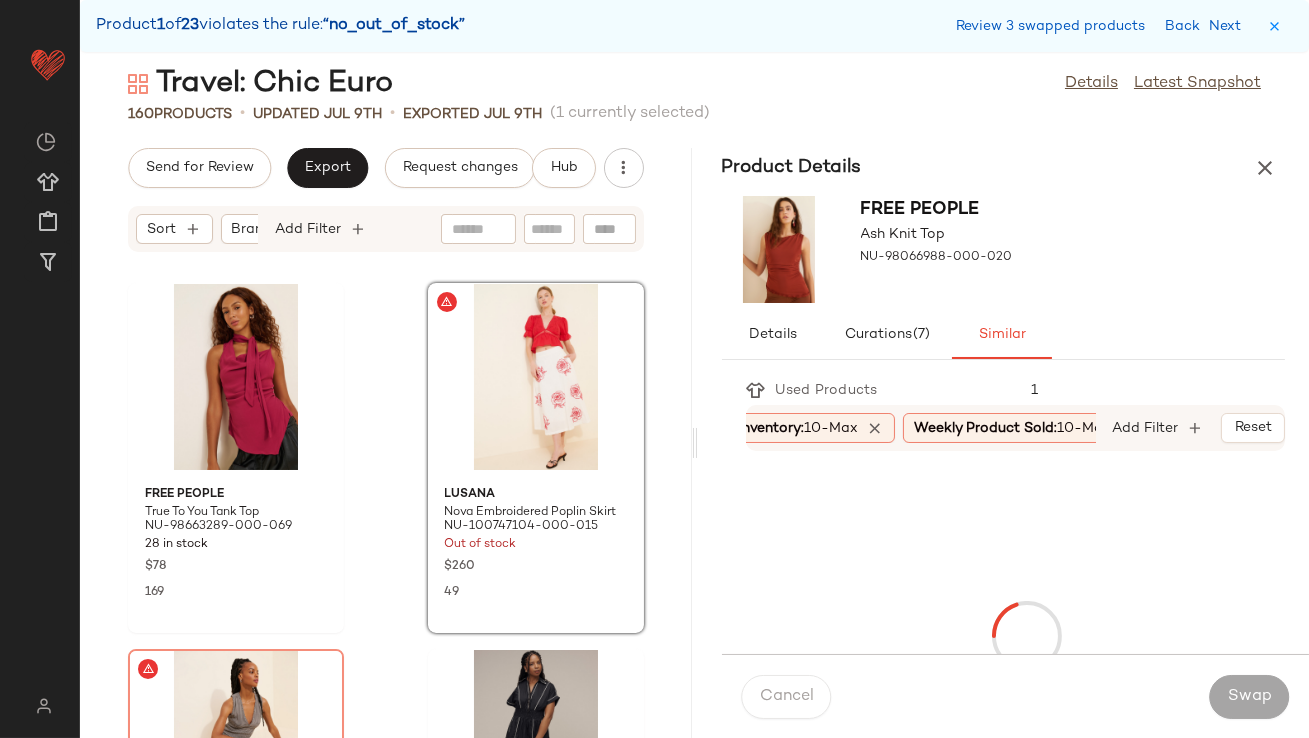 scroll, scrollTop: 731, scrollLeft: 0, axis: vertical 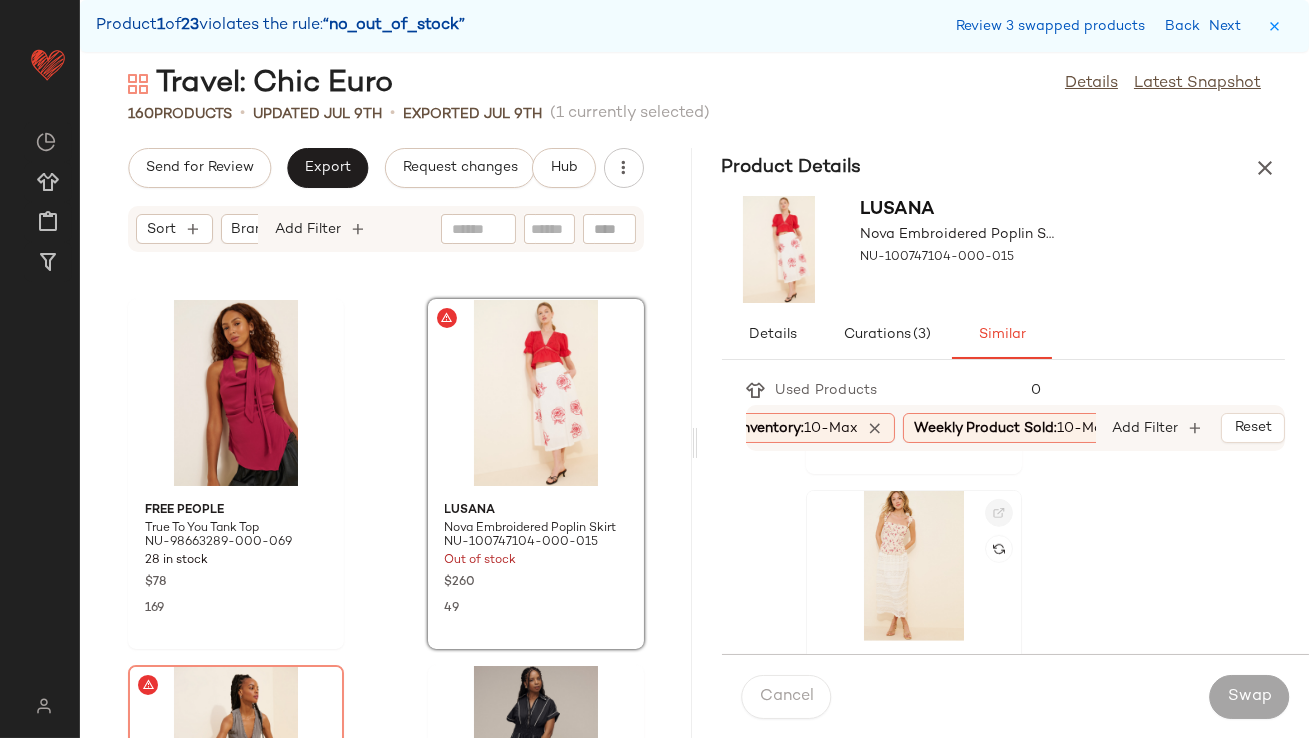 click at bounding box center (999, 513) 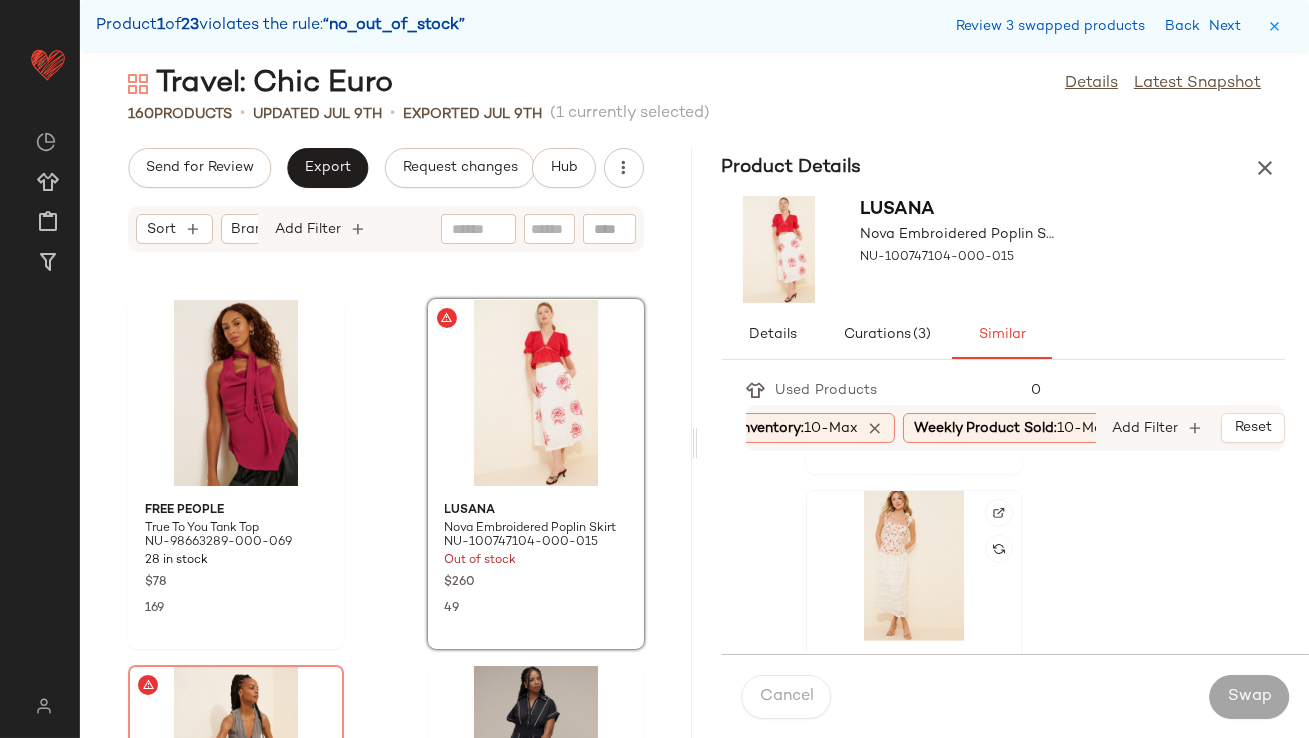 click 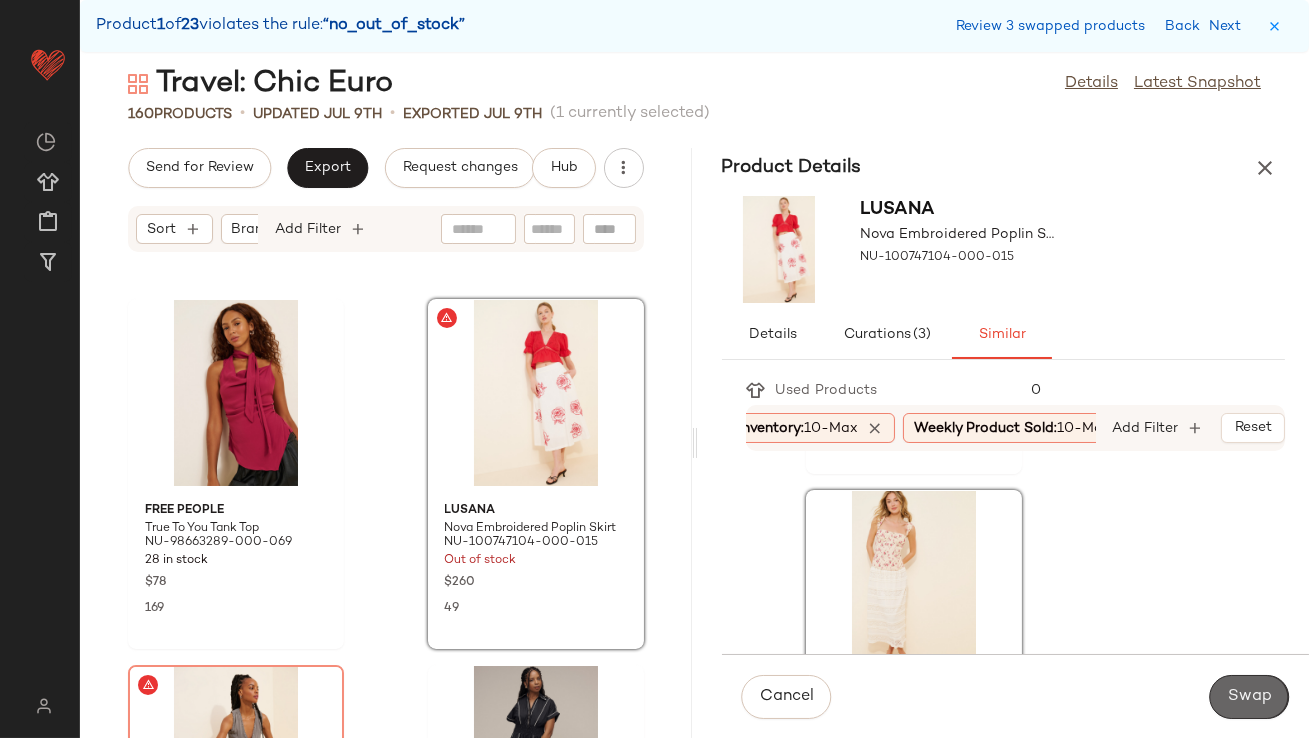 click on "Swap" at bounding box center [1249, 697] 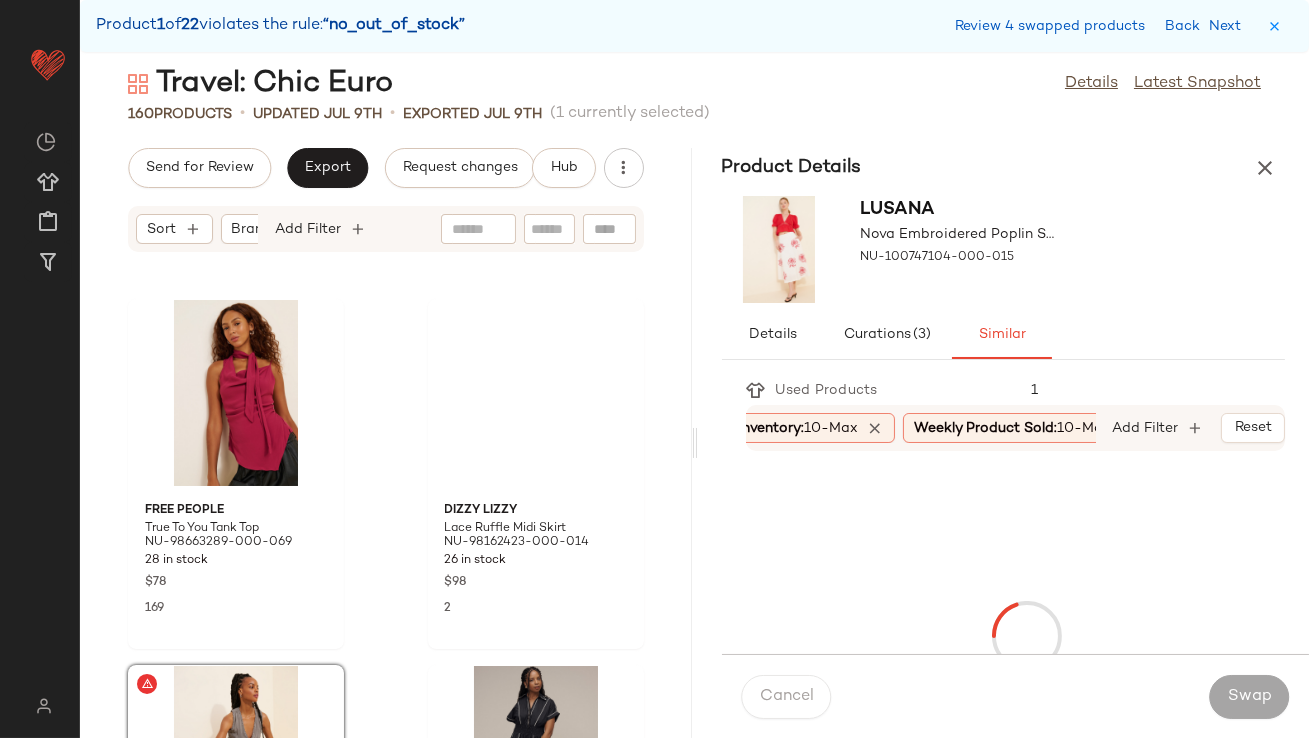 scroll, scrollTop: 1098, scrollLeft: 0, axis: vertical 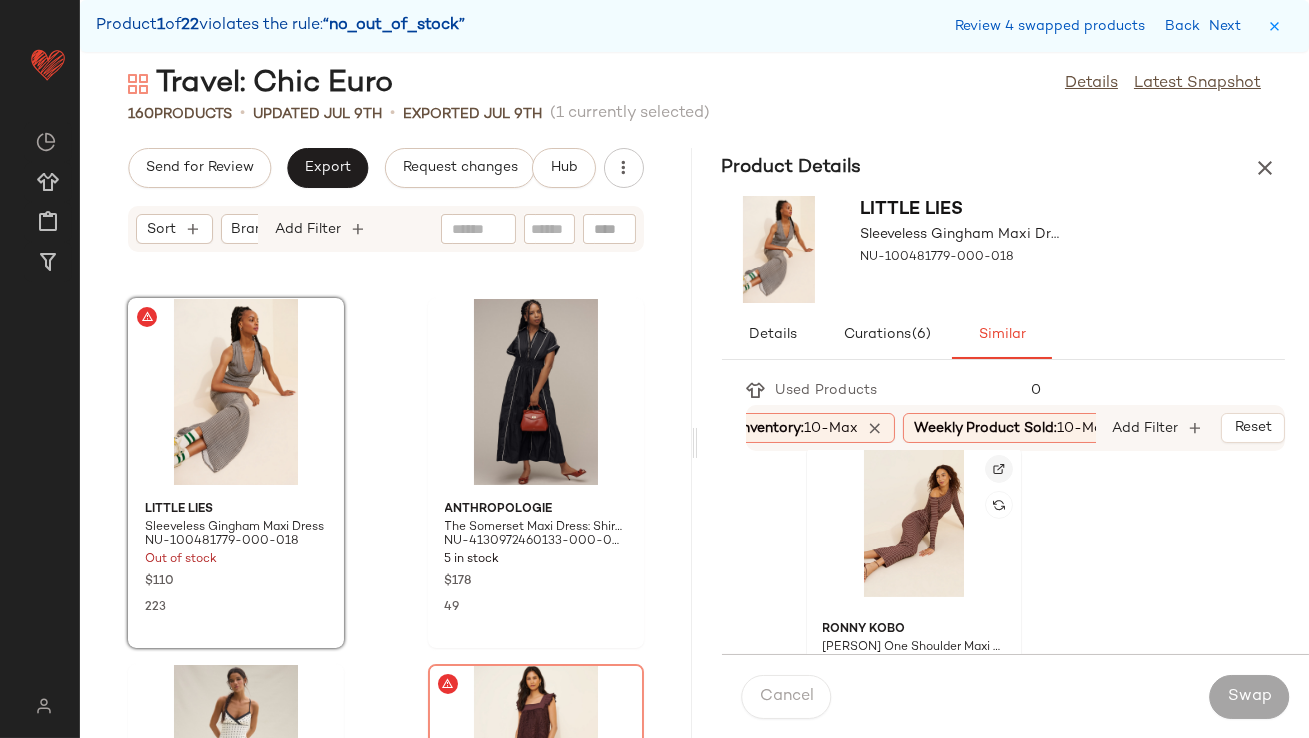 click at bounding box center [999, 469] 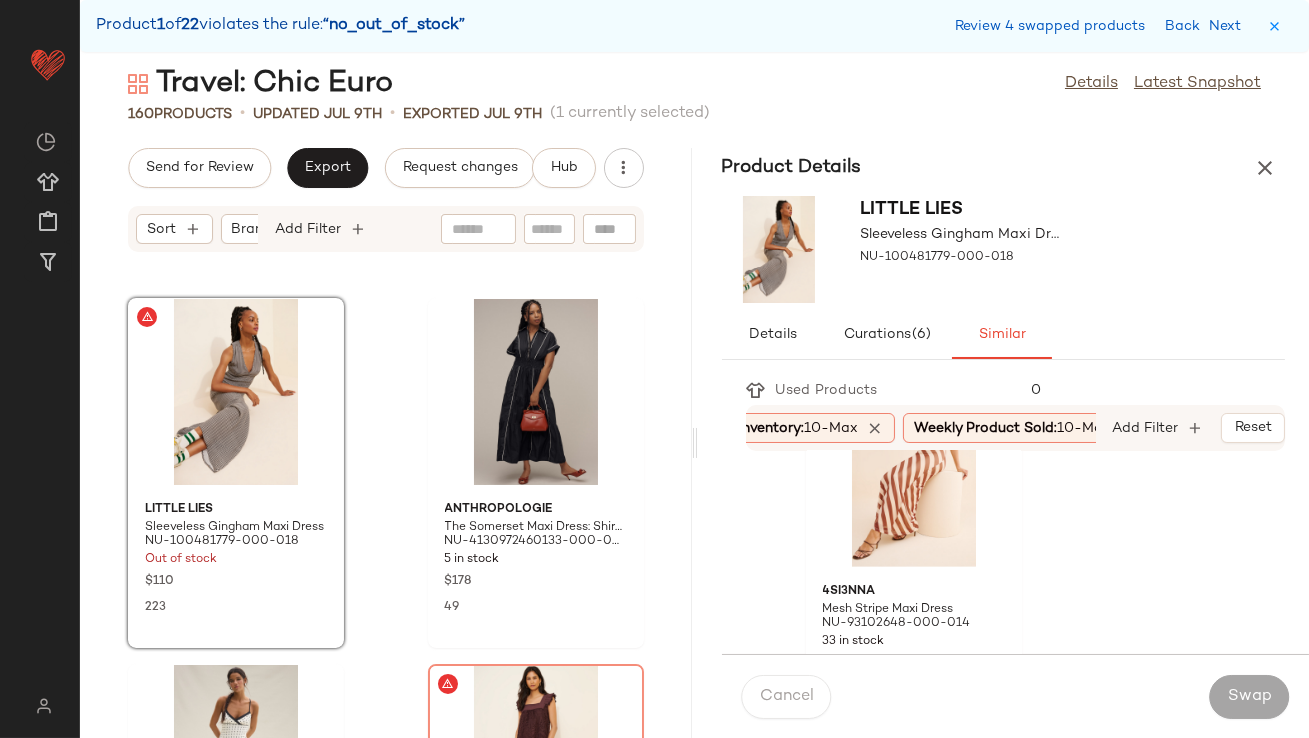 scroll, scrollTop: 2200, scrollLeft: 0, axis: vertical 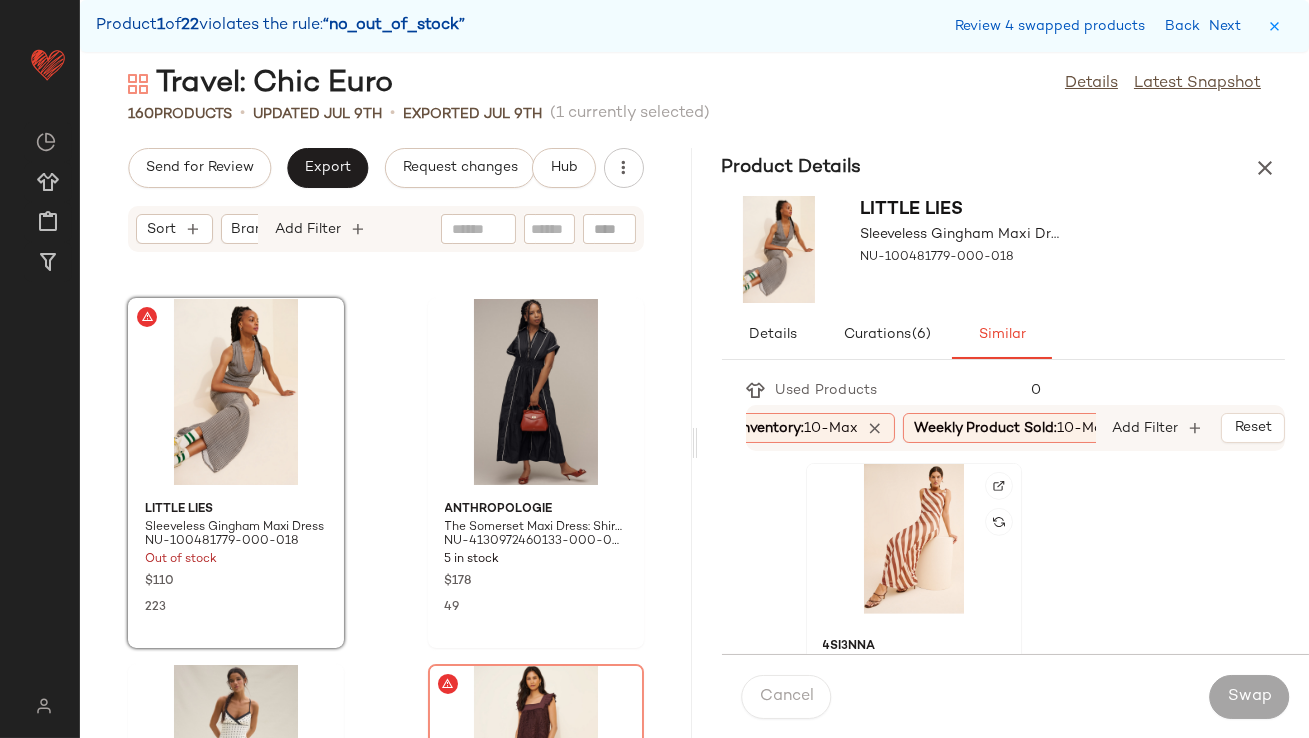 click 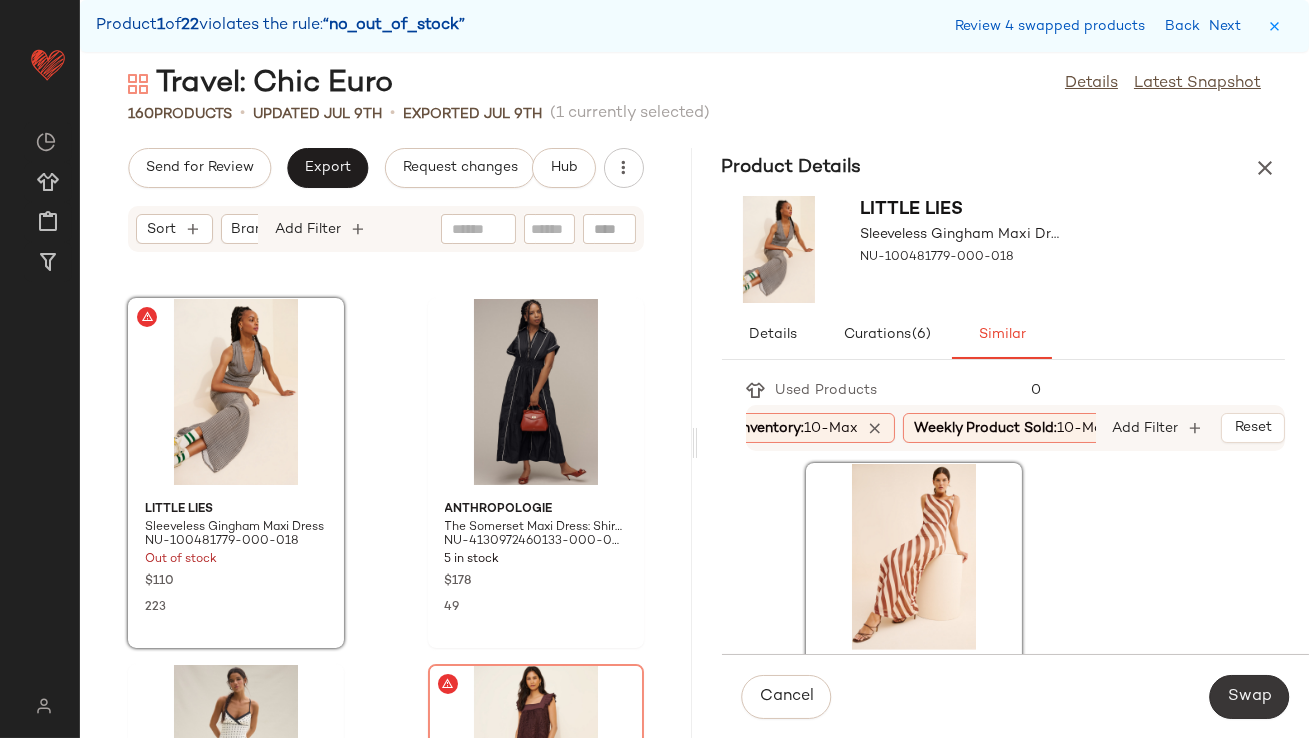 click on "Swap" 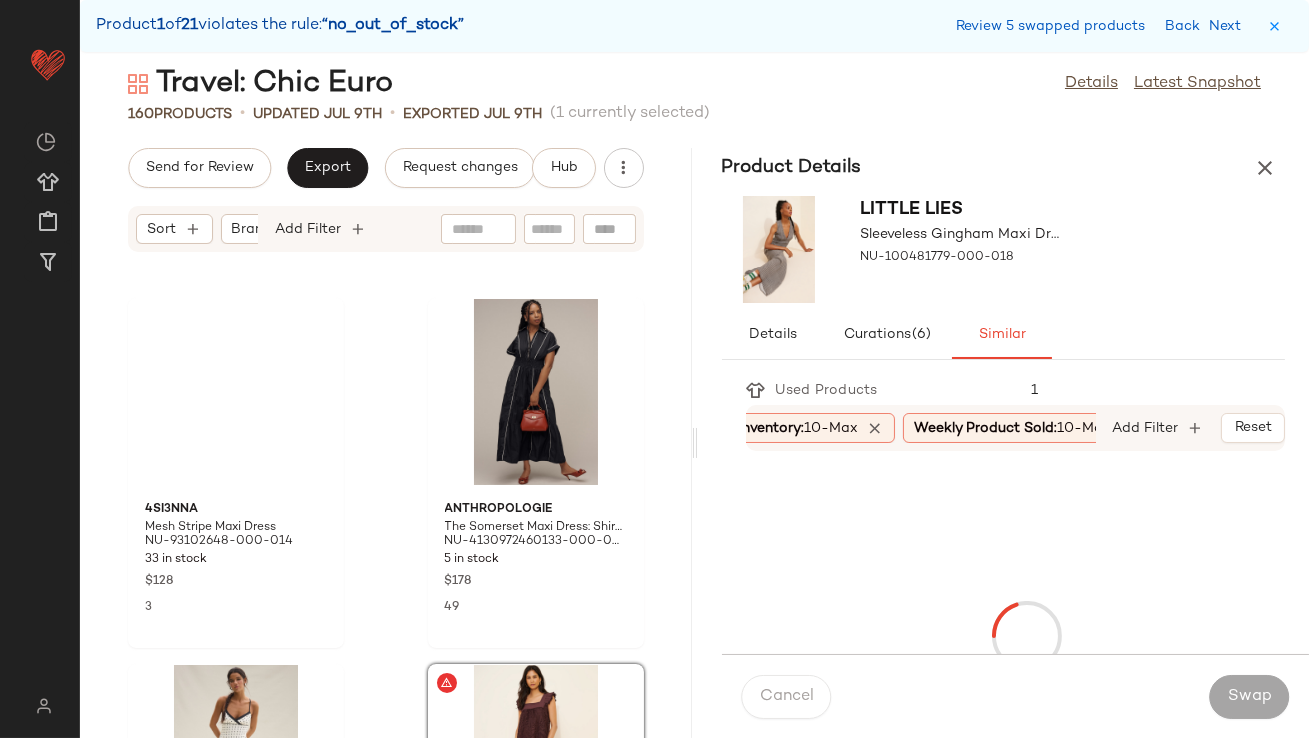 scroll, scrollTop: 1464, scrollLeft: 0, axis: vertical 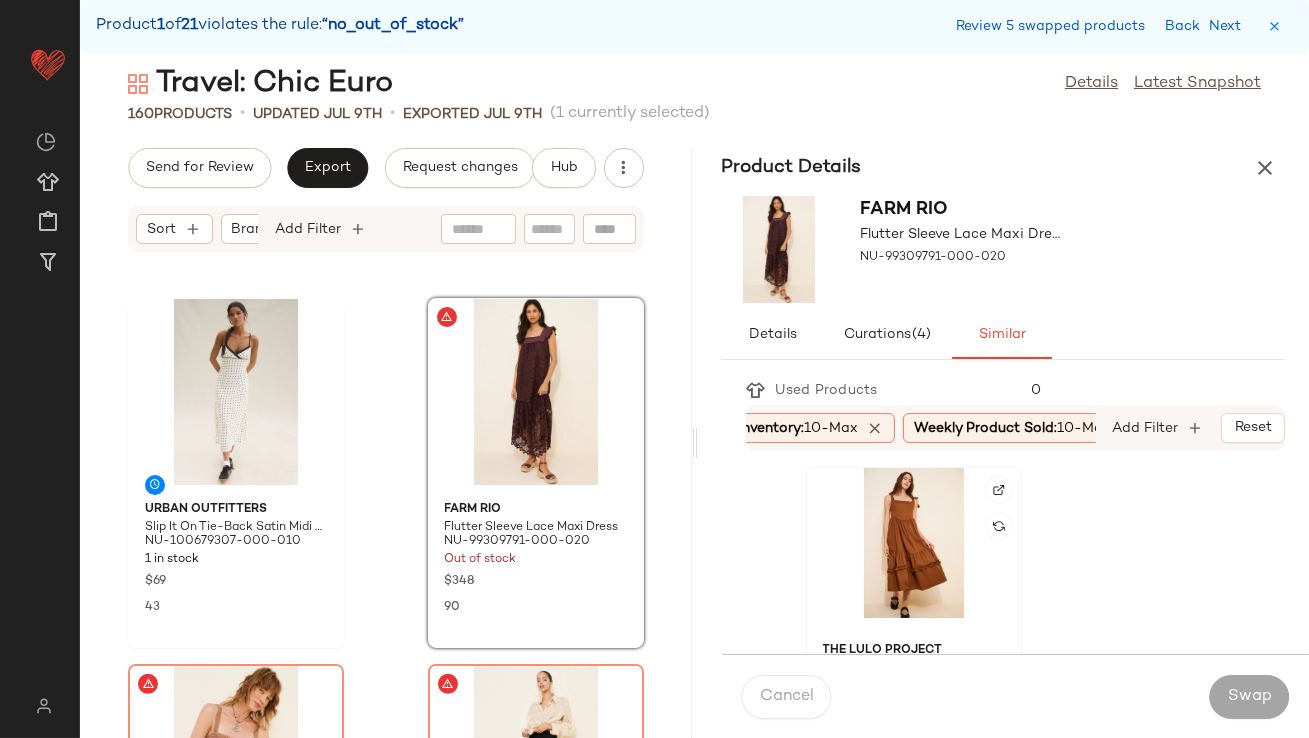 click 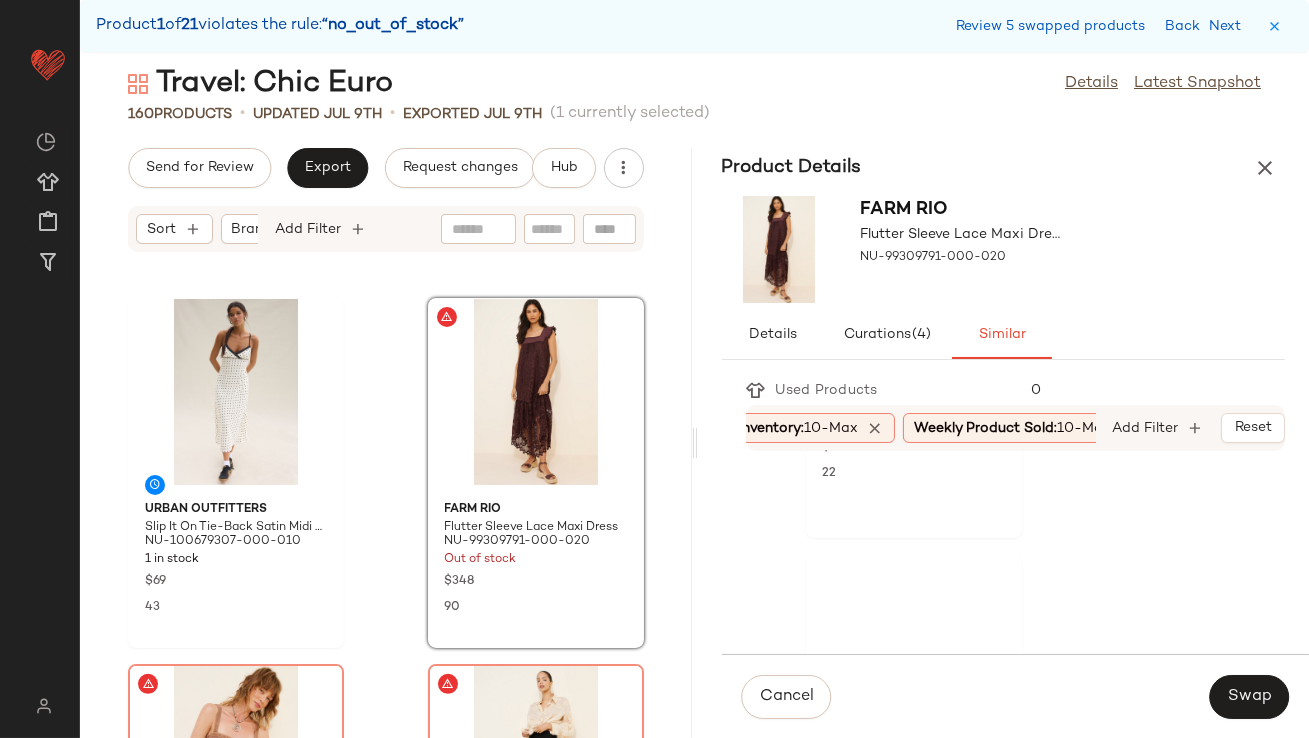 scroll, scrollTop: 2533, scrollLeft: 0, axis: vertical 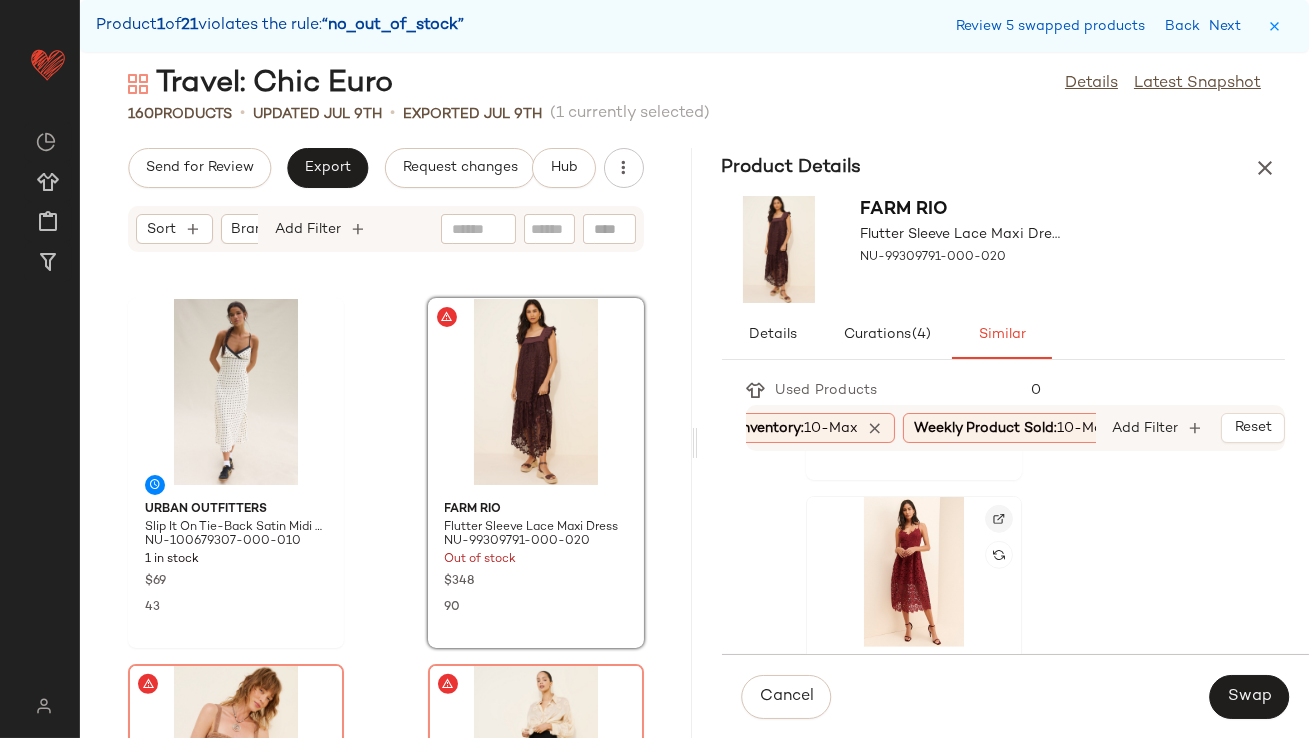 click at bounding box center (999, 519) 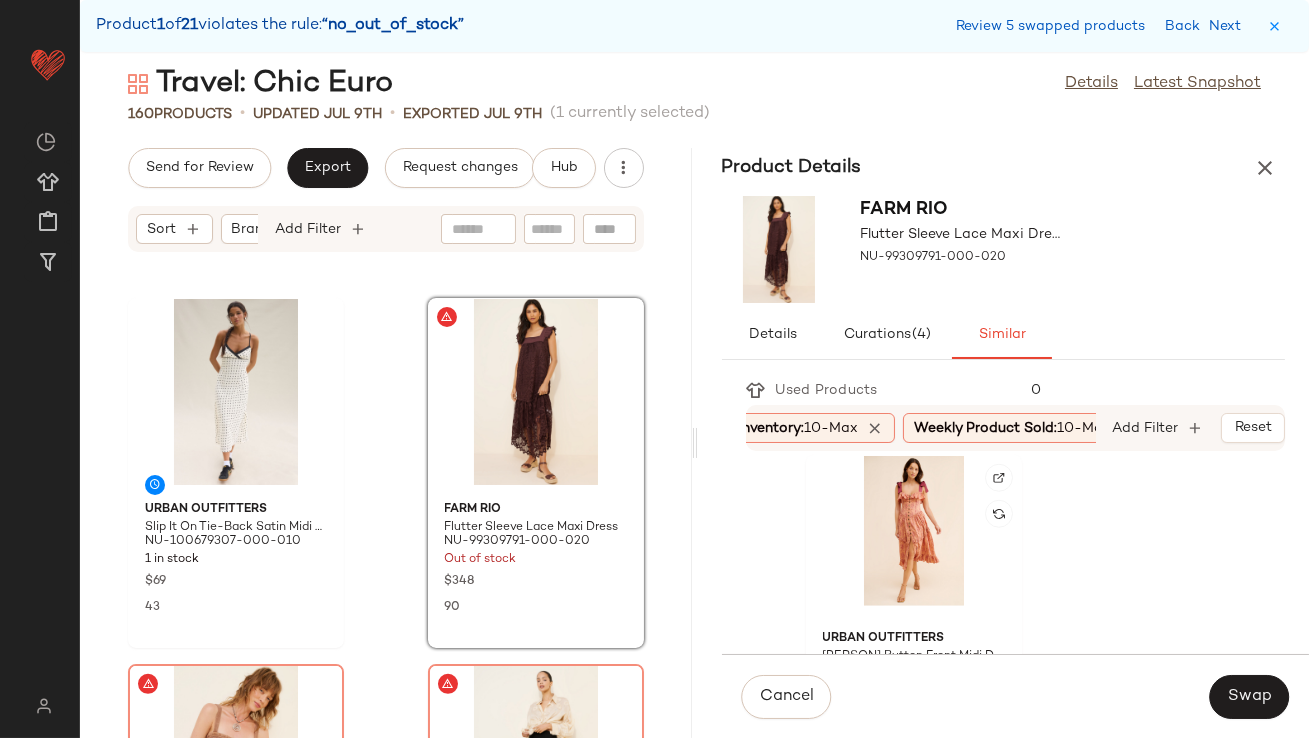 scroll, scrollTop: 3673, scrollLeft: 0, axis: vertical 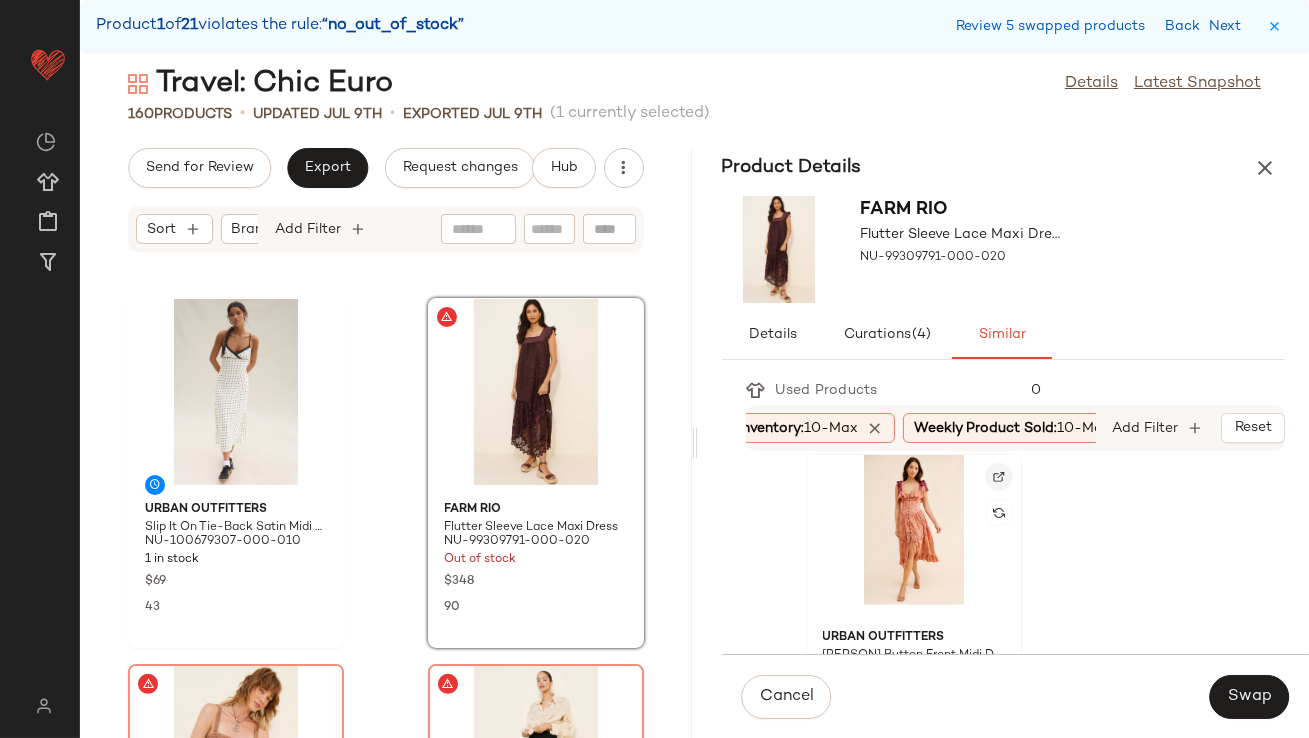 click 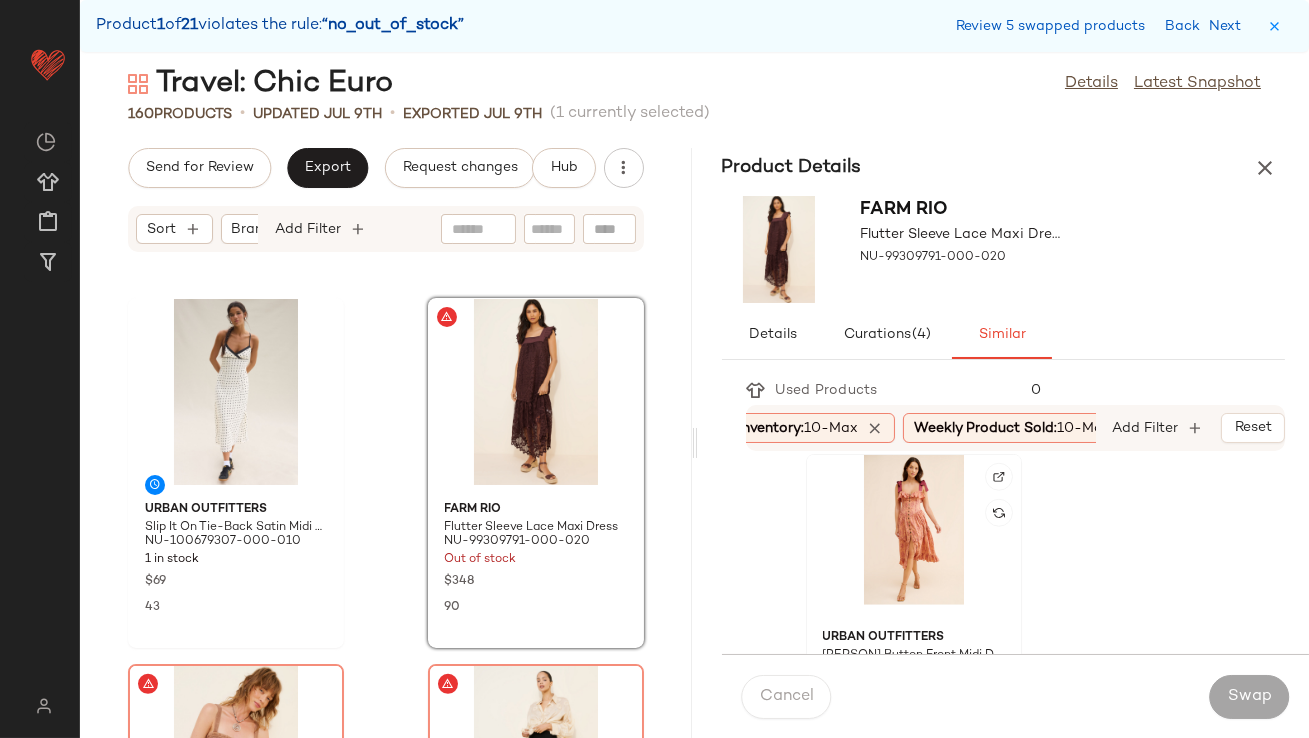 click 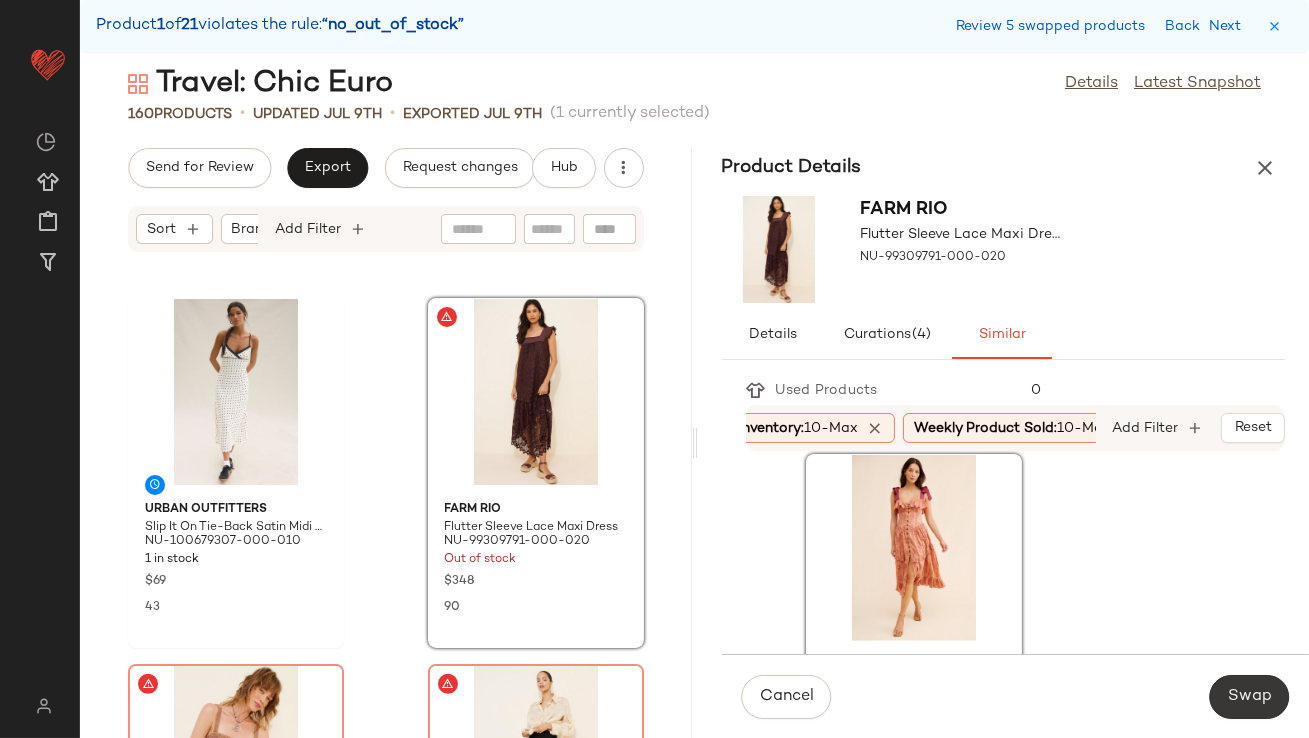 click on "Swap" at bounding box center [1249, 697] 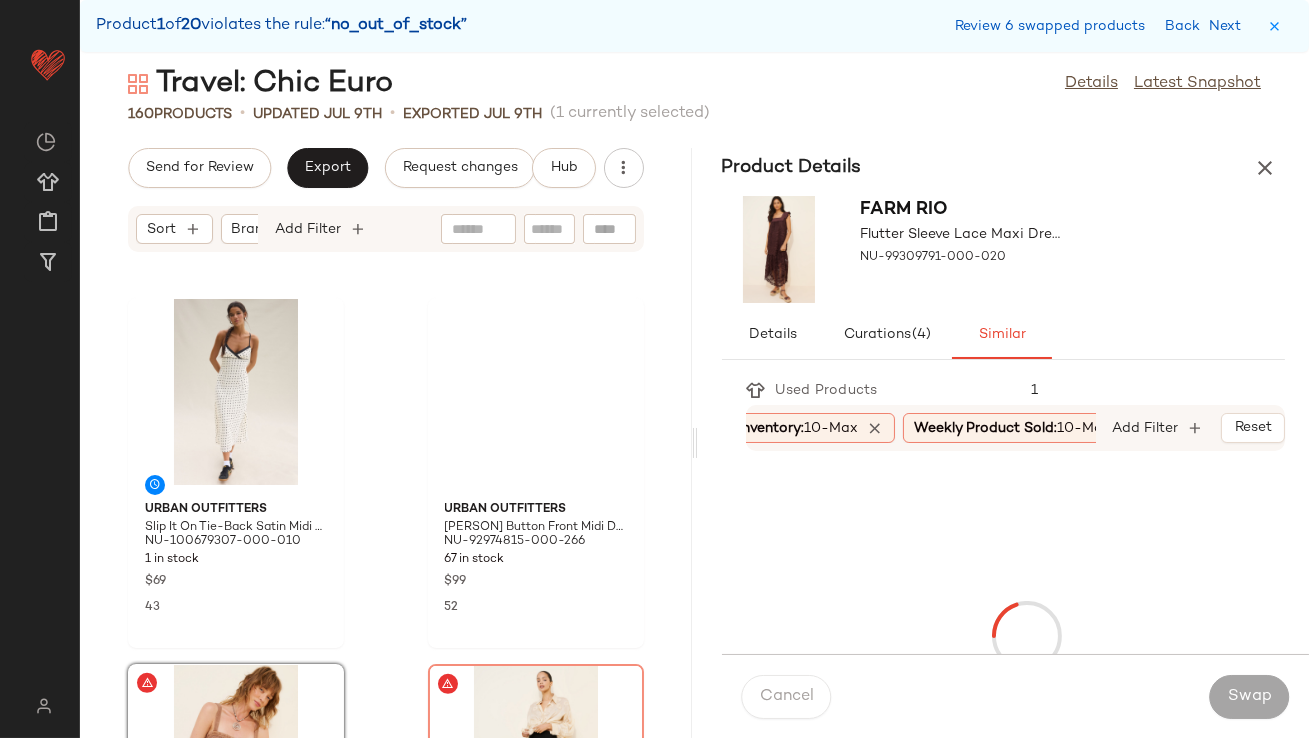 scroll, scrollTop: 1830, scrollLeft: 0, axis: vertical 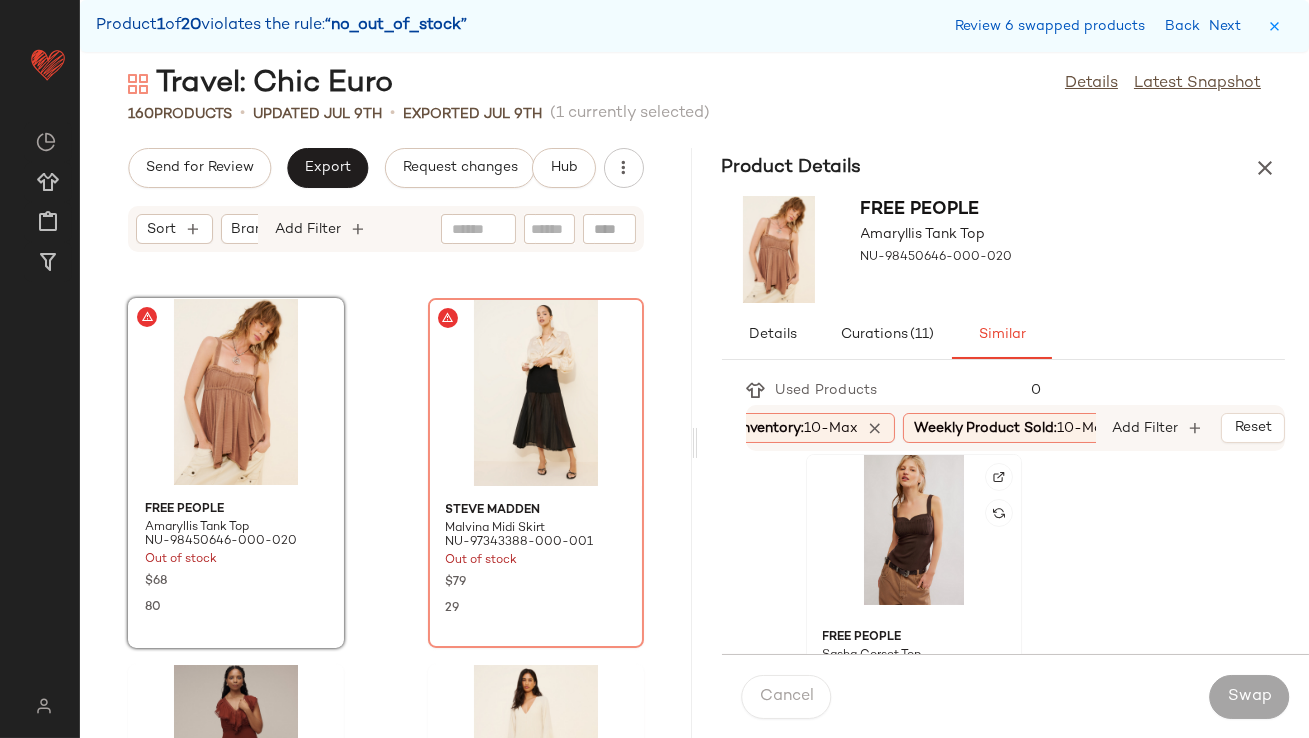 click 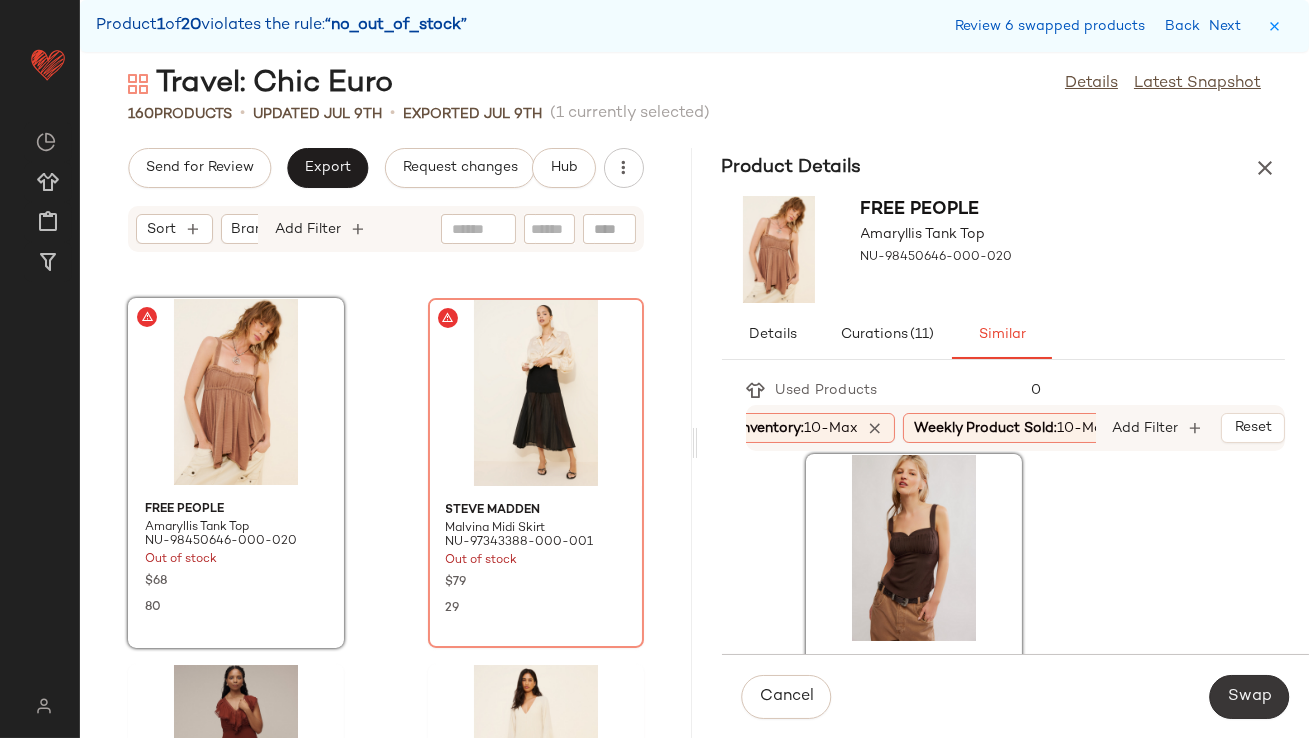 click on "Swap" 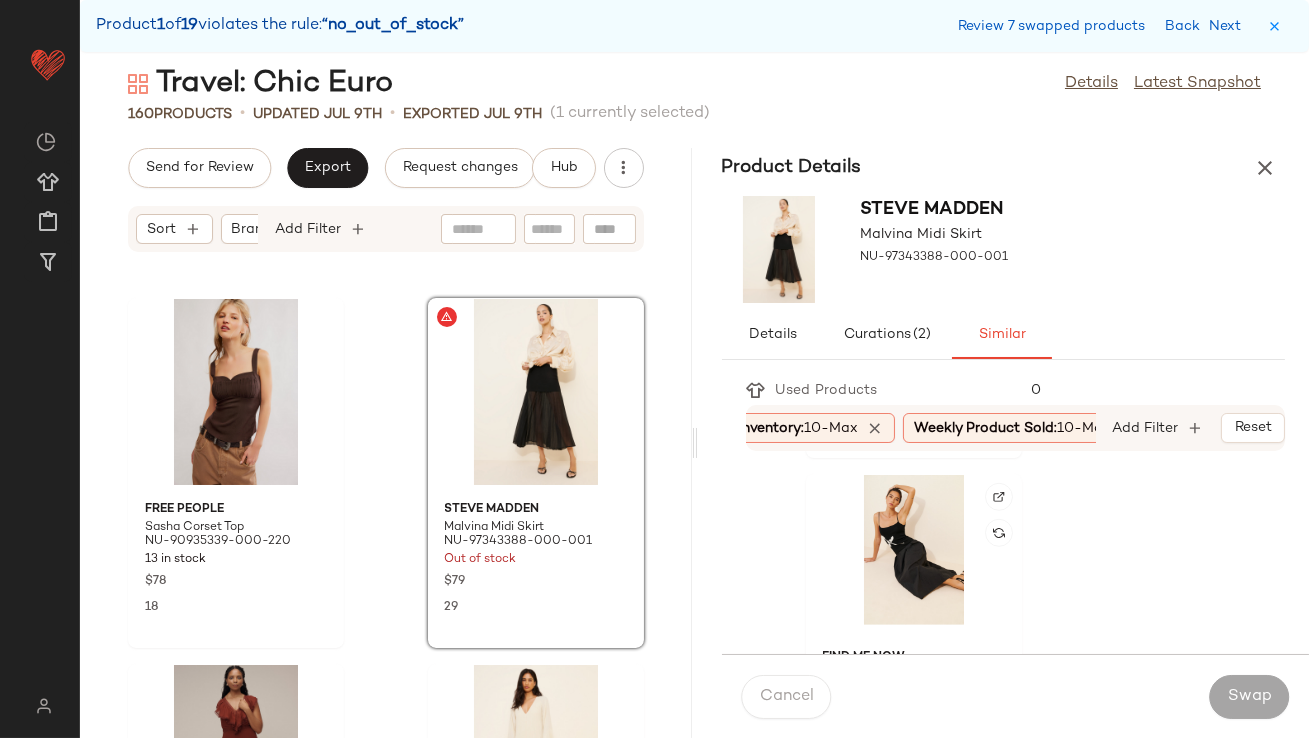 scroll, scrollTop: 2908, scrollLeft: 0, axis: vertical 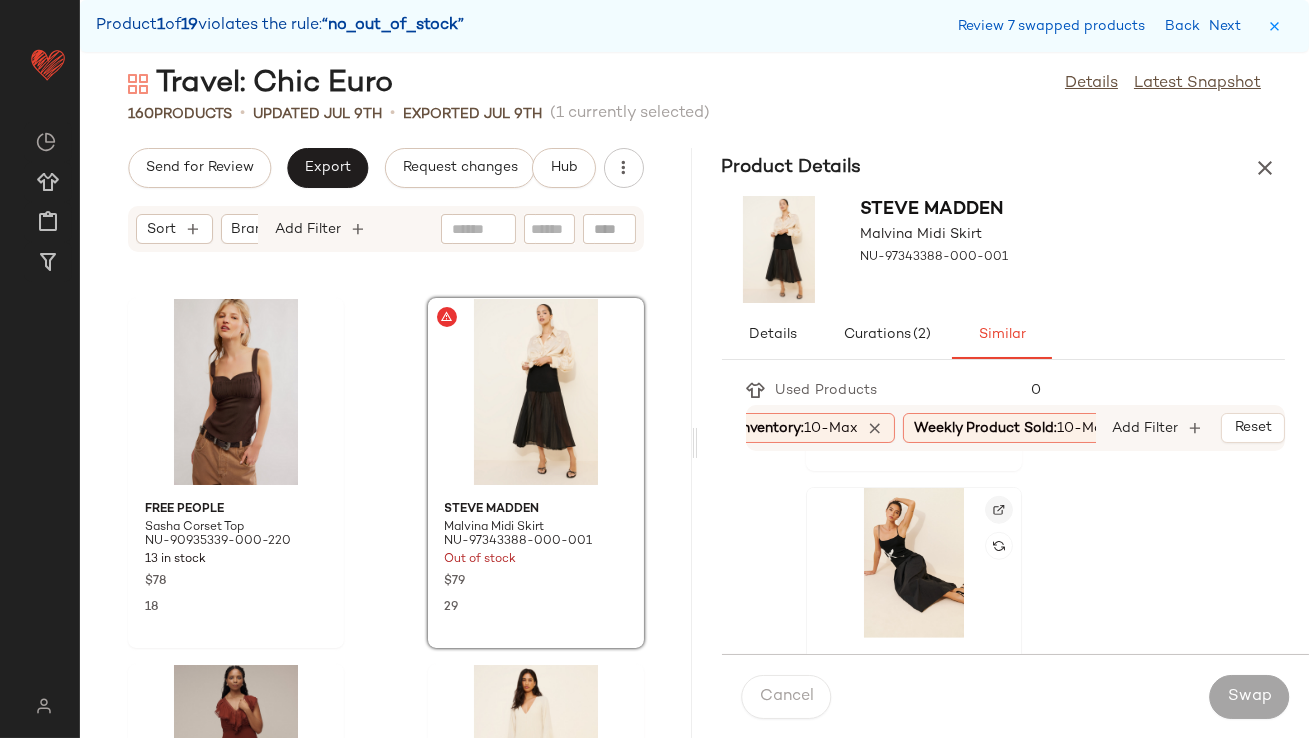click 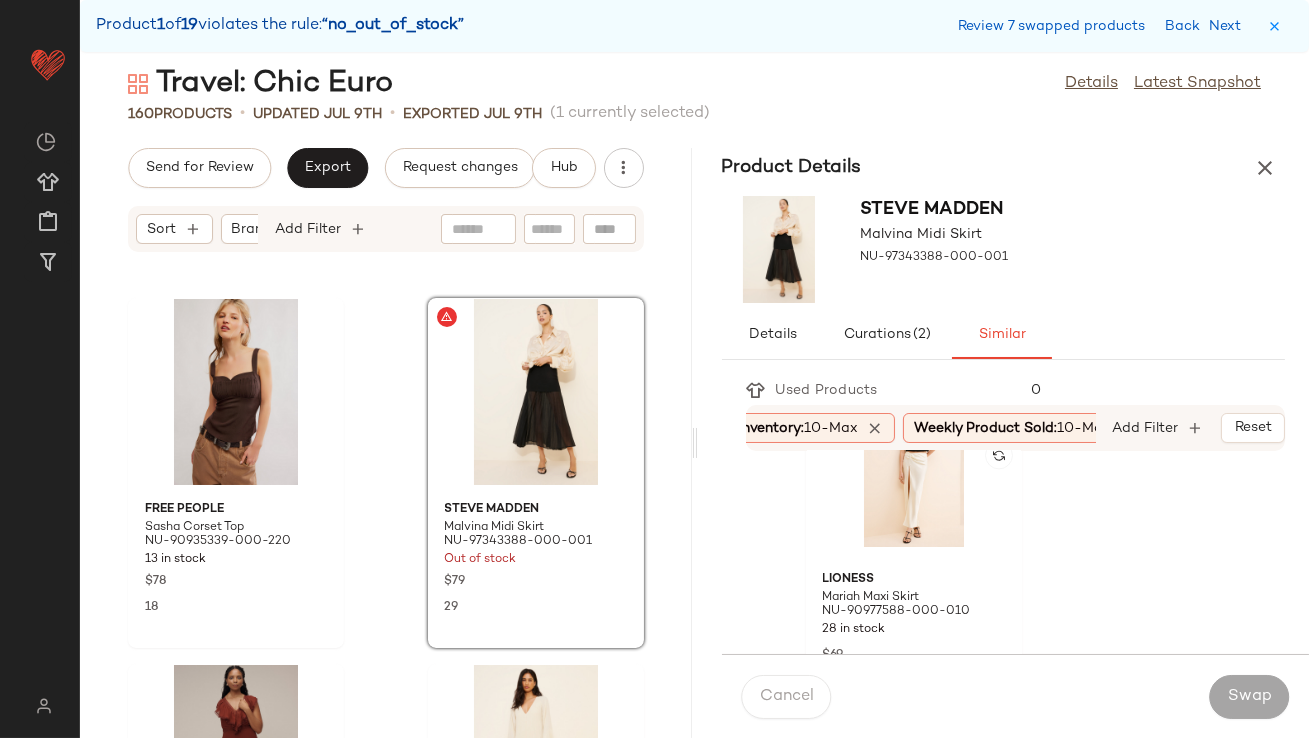scroll, scrollTop: 8124, scrollLeft: 0, axis: vertical 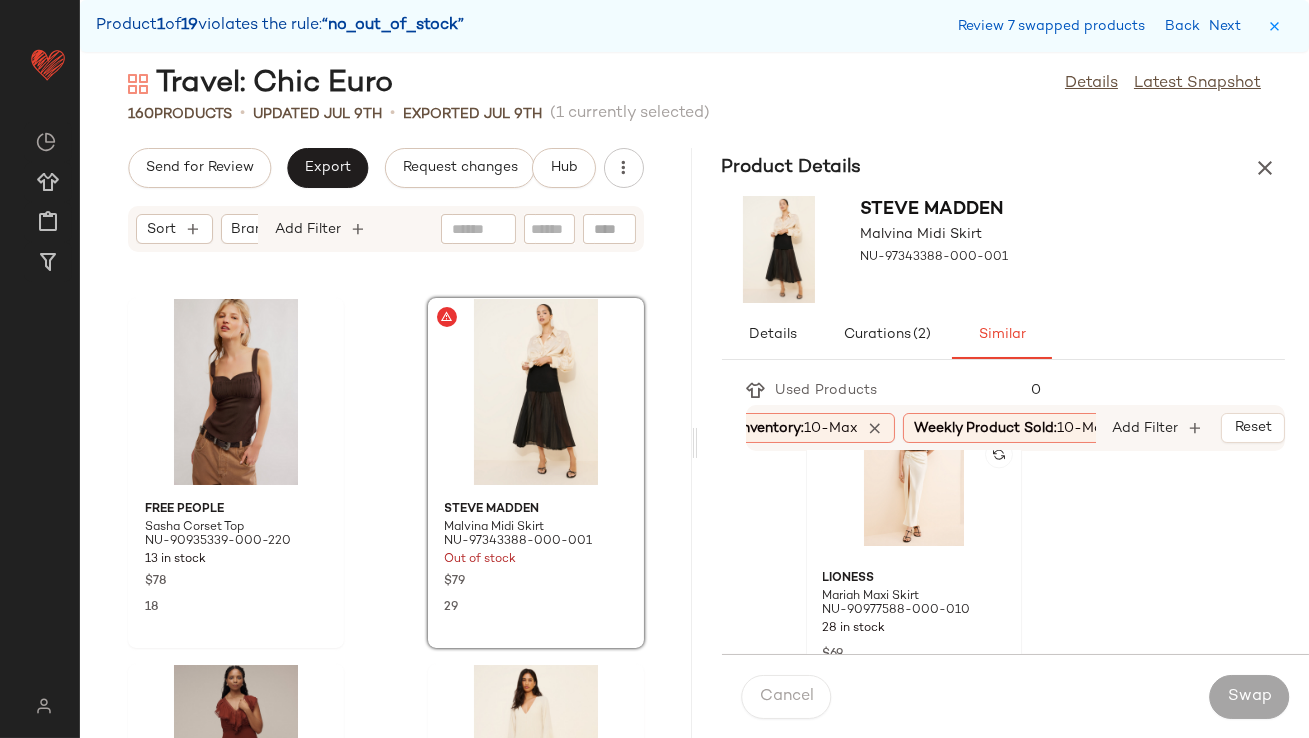 click 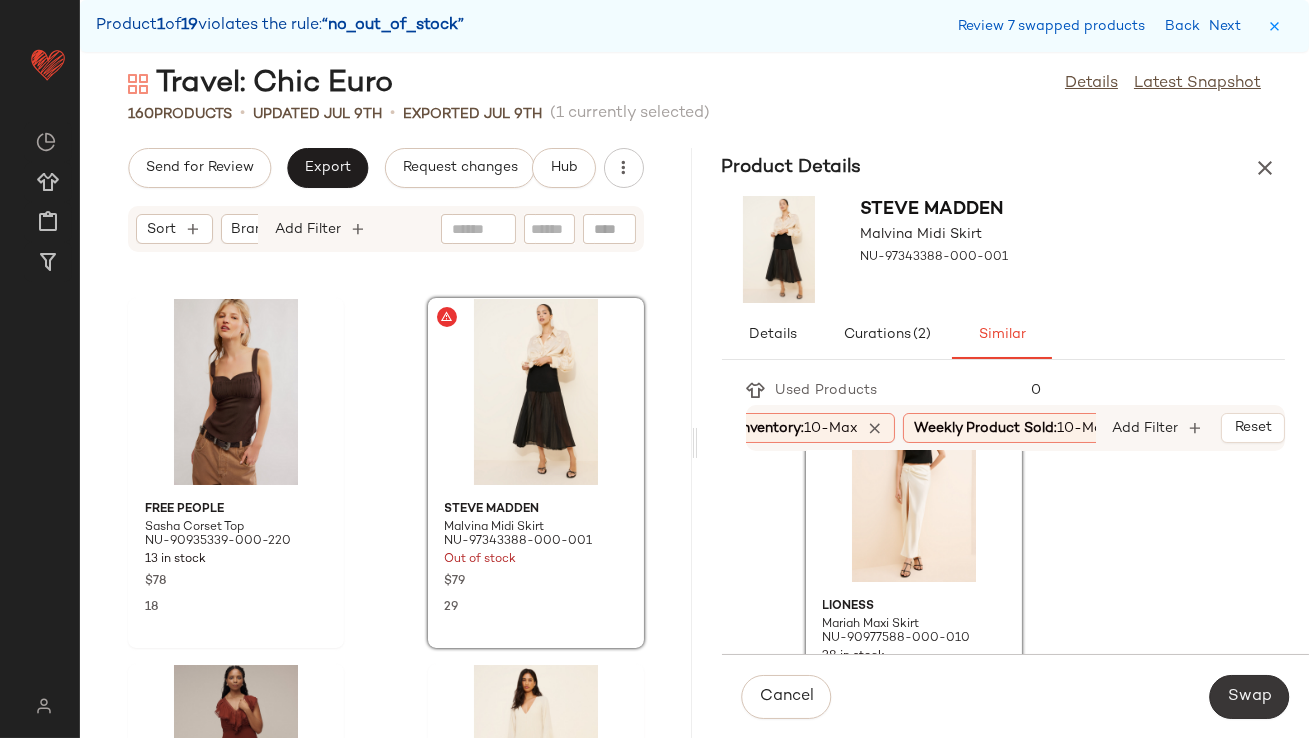 click on "Swap" at bounding box center (1249, 697) 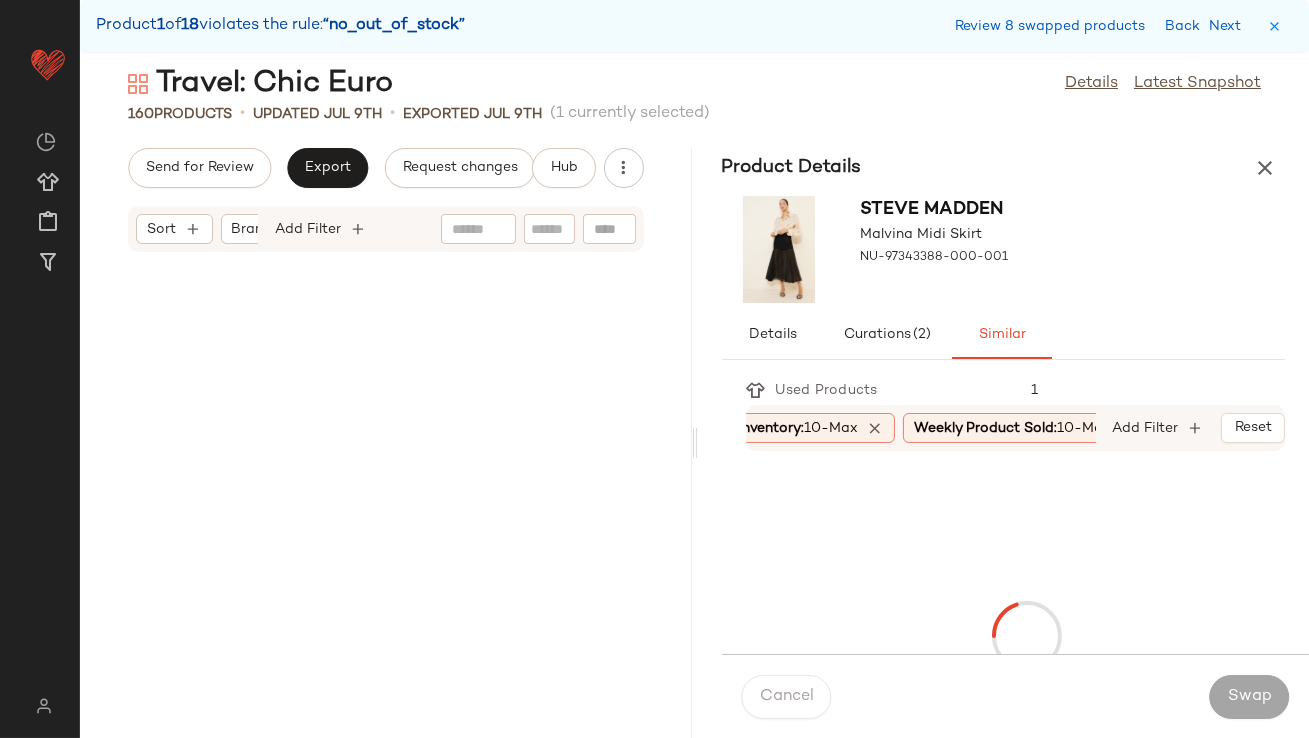 scroll, scrollTop: 2561, scrollLeft: 0, axis: vertical 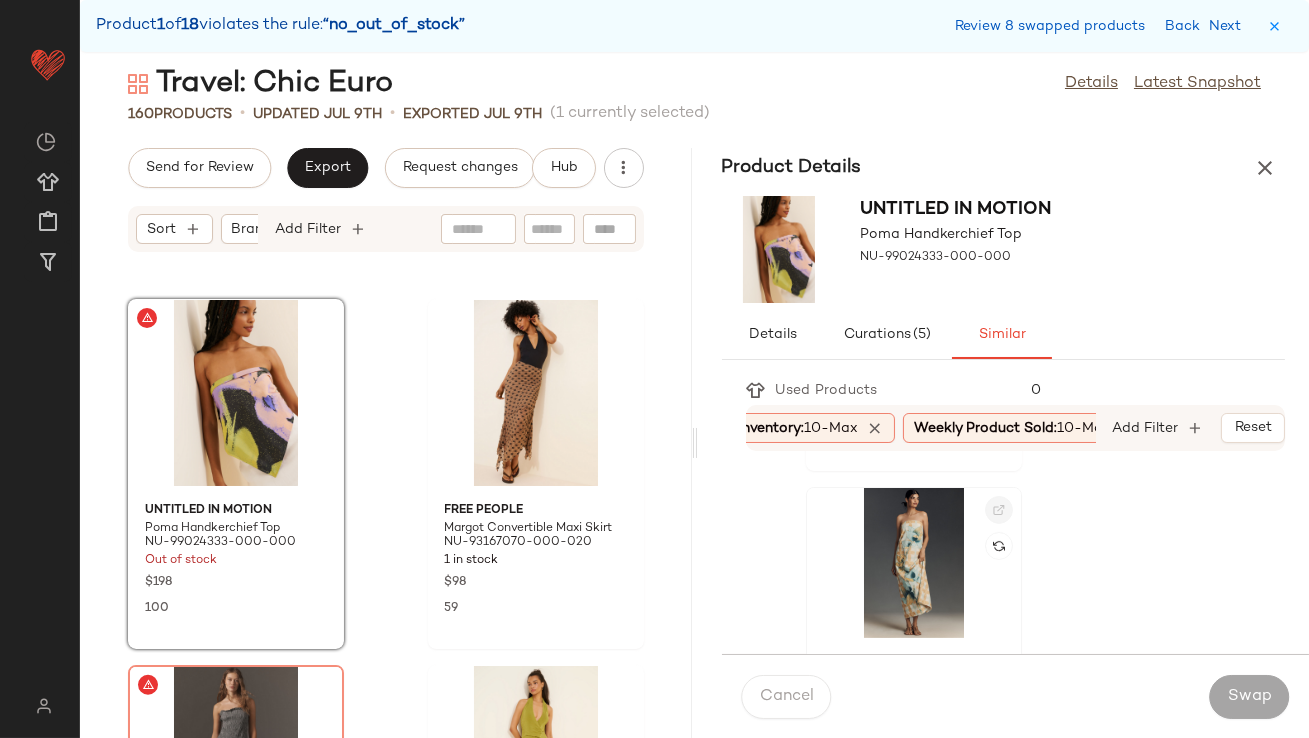 click 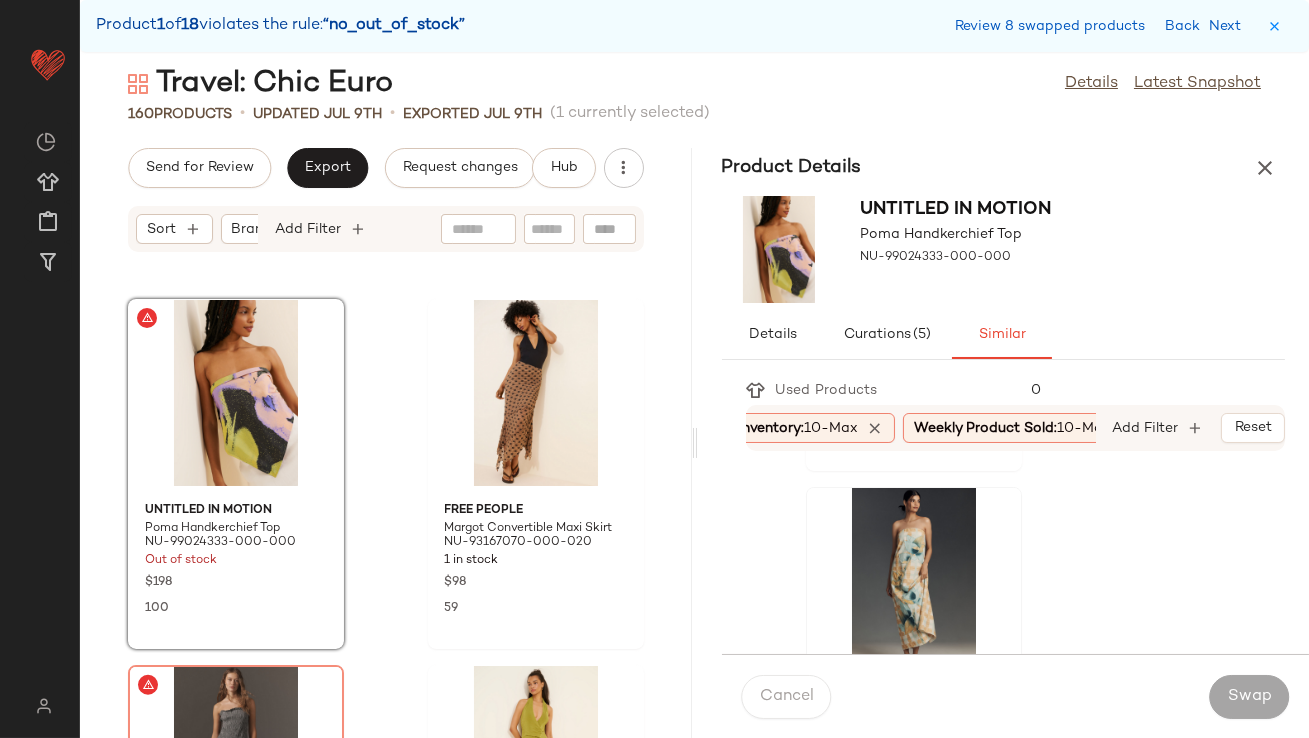 click 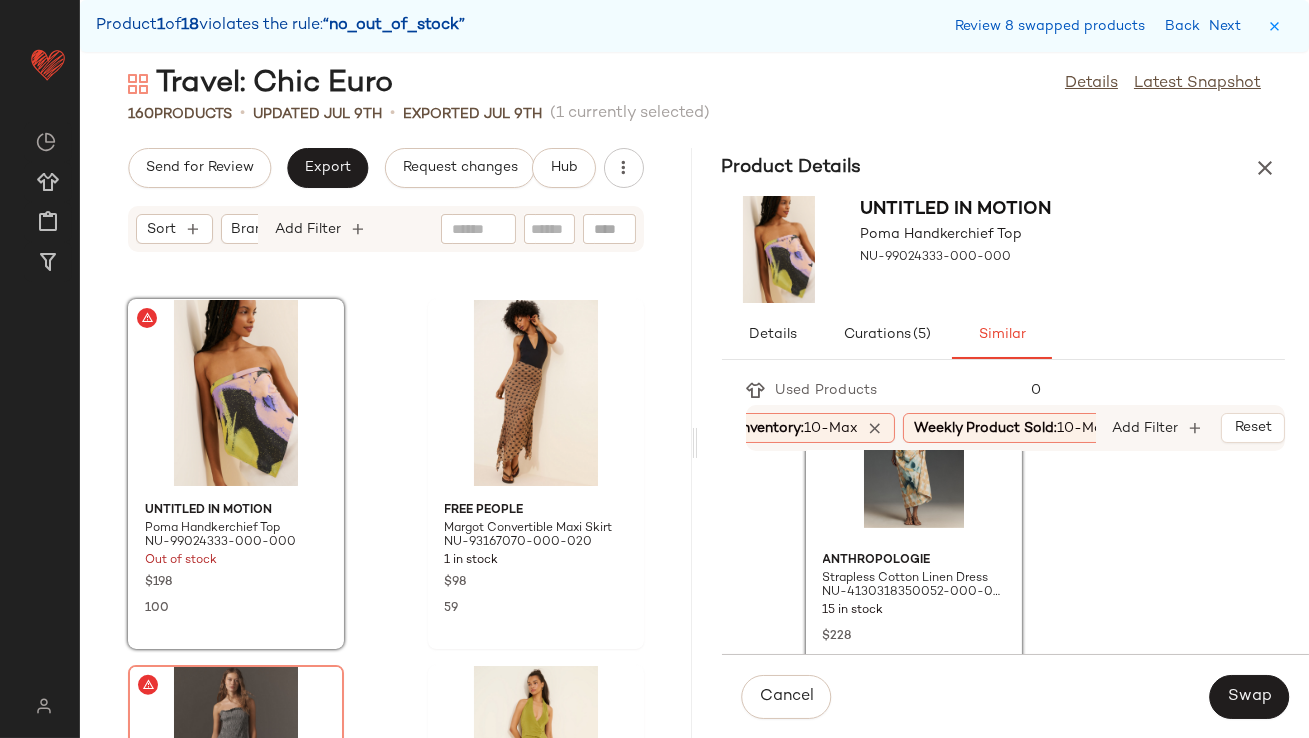 scroll, scrollTop: 1555, scrollLeft: 0, axis: vertical 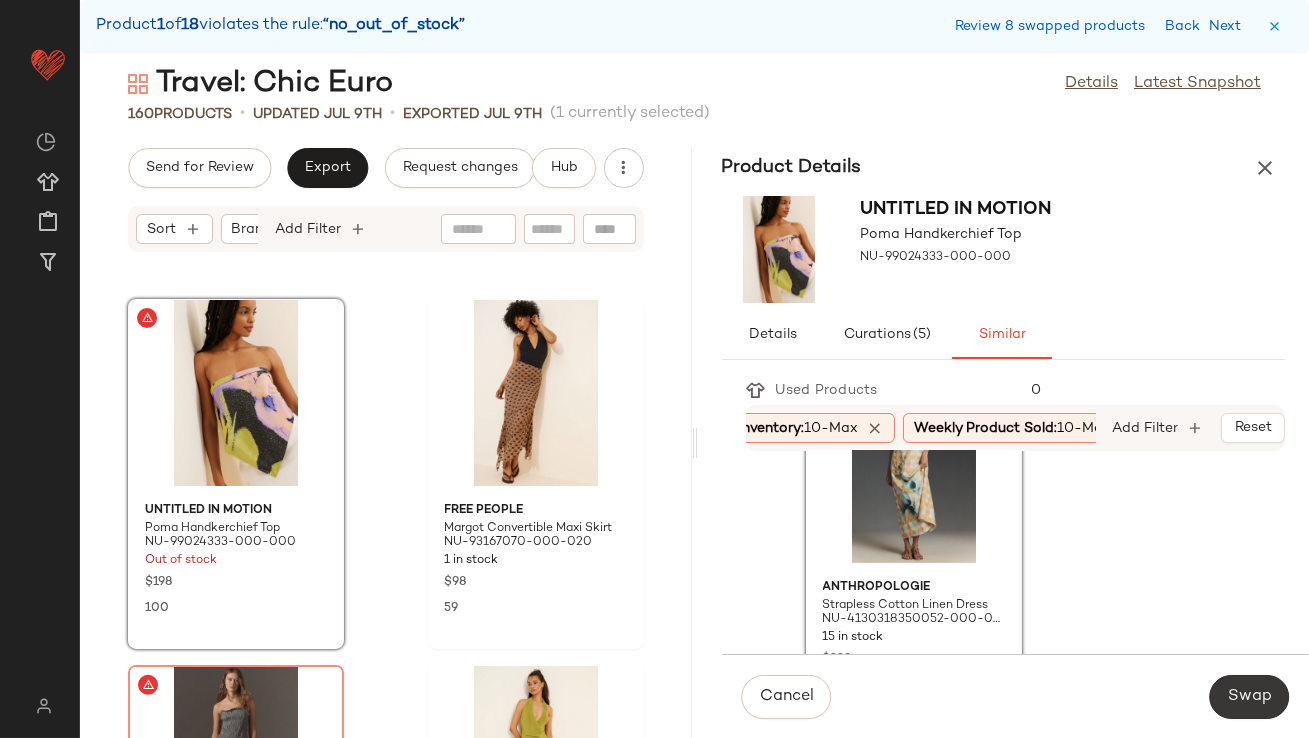 click on "Swap" at bounding box center [1249, 697] 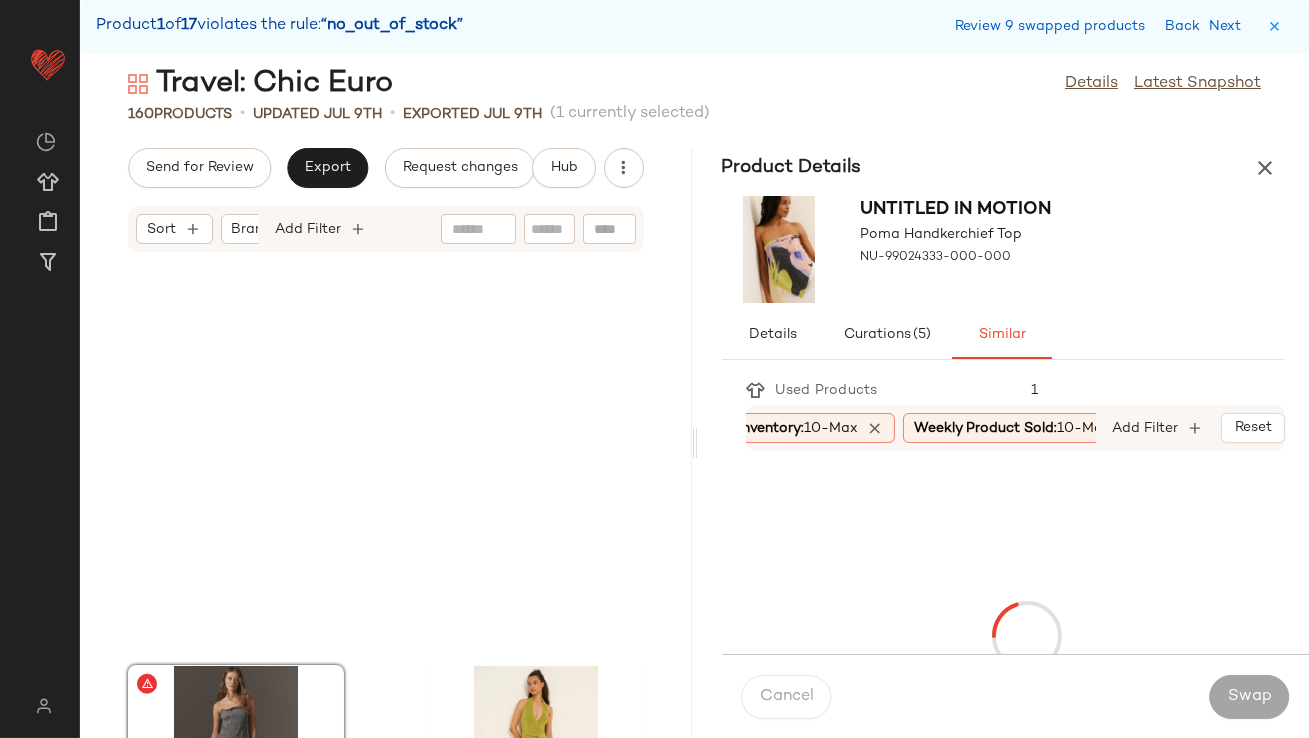 scroll, scrollTop: 2928, scrollLeft: 0, axis: vertical 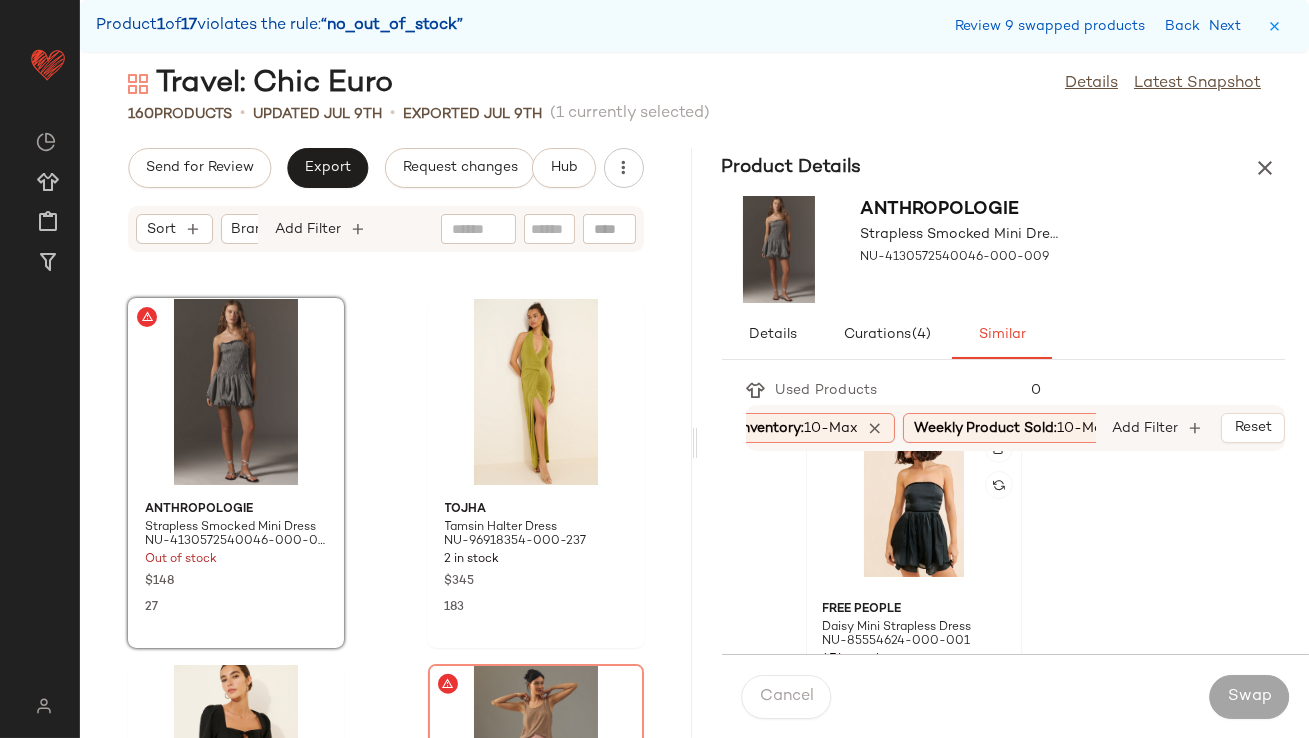 click 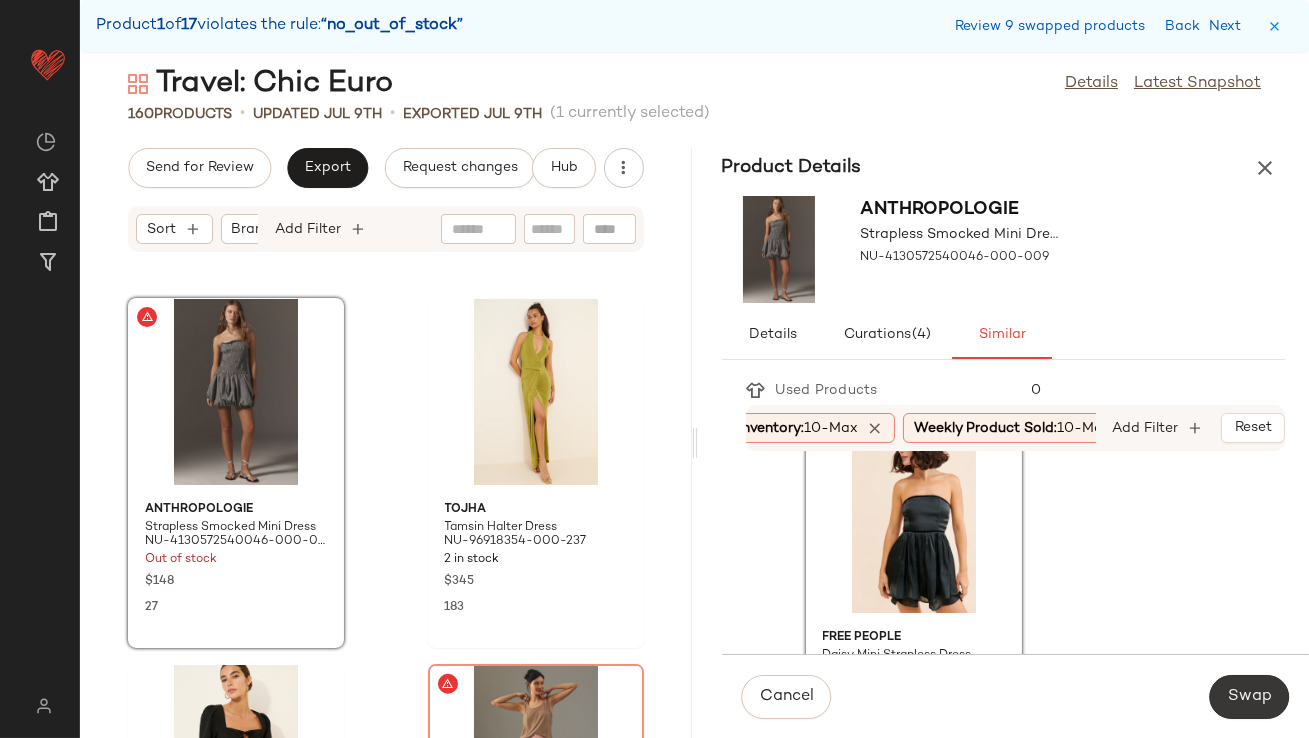 click on "Swap" 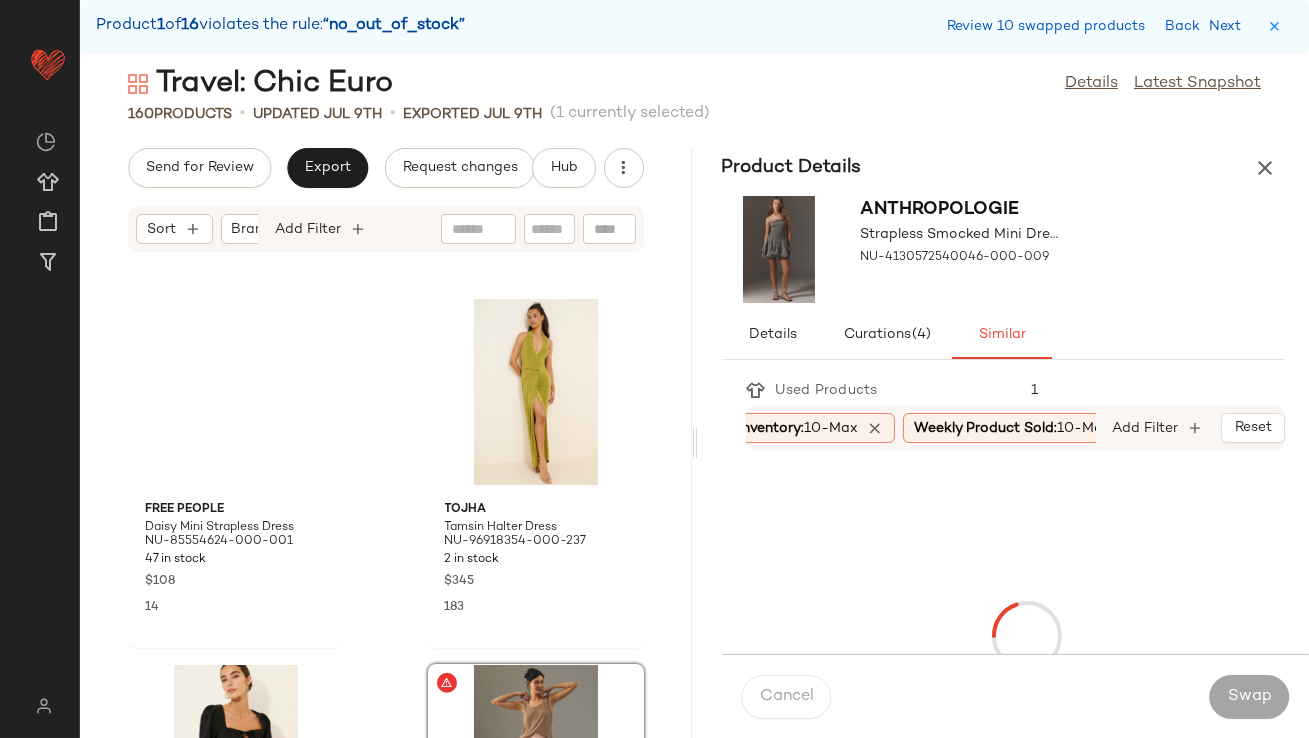 scroll, scrollTop: 3294, scrollLeft: 0, axis: vertical 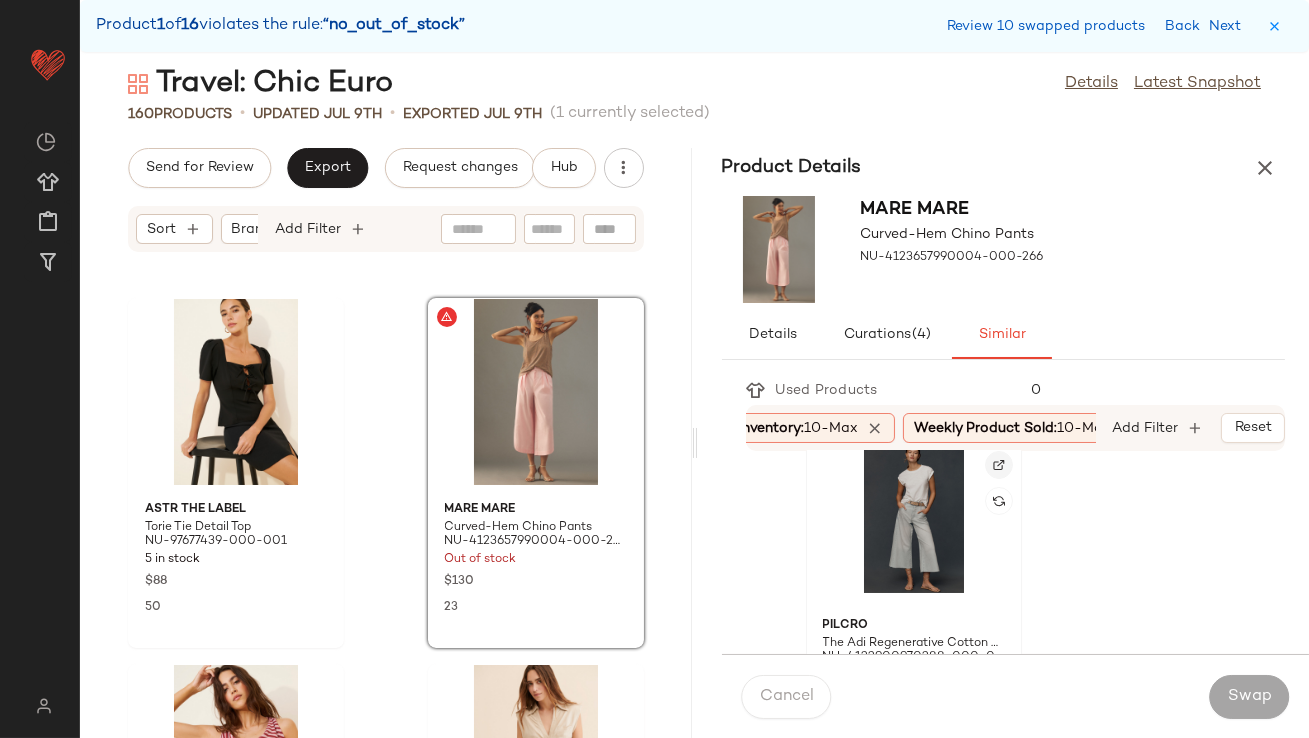 click at bounding box center (999, 465) 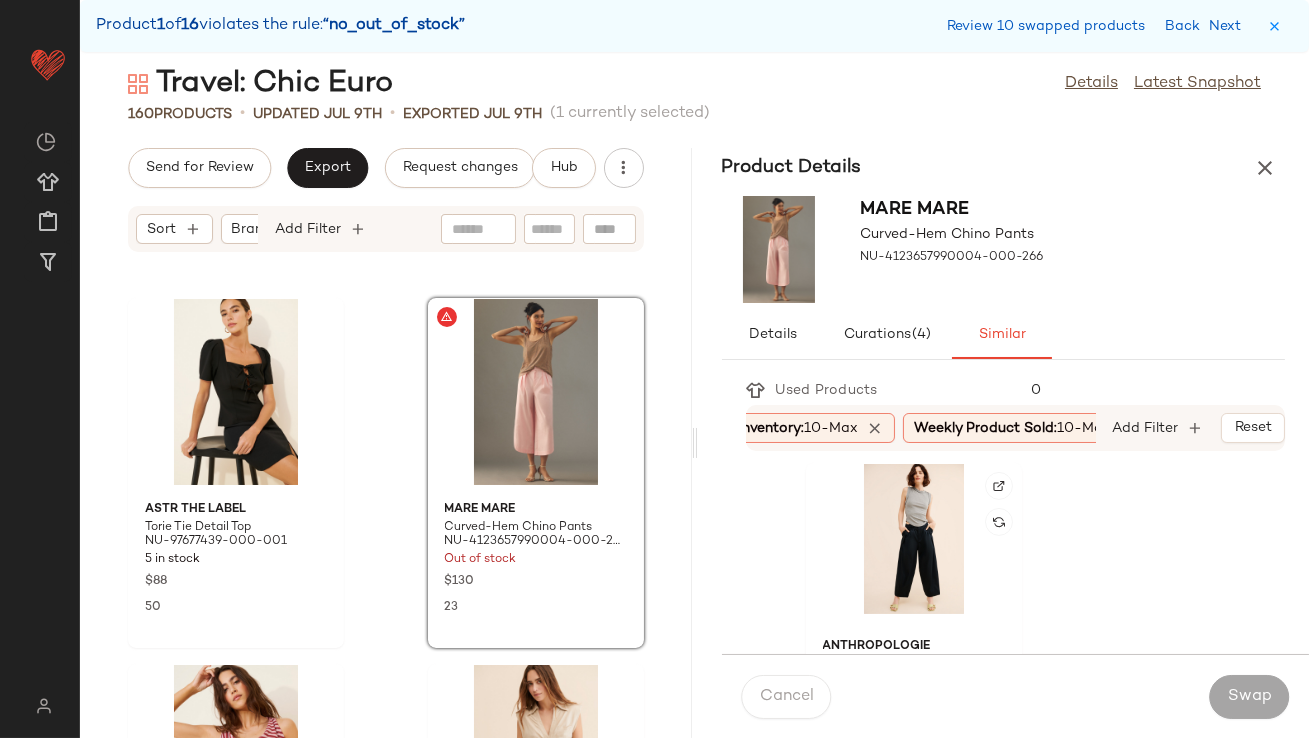 scroll, scrollTop: 1103, scrollLeft: 0, axis: vertical 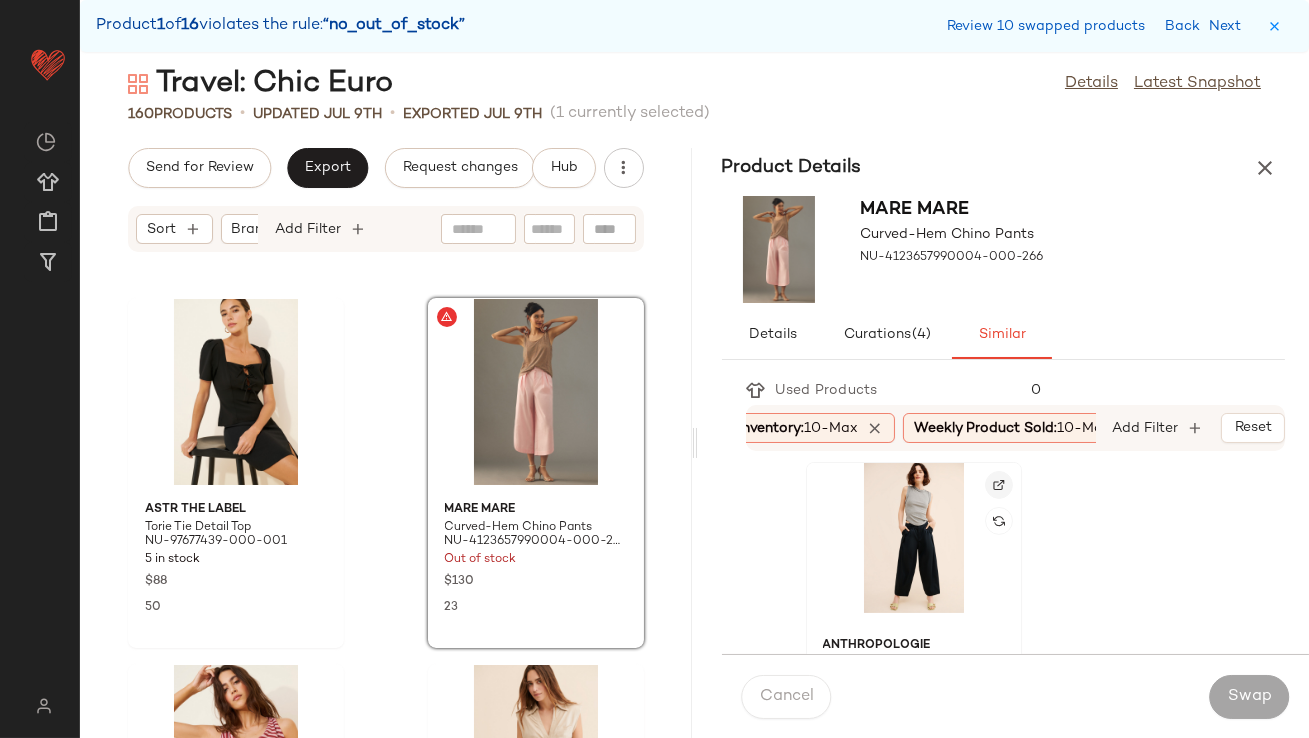 click at bounding box center [999, 485] 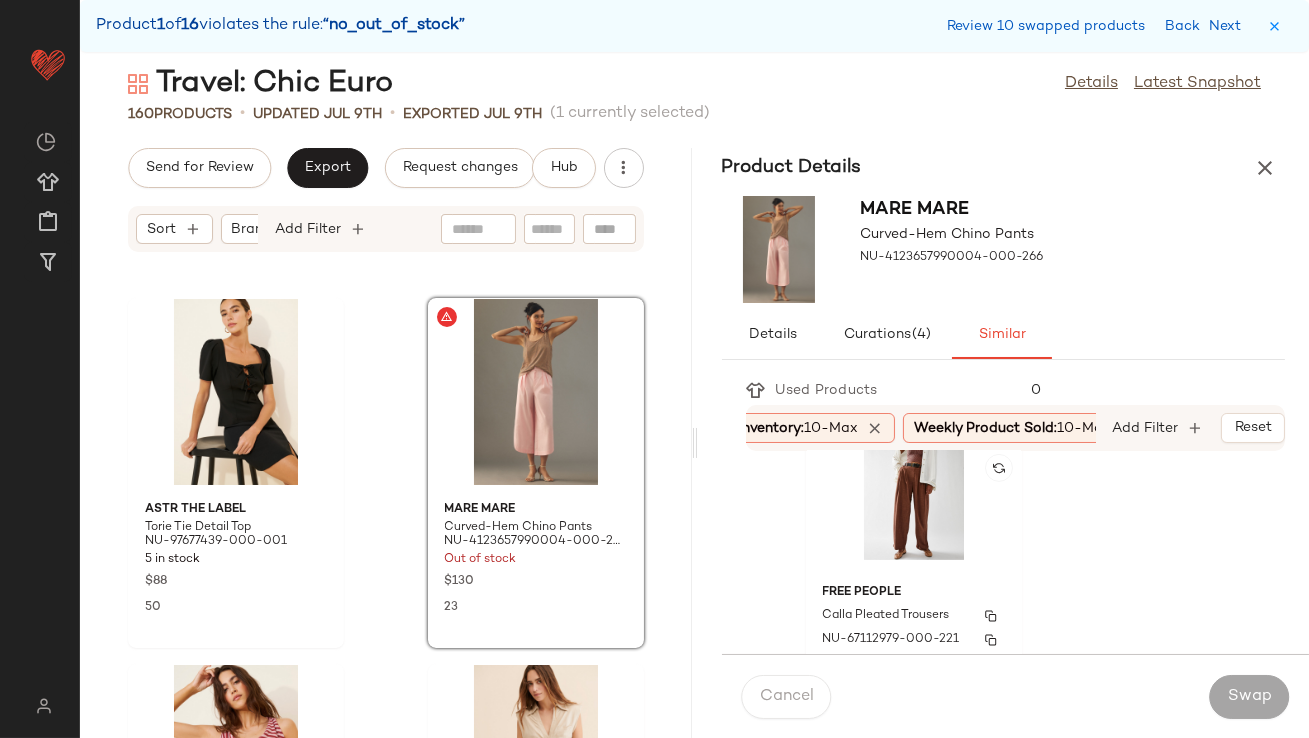 scroll, scrollTop: 1486, scrollLeft: 0, axis: vertical 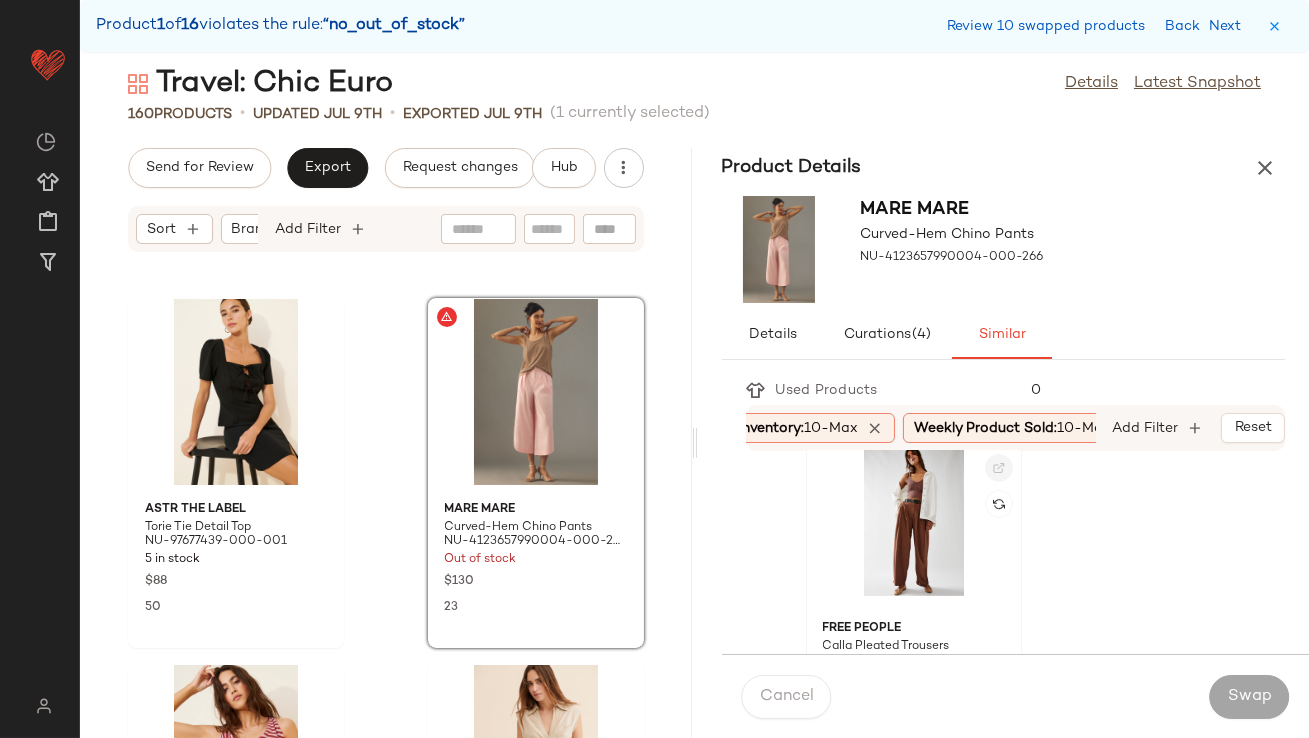 click at bounding box center [999, 468] 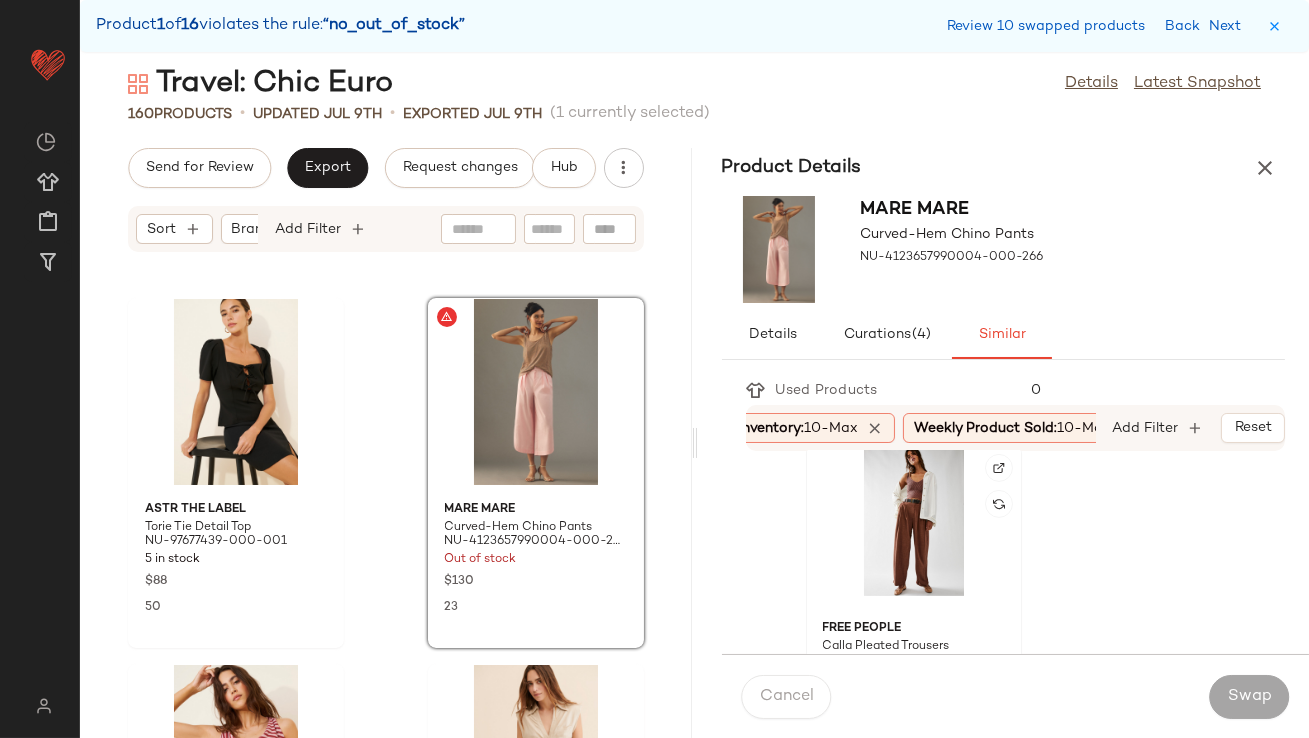 click 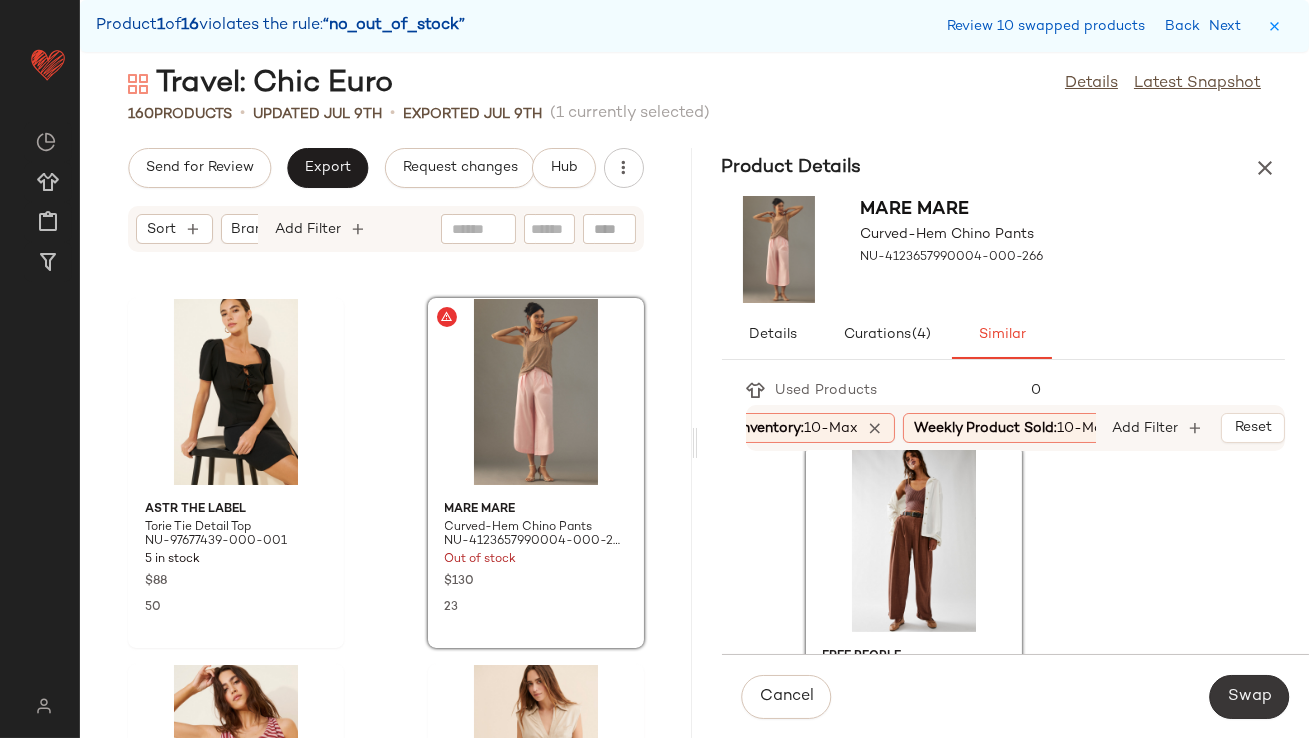 click on "Swap" 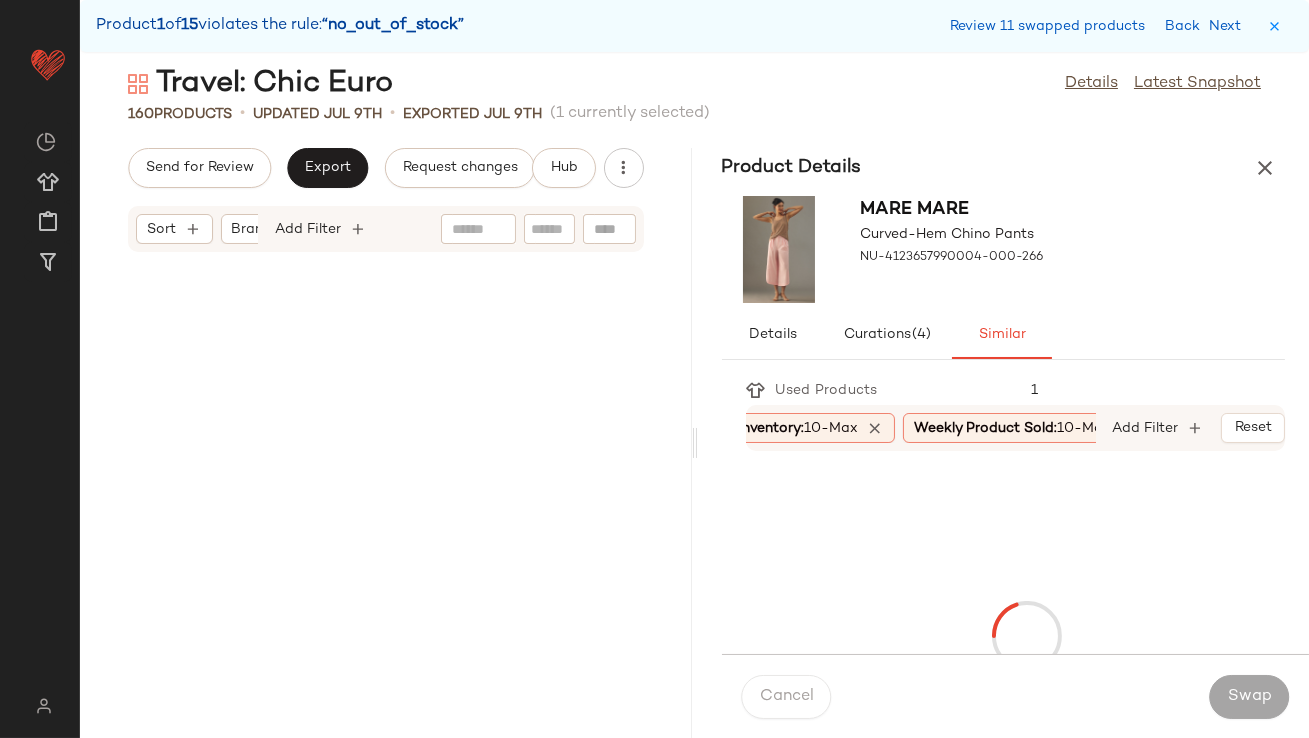 scroll, scrollTop: 6954, scrollLeft: 0, axis: vertical 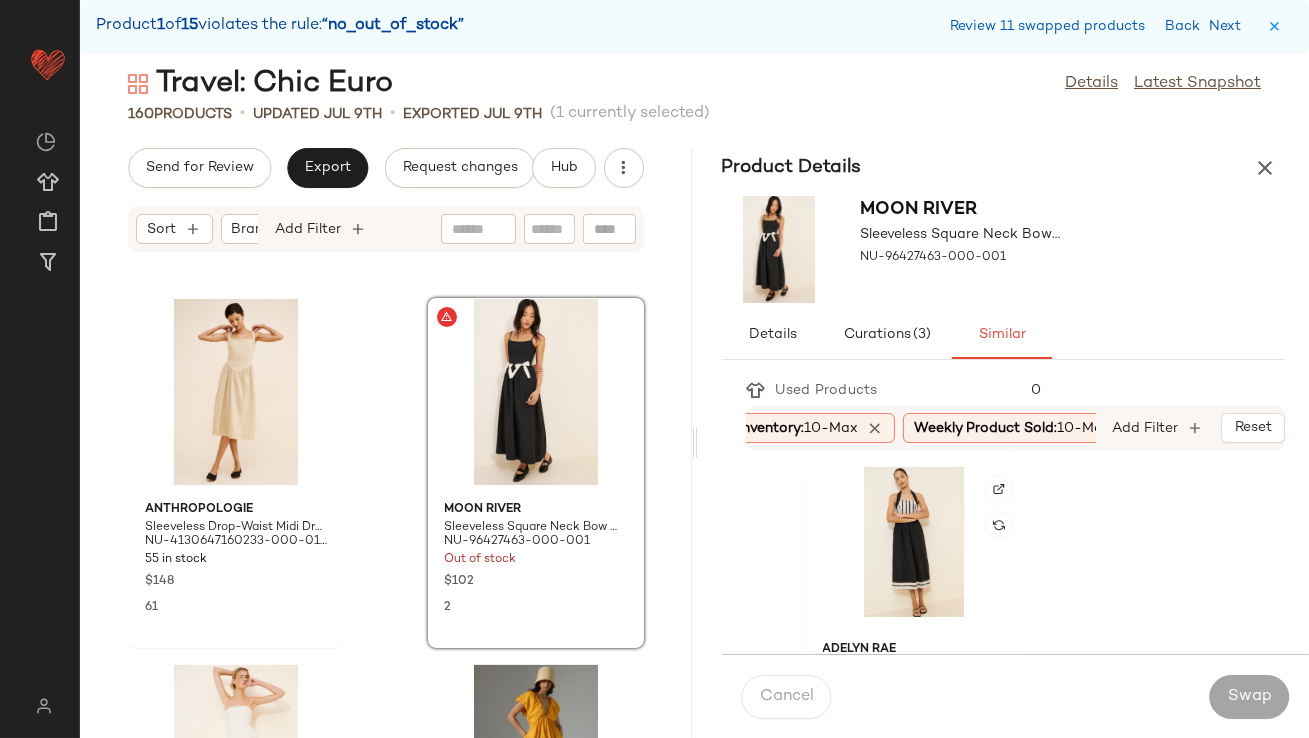 click 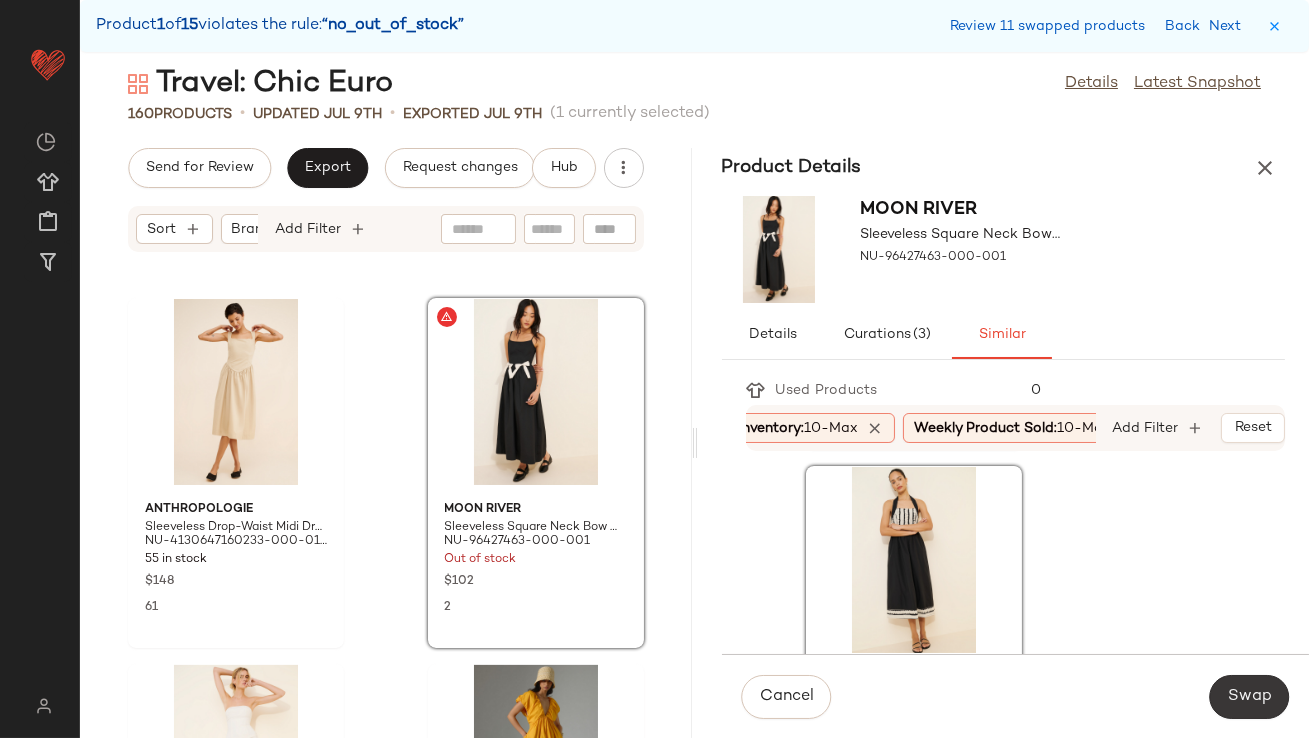 click on "Swap" at bounding box center (1249, 697) 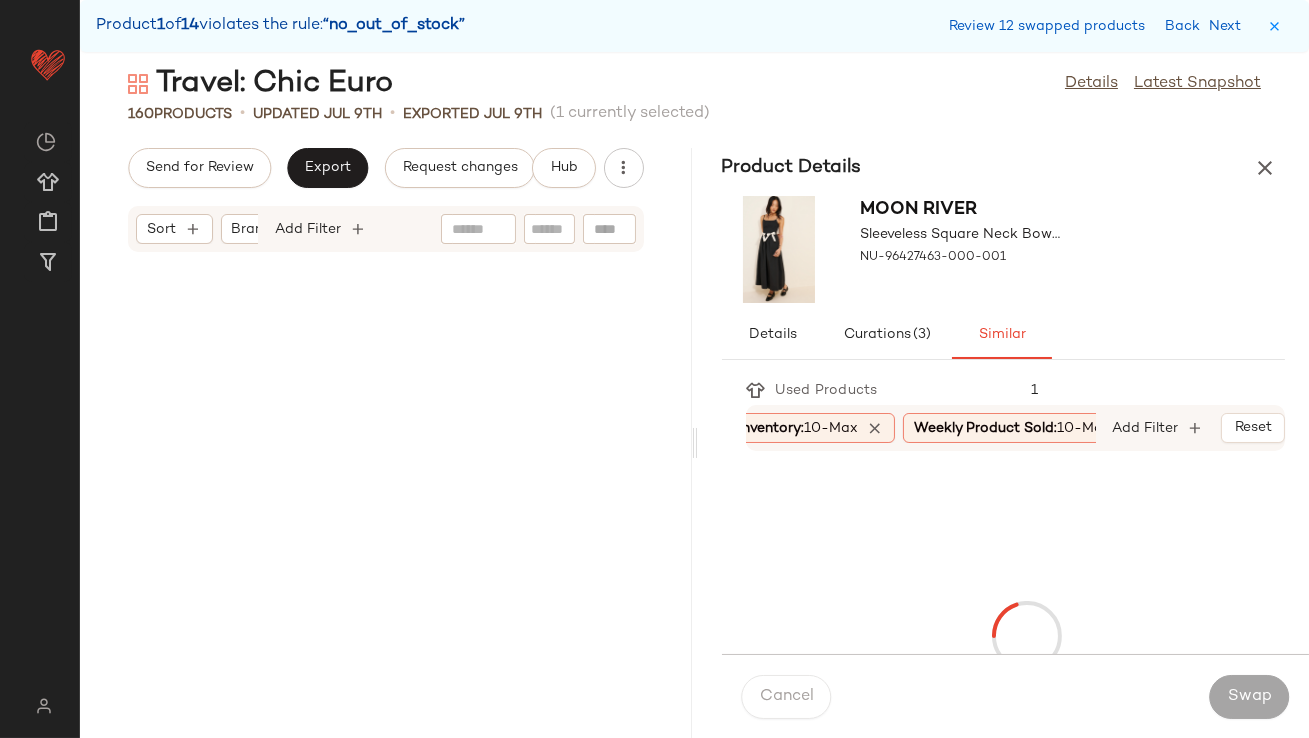 scroll, scrollTop: 8418, scrollLeft: 0, axis: vertical 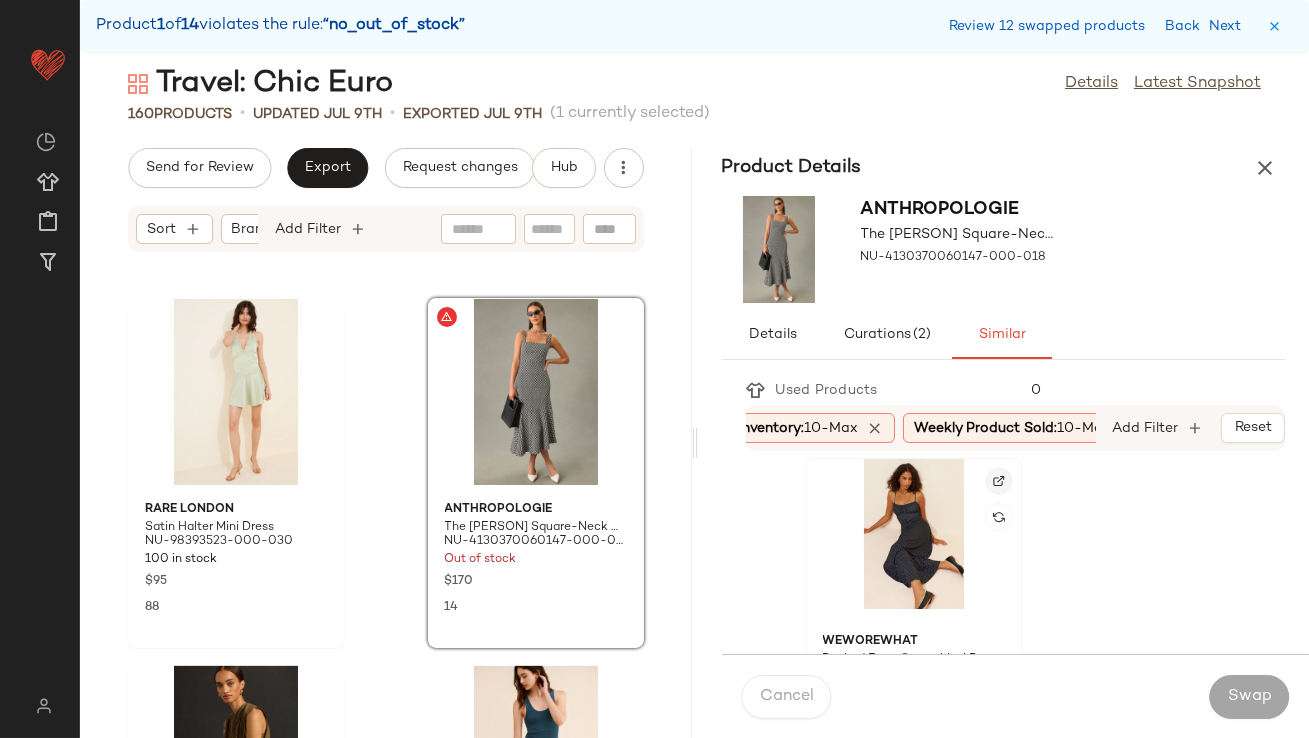 click 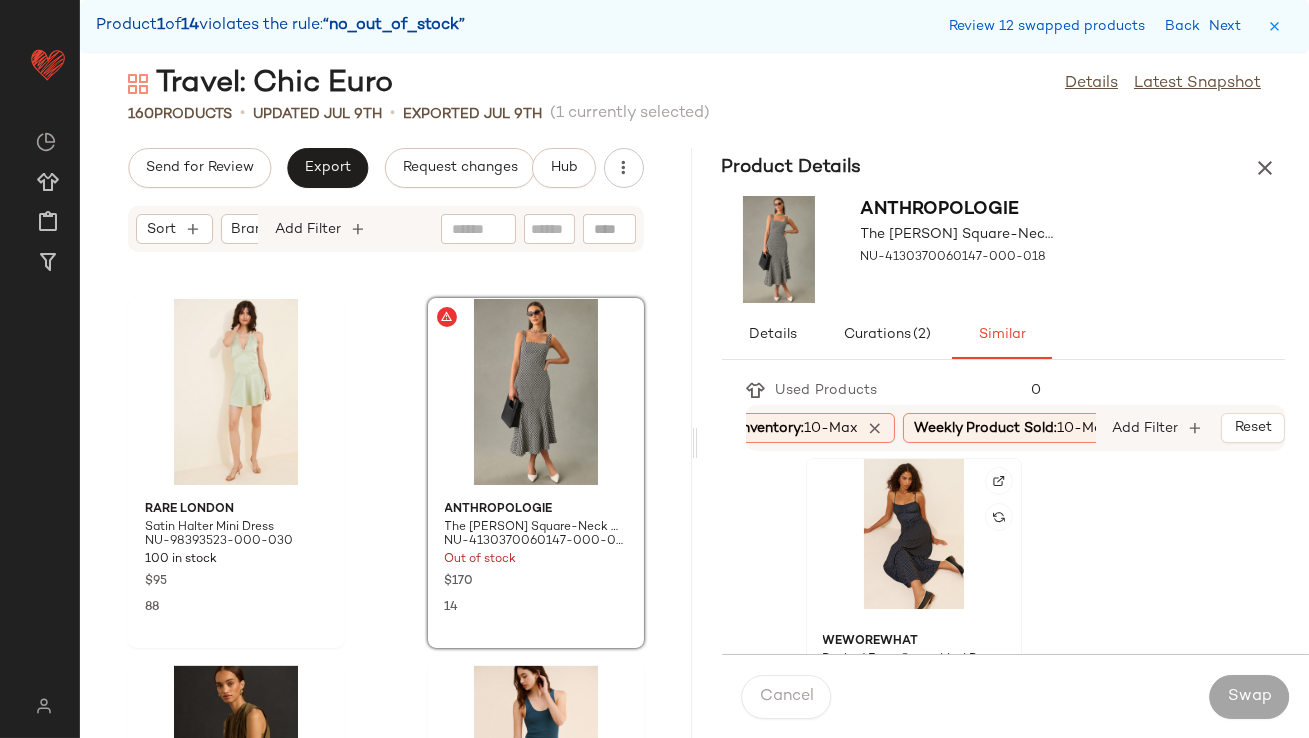 click 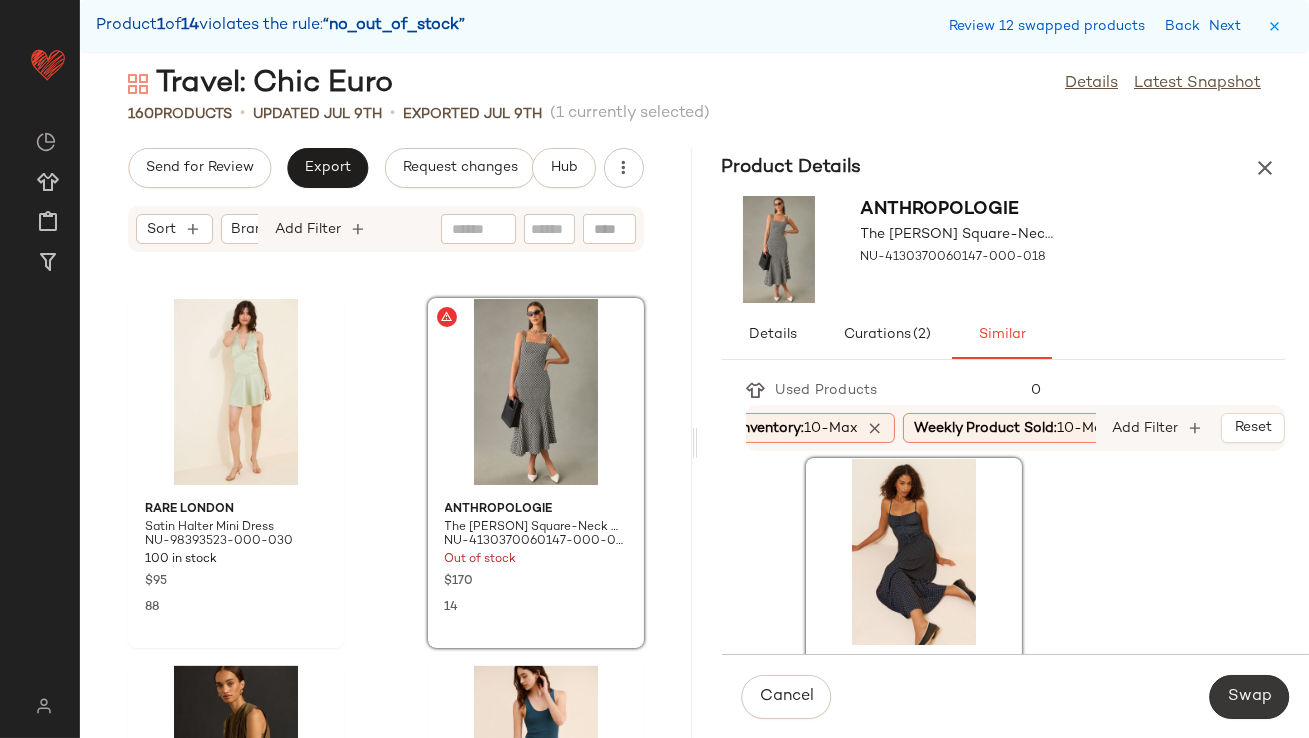 click on "Swap" at bounding box center [1249, 697] 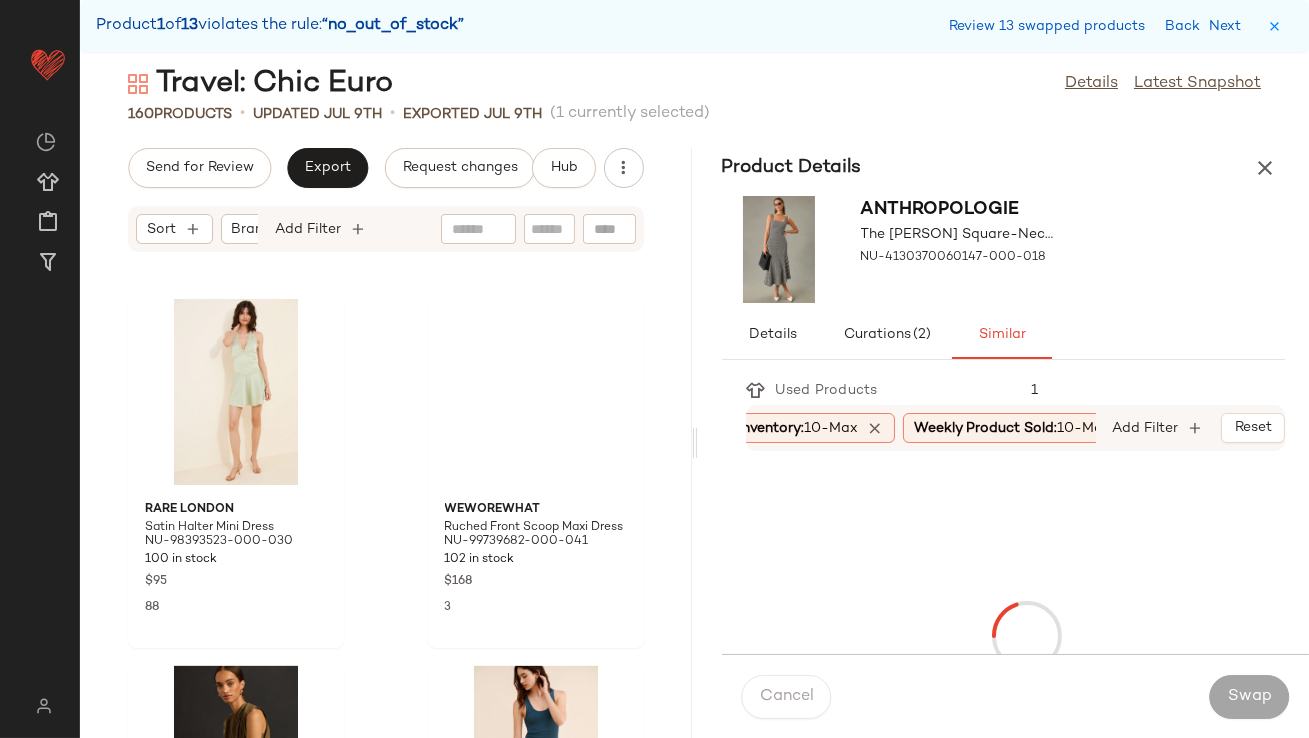 scroll, scrollTop: 9515, scrollLeft: 0, axis: vertical 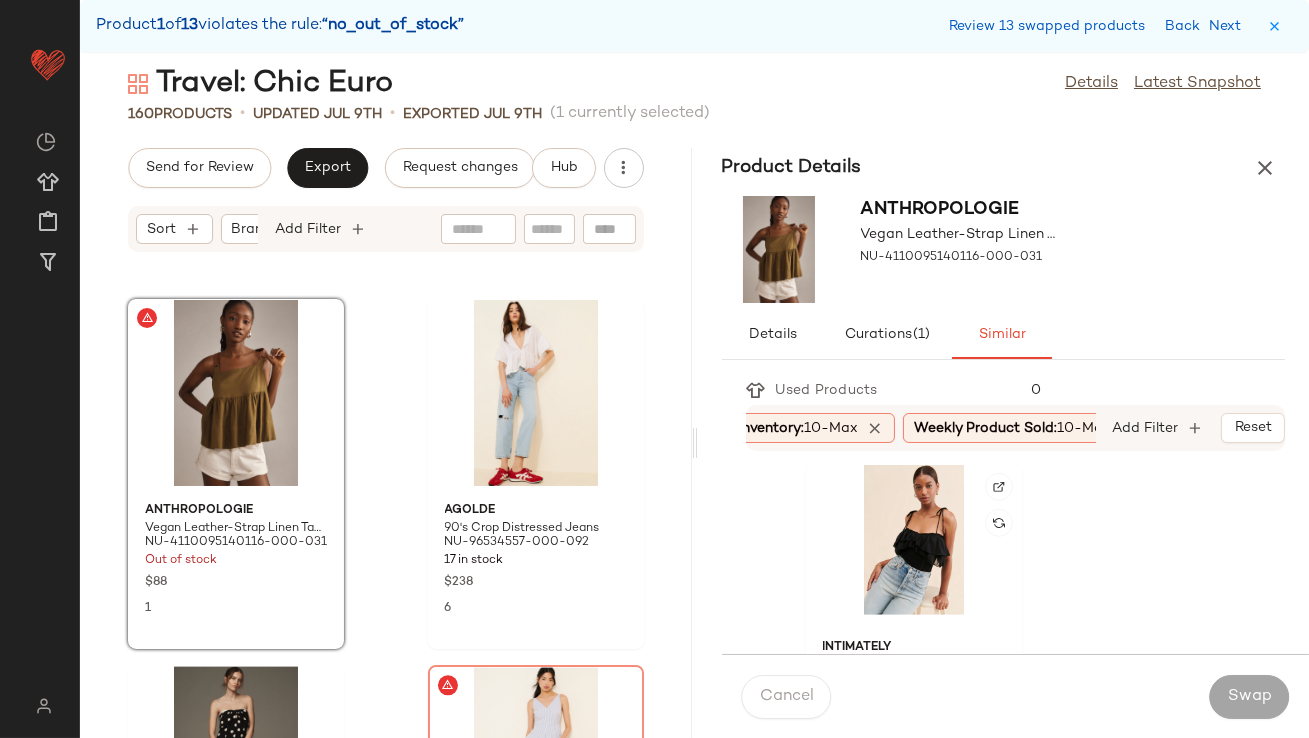 click 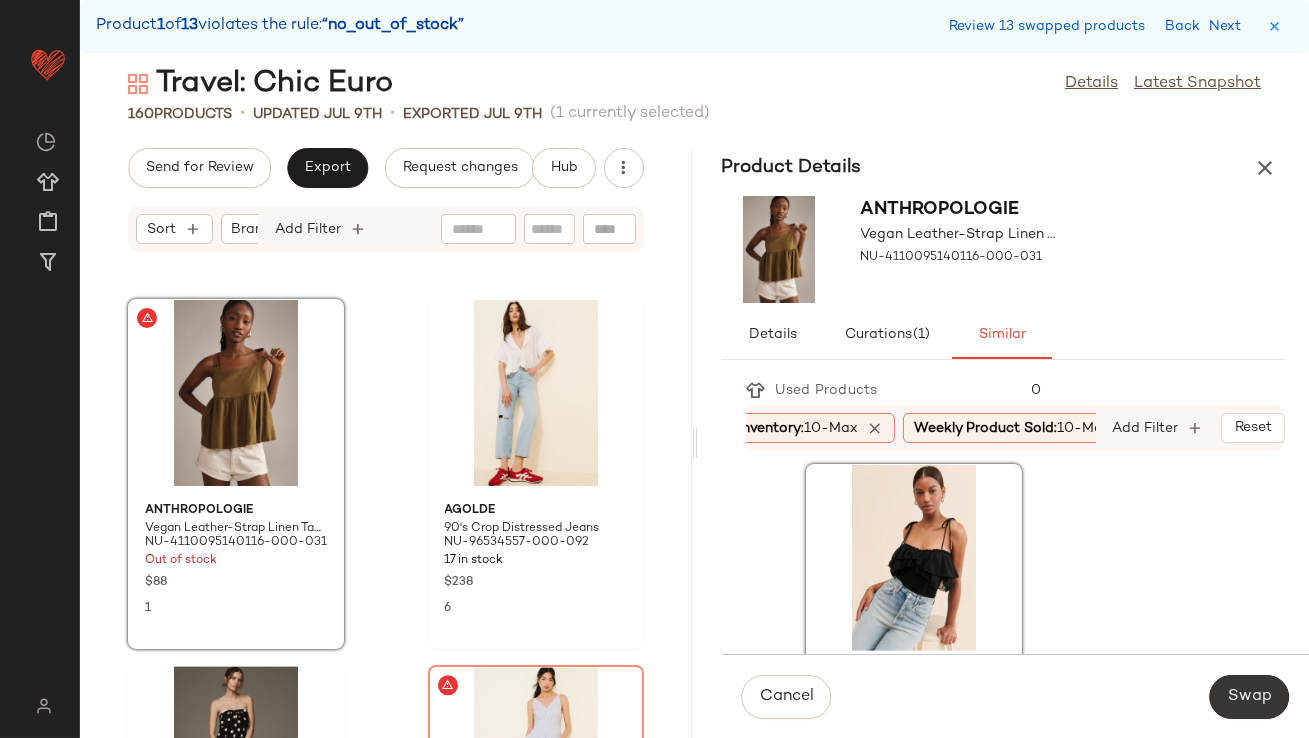 click on "Swap" at bounding box center (1249, 697) 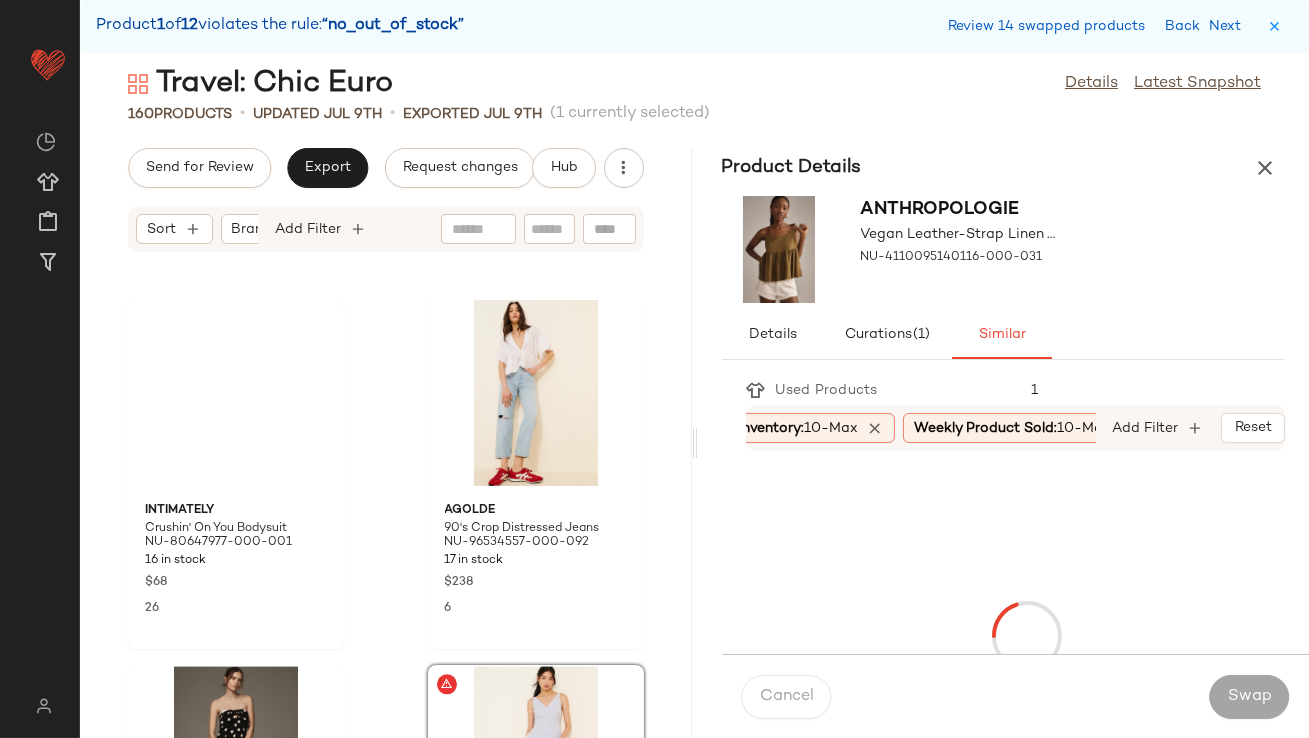 scroll, scrollTop: 9881, scrollLeft: 0, axis: vertical 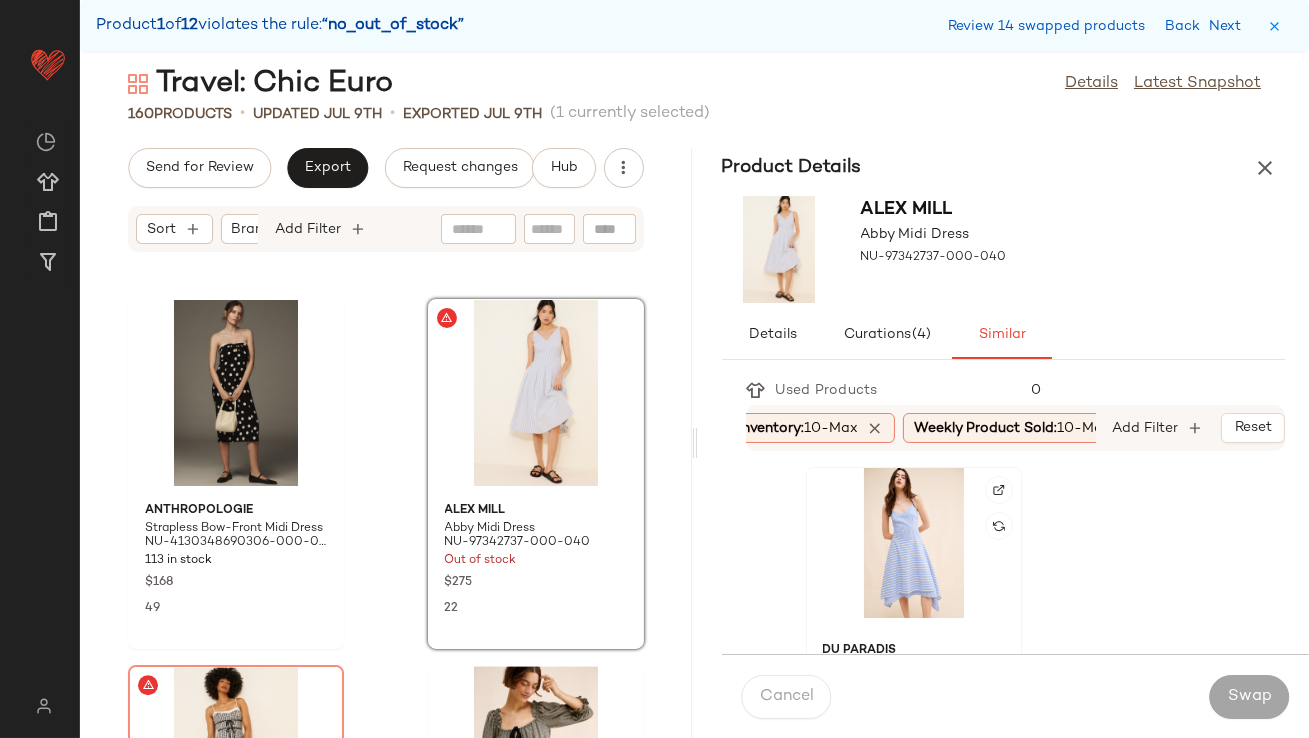 click 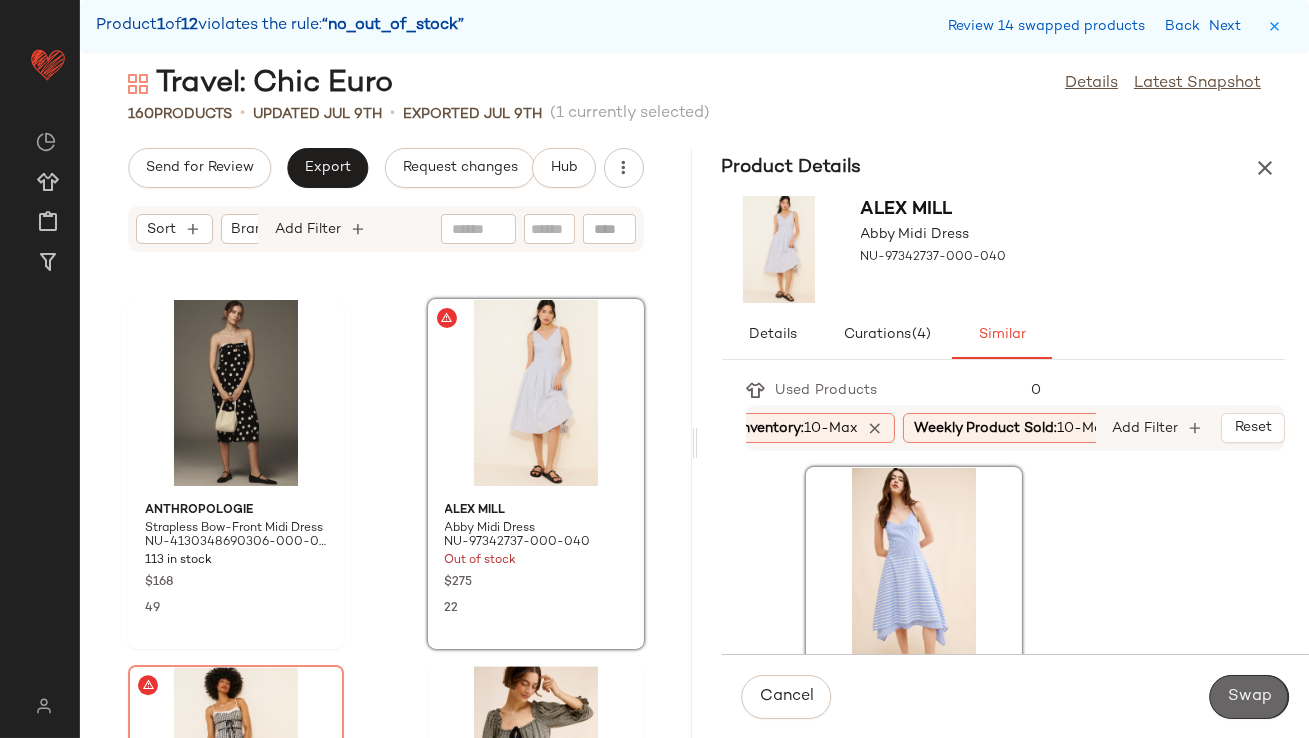 click on "Swap" at bounding box center (1249, 697) 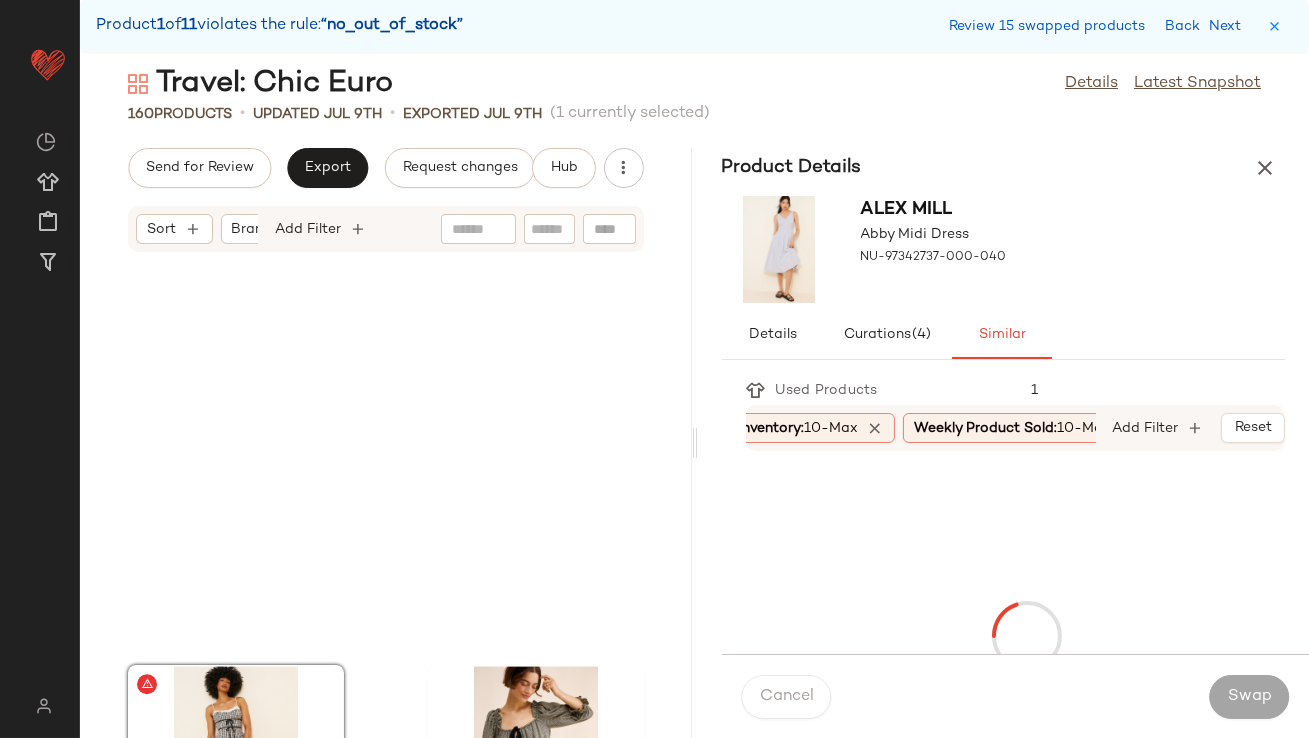scroll, scrollTop: 10248, scrollLeft: 0, axis: vertical 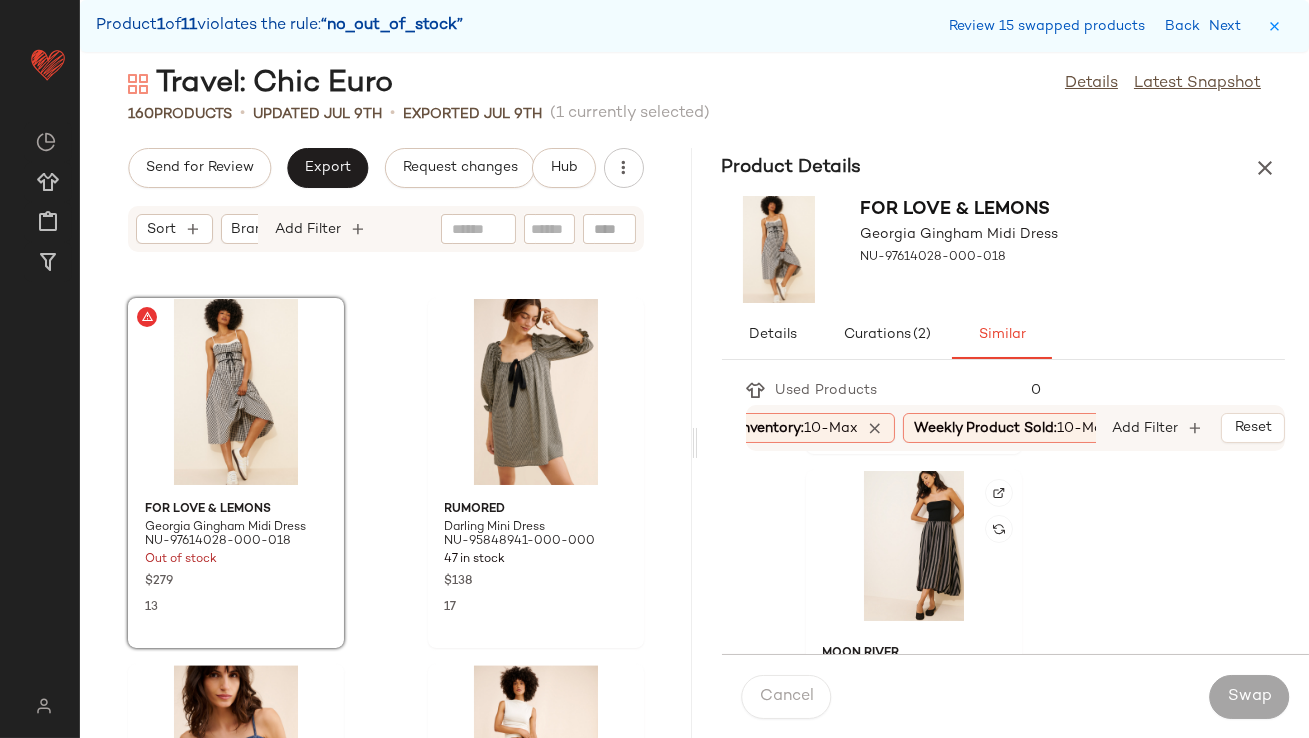 click 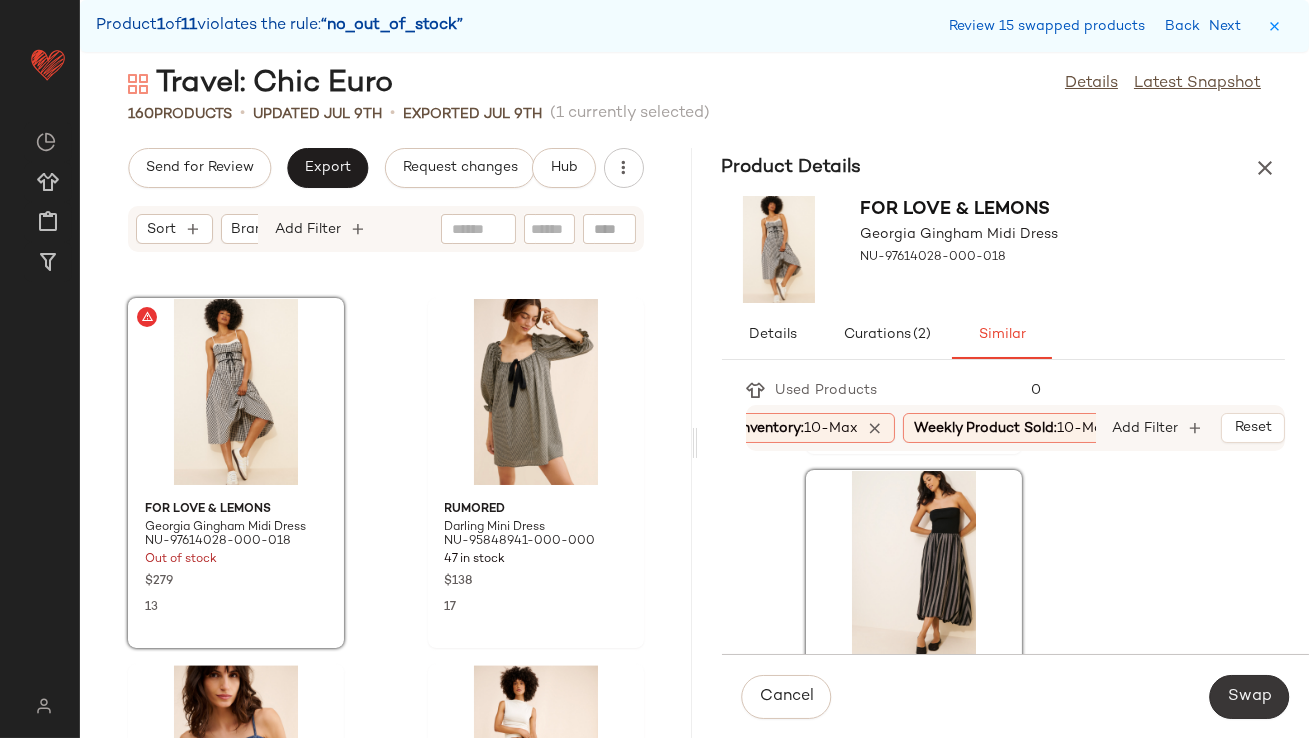 click on "Swap" 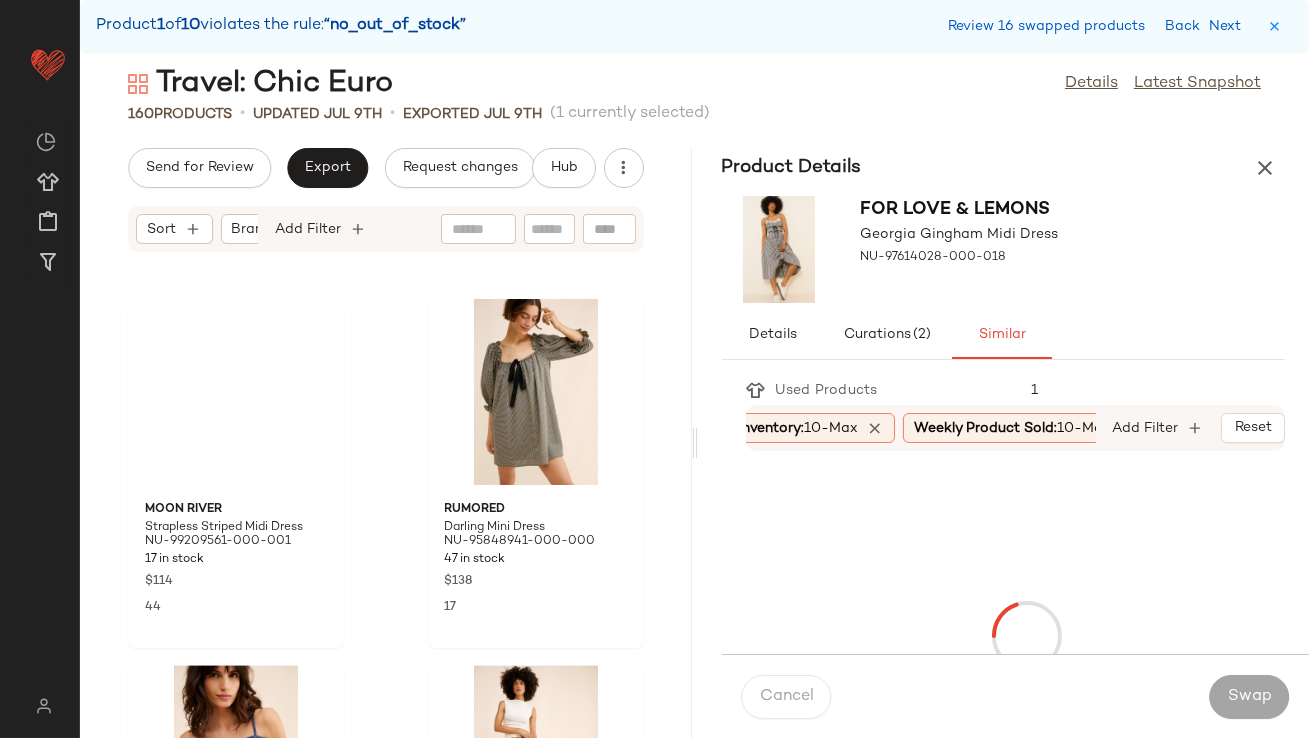 scroll, scrollTop: 12444, scrollLeft: 0, axis: vertical 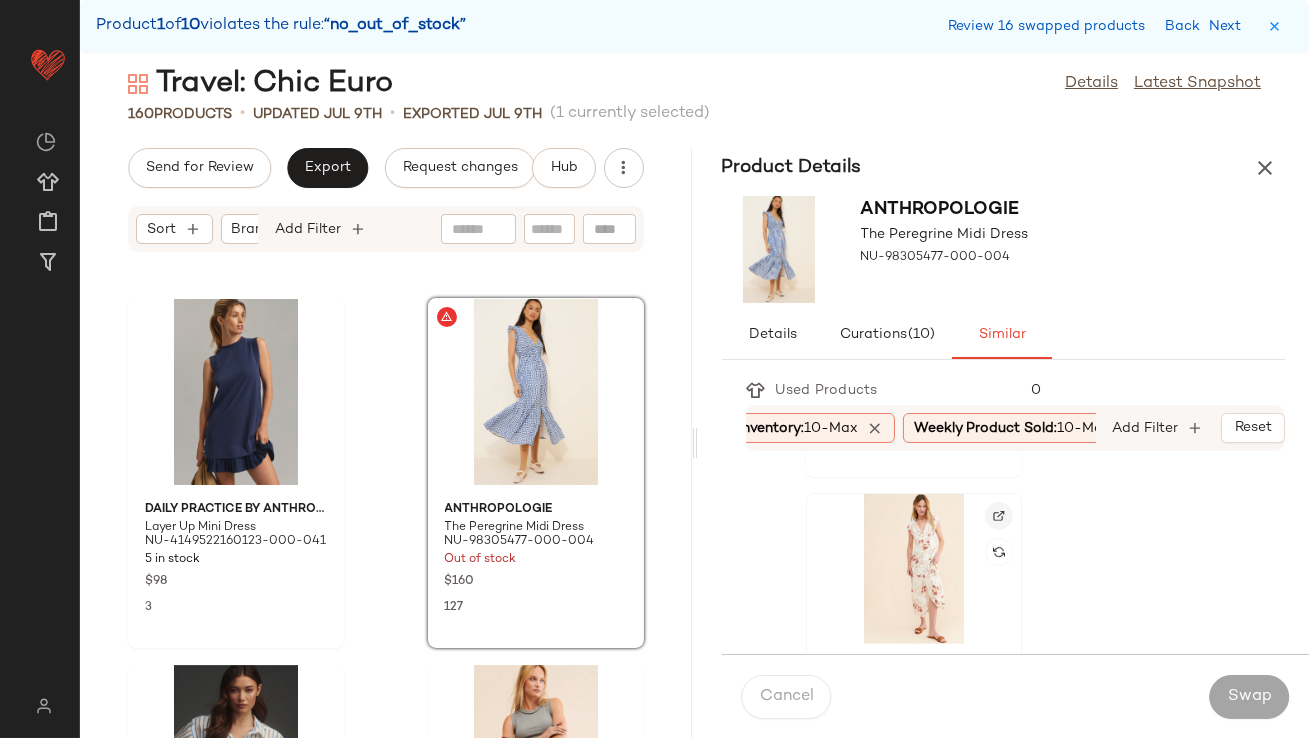 click 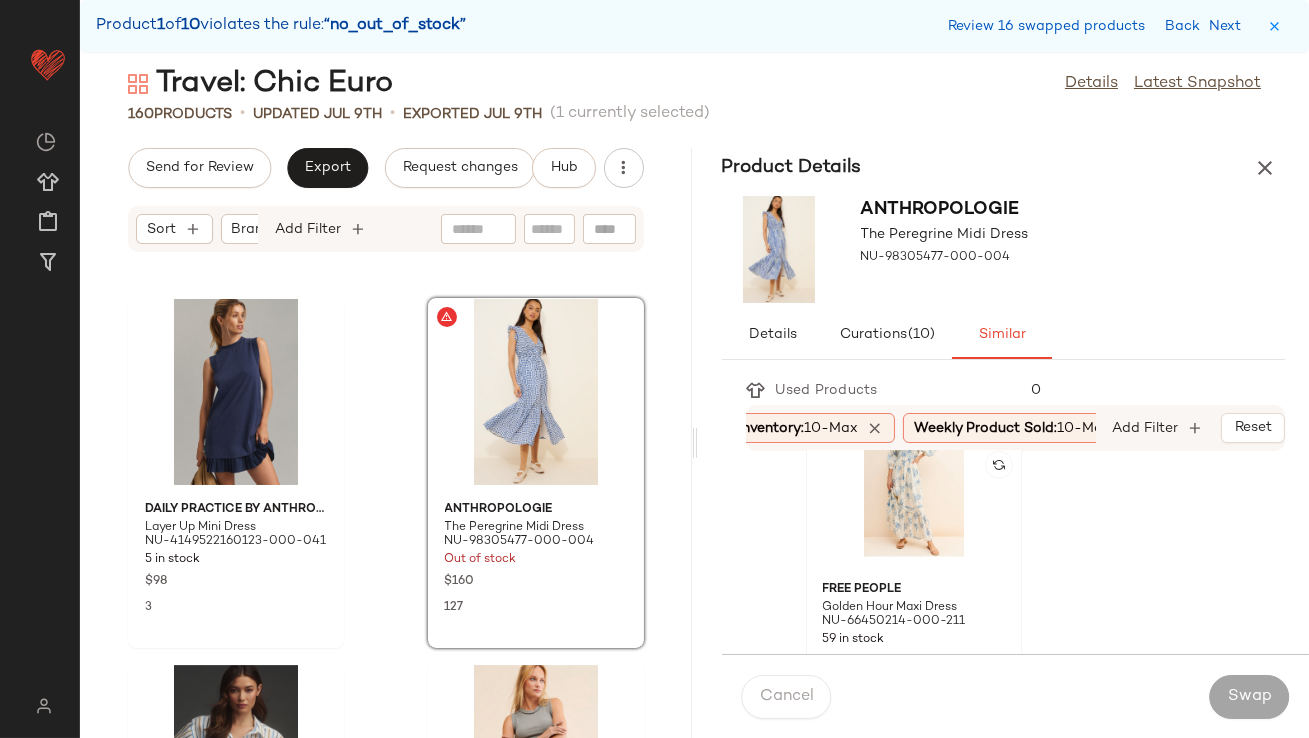 scroll, scrollTop: 4041, scrollLeft: 0, axis: vertical 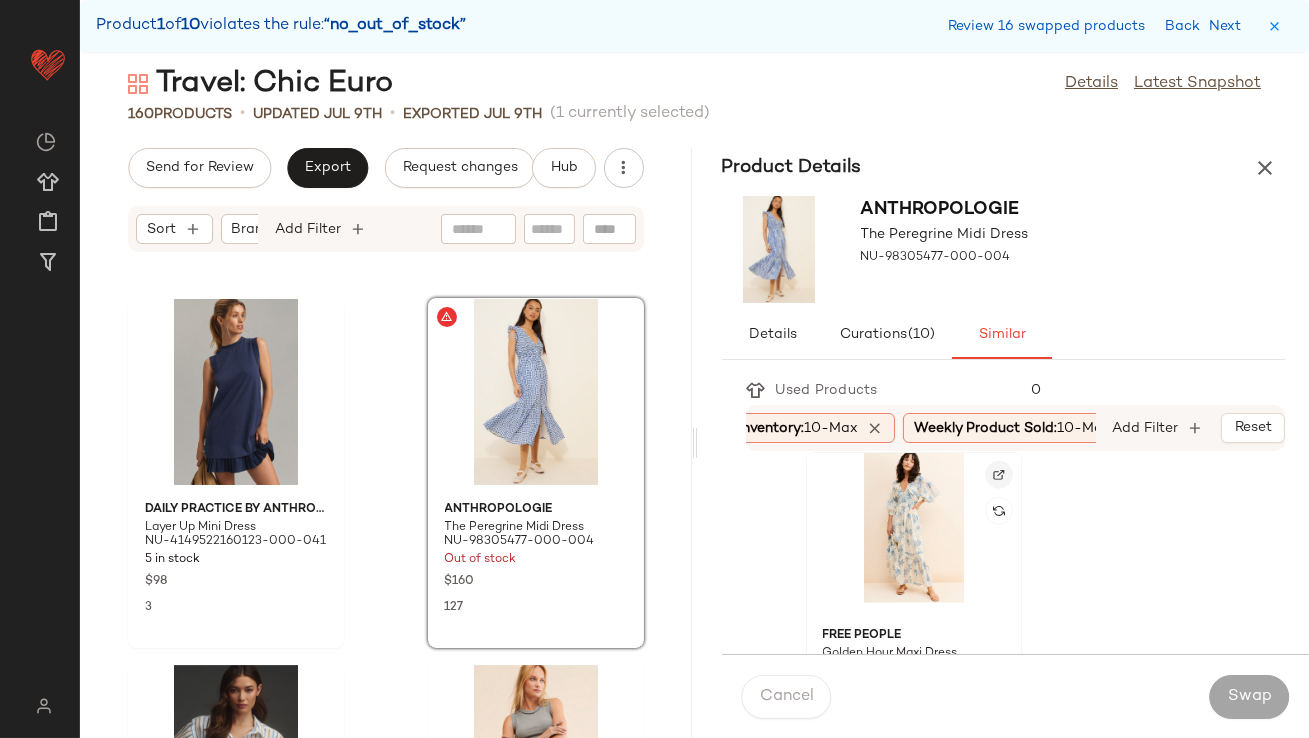 click at bounding box center [999, 475] 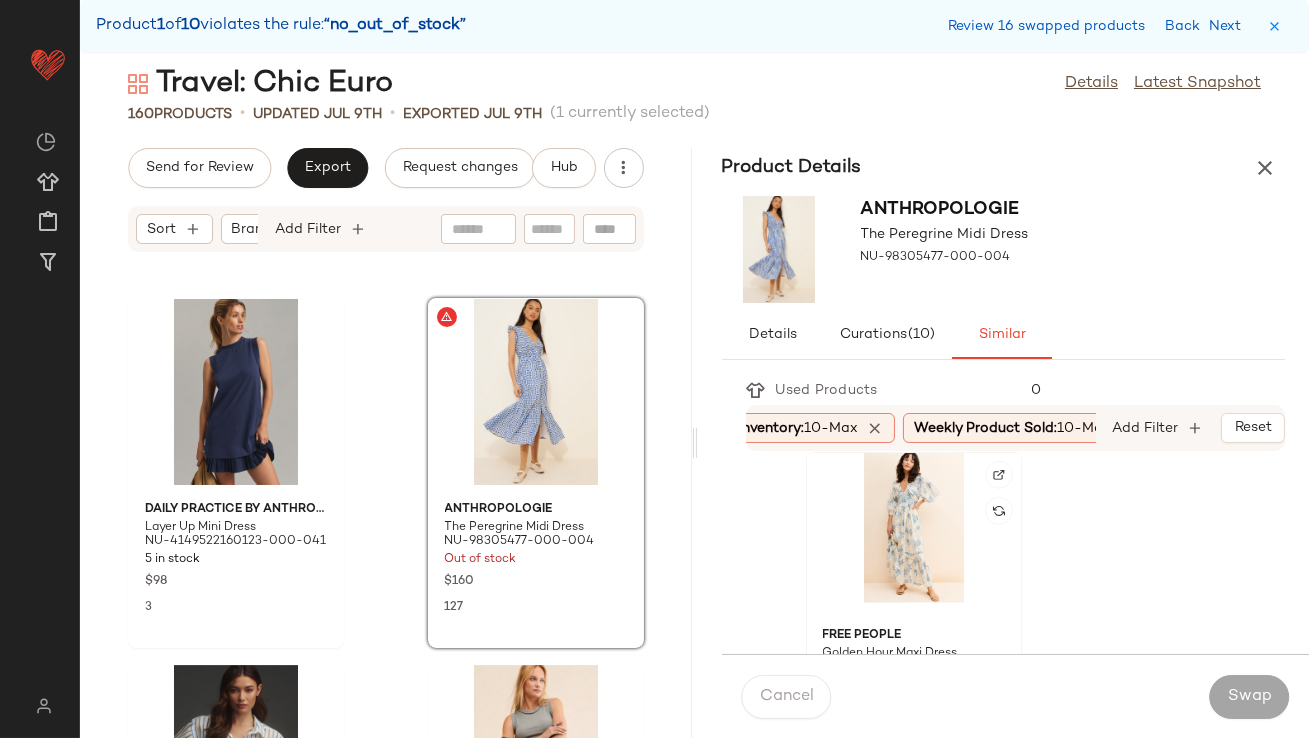 click 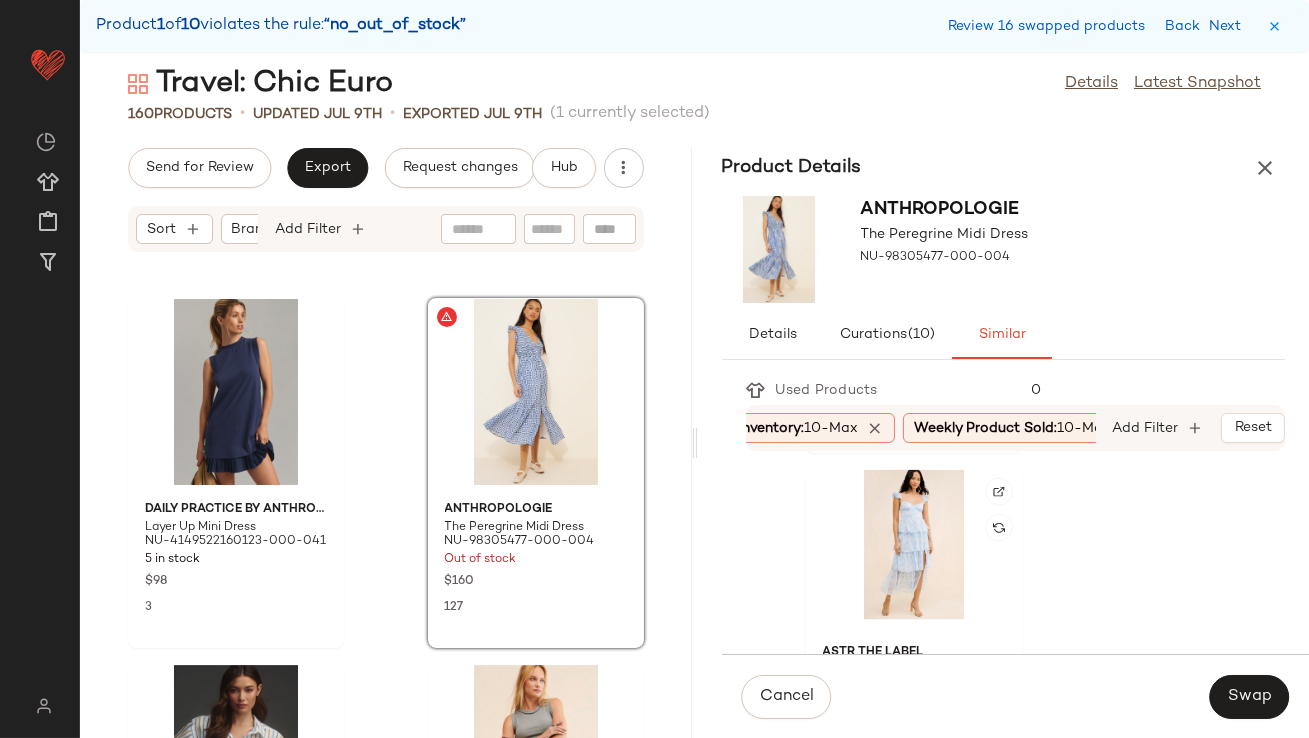 scroll, scrollTop: 5861, scrollLeft: 0, axis: vertical 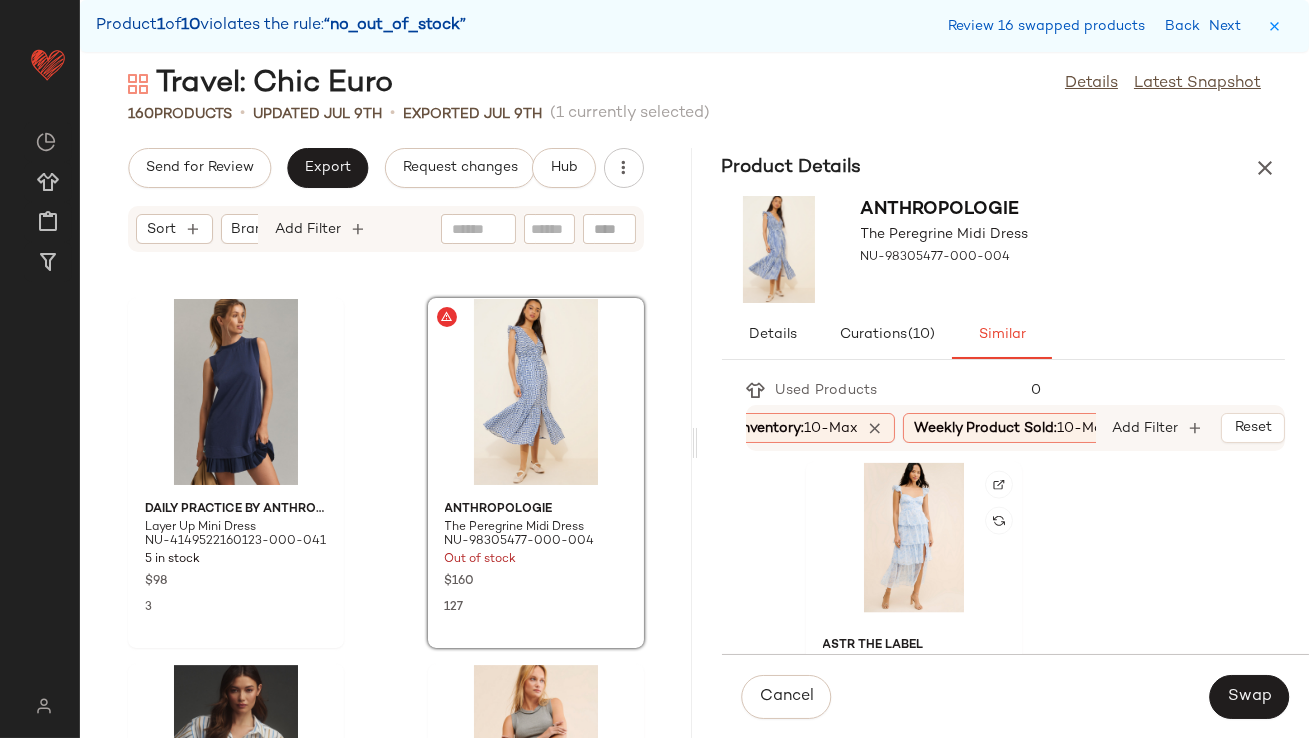 click 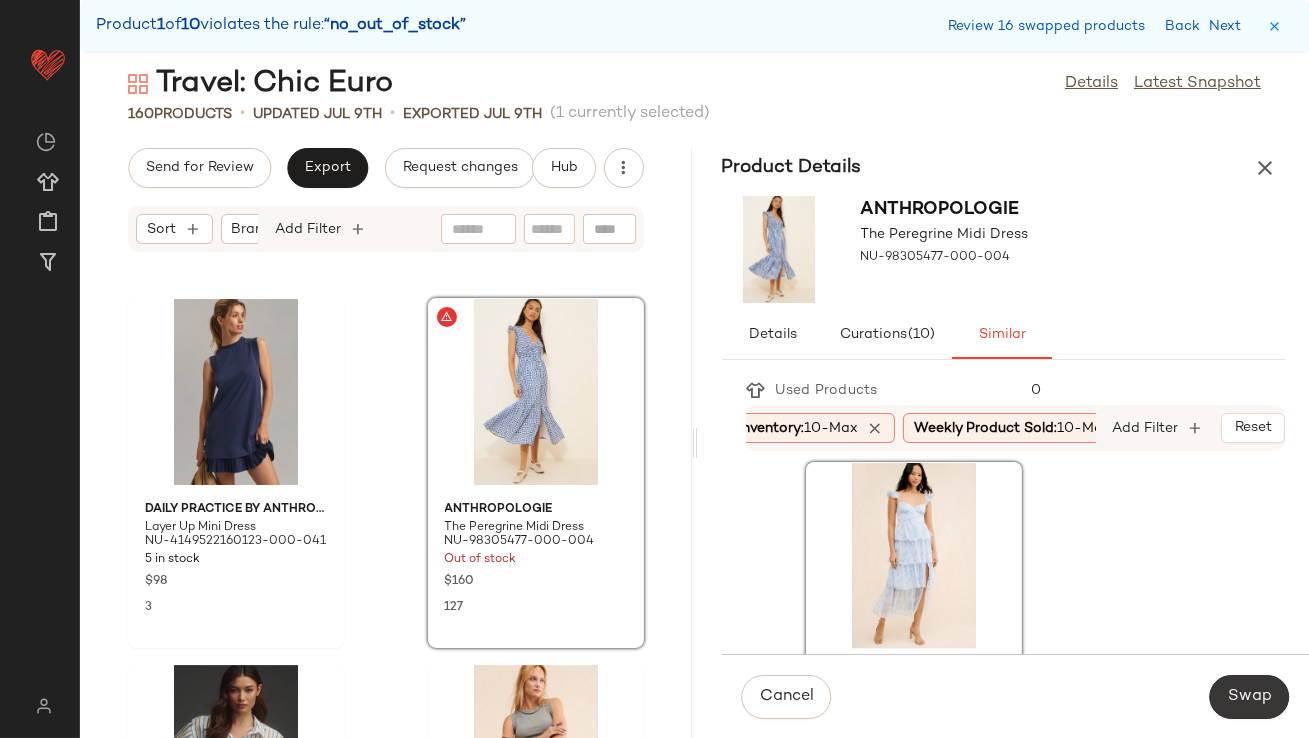 click on "Swap" at bounding box center (1249, 697) 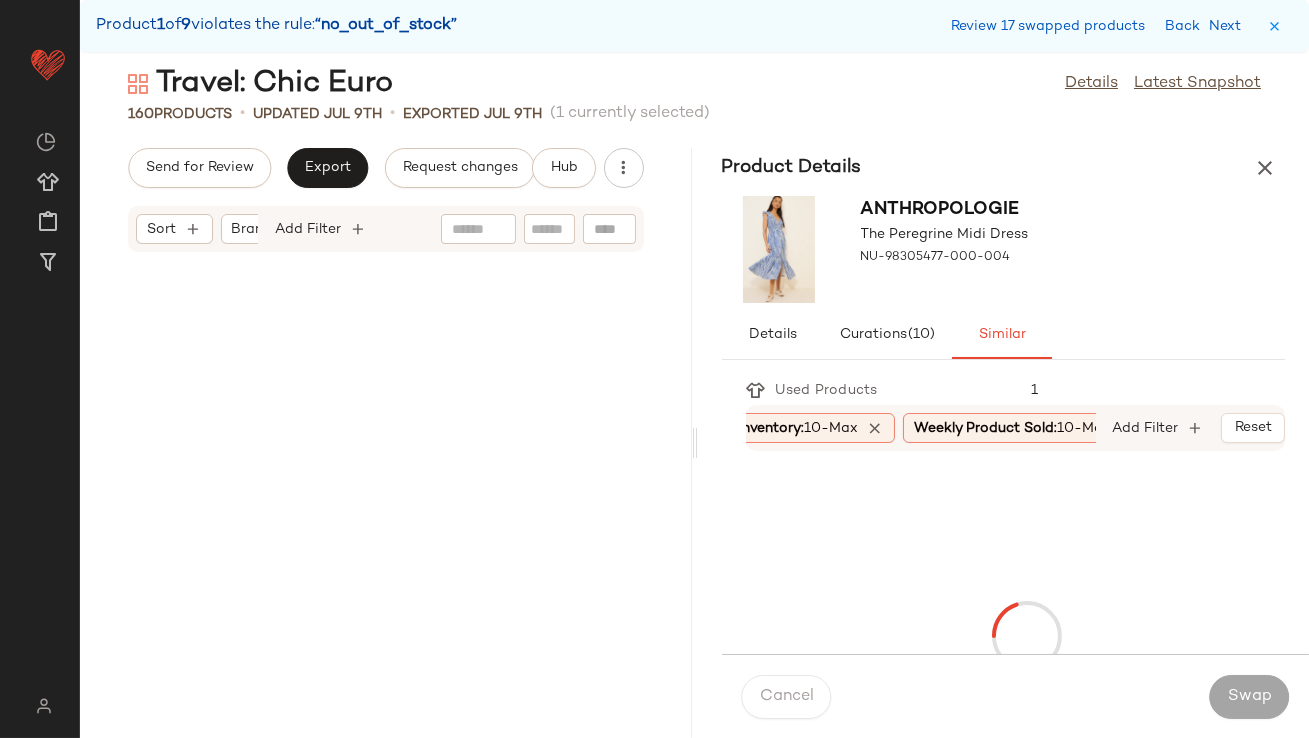 scroll, scrollTop: 13908, scrollLeft: 0, axis: vertical 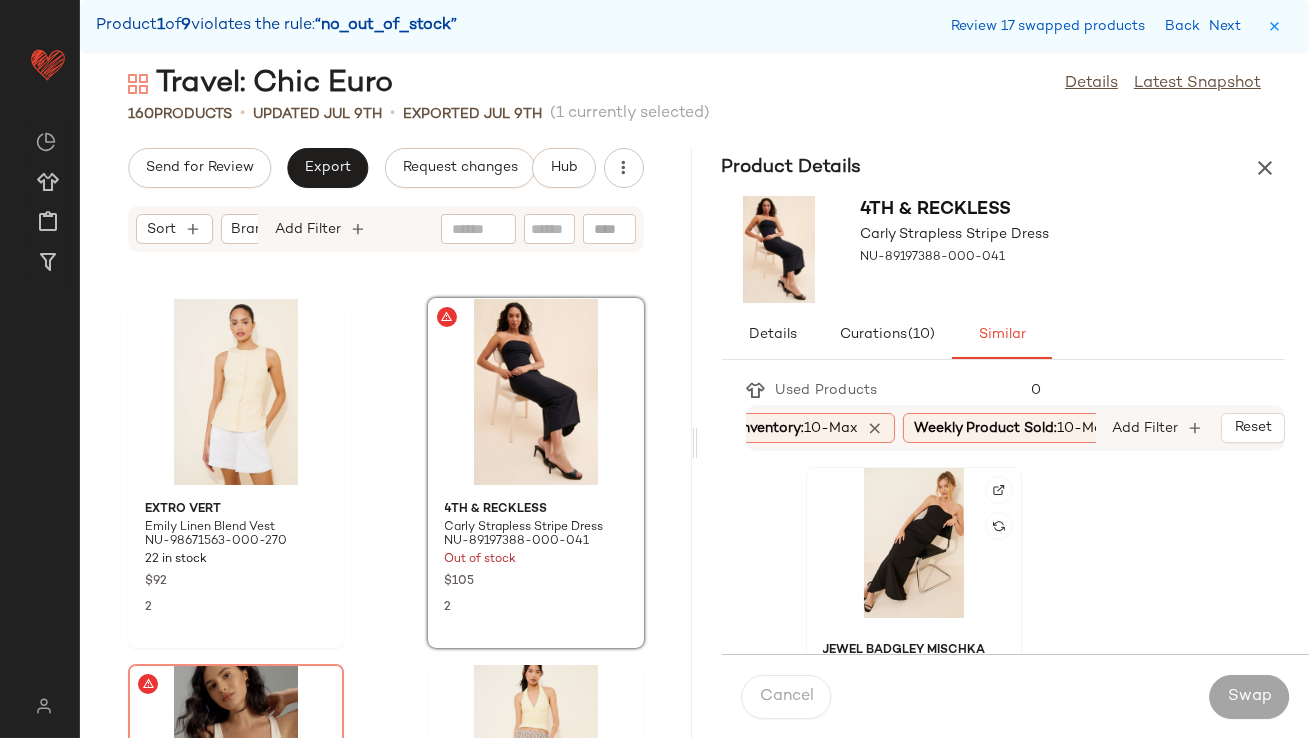 click 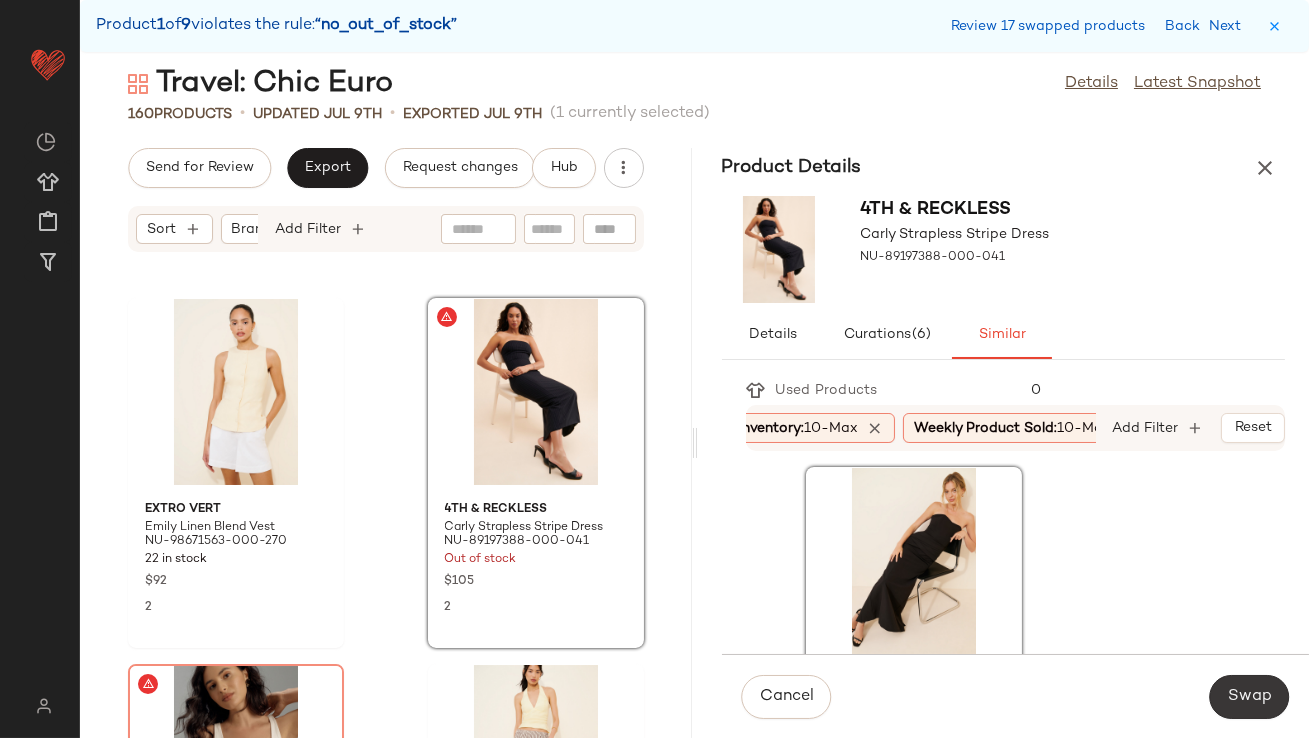 click on "Swap" 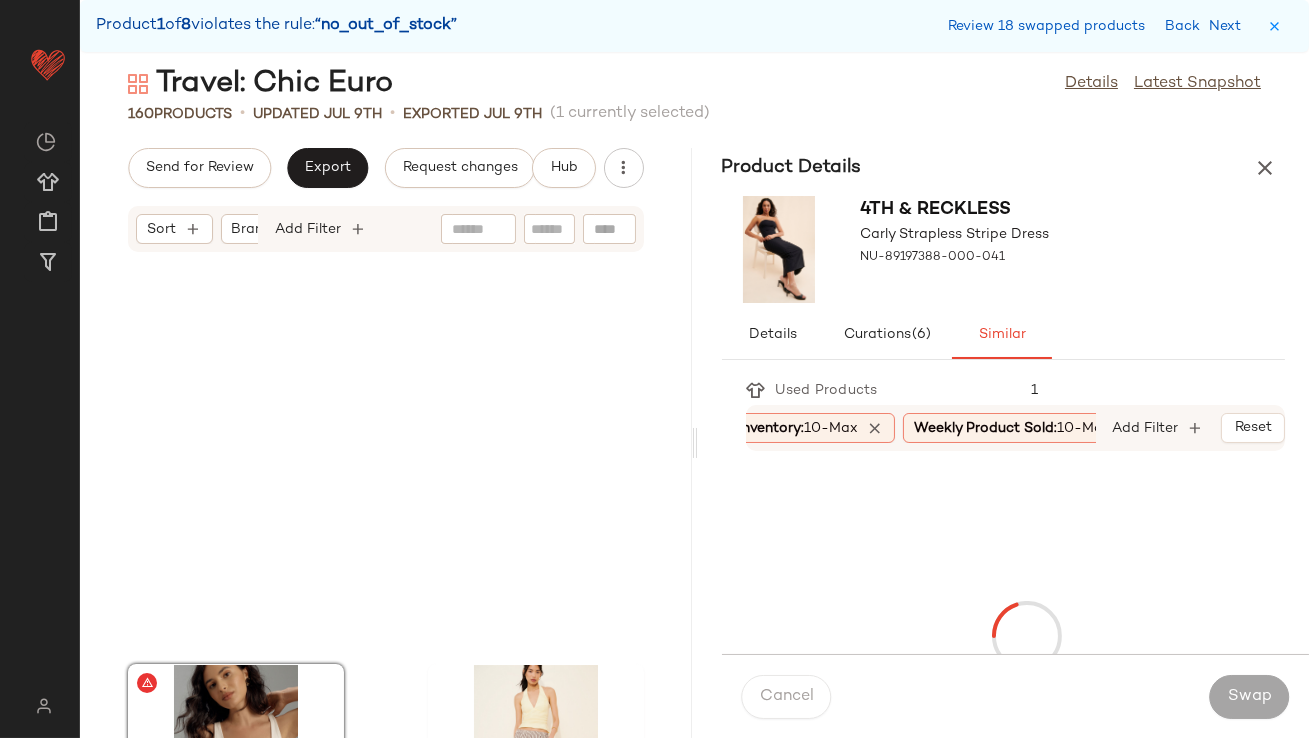 scroll, scrollTop: 14274, scrollLeft: 0, axis: vertical 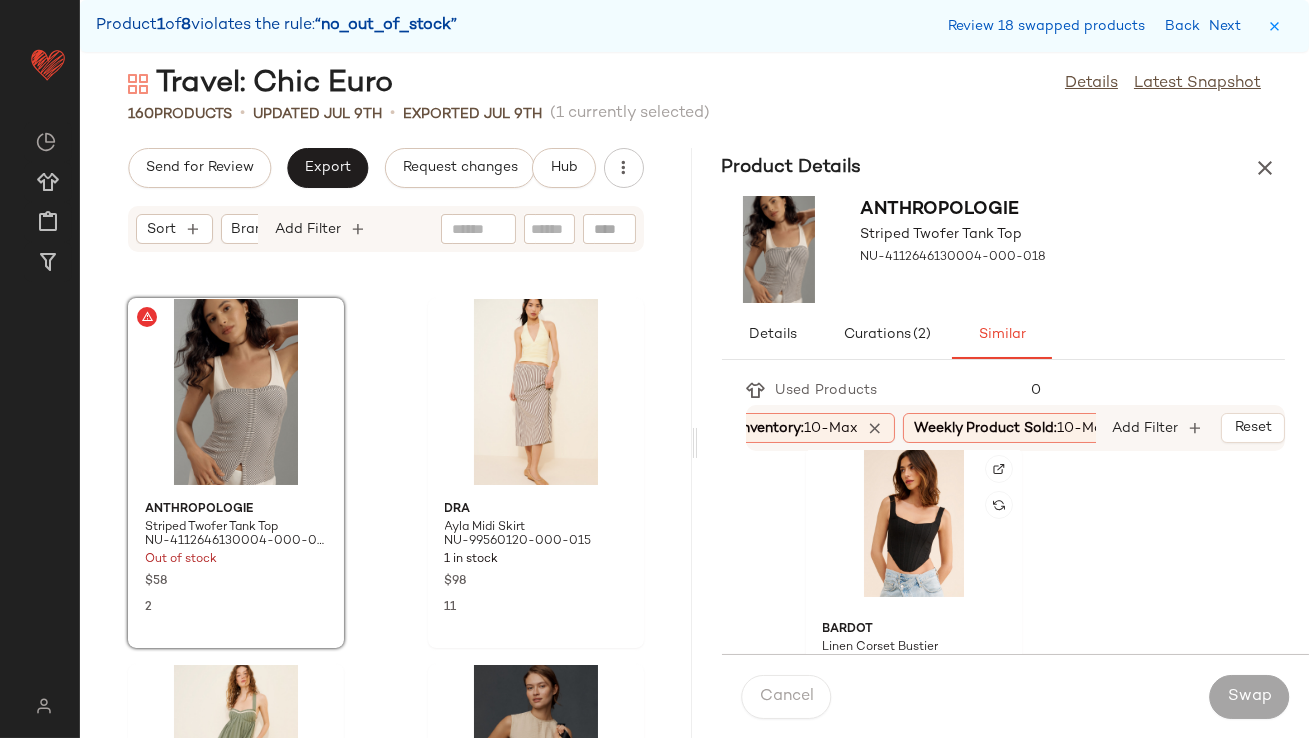 click 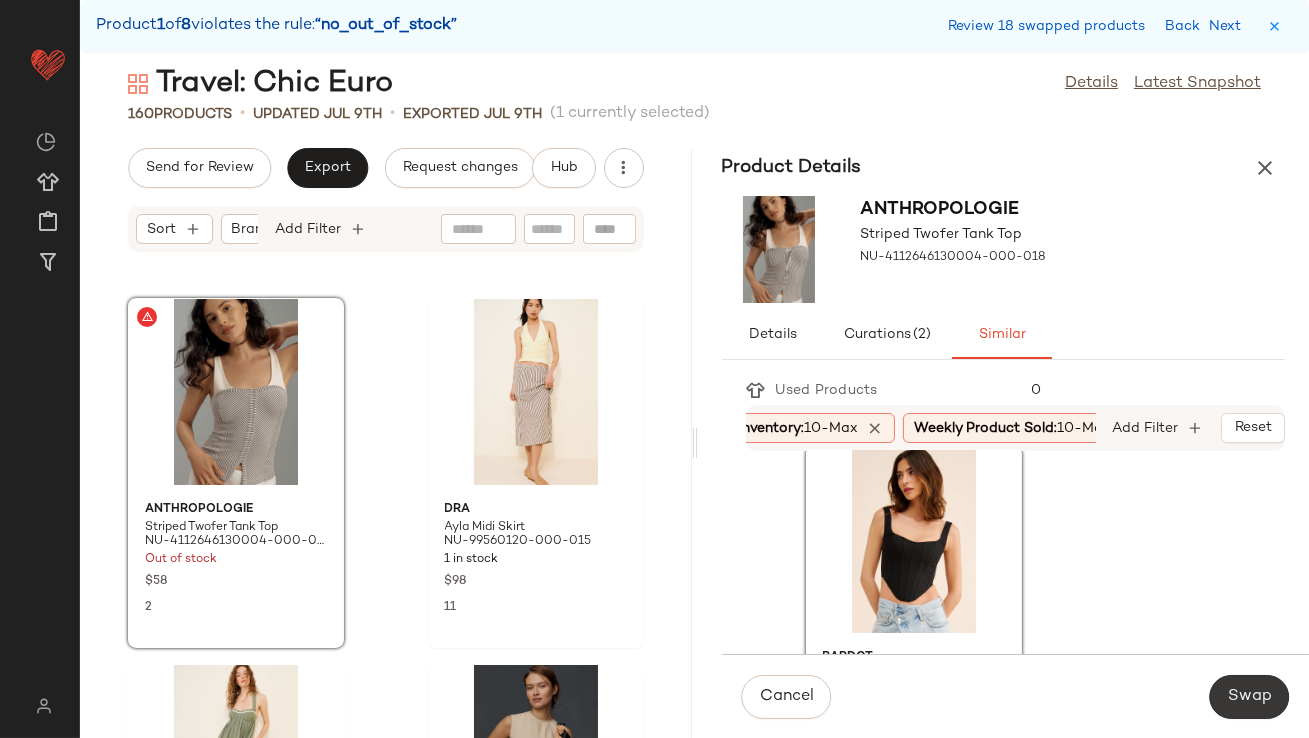 click on "Swap" 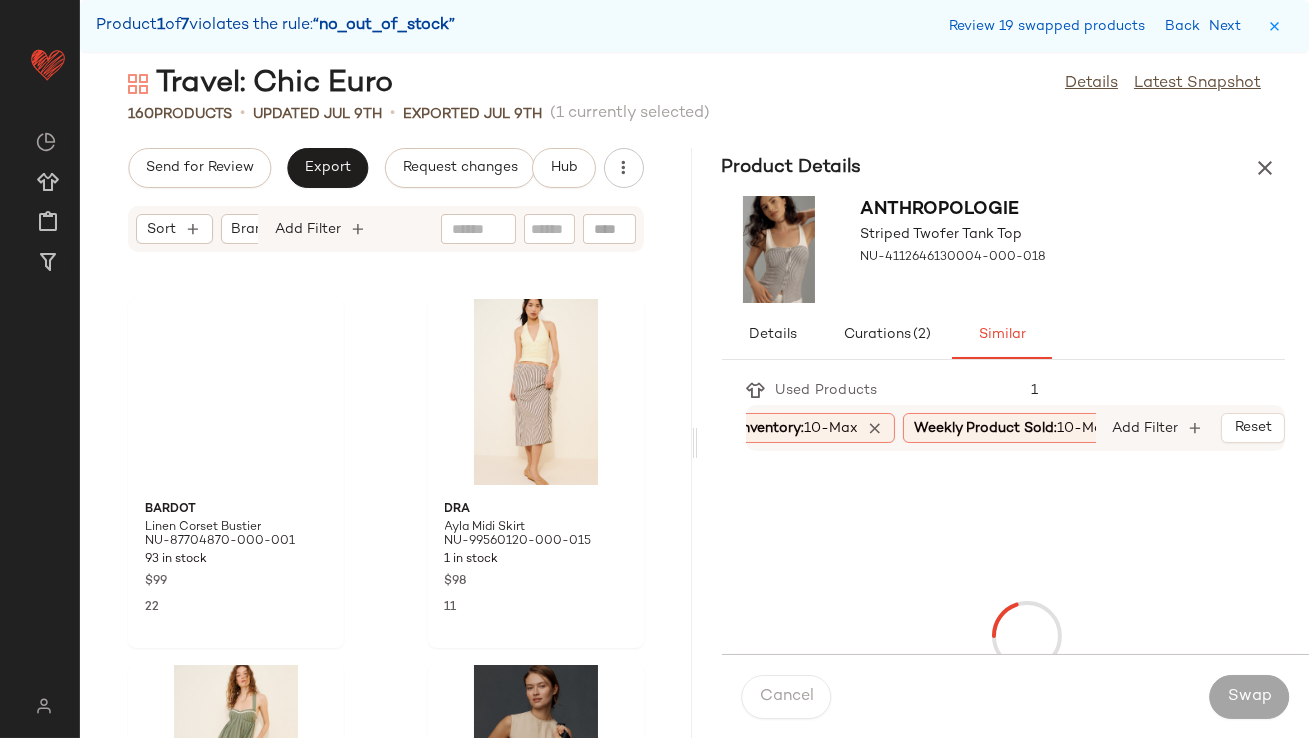scroll, scrollTop: 18665, scrollLeft: 0, axis: vertical 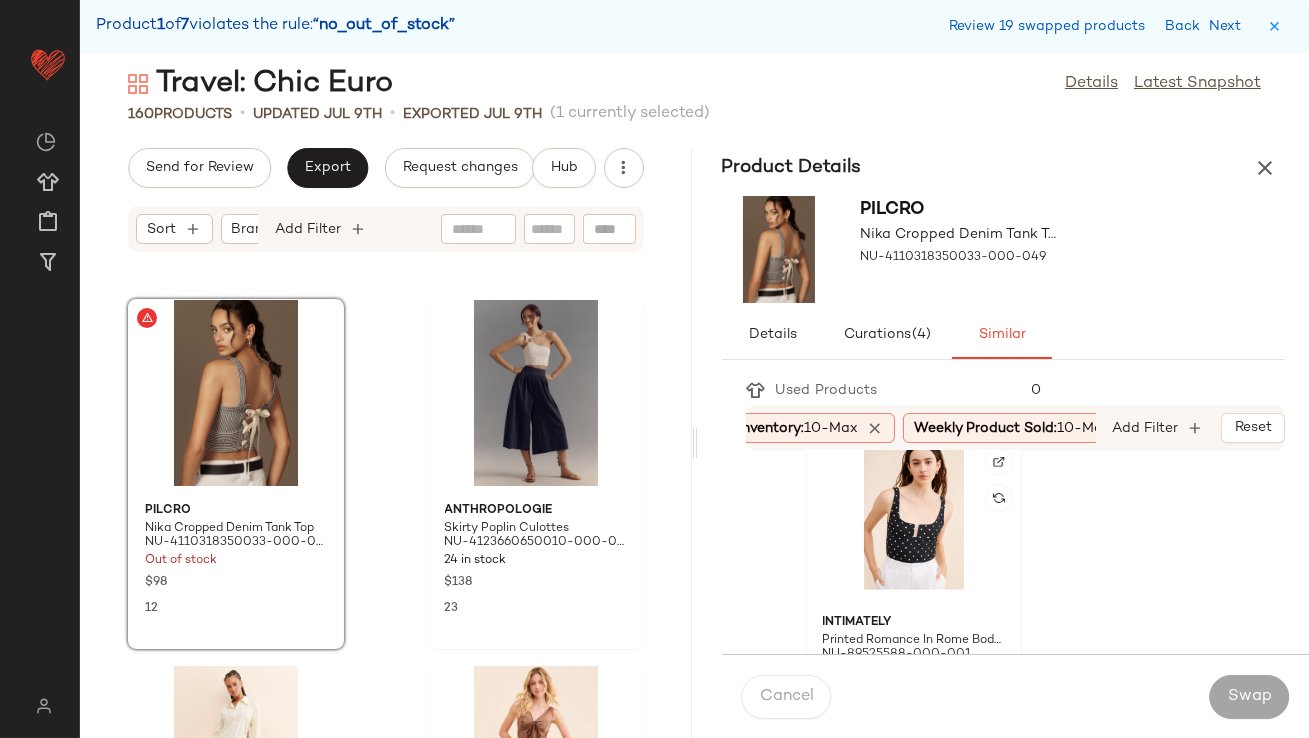 click 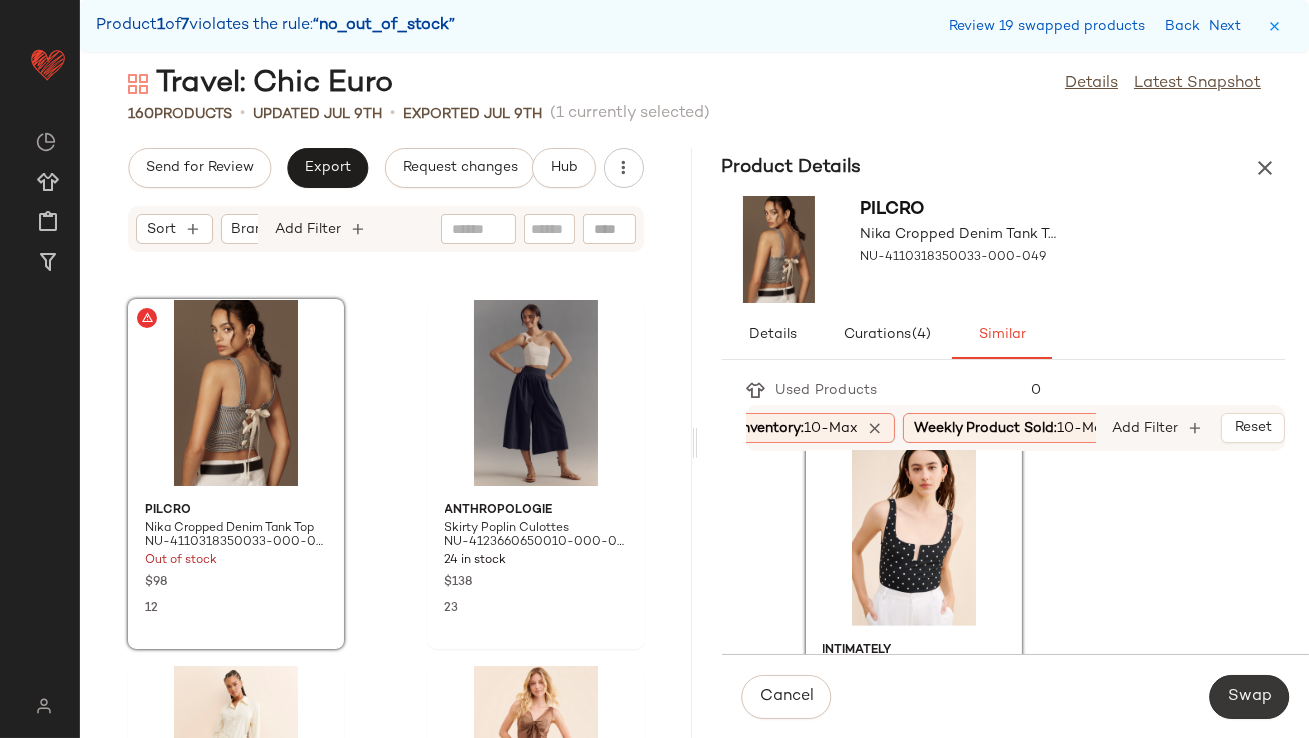 click on "Swap" 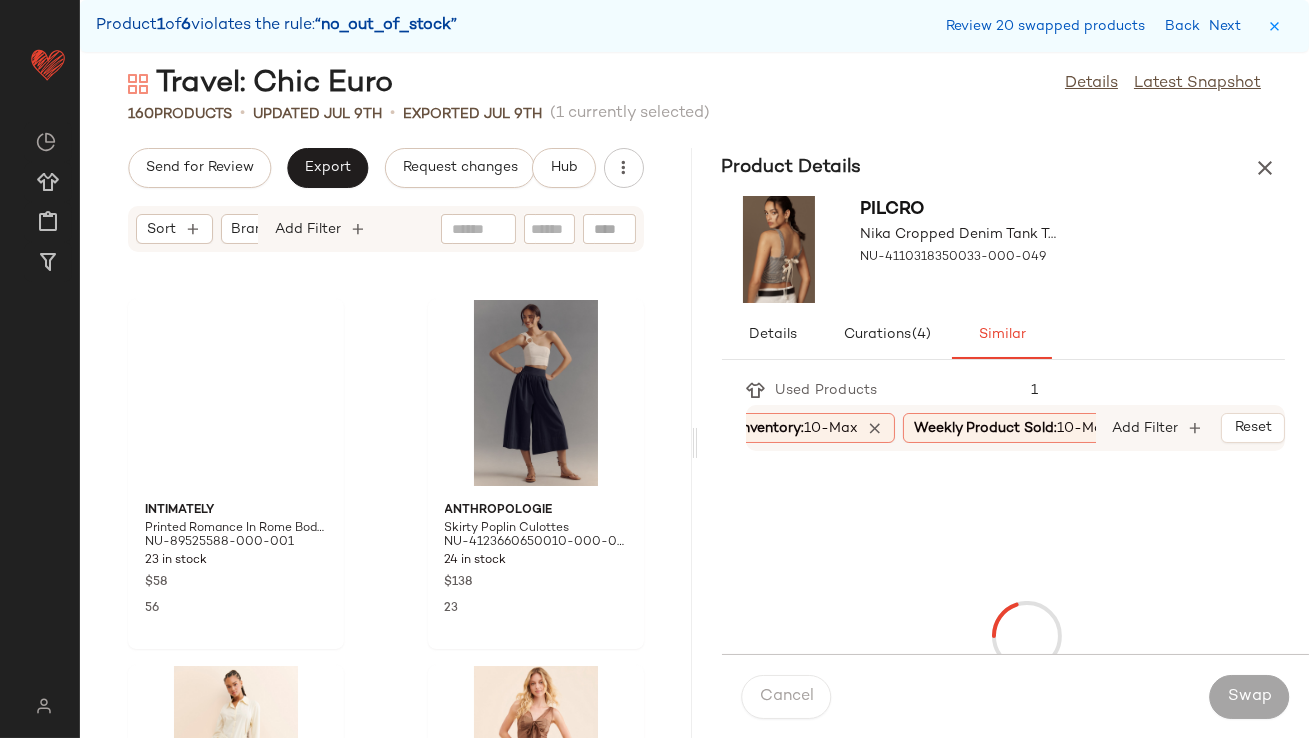 scroll, scrollTop: 19398, scrollLeft: 0, axis: vertical 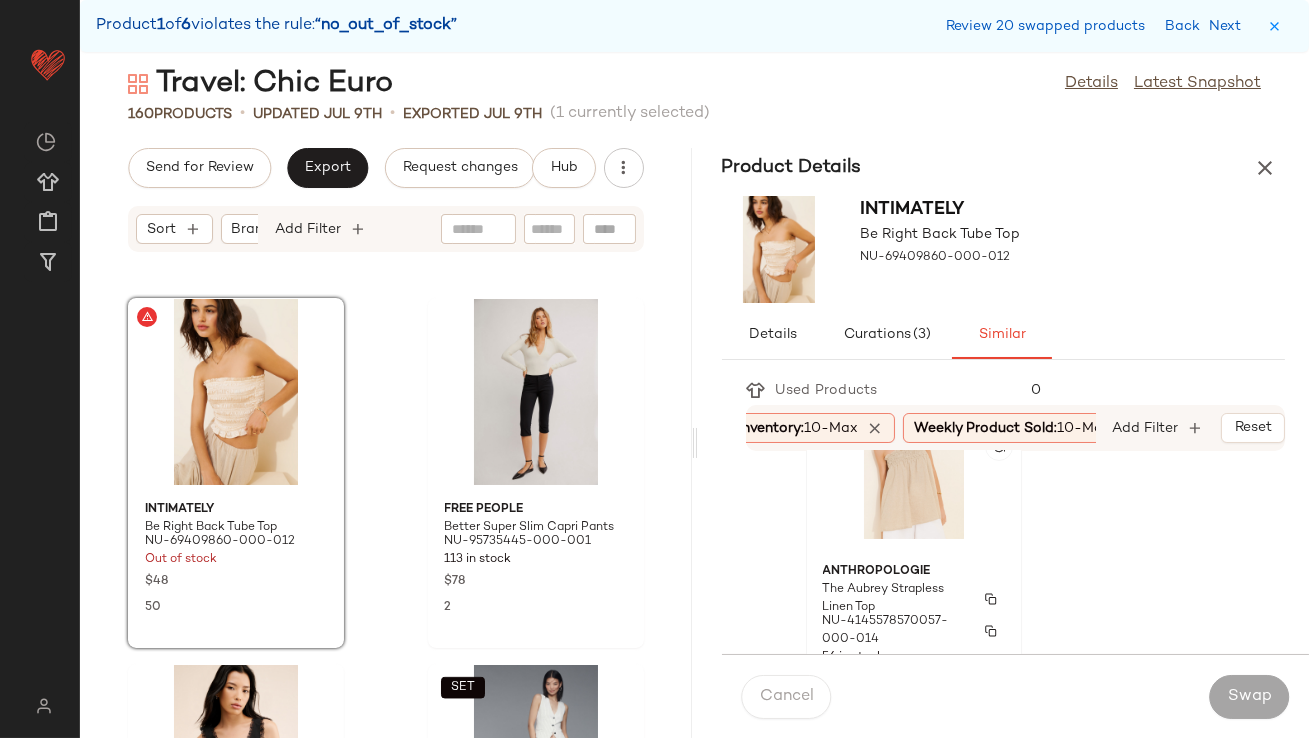 click on "Anthropologie Puff-Sleeve Victorian Blouse NU-4110611840040-000-010 50 in stock $[PRICE] 143 4th & Reckless Athena Linen Blend Tie Top NU-97497382-000-011 2 in stock $[PRICE] 140 Nuuly x AFRM Nina Sheer Top NU-90765405-000-020 1 in stock $[PRICE] 115 Free People Borderline Tube Top NU-81579708-000-266 1 in stock $[PRICE] 112 Free People Charlotte Tunic Top NU-97645675-000-011 9 in stock $[PRICE] 111 Free People Tilly Long-Sleeve Cardigan NU-94899887-000-001 474 in stock $[PRICE] 107 Intimately Forever Young Bed Jacket NU-93911964-000-060 53 in stock $[PRICE] 106 Elexiay Eze Crop Top NU-99448094-000-060 26 in stock $[PRICE] 99" 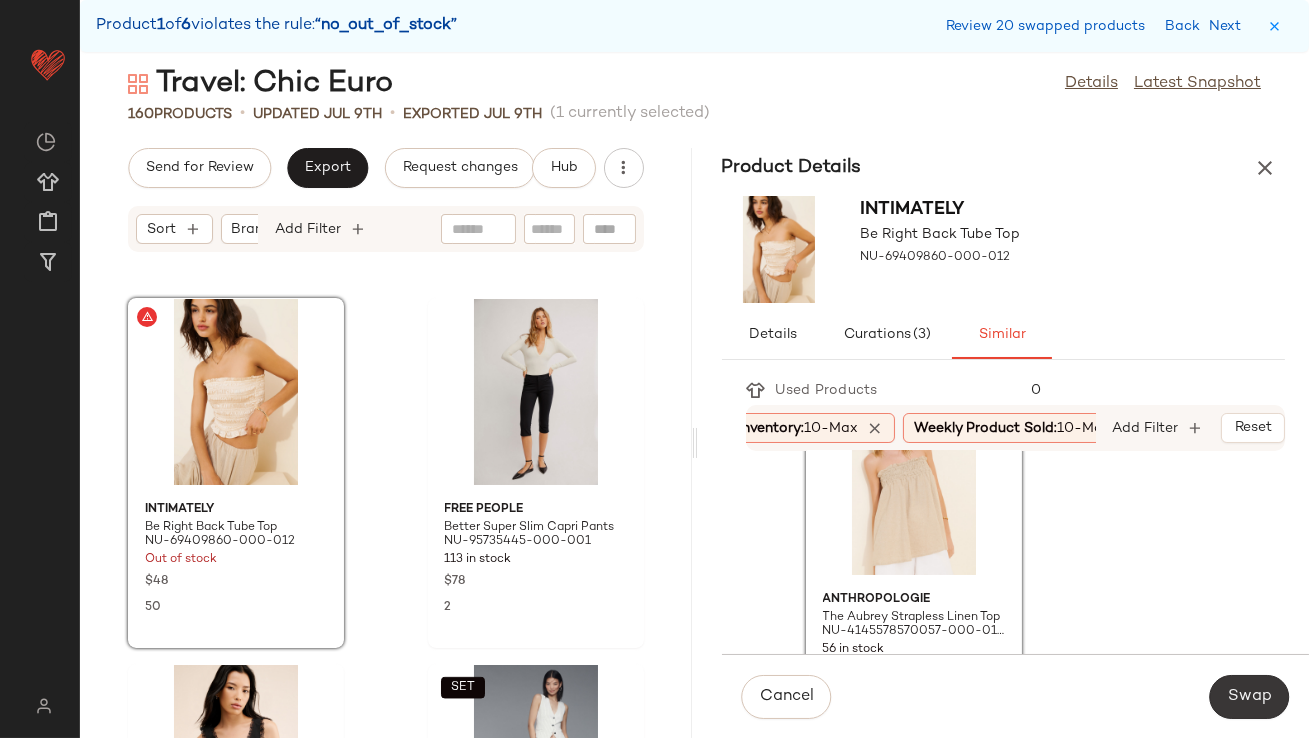 click on "Swap" 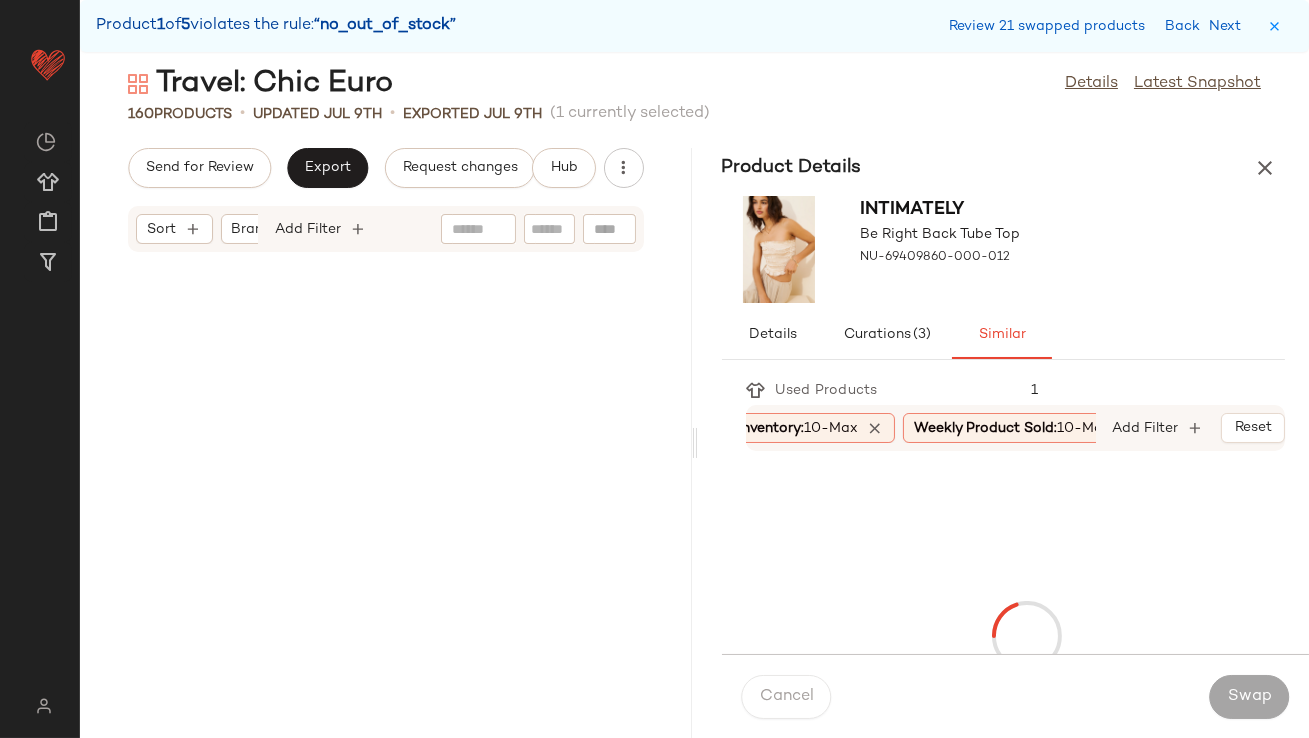 scroll, scrollTop: 20861, scrollLeft: 0, axis: vertical 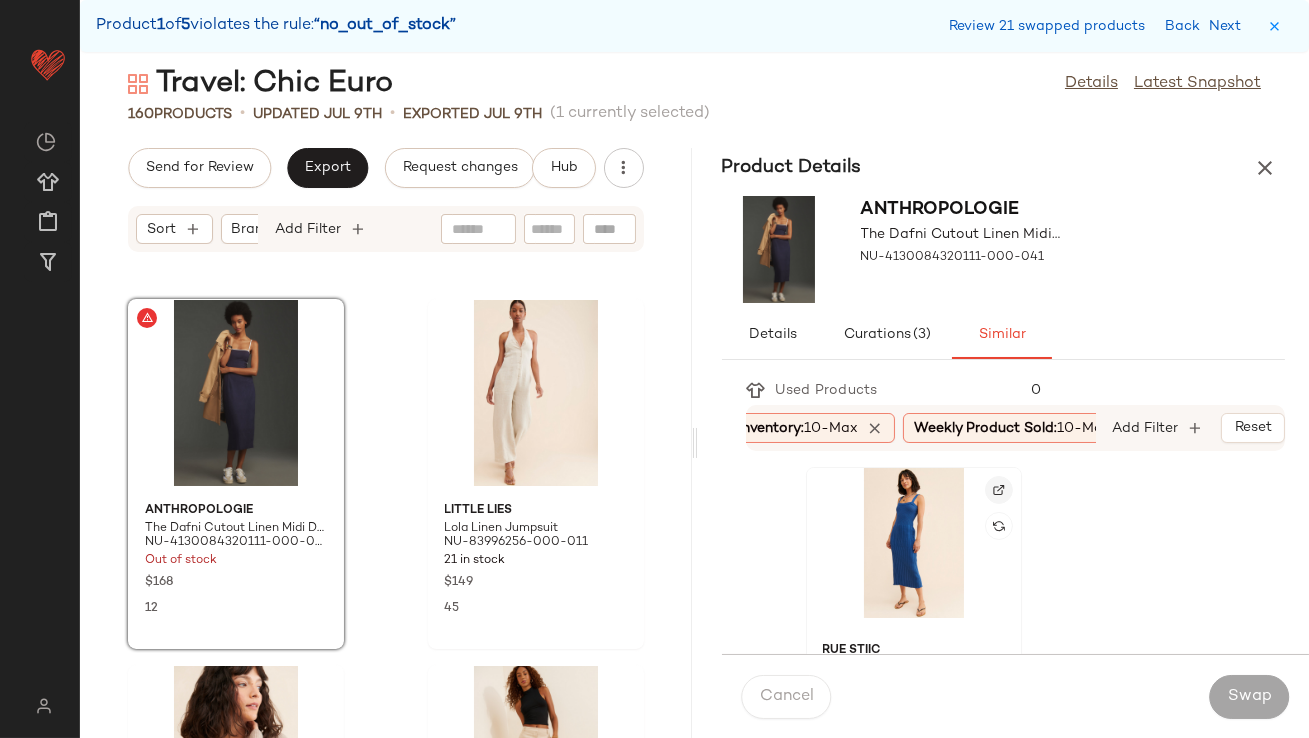 click at bounding box center [999, 490] 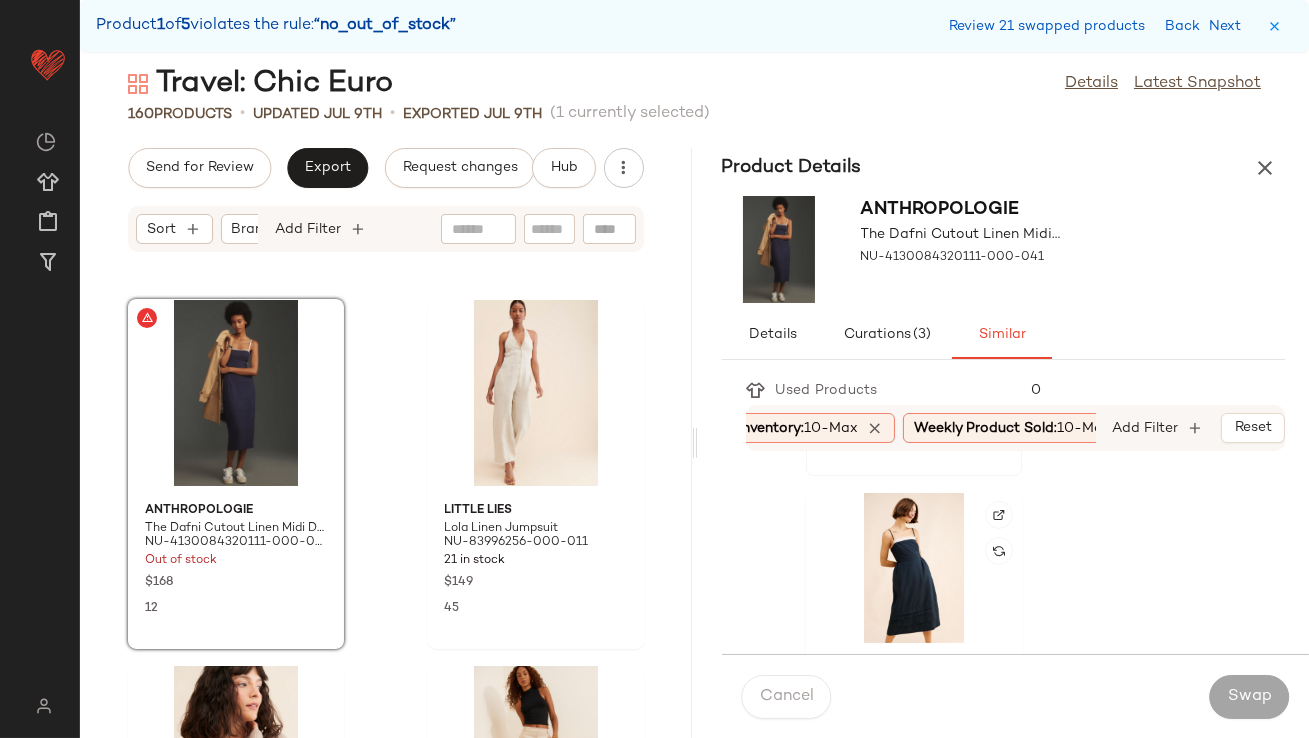 scroll, scrollTop: 1121, scrollLeft: 0, axis: vertical 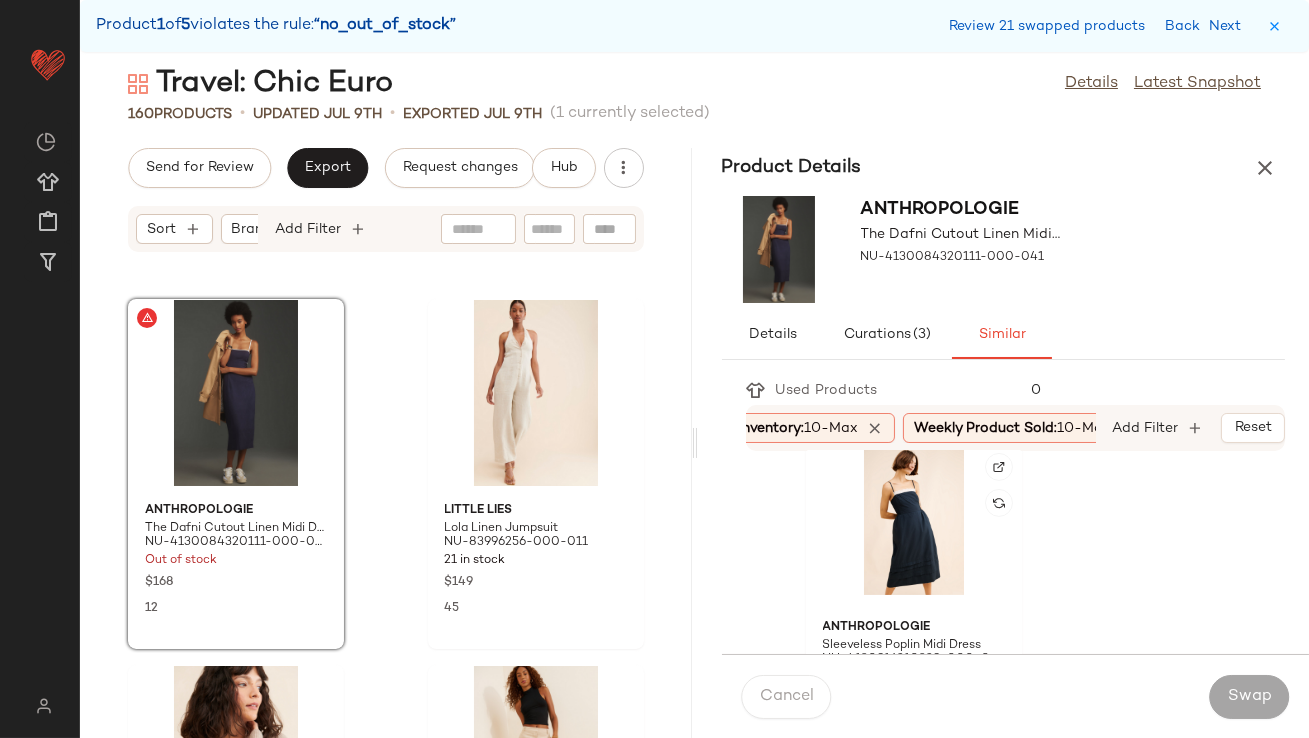 click 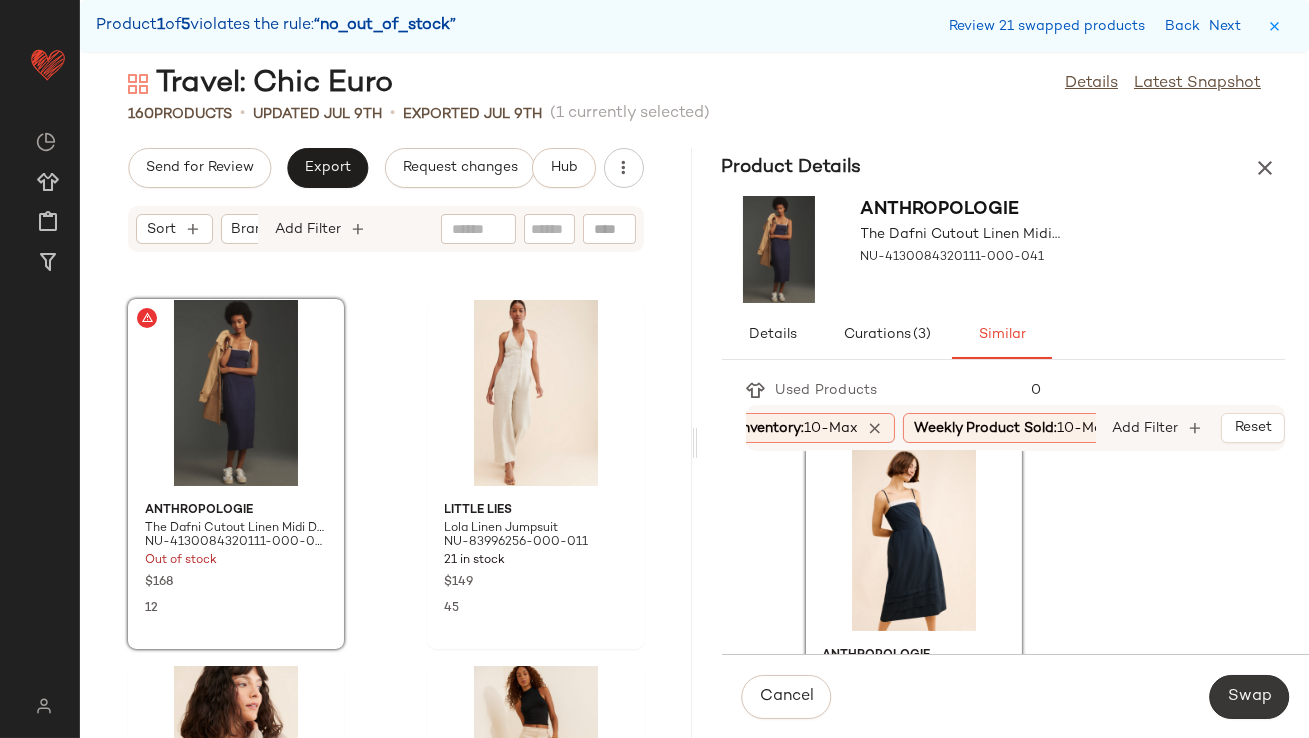 click on "Swap" 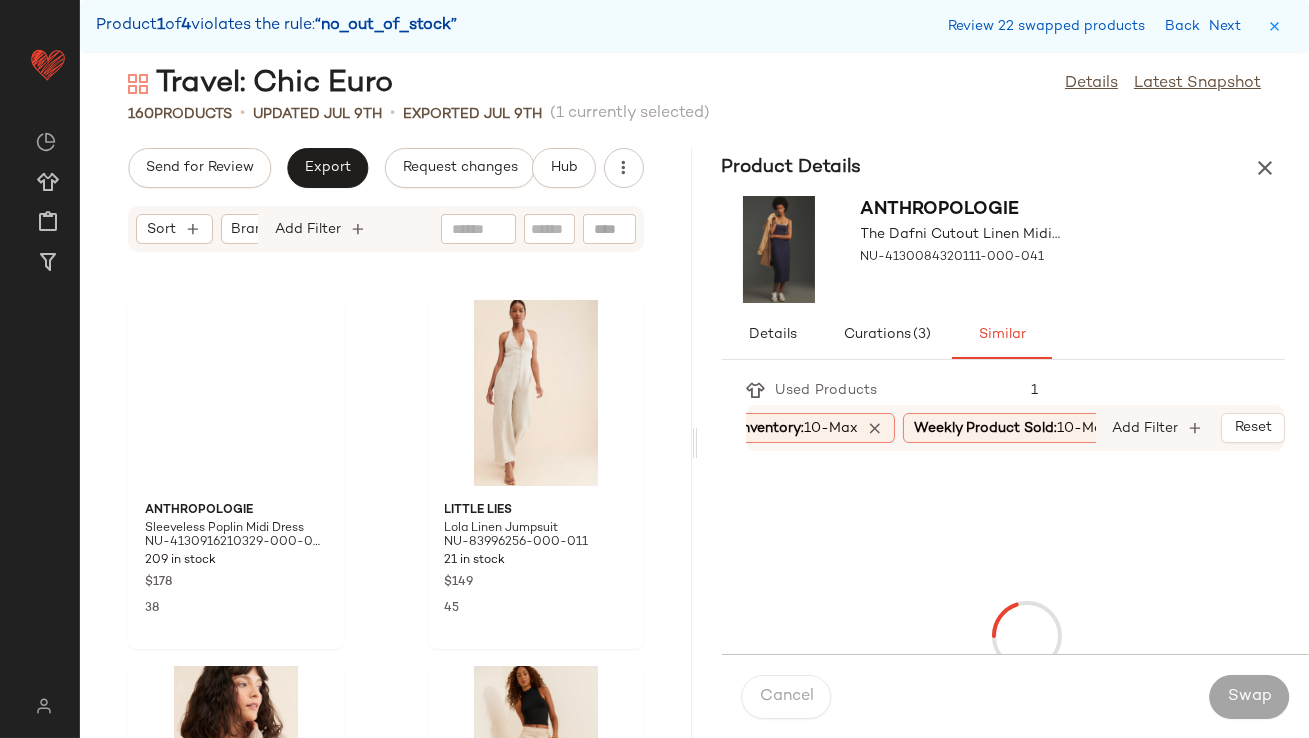 scroll, scrollTop: 23058, scrollLeft: 0, axis: vertical 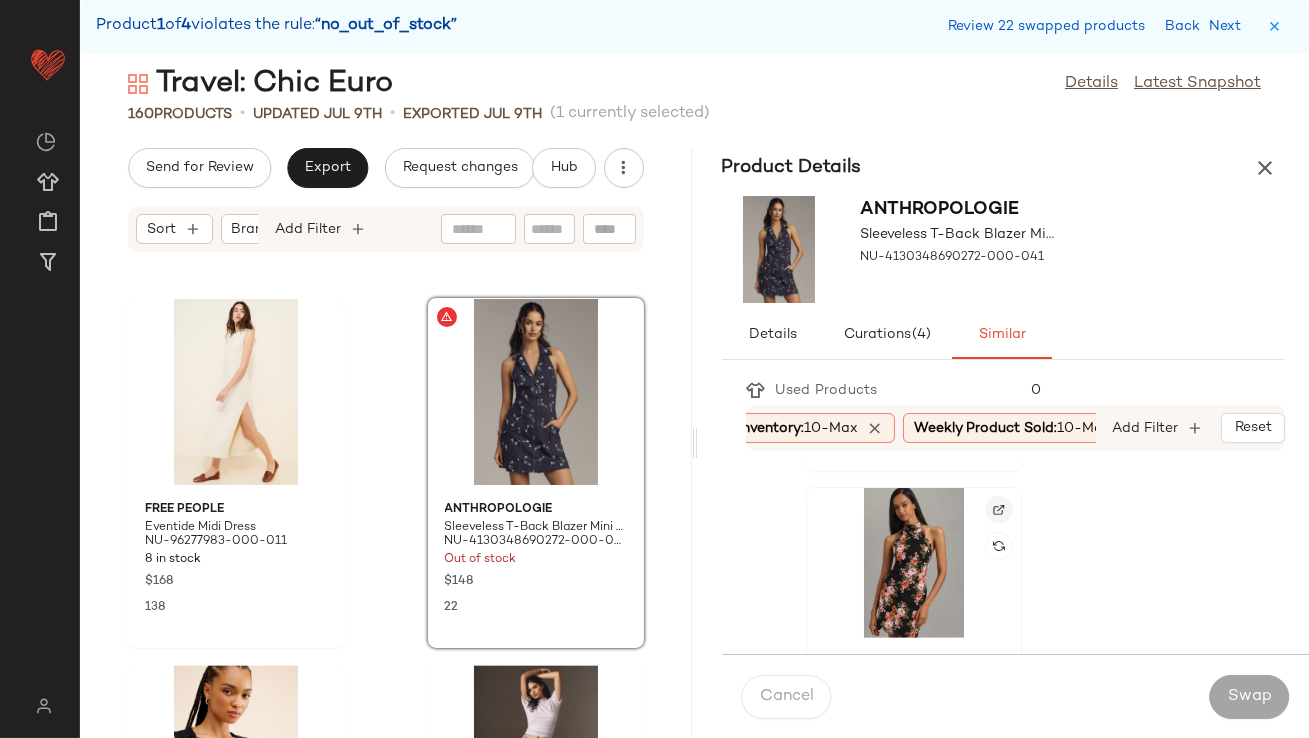 click at bounding box center (999, 510) 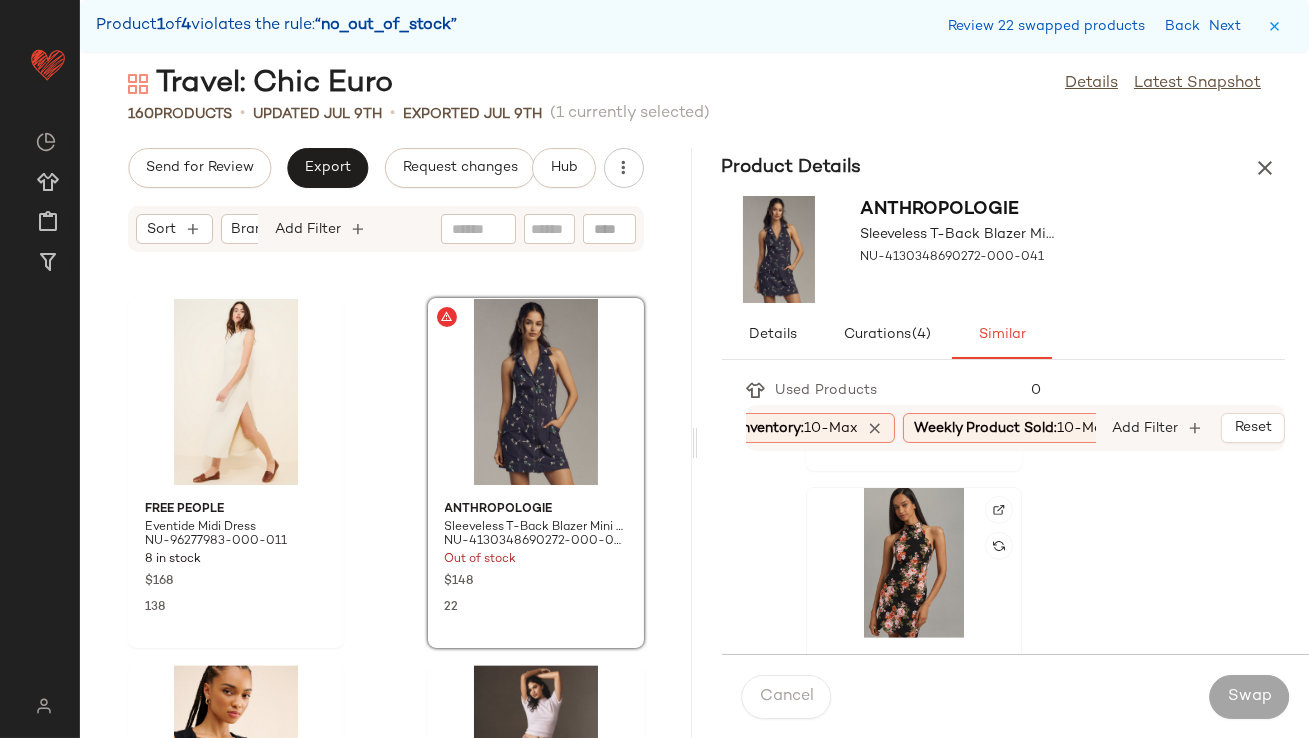 click 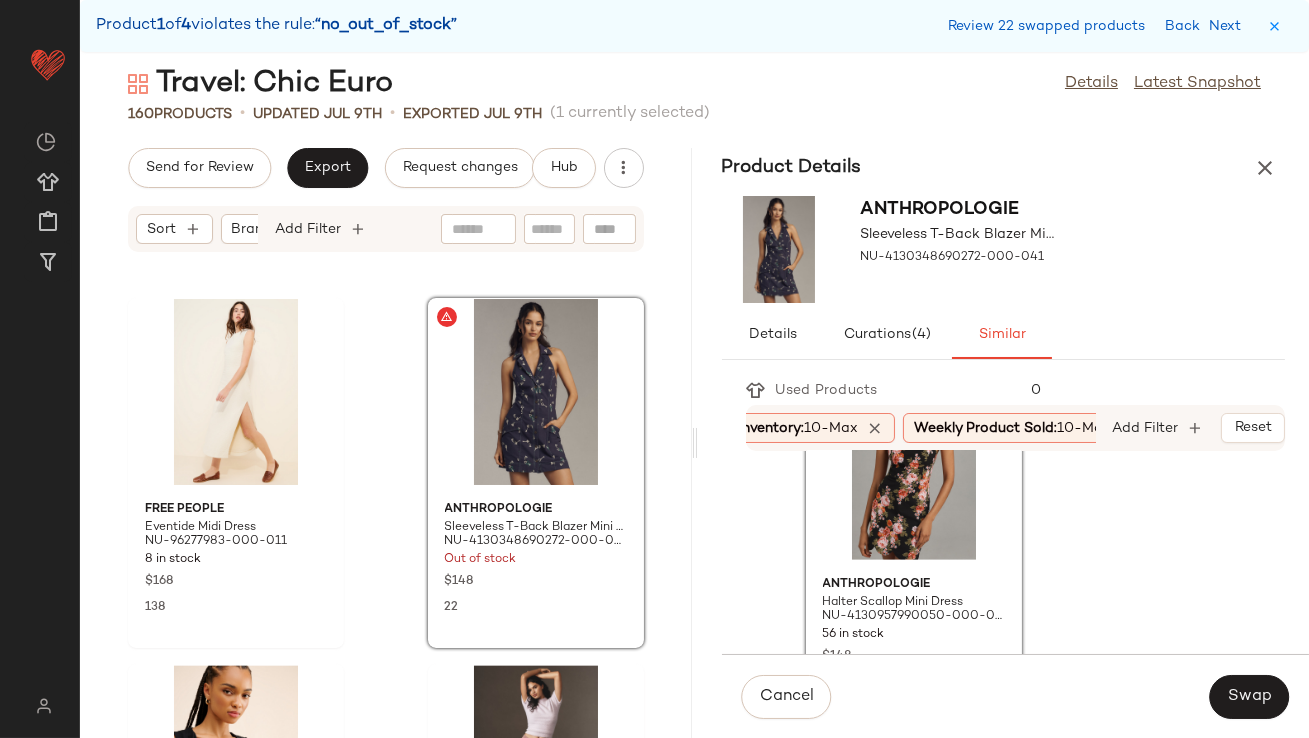 scroll, scrollTop: 2670, scrollLeft: 0, axis: vertical 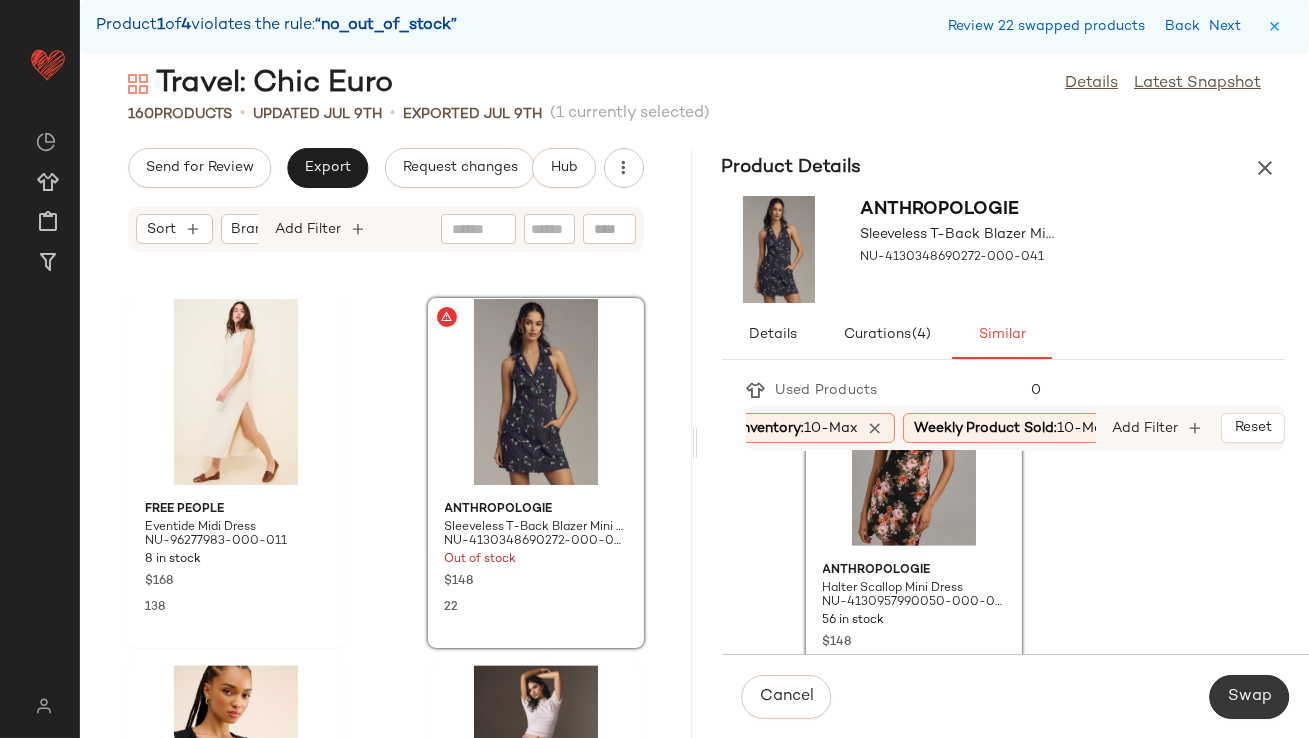 click on "Swap" 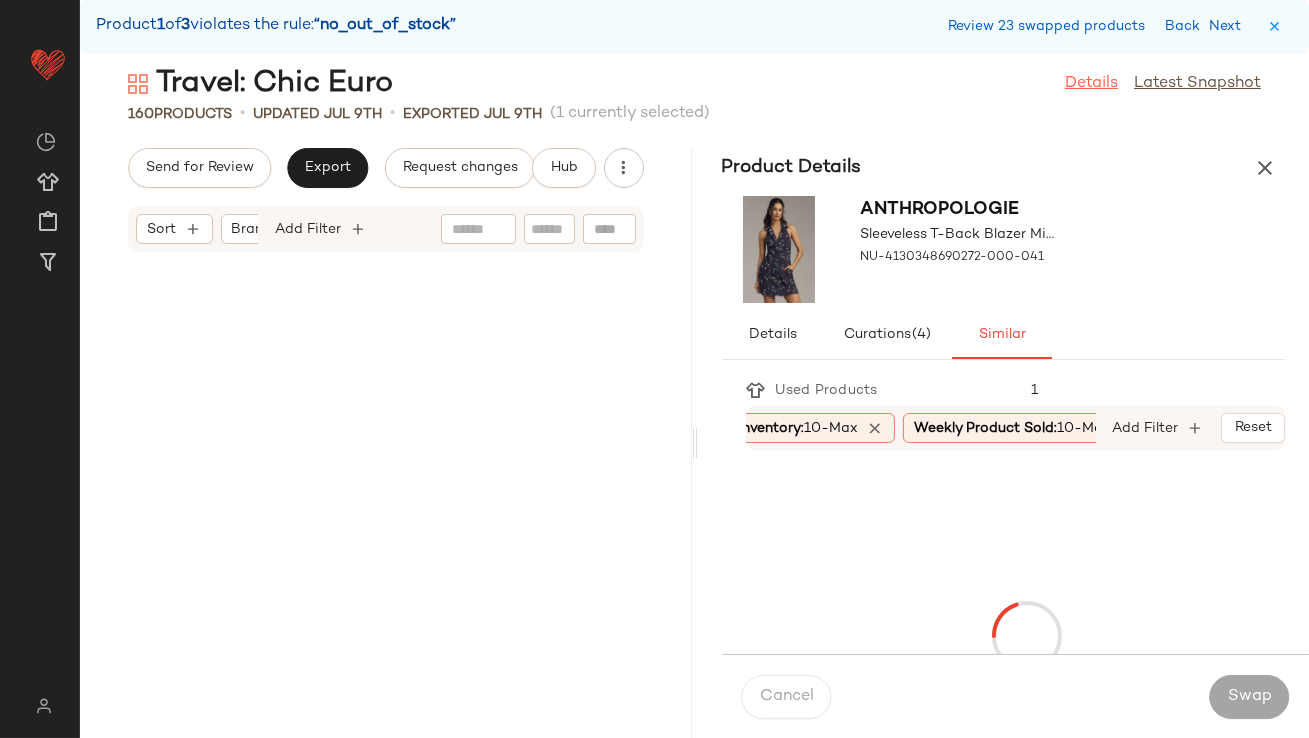 scroll, scrollTop: 24888, scrollLeft: 0, axis: vertical 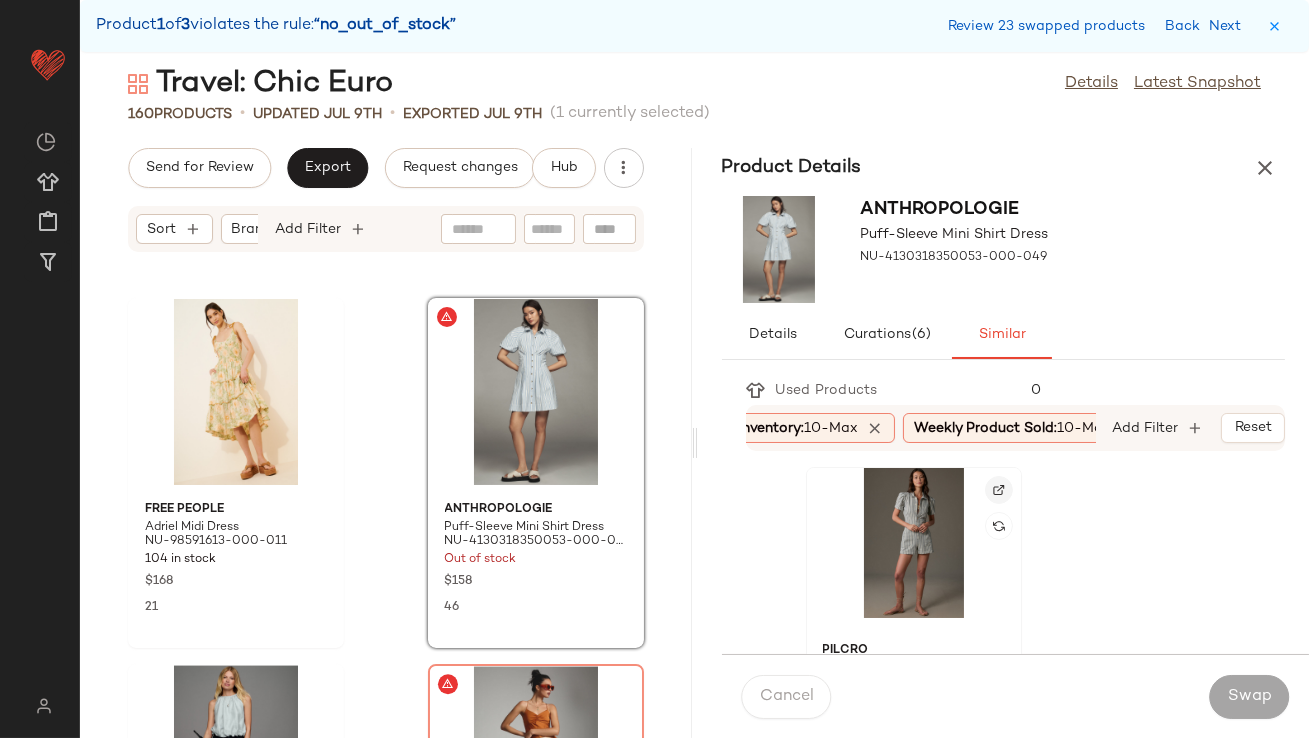 click 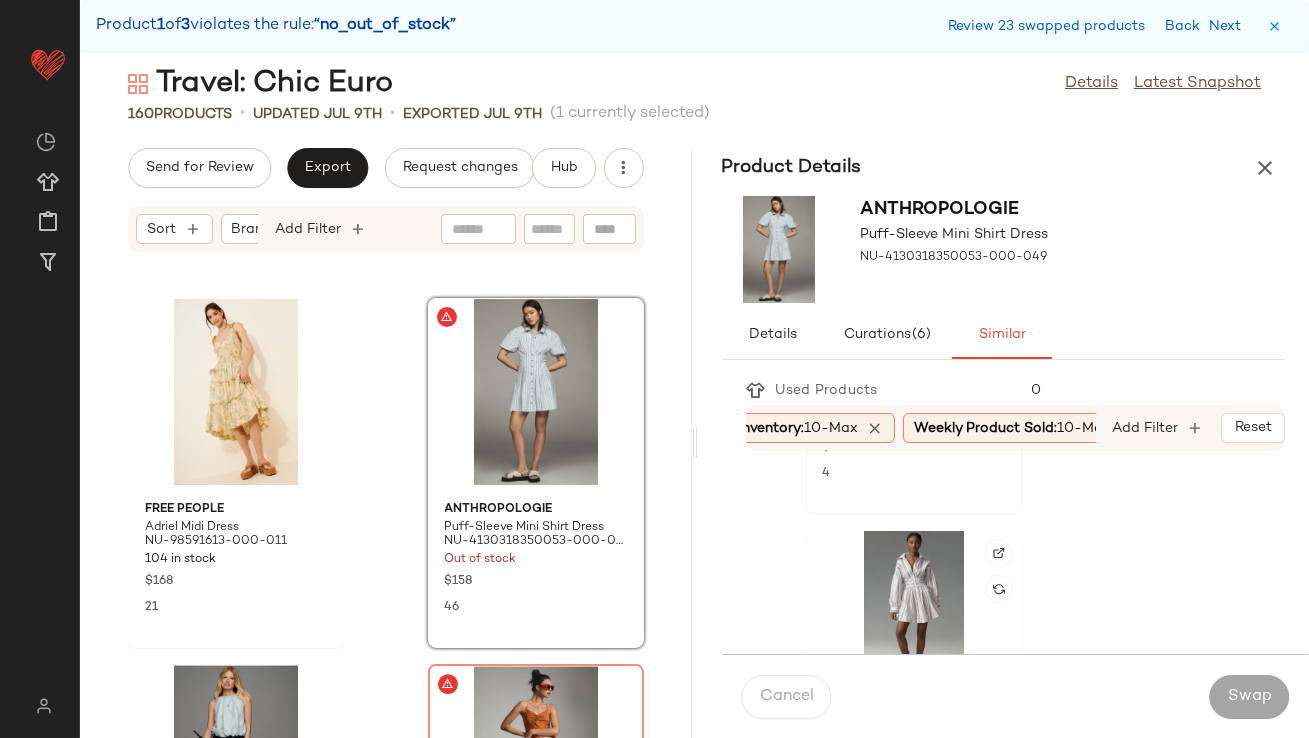 scroll, scrollTop: 327, scrollLeft: 0, axis: vertical 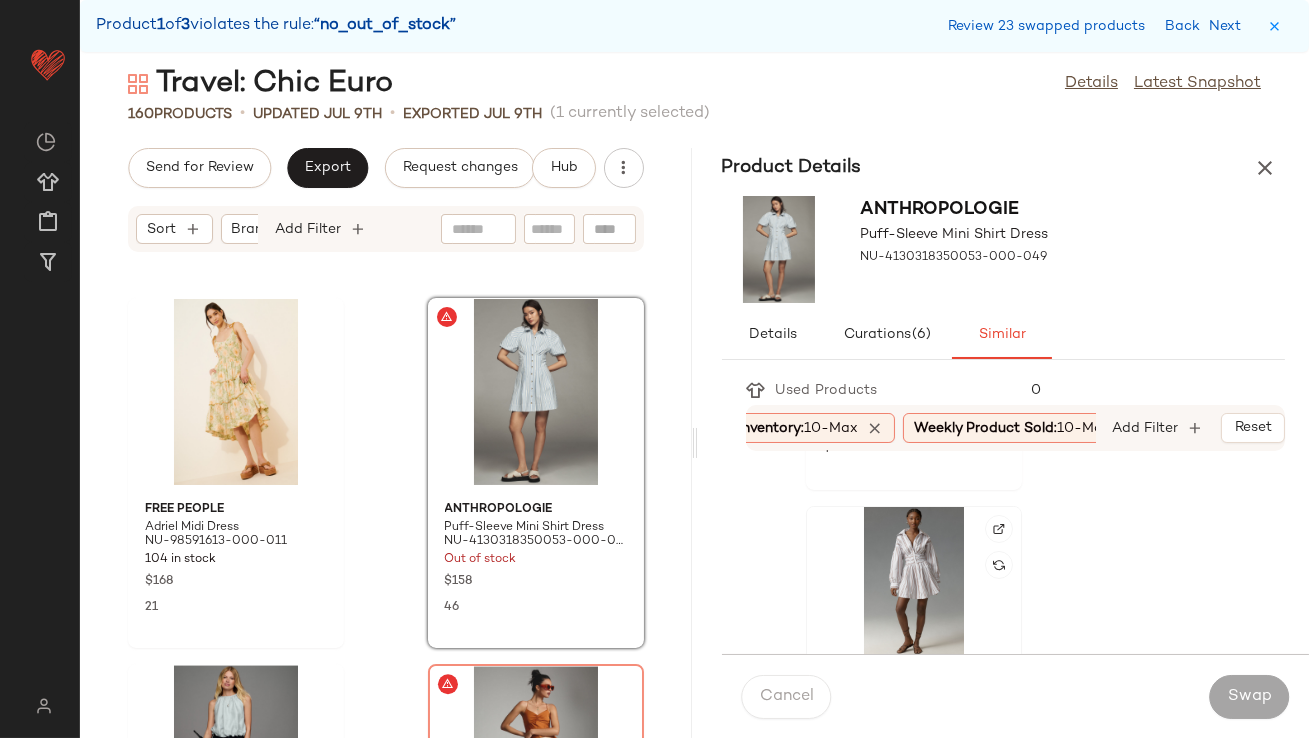 click 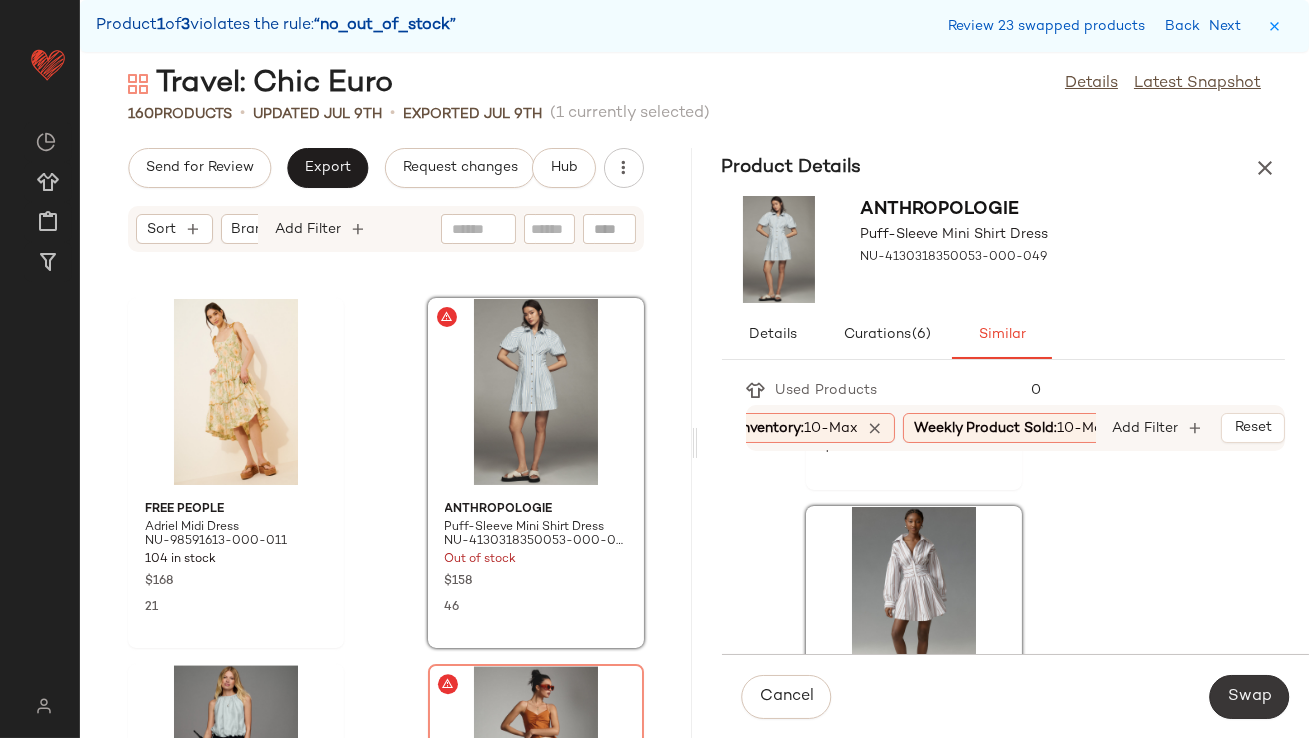 click on "Swap" 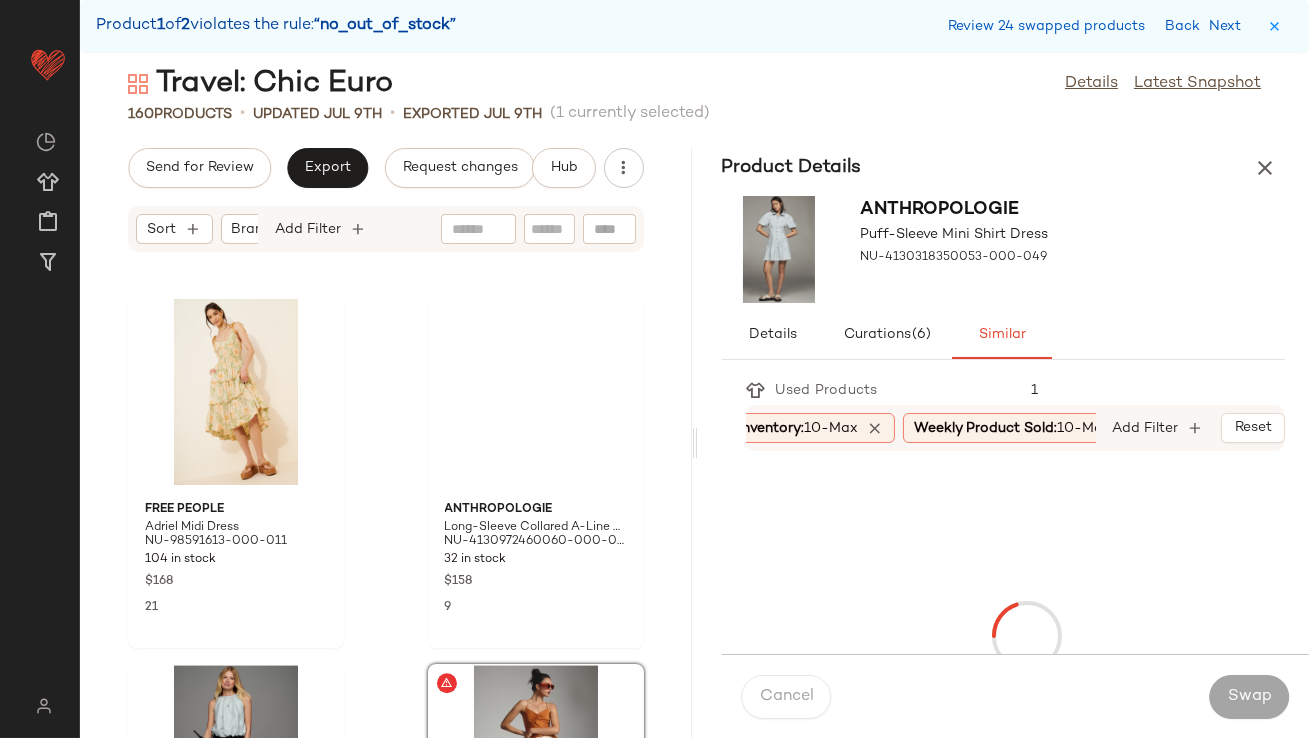 scroll, scrollTop: 25254, scrollLeft: 0, axis: vertical 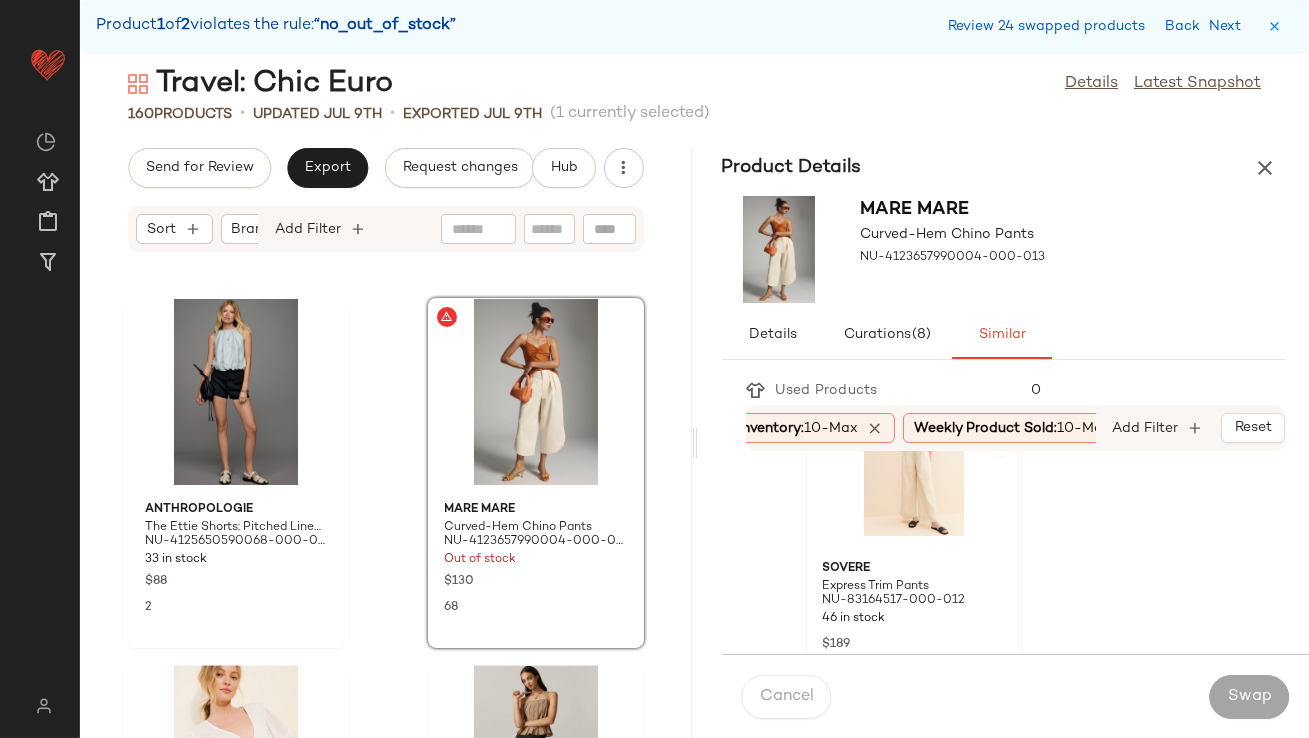 click on "Express Trim Pants" at bounding box center [914, 587] 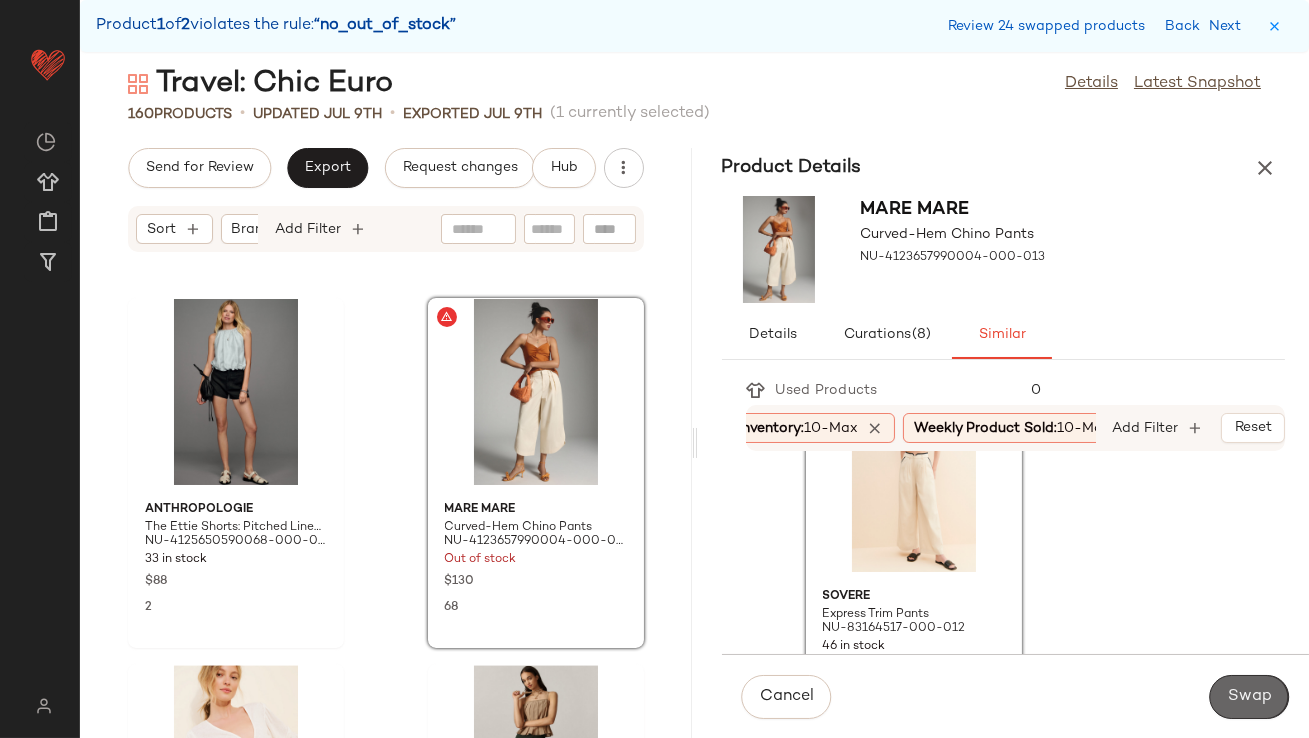 click on "Swap" 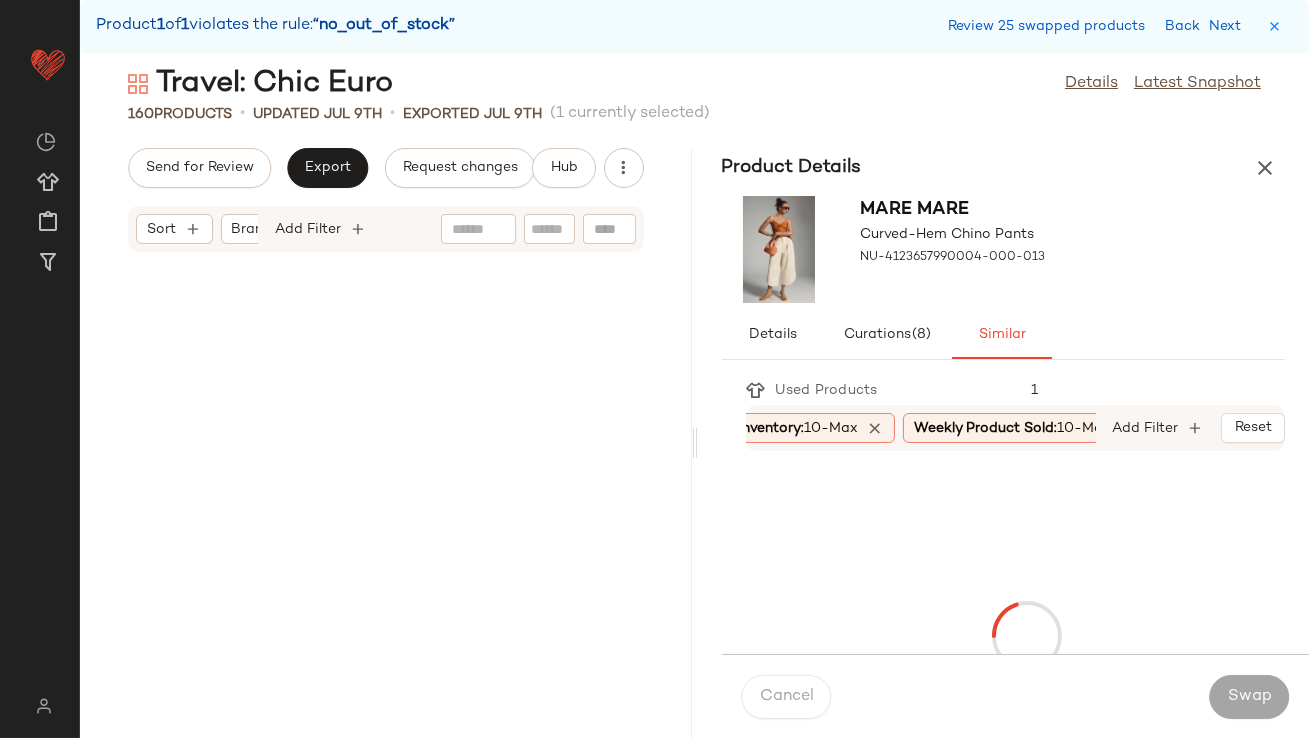 scroll, scrollTop: 25985, scrollLeft: 0, axis: vertical 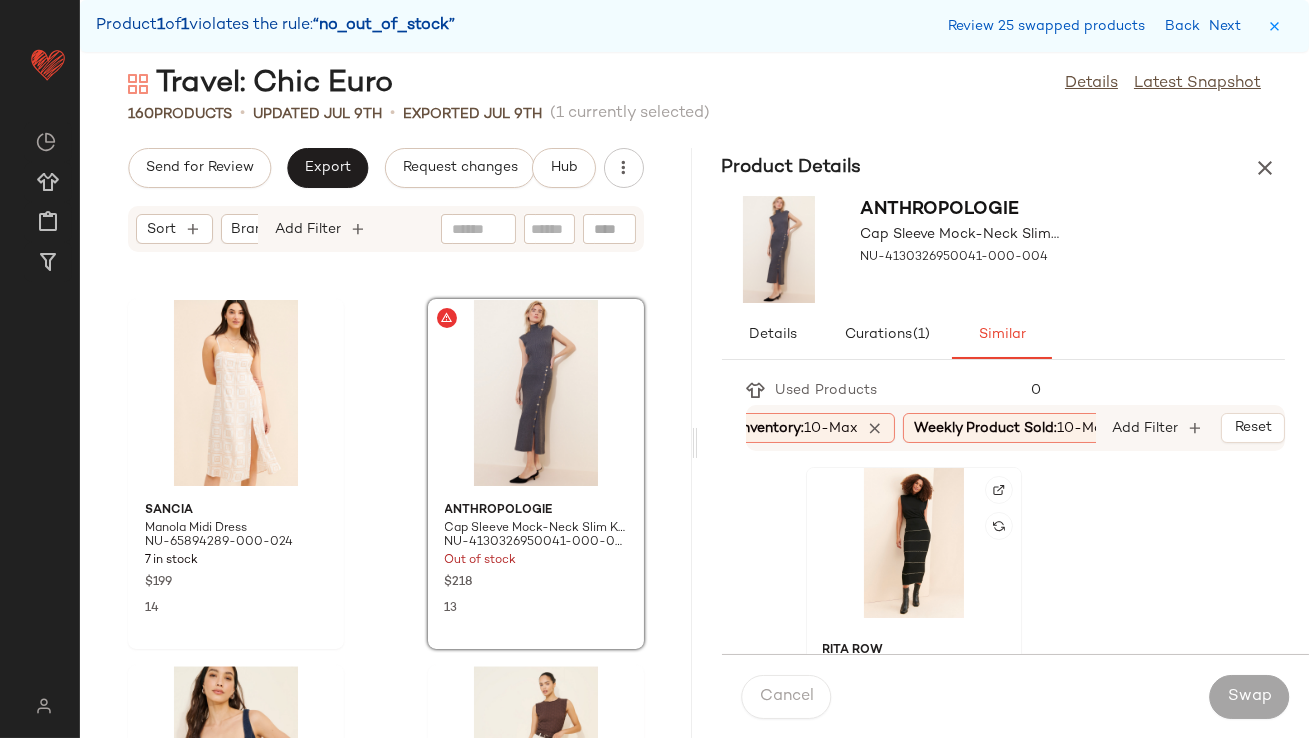 click 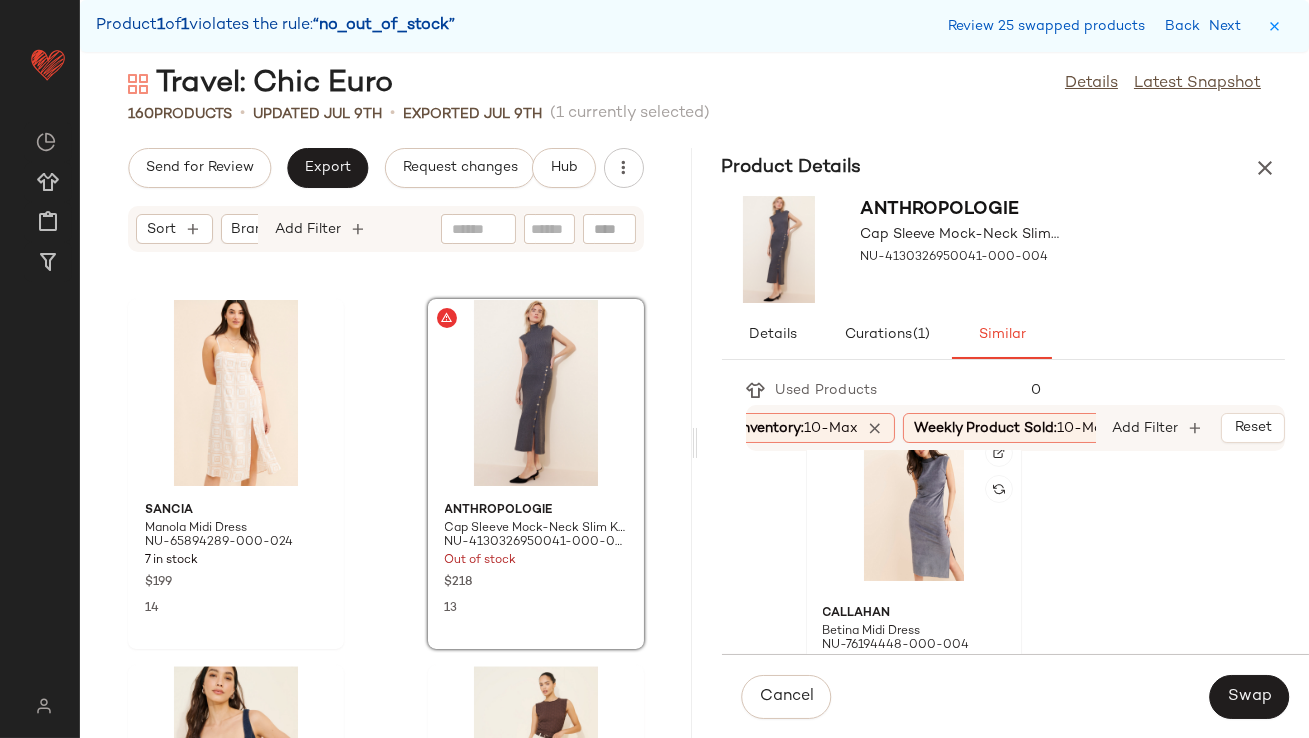 scroll, scrollTop: 404, scrollLeft: 0, axis: vertical 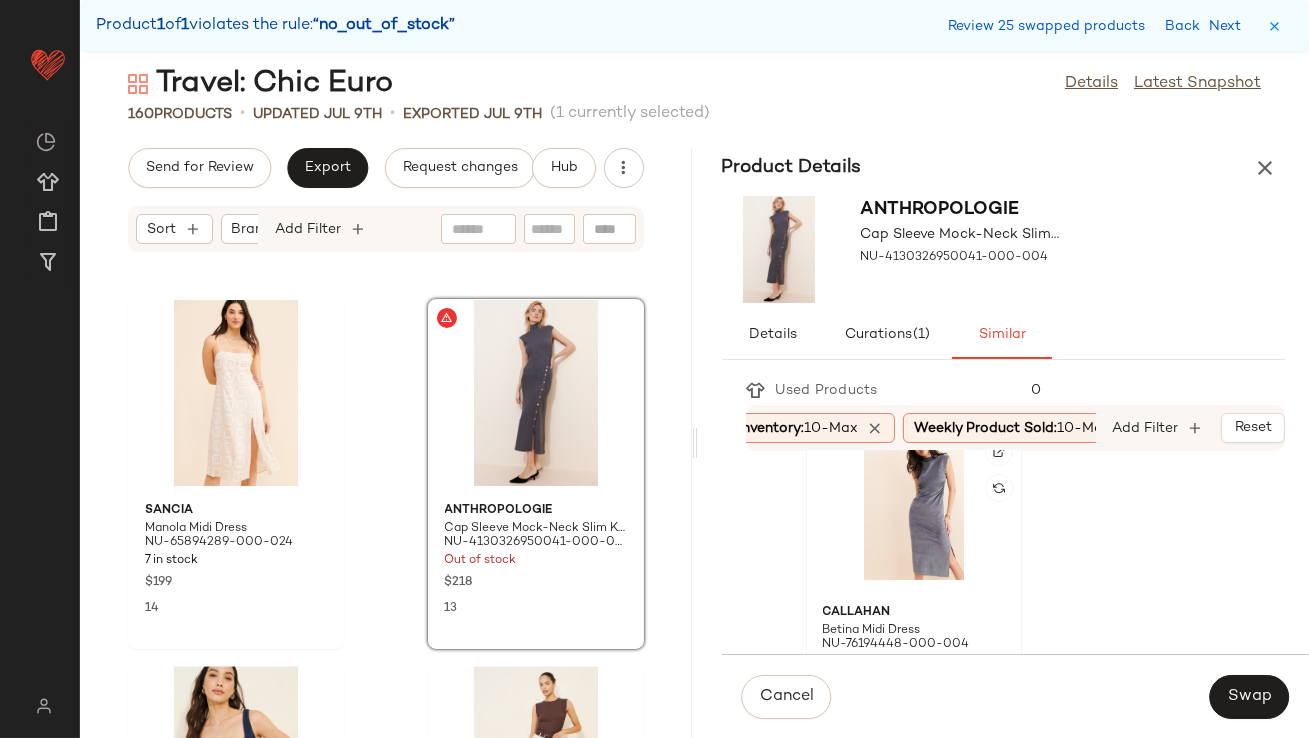 click 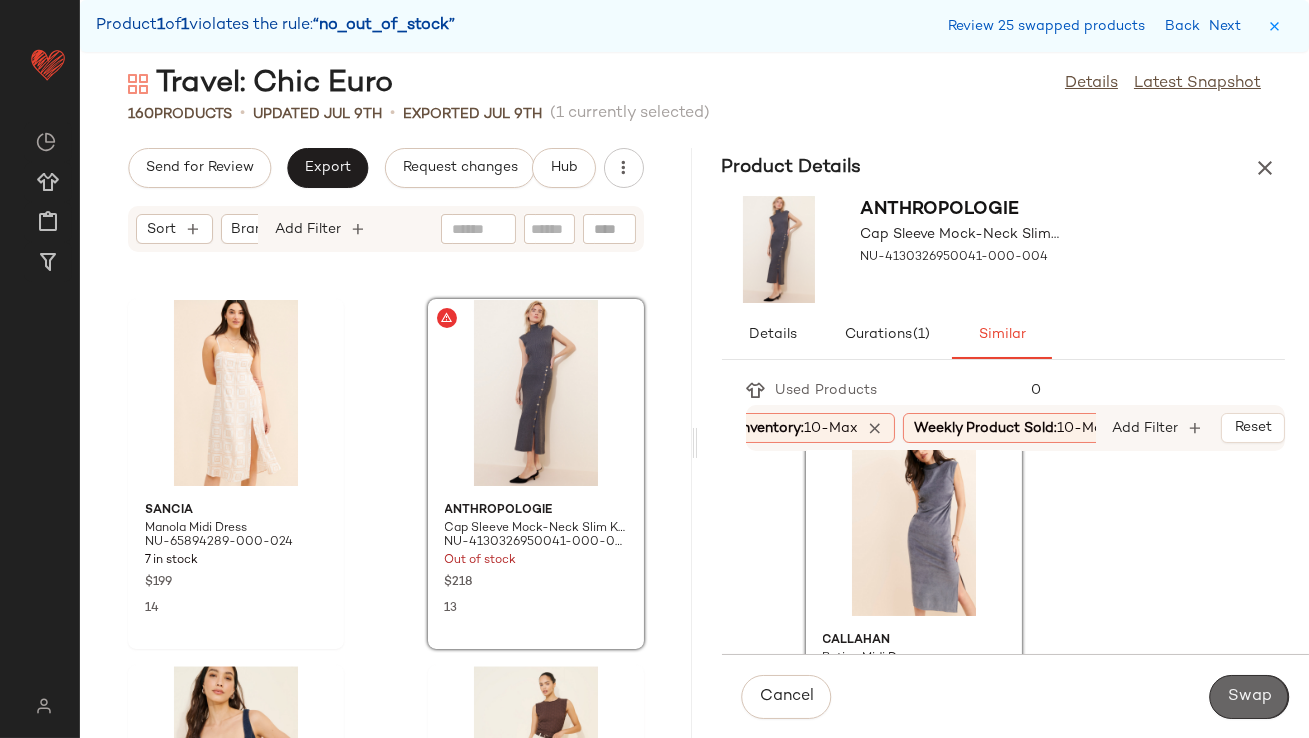click on "Swap" at bounding box center [1249, 697] 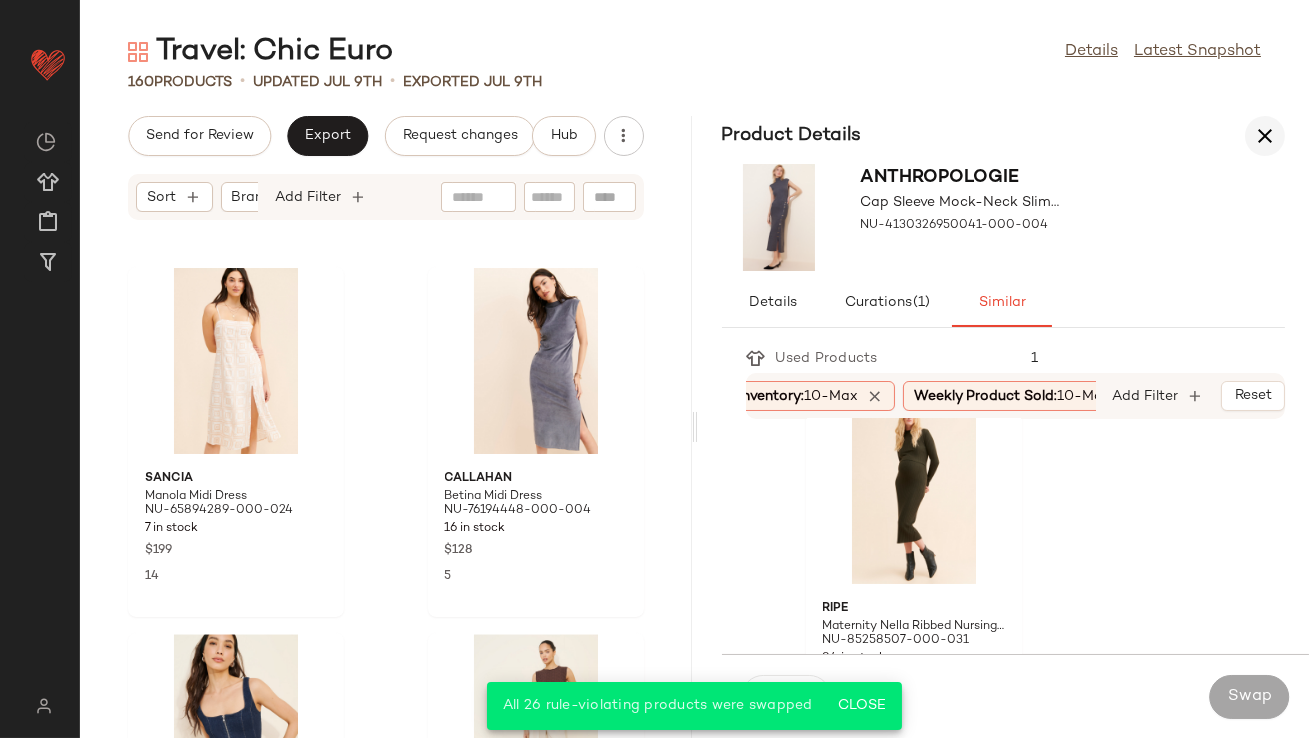 click at bounding box center [1265, 136] 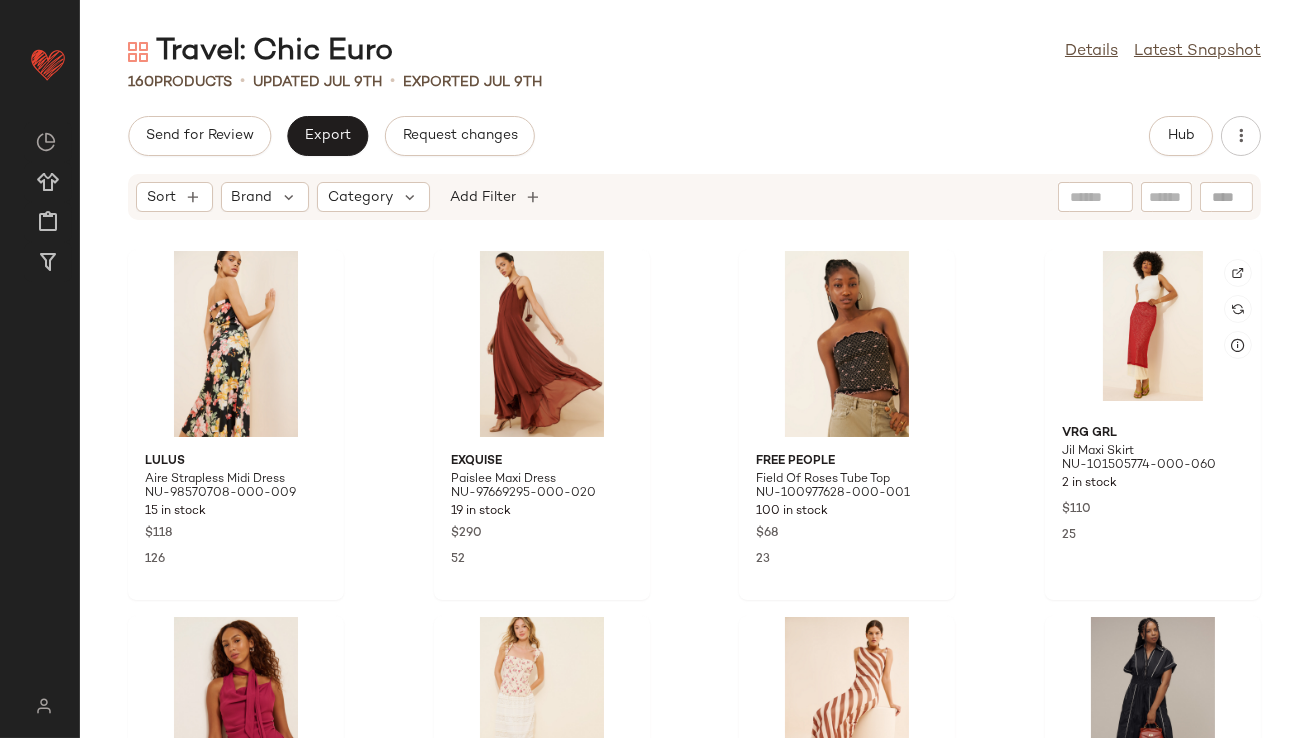 scroll, scrollTop: 0, scrollLeft: 0, axis: both 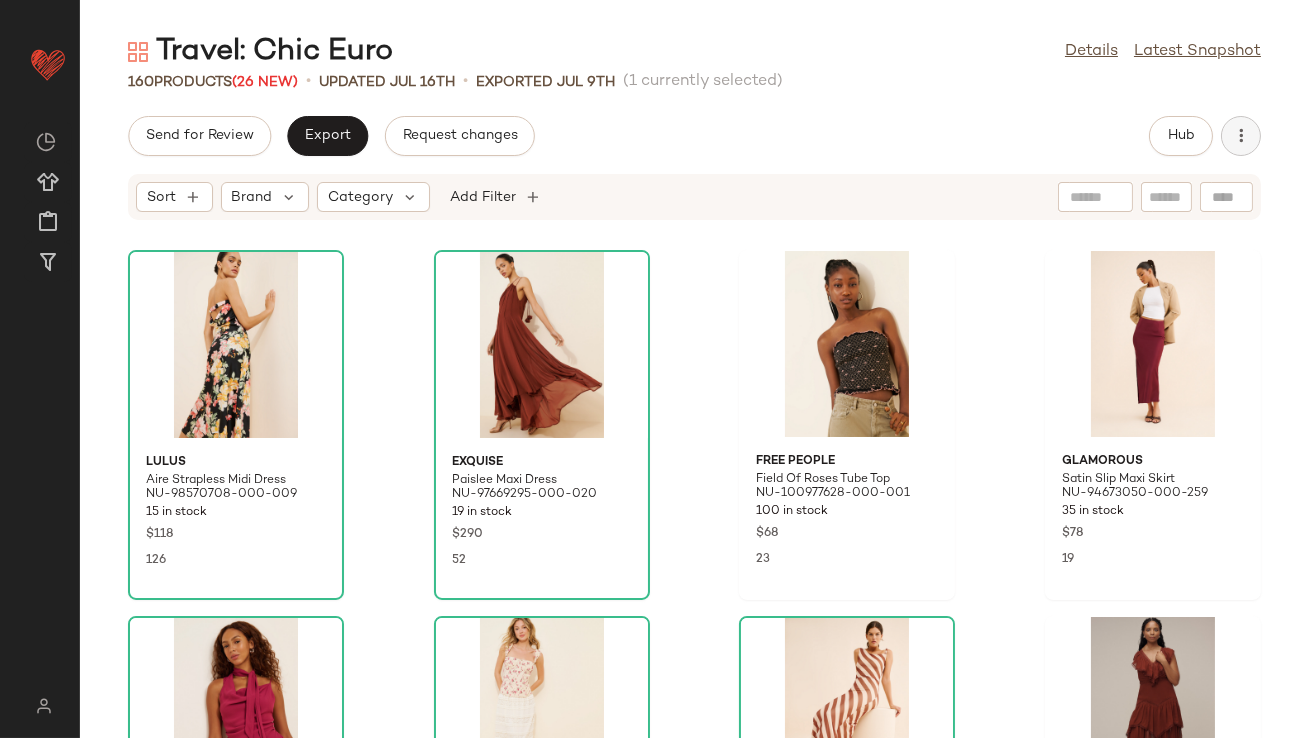 click 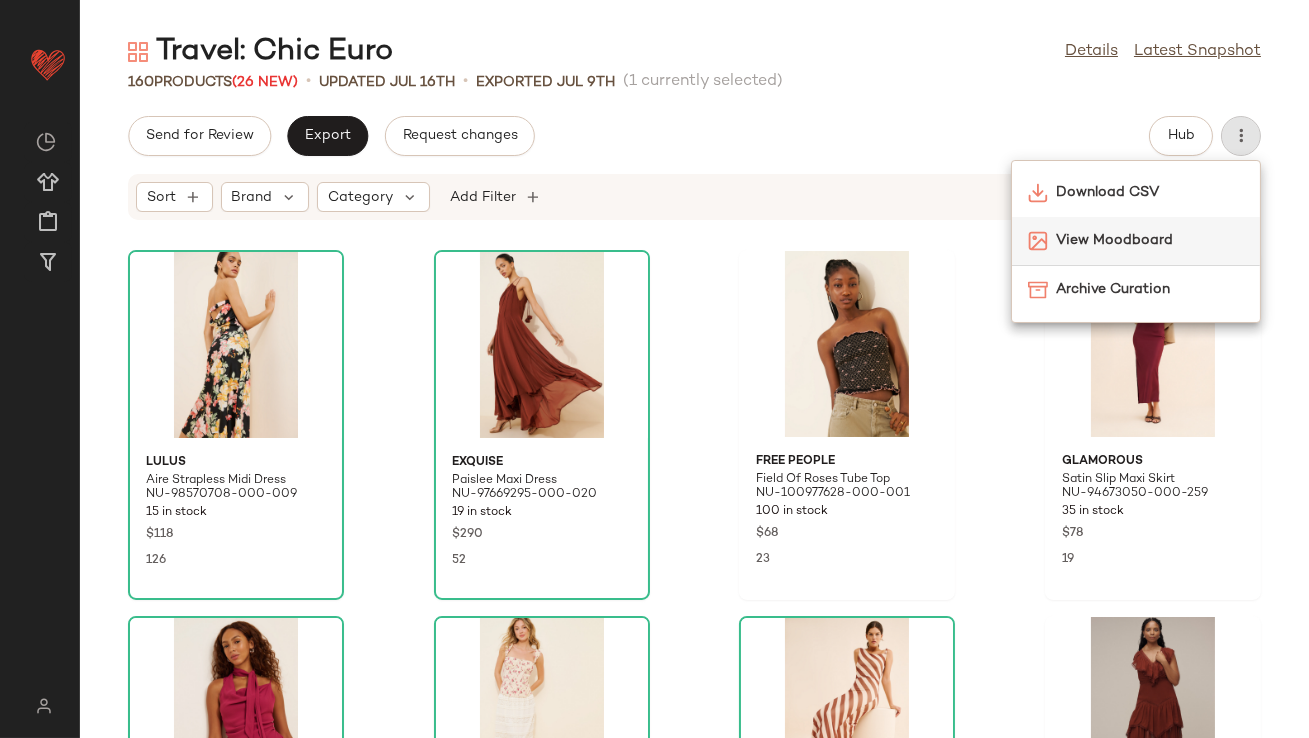 click on "View Moodboard" at bounding box center (1150, 240) 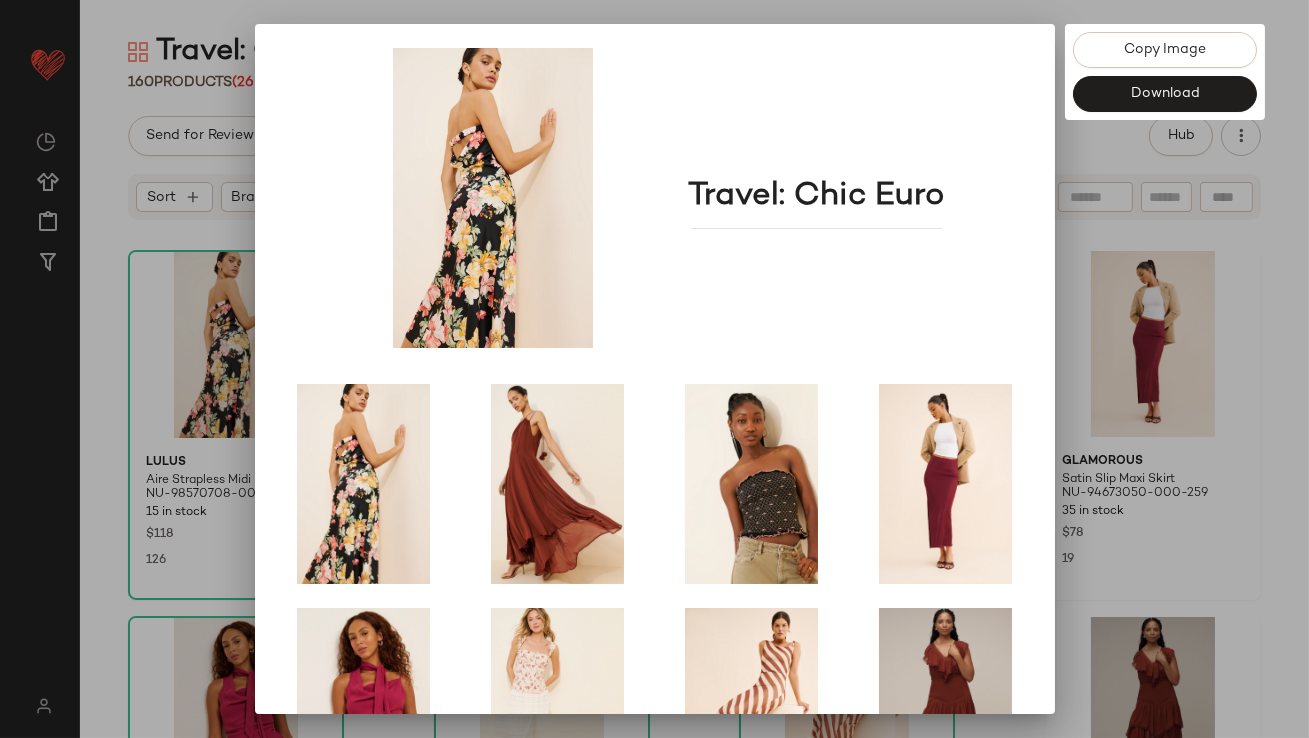 scroll, scrollTop: 341, scrollLeft: 0, axis: vertical 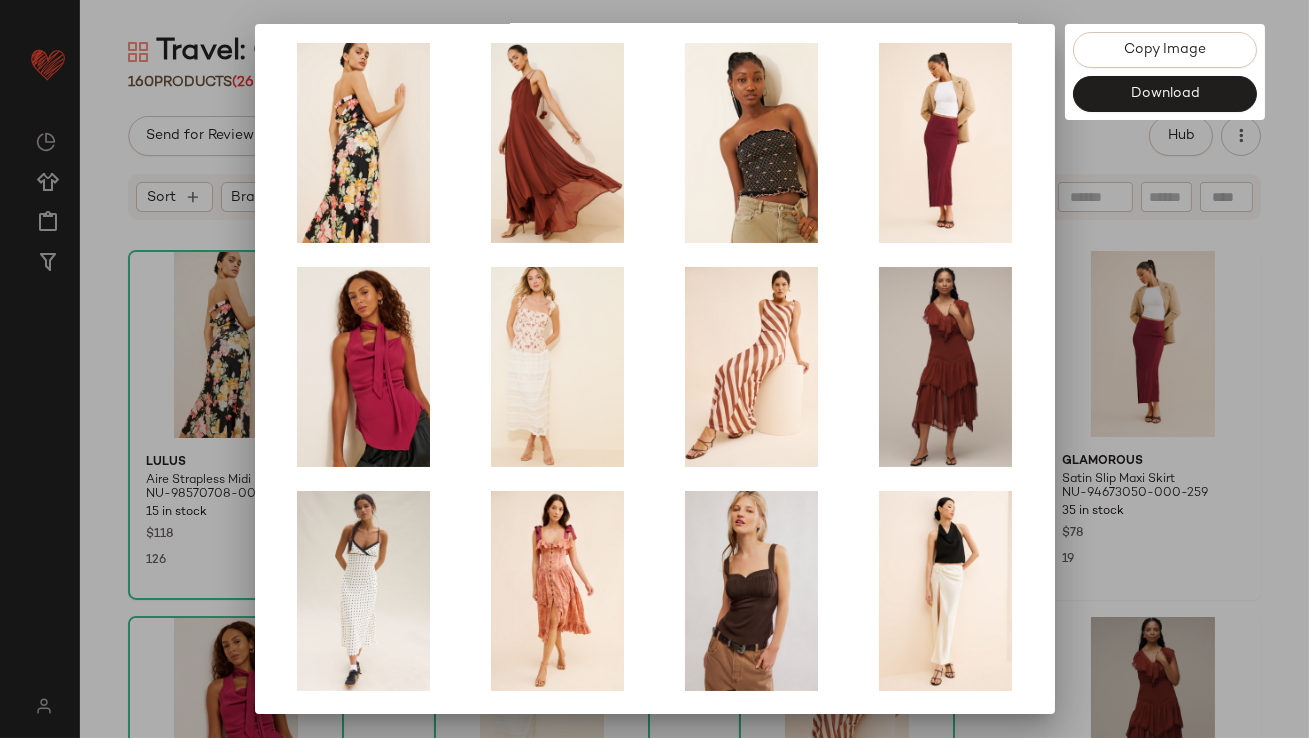 click at bounding box center [654, 369] 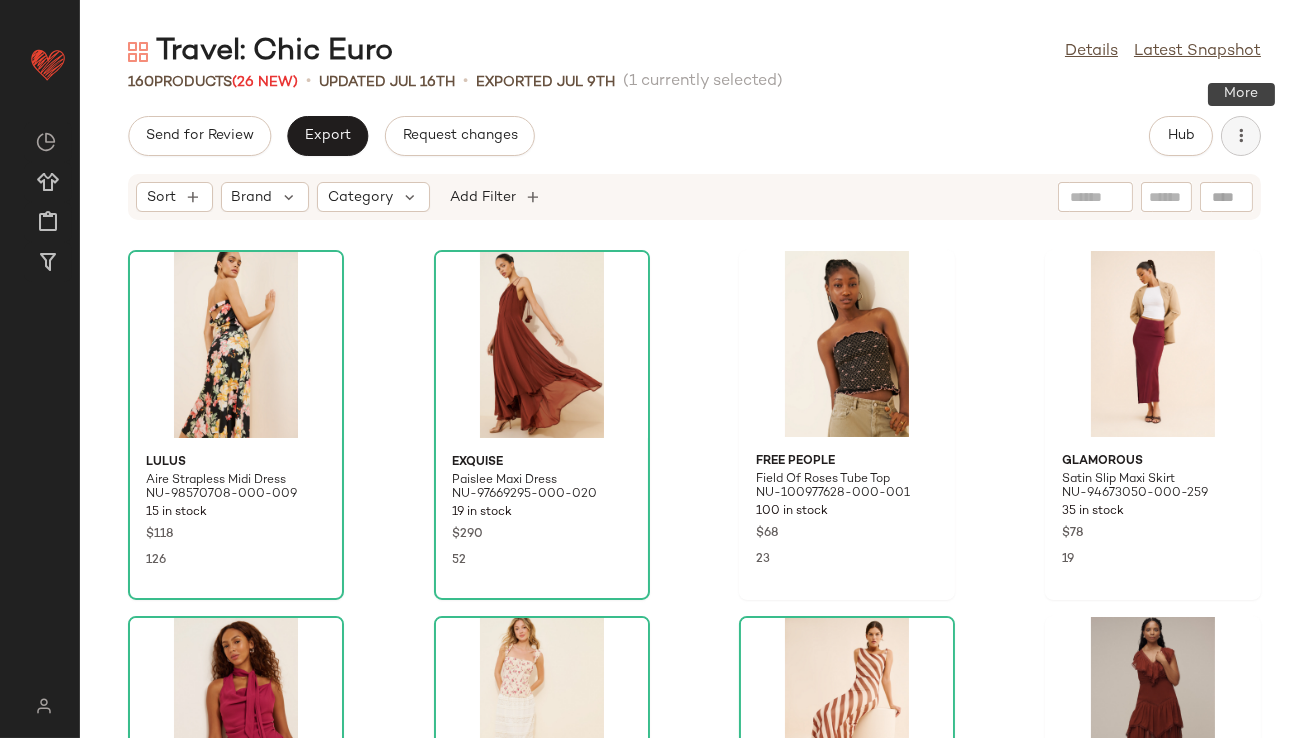 click 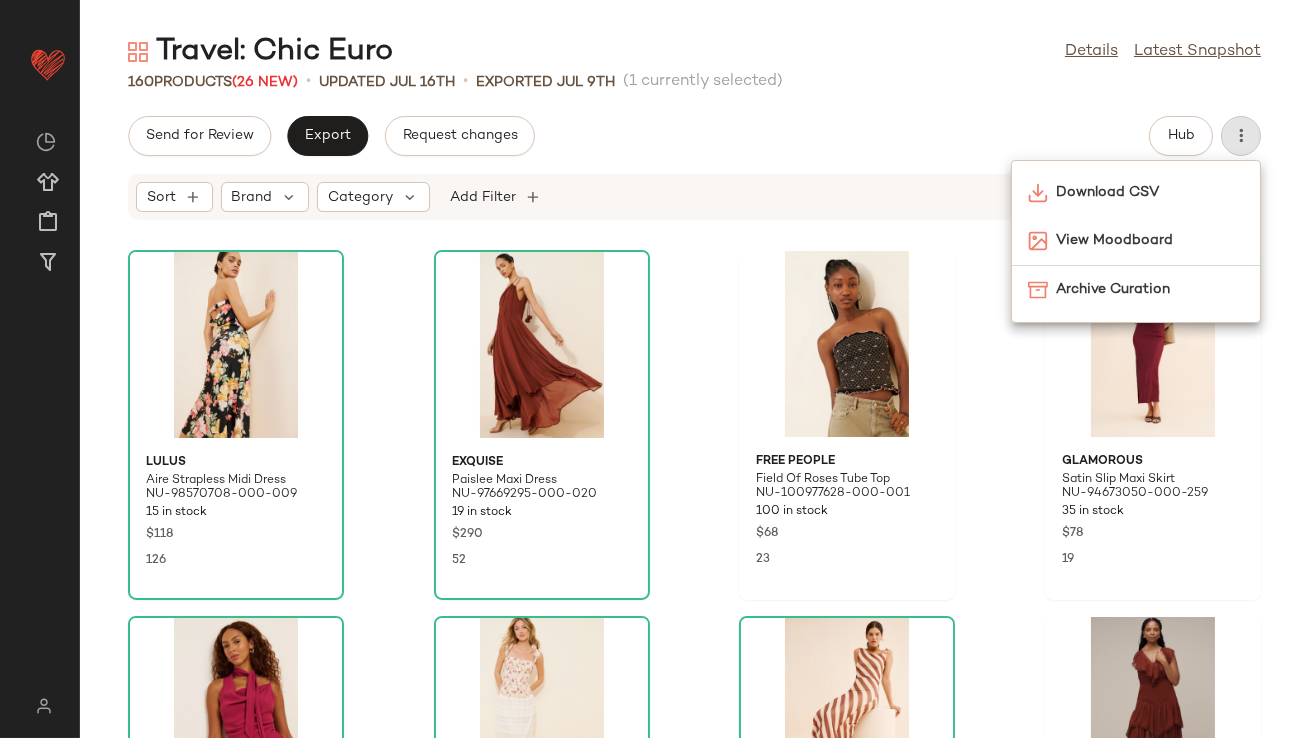 click on "Send for Review   Export   Request changes   Hub" 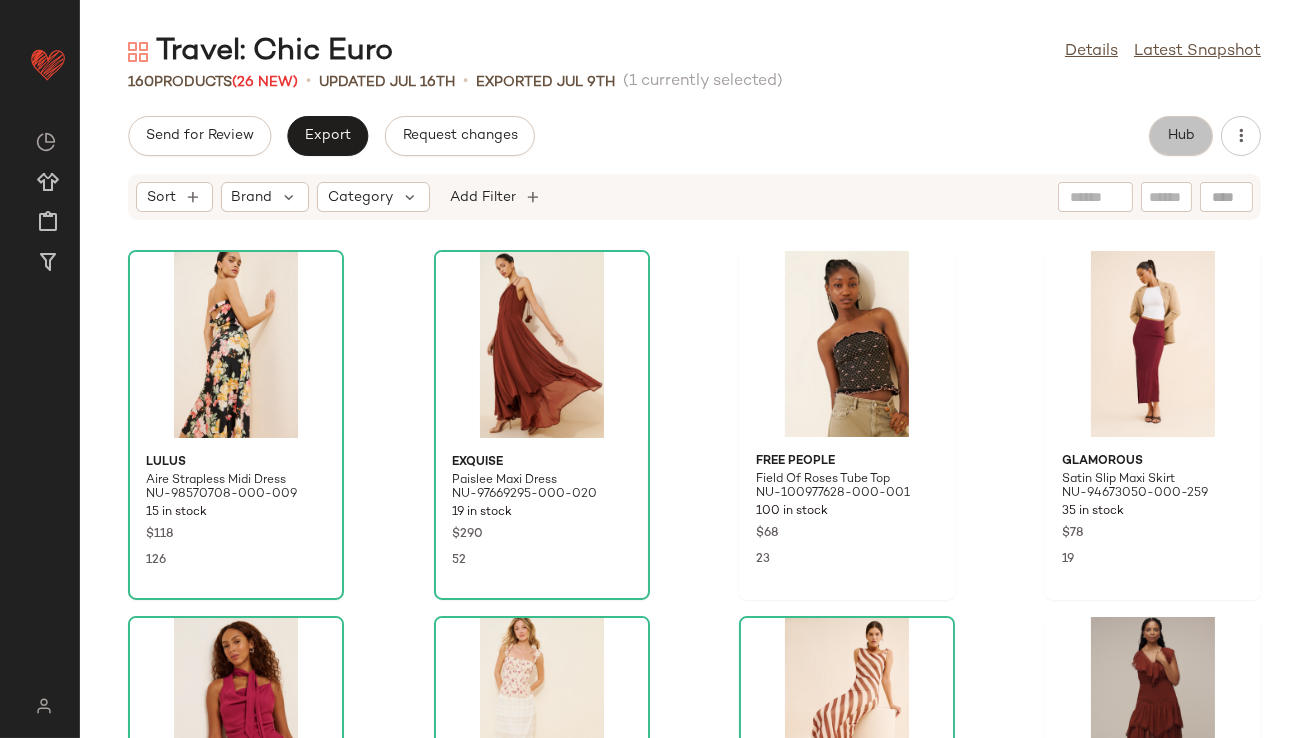 click on "Hub" at bounding box center [1181, 136] 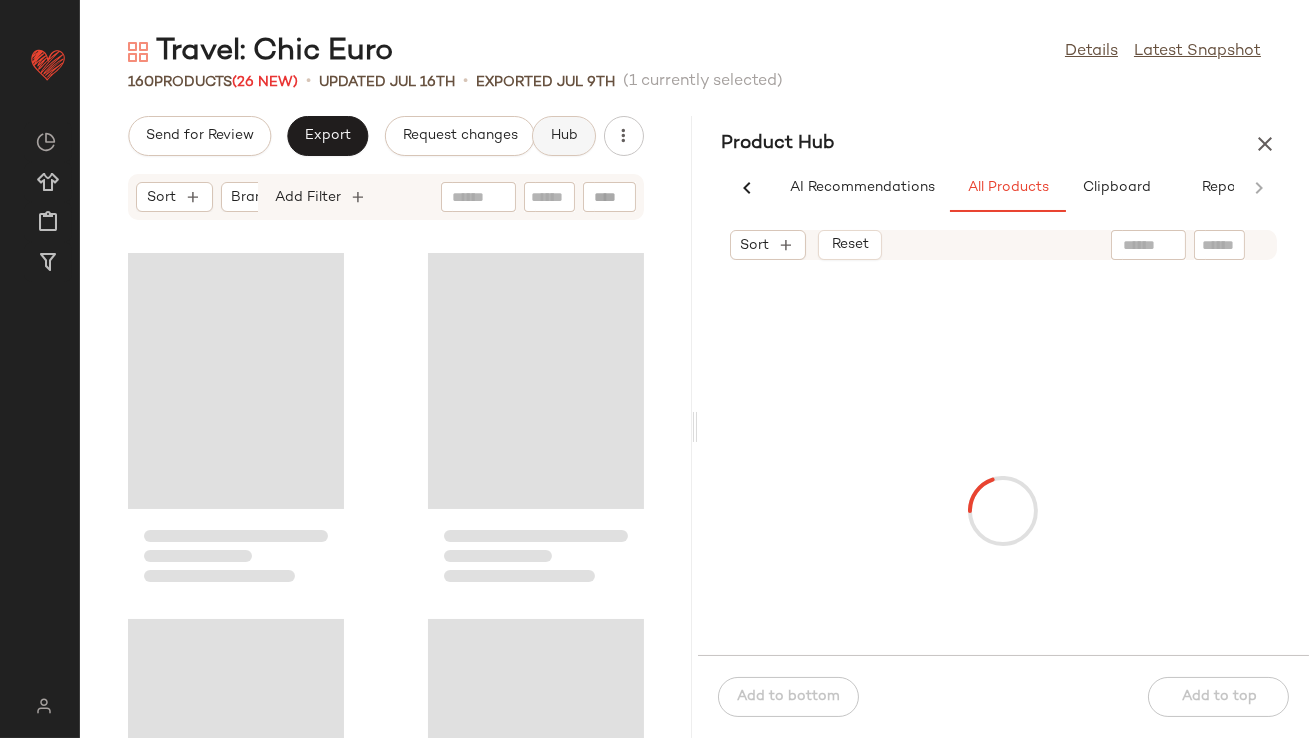 scroll, scrollTop: 0, scrollLeft: 48, axis: horizontal 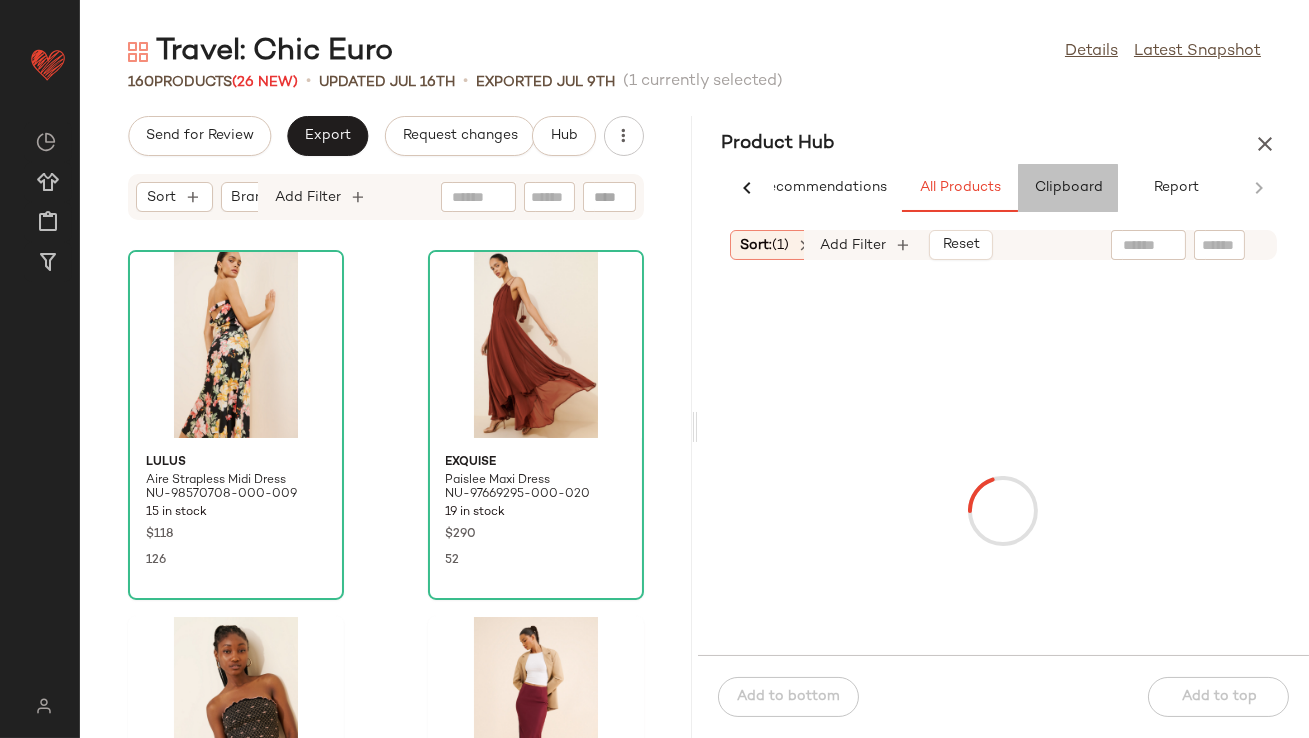 click on "Clipboard" 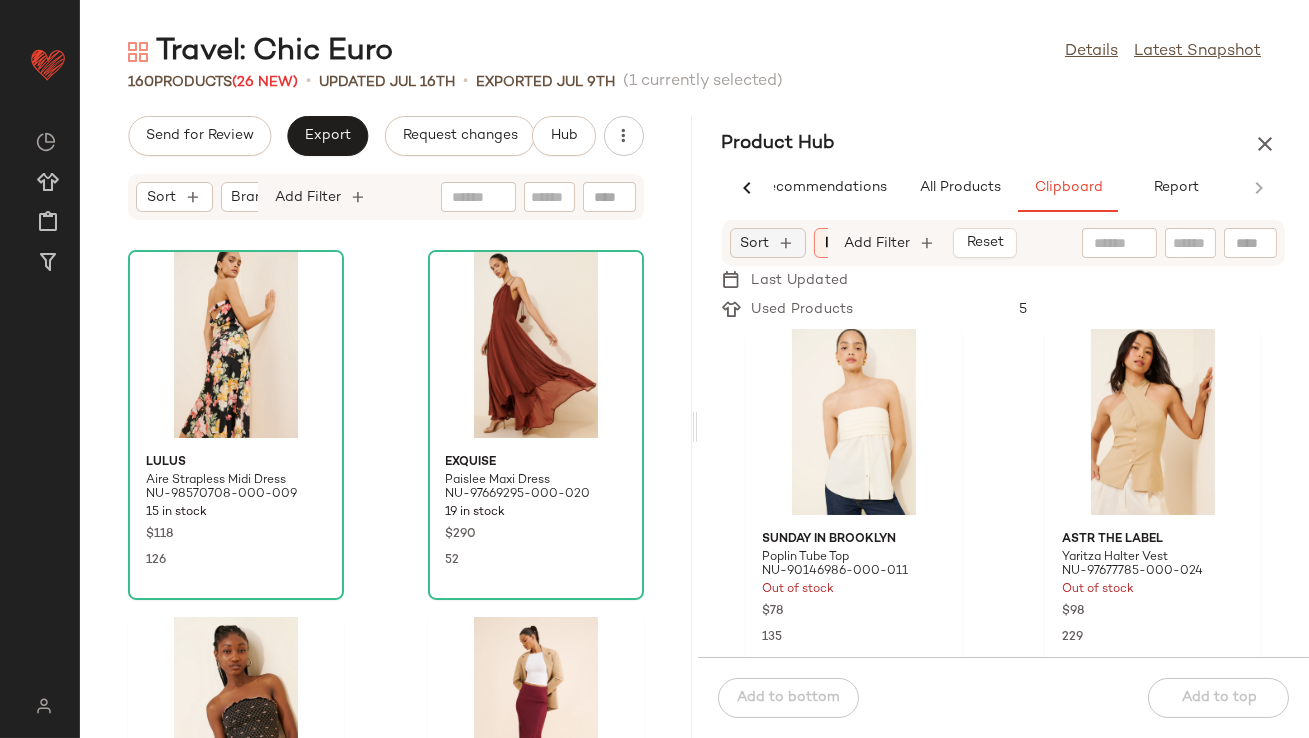 click on "Sort" 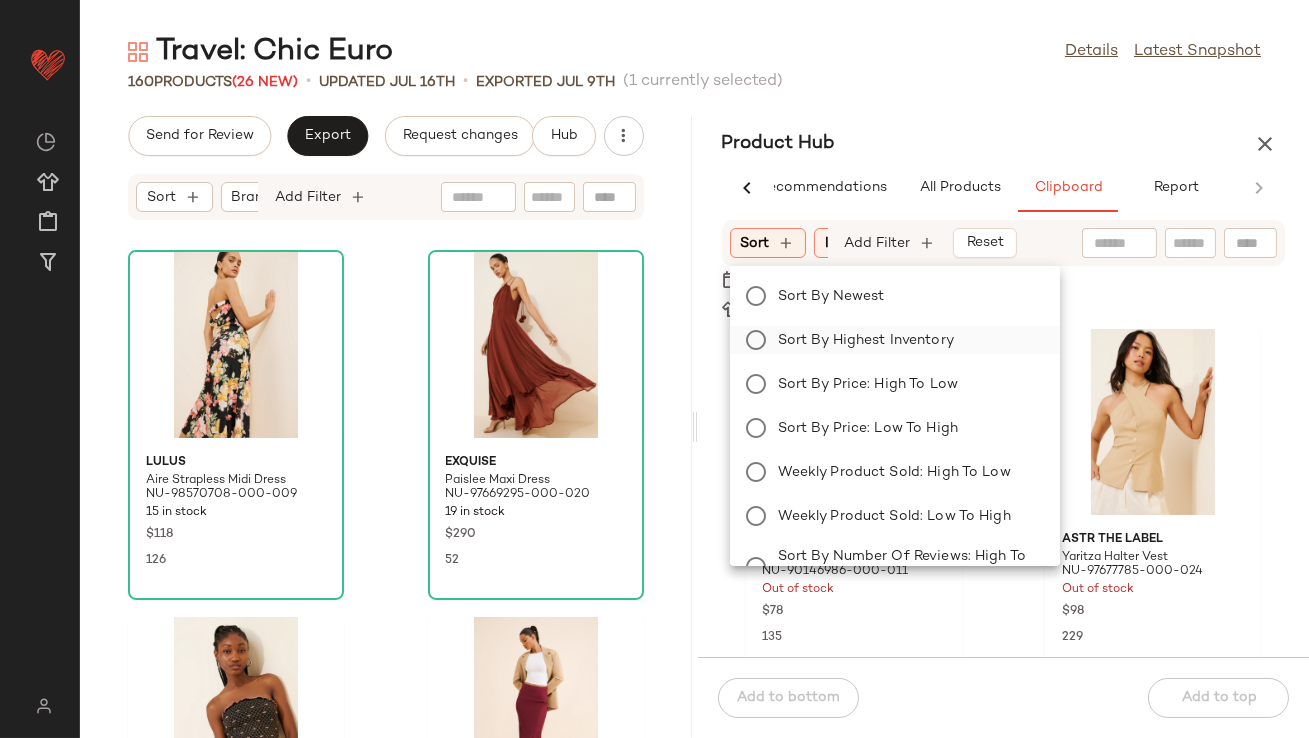 click on "Sort by Highest Inventory" 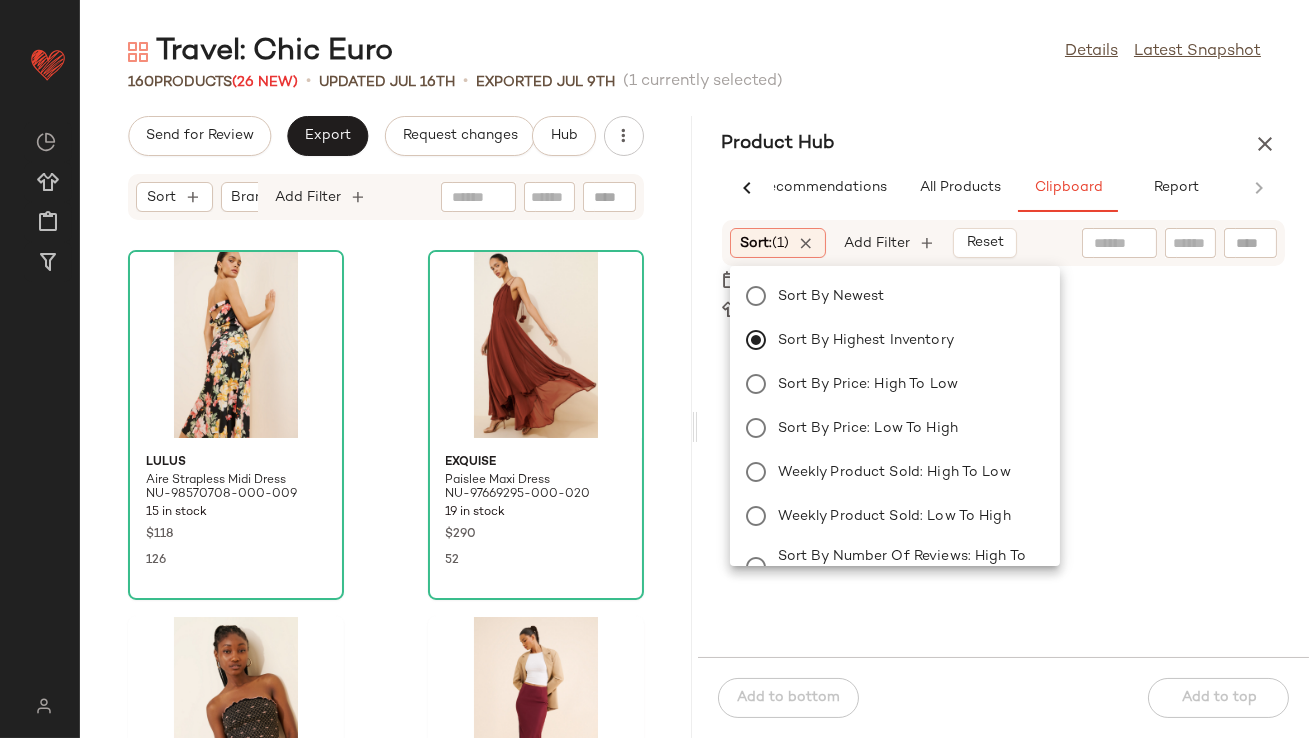 click on "Travel: Chic Euro Details Latest Snapshot" 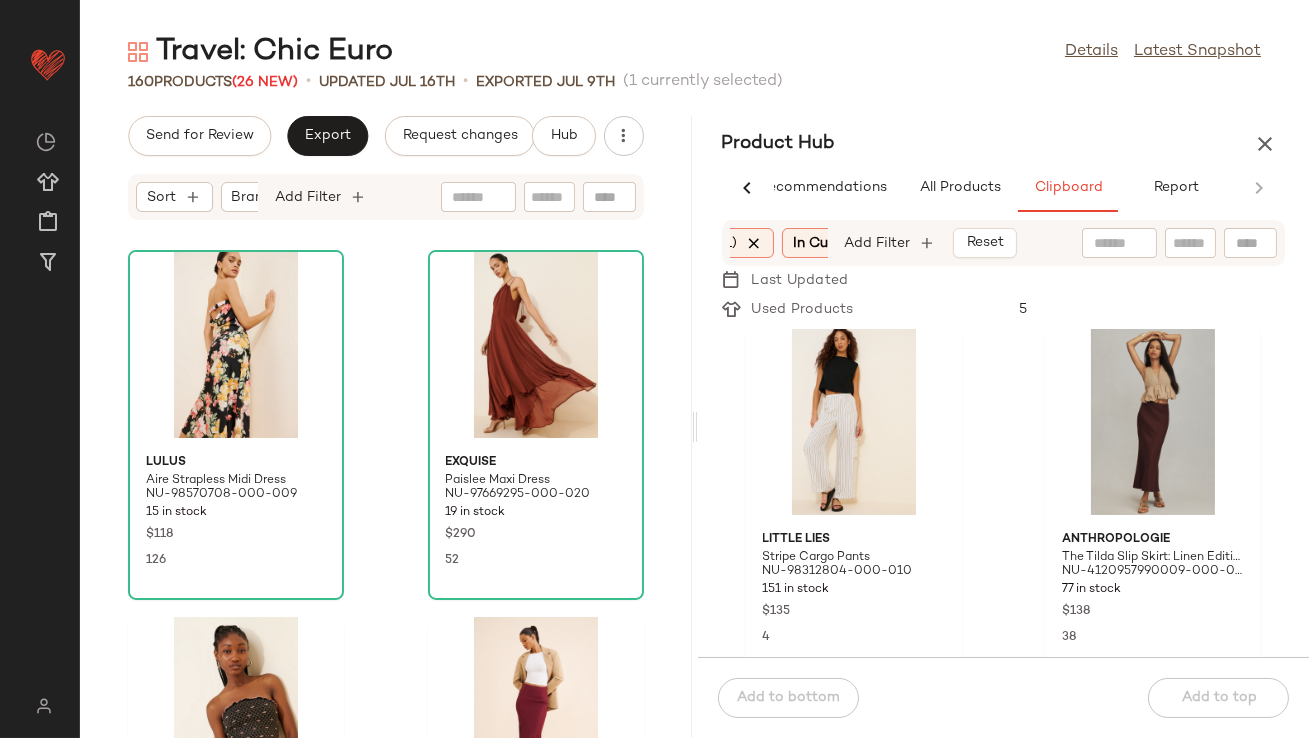 scroll, scrollTop: 0, scrollLeft: 174, axis: horizontal 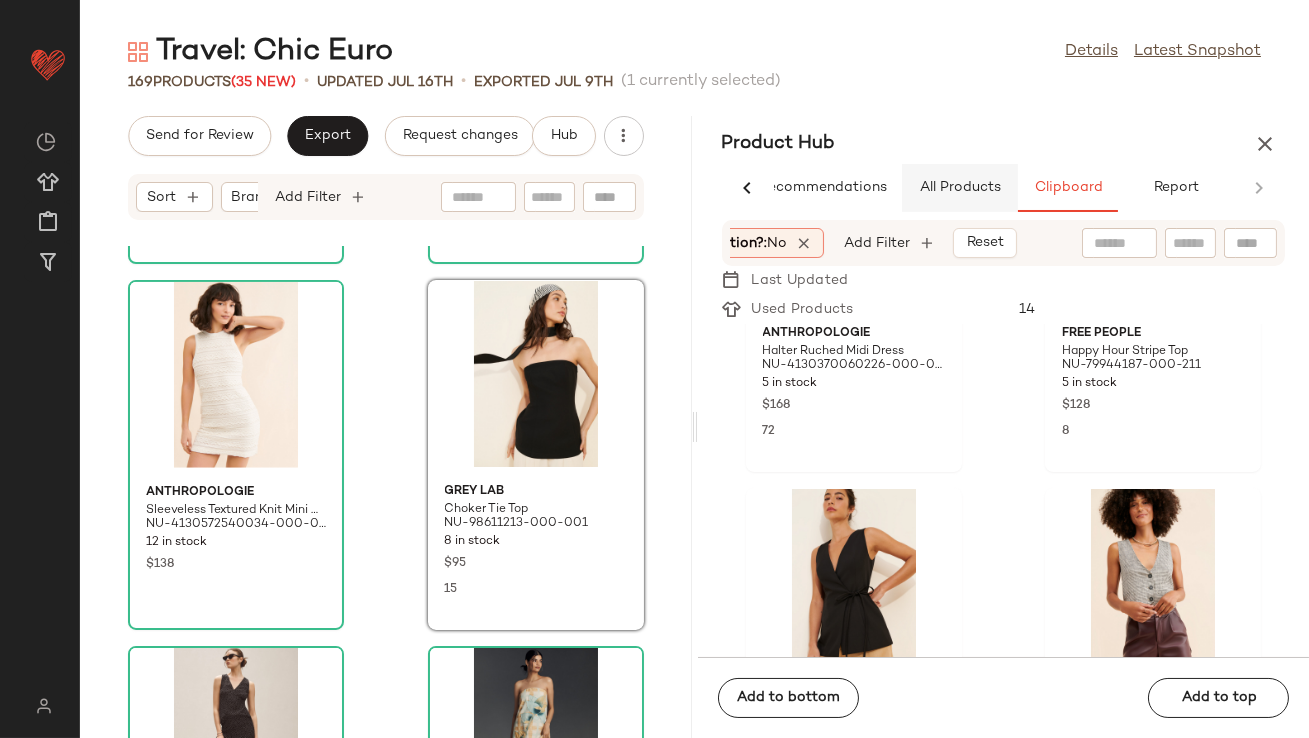 click on "All Products" 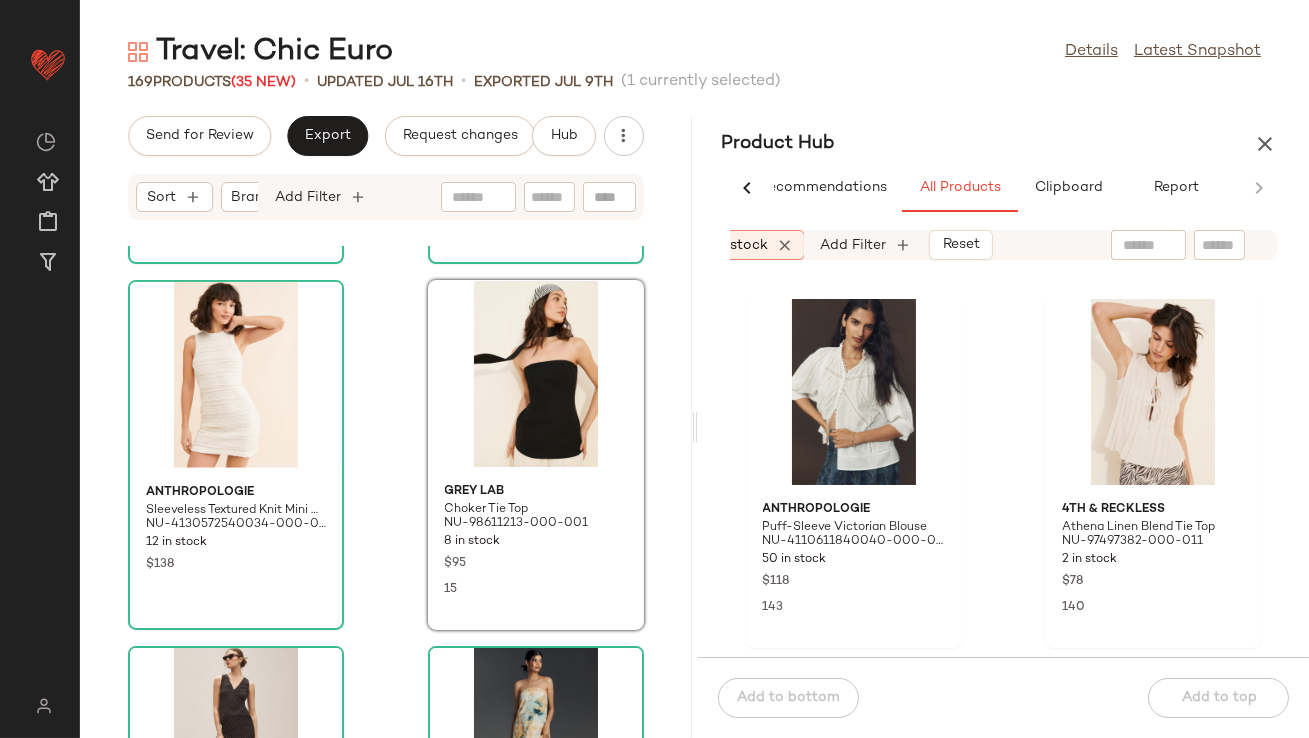 scroll, scrollTop: 0, scrollLeft: 652, axis: horizontal 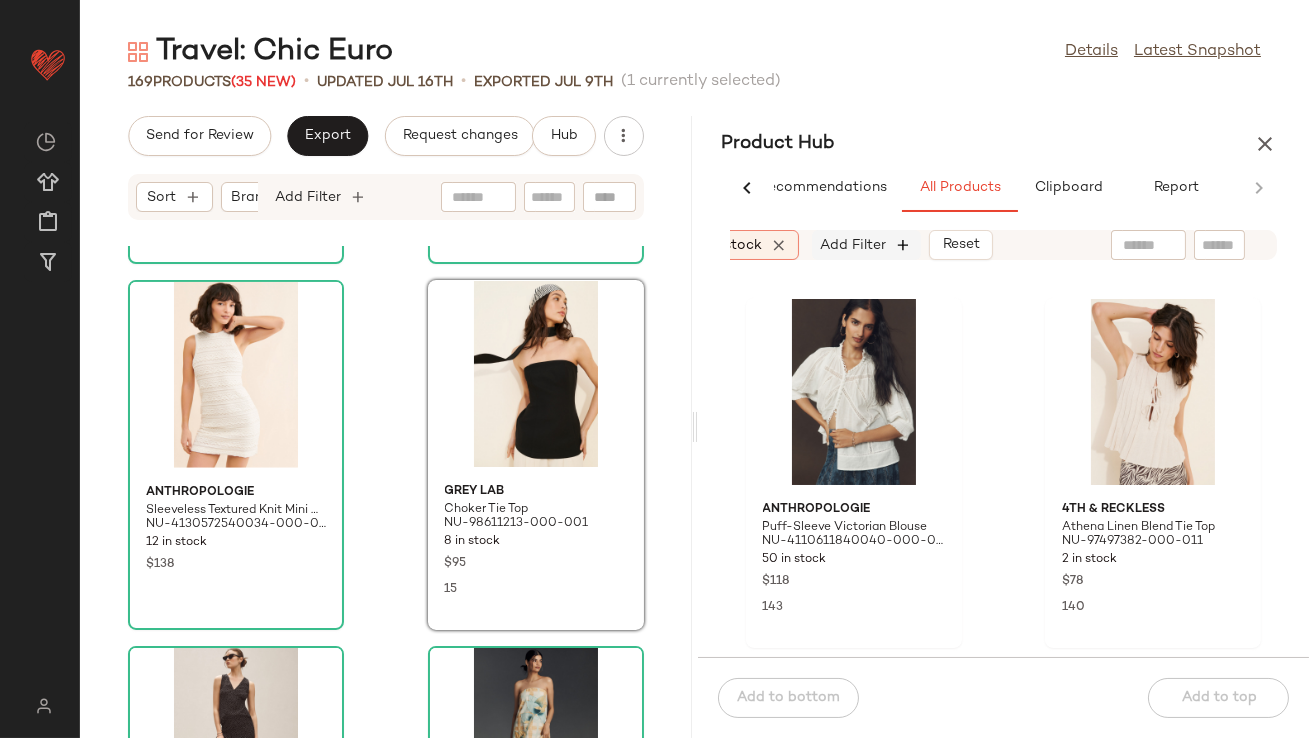 click at bounding box center [904, 245] 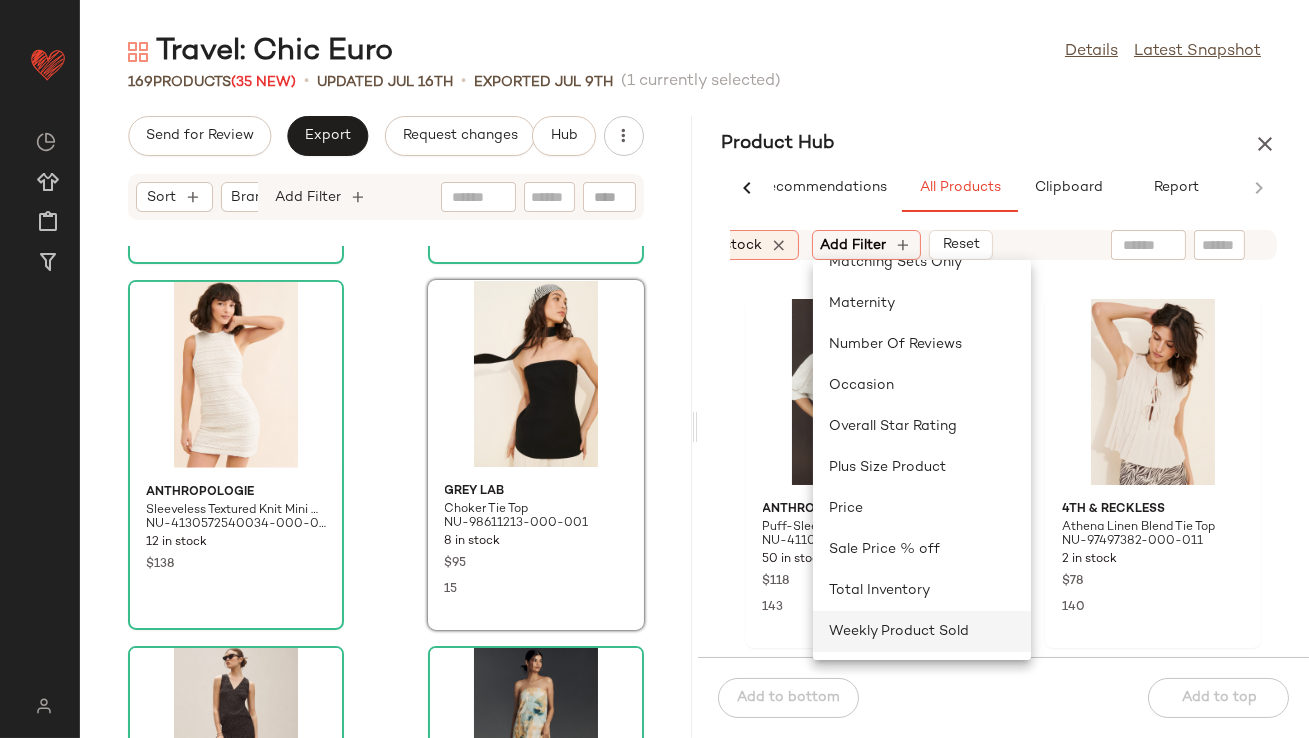 click on "Weekly Product Sold" 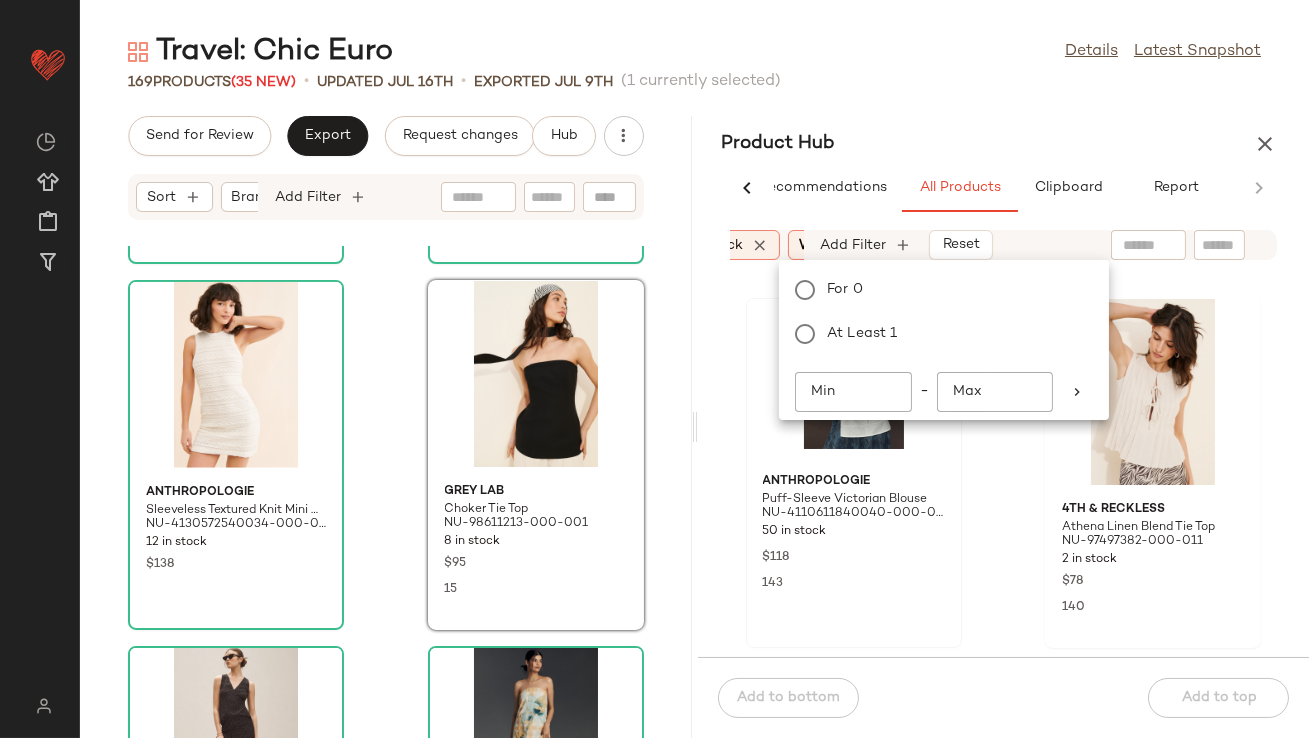 scroll, scrollTop: 0, scrollLeft: 681, axis: horizontal 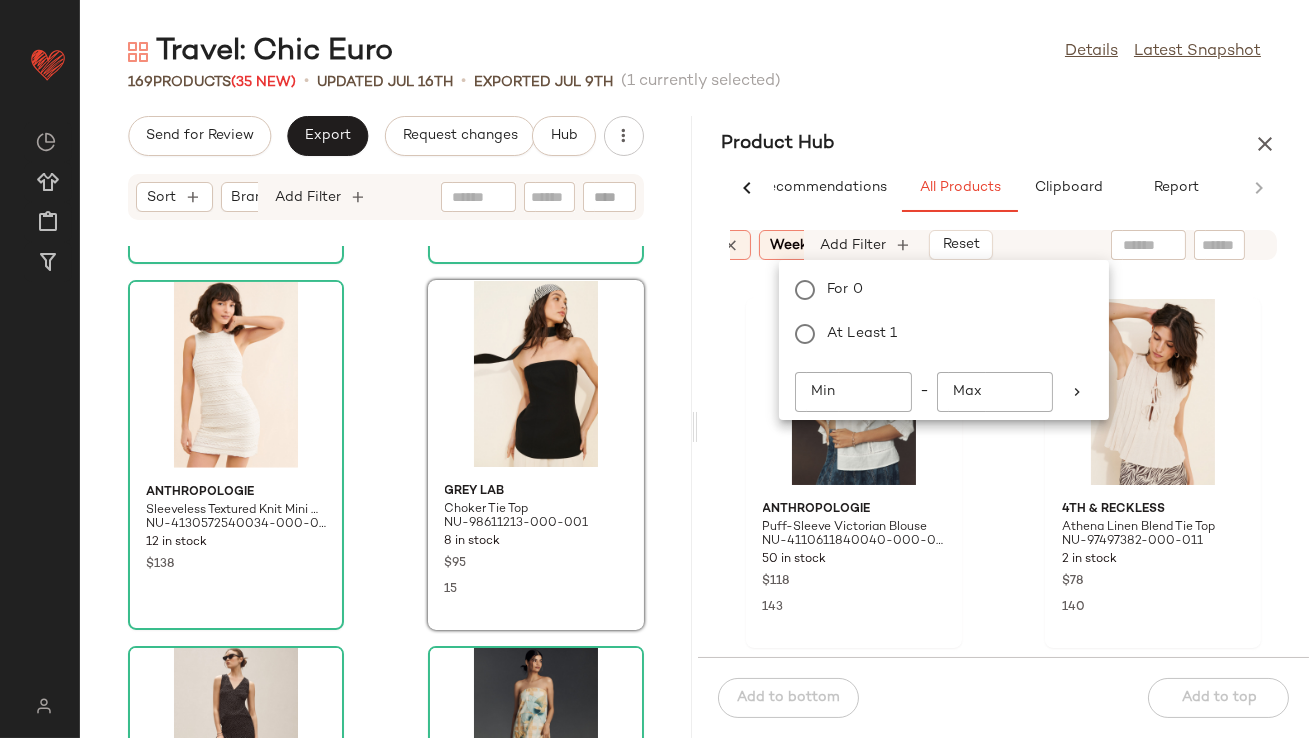 click on "Min" 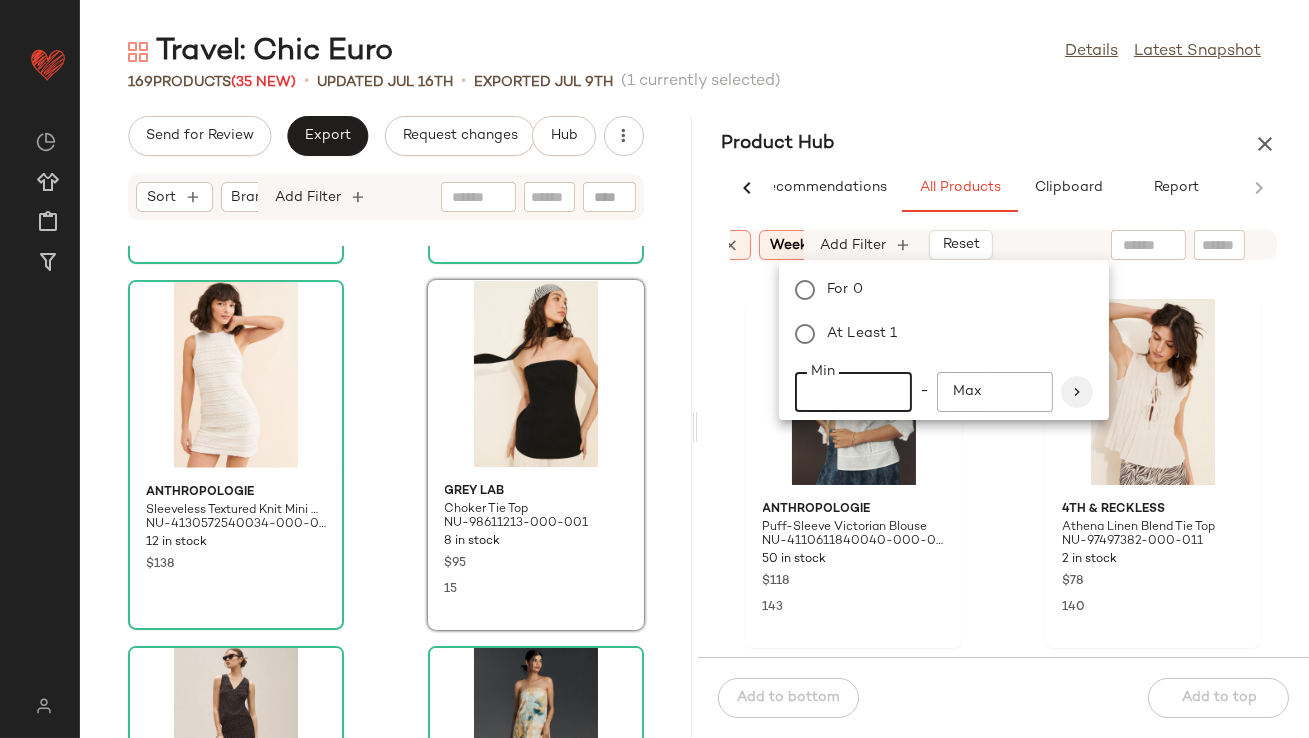 type on "**" 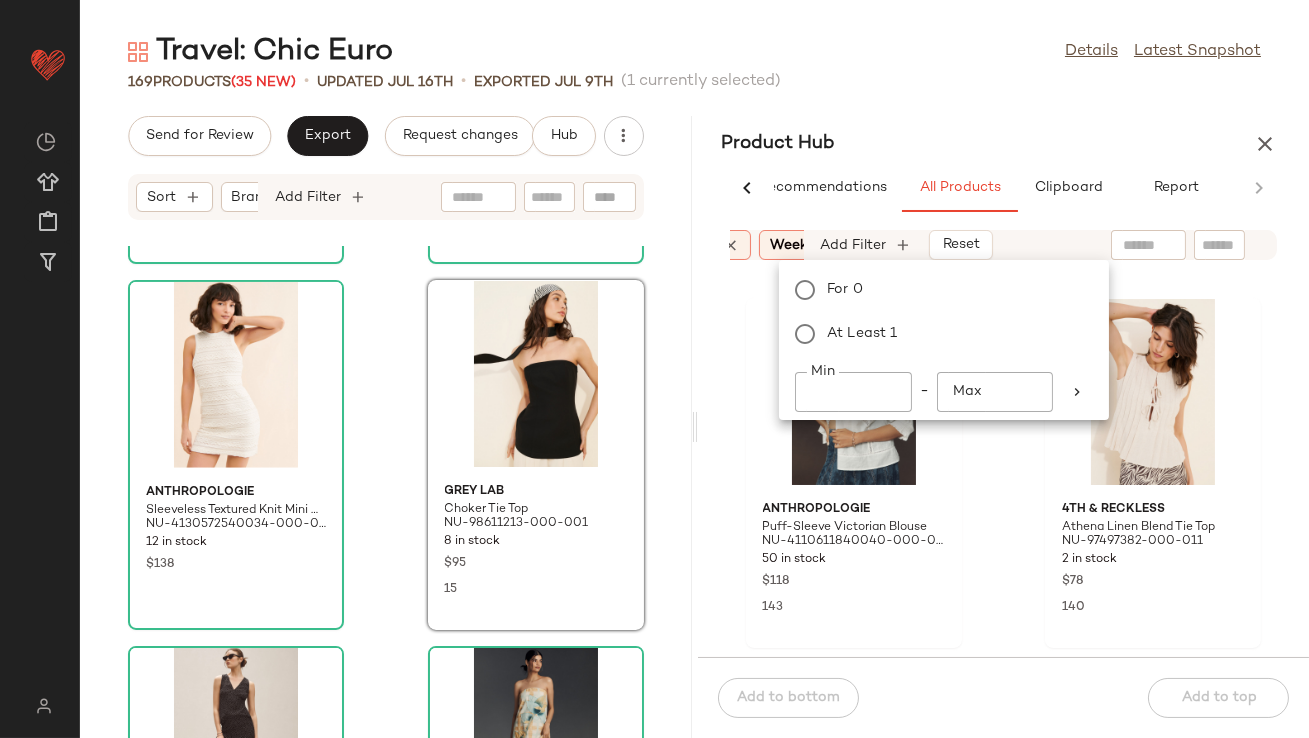 click on "Anthropologie Puff-Sleeve Victorian Blouse NU-4110611840040-000-010 50 in stock $[PRICE] 143 4th & Reckless Athena Linen Blend Tie Top NU-97497382-000-011 2 in stock $[PRICE] 140 Nuuly x AFRM Nina Sheer Top NU-90765405-000-020 1 in stock $[PRICE] 115 Free People Borderline Tube Top NU-81579708-000-266 1 in stock $[PRICE] 112 Free People Charlotte Tunic Top NU-97645675-000-011 9 in stock $[PRICE] 111 Free People Tilly Long-Sleeve Cardigan NU-94899887-000-001 474 in stock $[PRICE] 107 Intimately Forever Young Bed Jacket NU-93911964-000-060 53 in stock $[PRICE] 106 Elexiay Eze Crop Top NU-99448094-000-060 26 in stock $[PRICE] 99 Sort: (1) In Curation?: No Add Filter Reset Last Updated Used Products 14 Anthropologie Halter Ruched Midi Dress NU-4130370060226-000-018 5 in stock $[PRICE] 72 Free People Happy Hour Stripe Top NU-79944187-000-211" 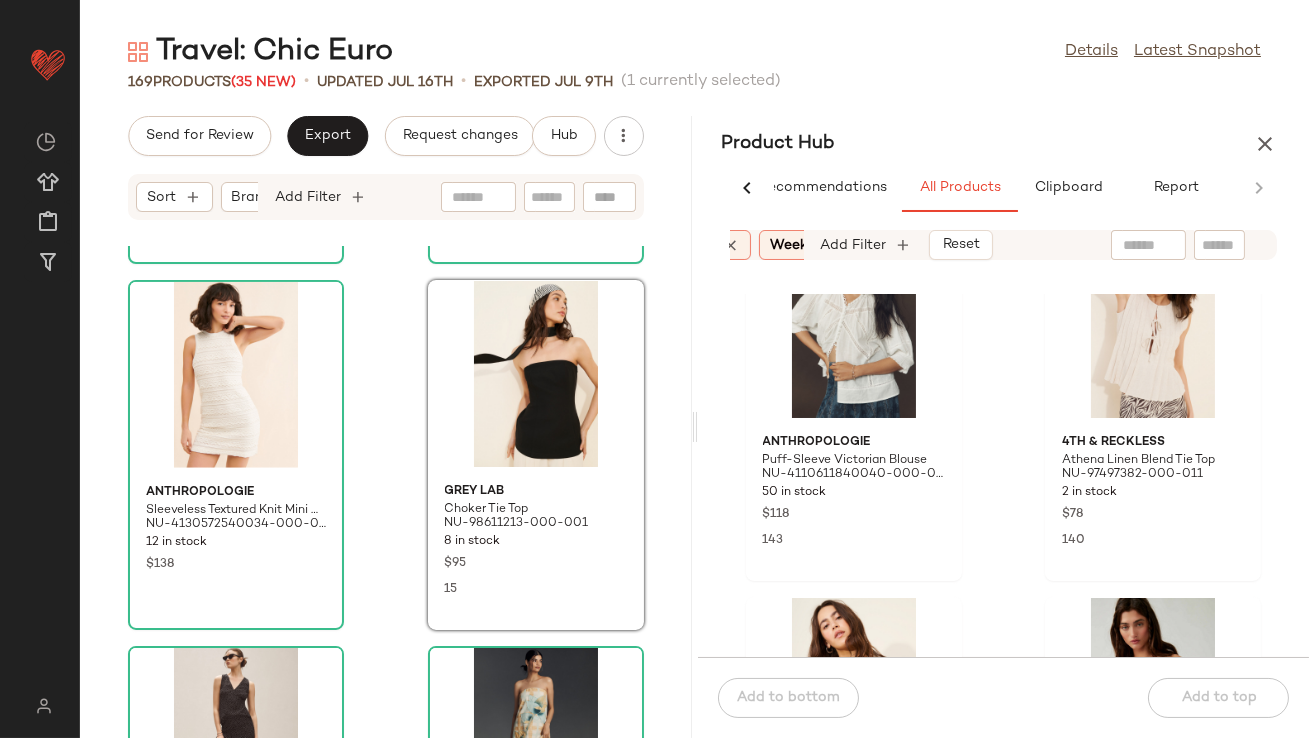 scroll, scrollTop: 0, scrollLeft: 0, axis: both 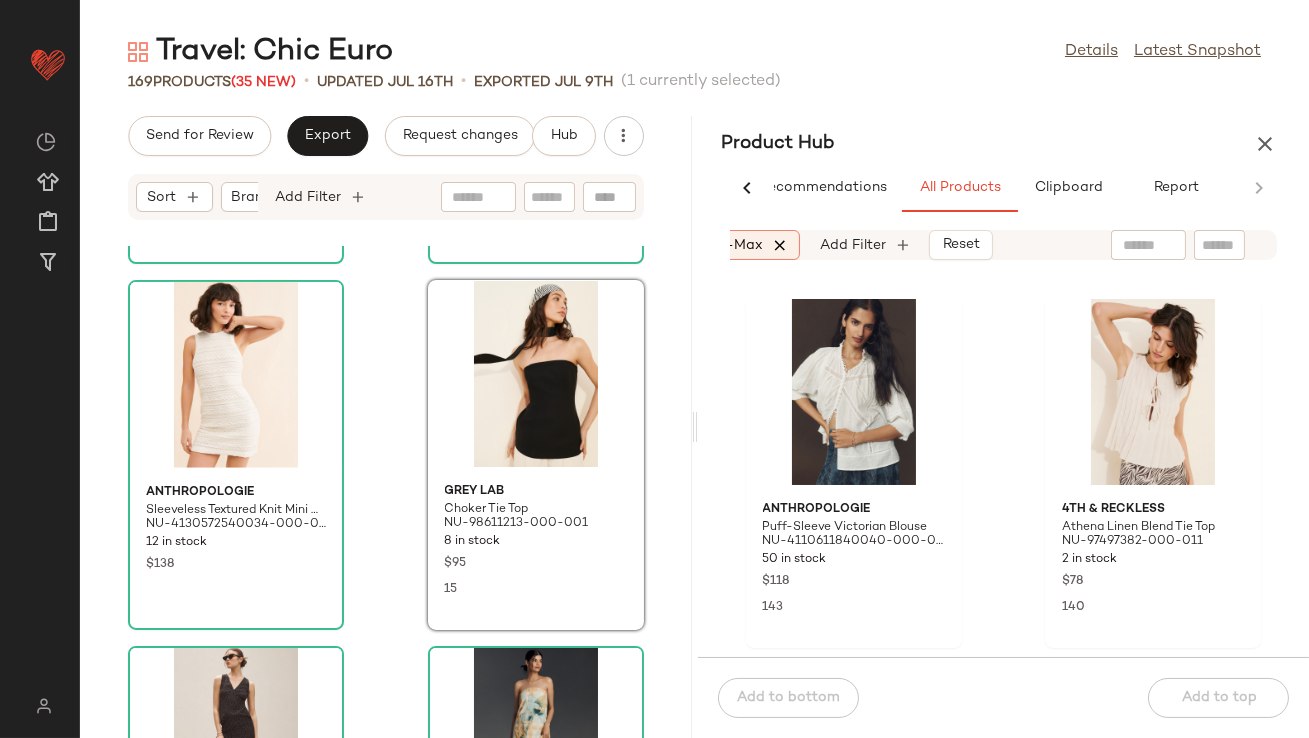 click at bounding box center [780, 245] 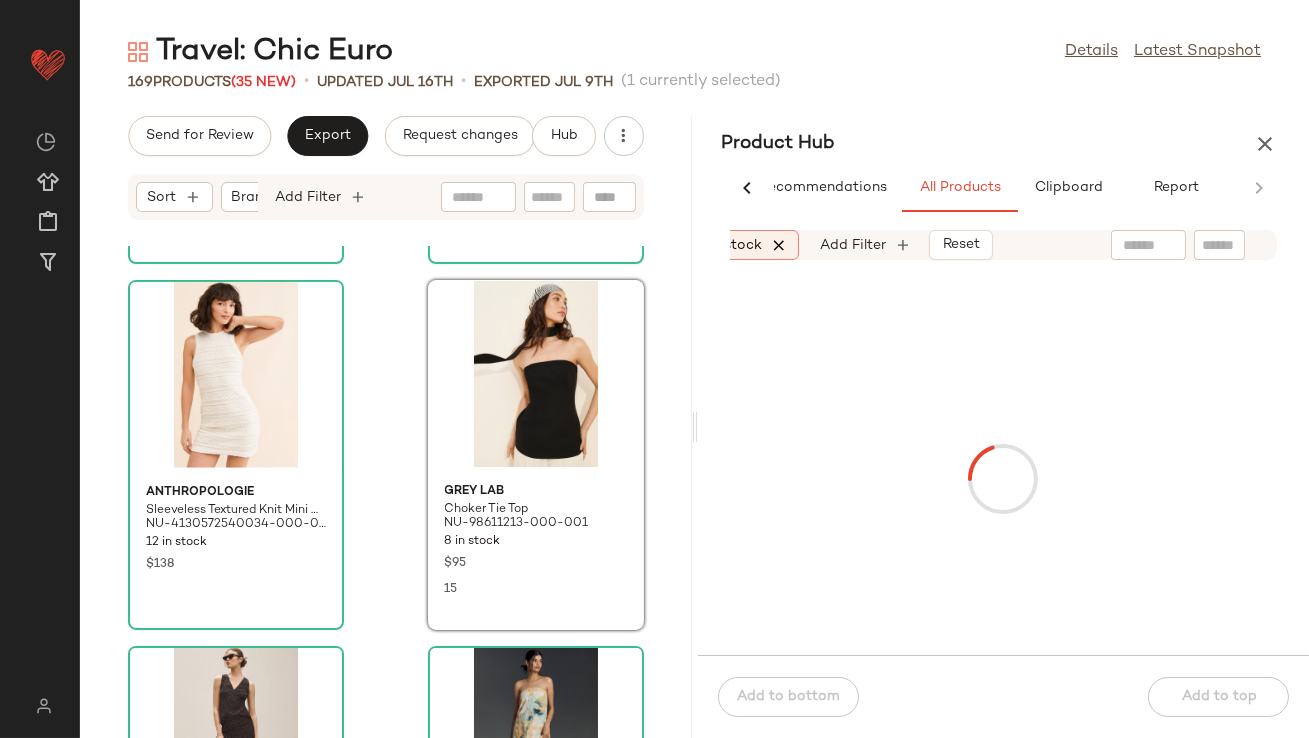 scroll, scrollTop: 0, scrollLeft: 652, axis: horizontal 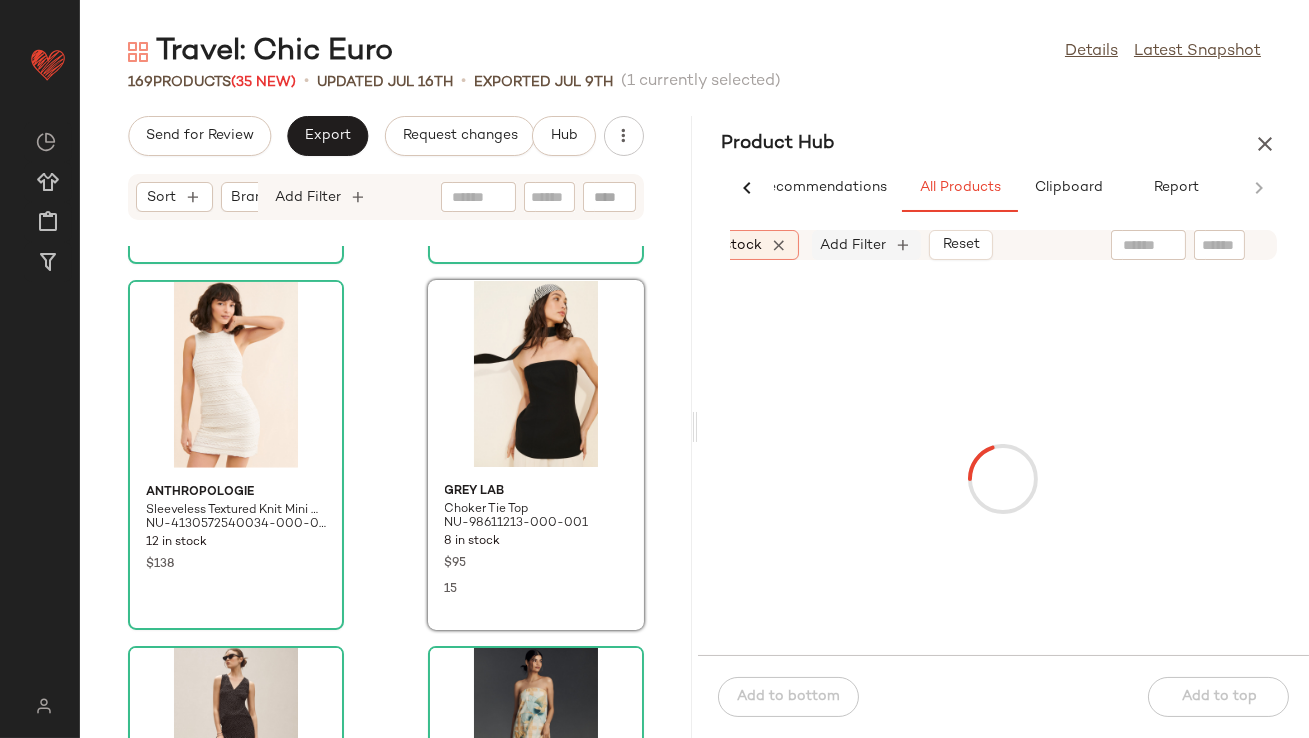 click on "Add Filter" at bounding box center [854, 245] 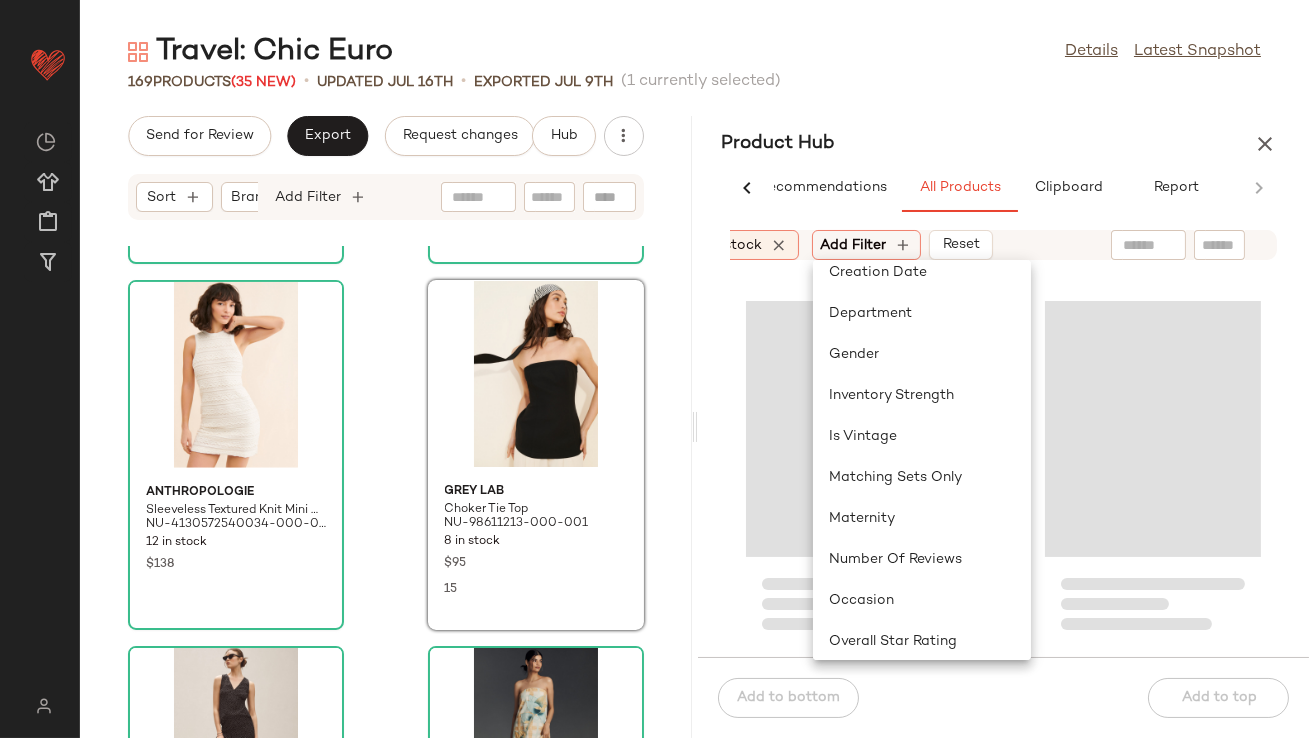 scroll, scrollTop: 395, scrollLeft: 0, axis: vertical 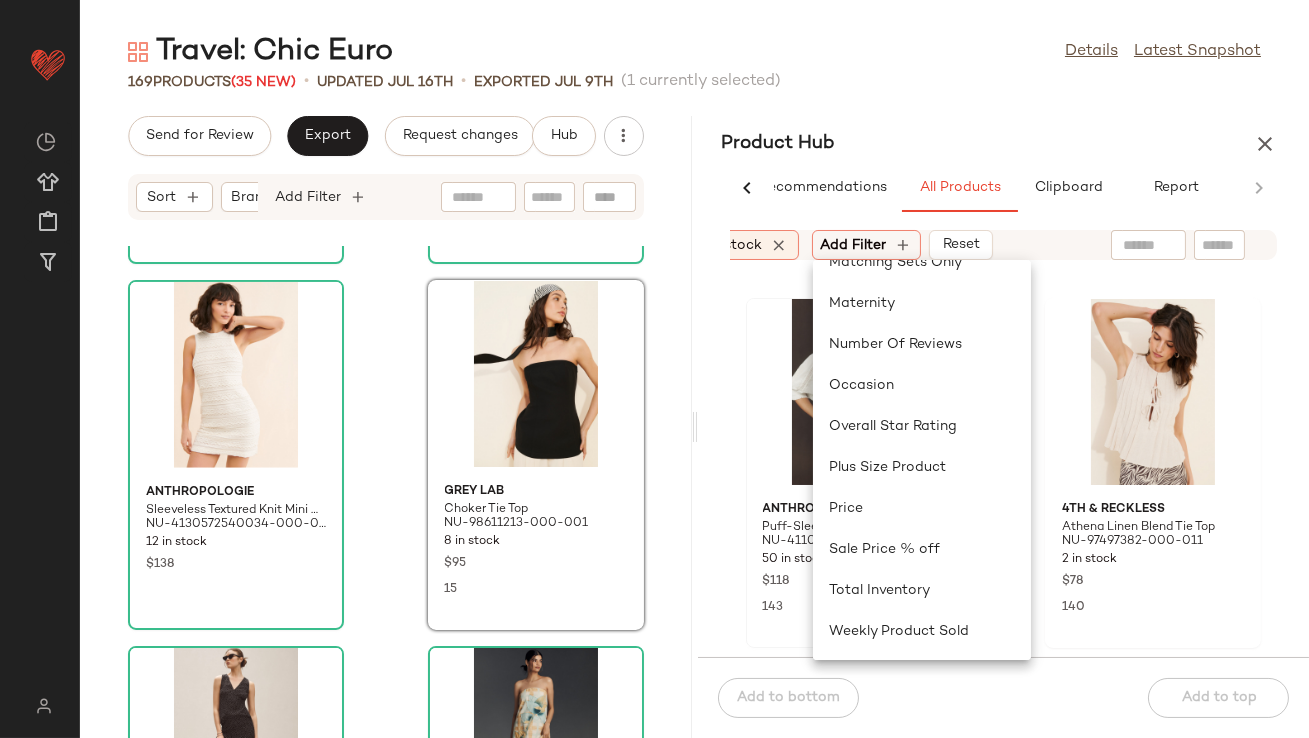 click on "Total Inventory" 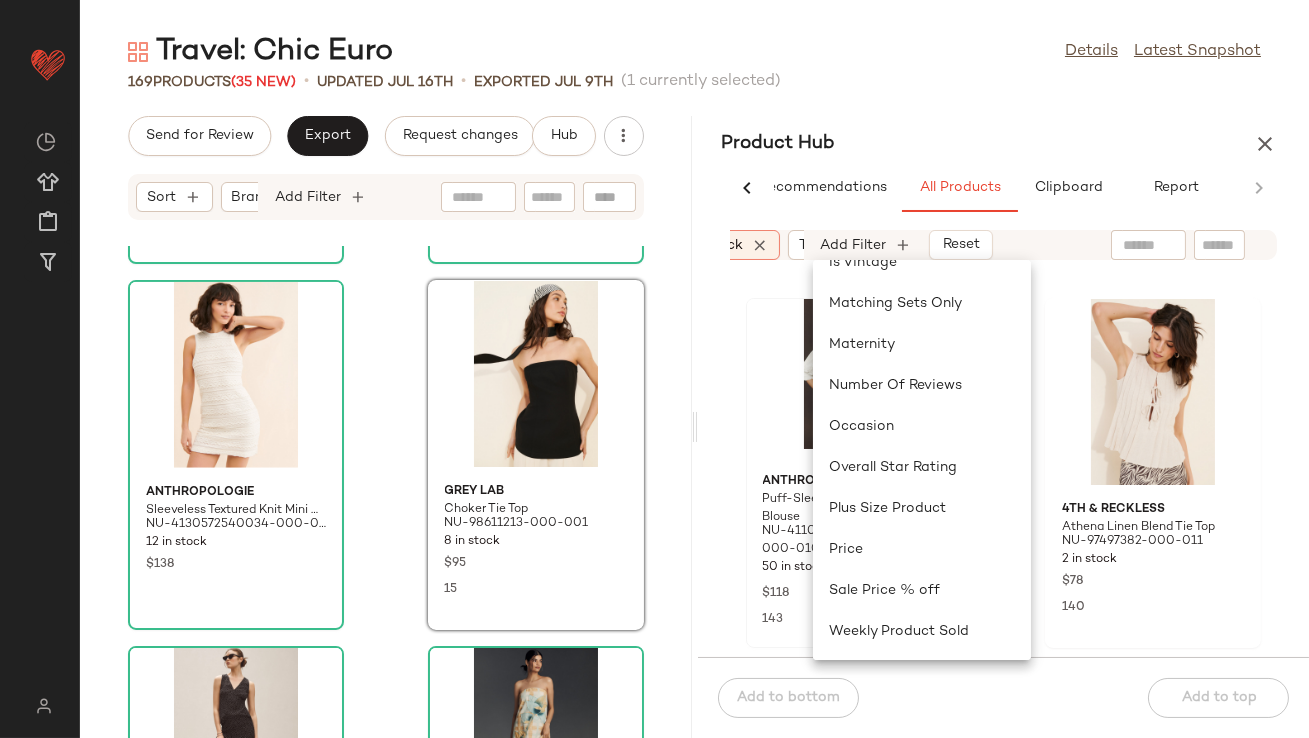 scroll, scrollTop: 0, scrollLeft: 0, axis: both 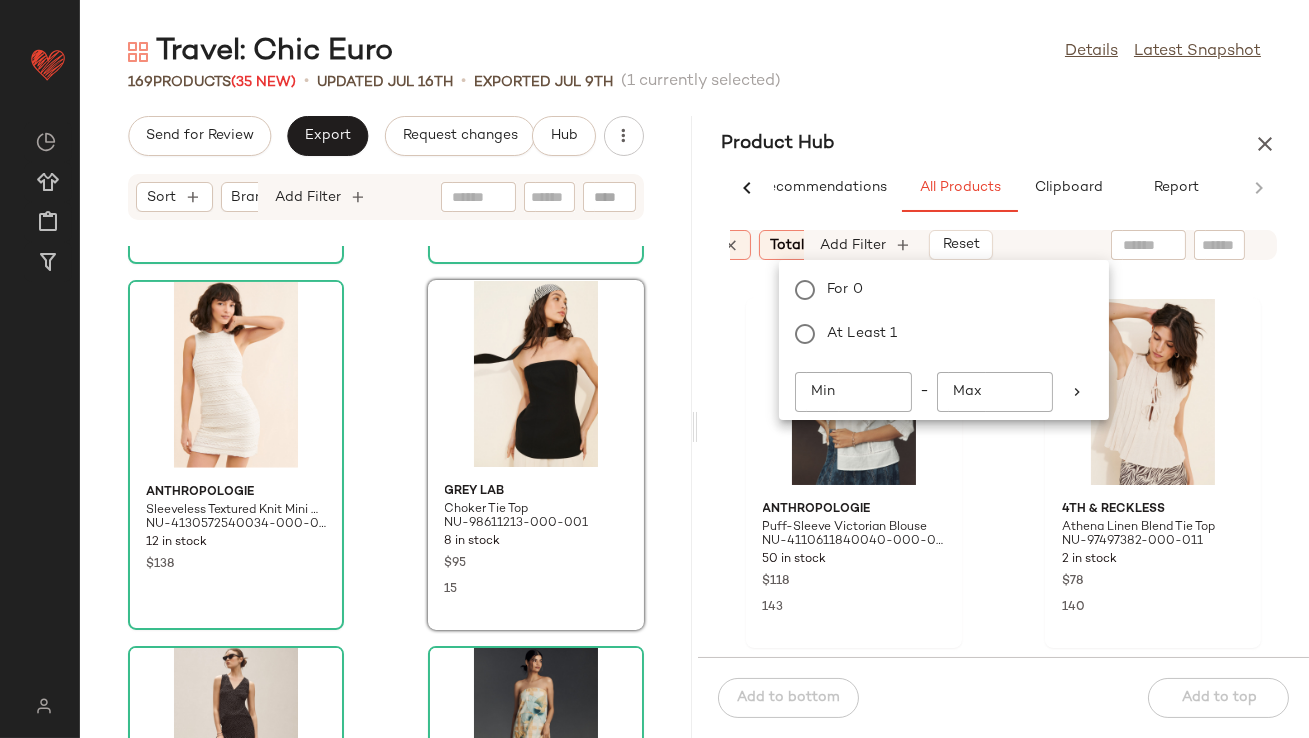 click on "Min" 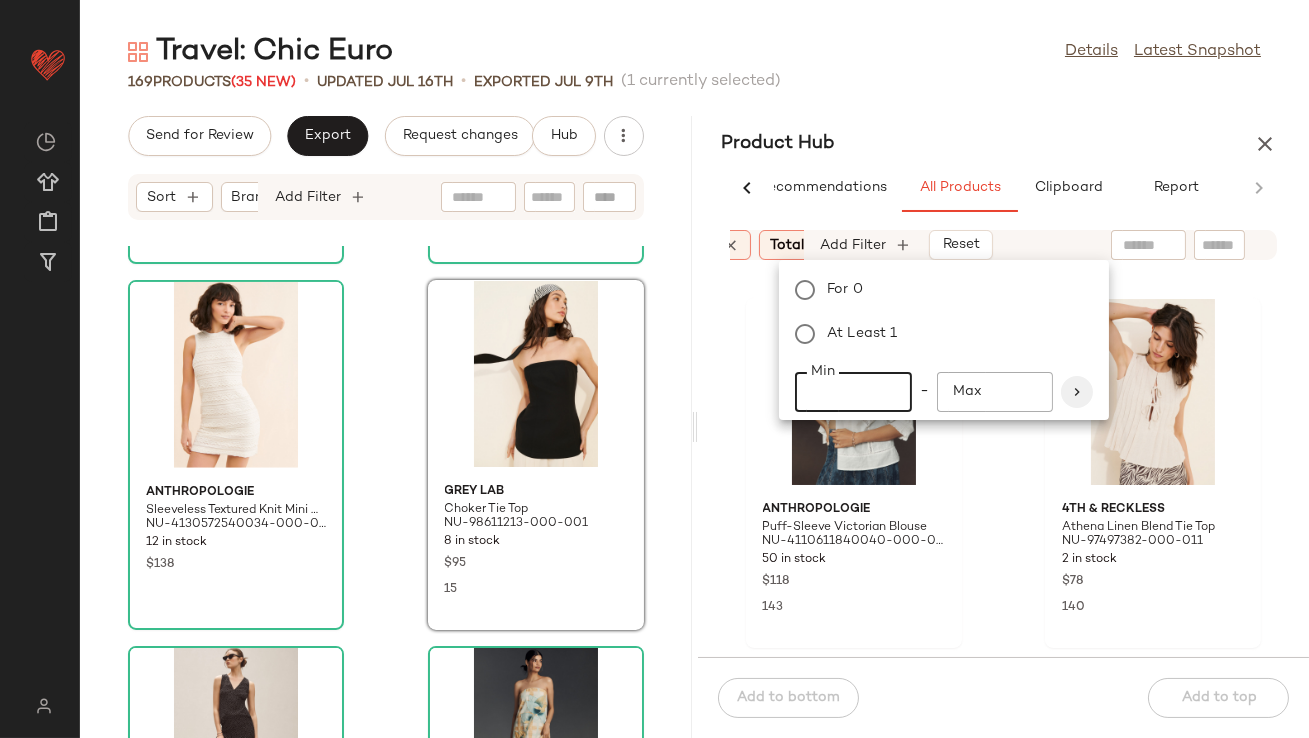 type on "**" 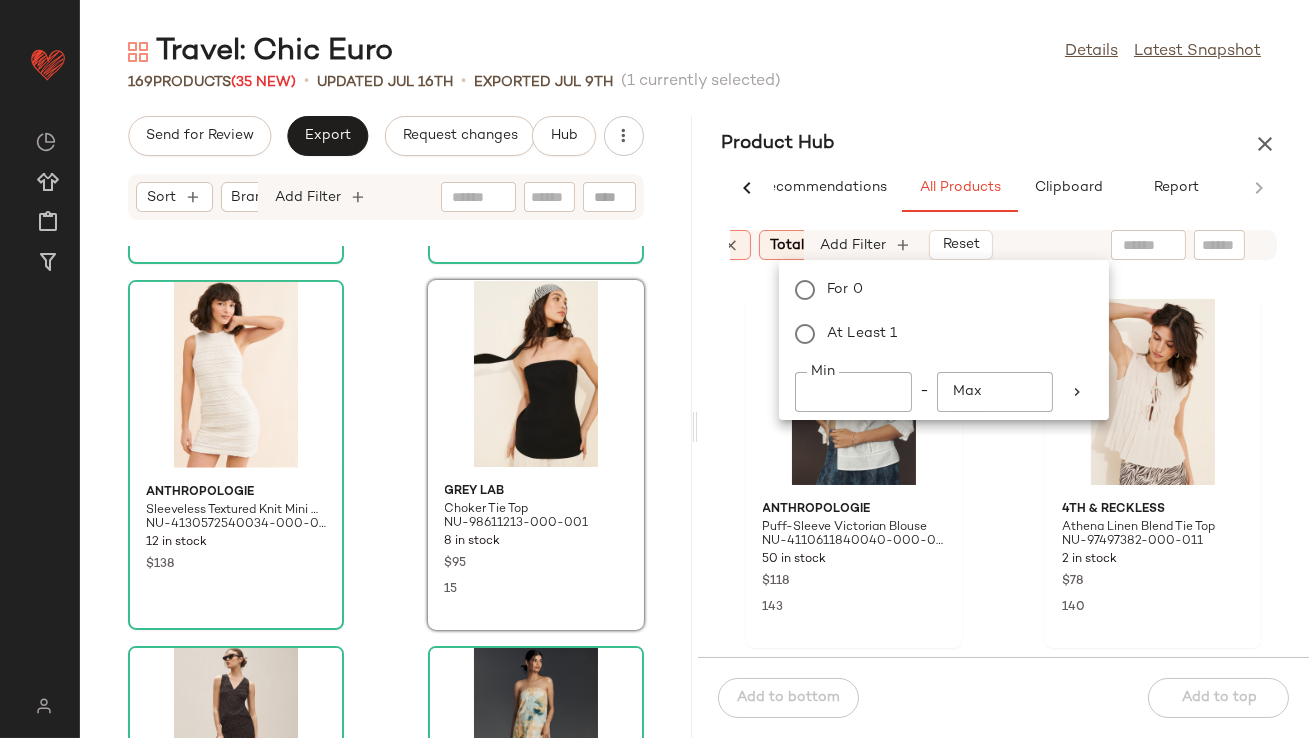 click on "Product Hub" at bounding box center [1004, 144] 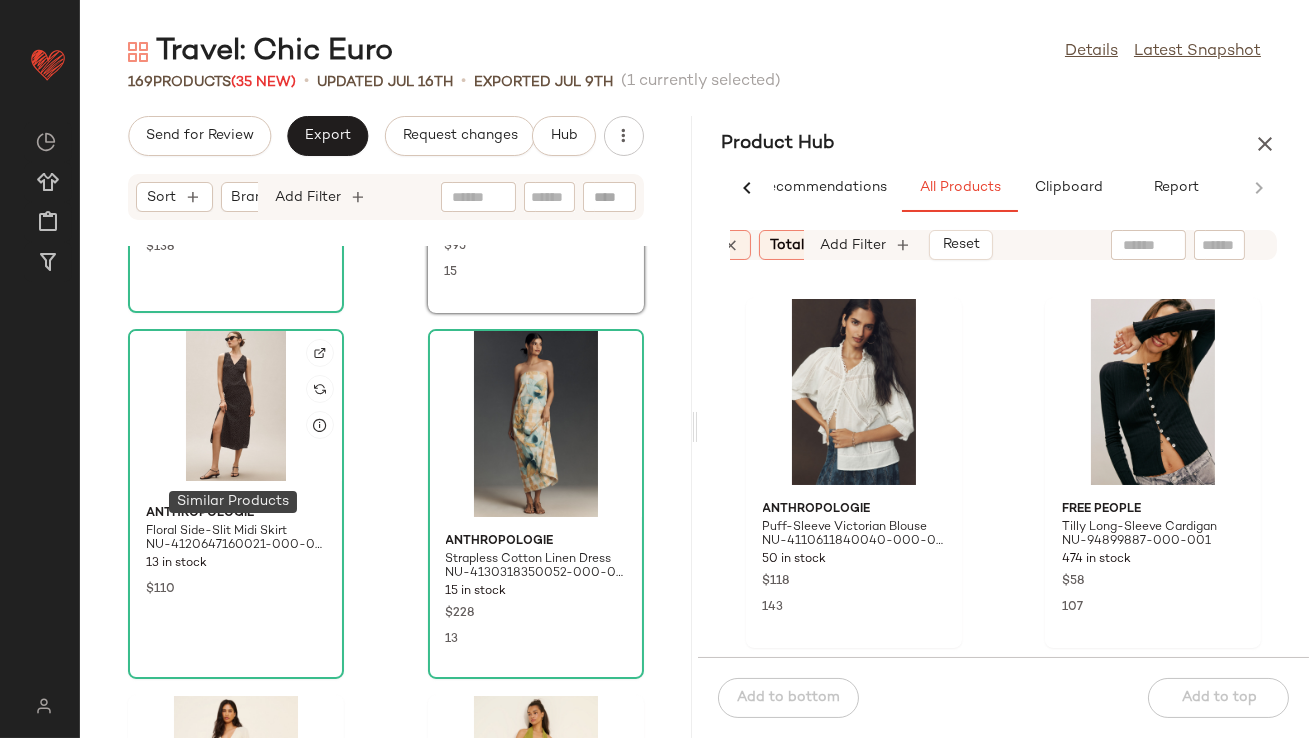 scroll, scrollTop: 4178, scrollLeft: 0, axis: vertical 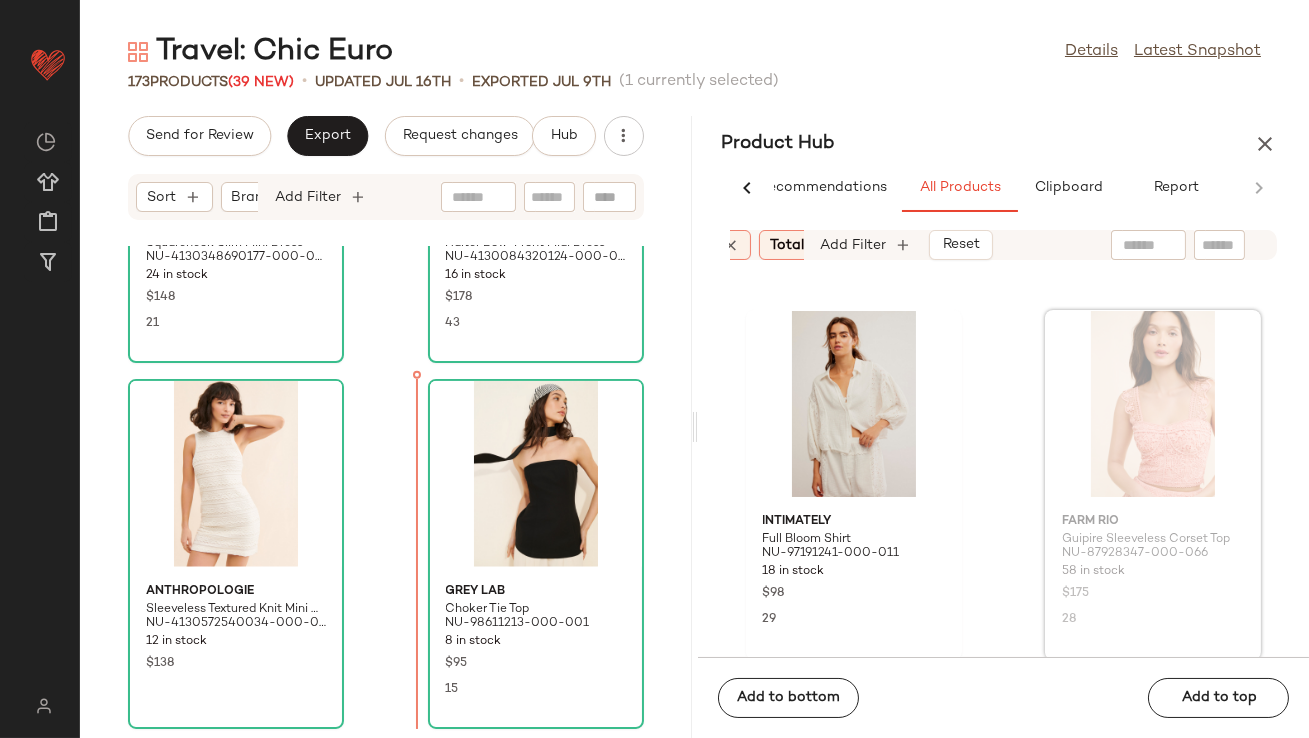 drag, startPoint x: 1136, startPoint y: 413, endPoint x: 1117, endPoint y: 413, distance: 19 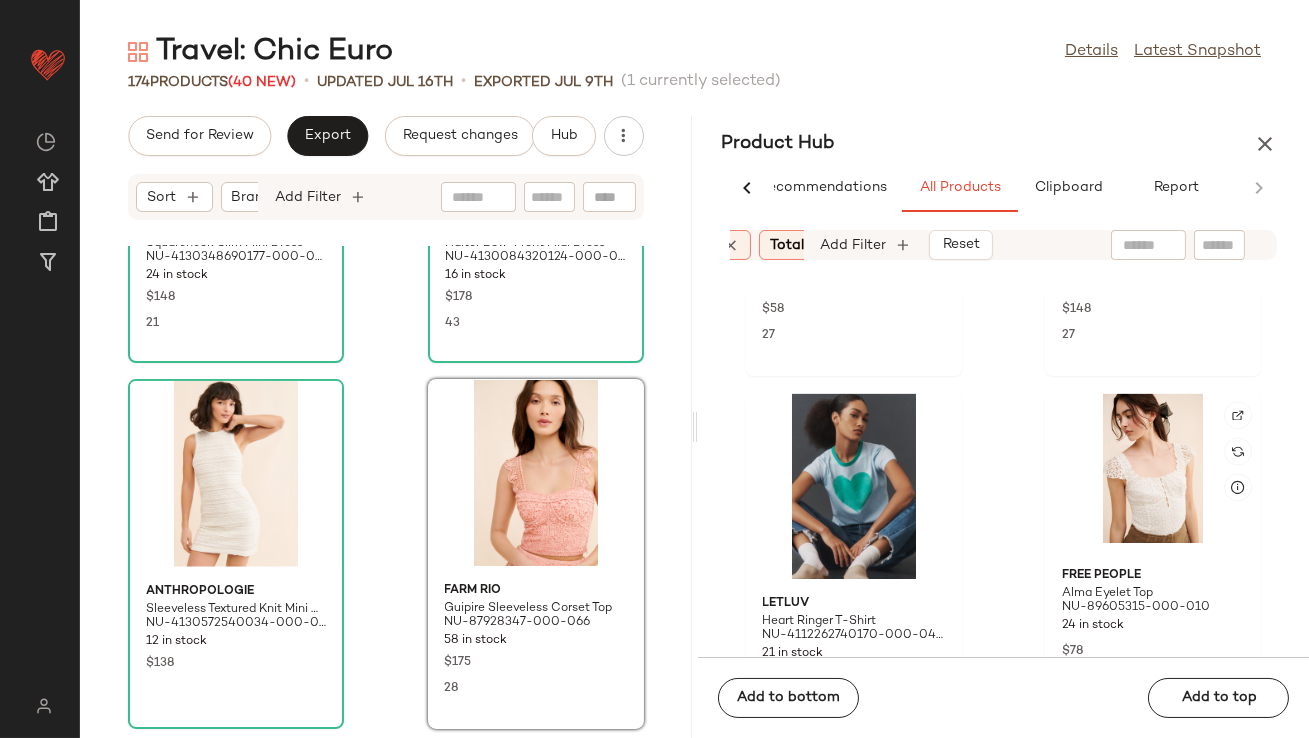 scroll, scrollTop: 8056, scrollLeft: 0, axis: vertical 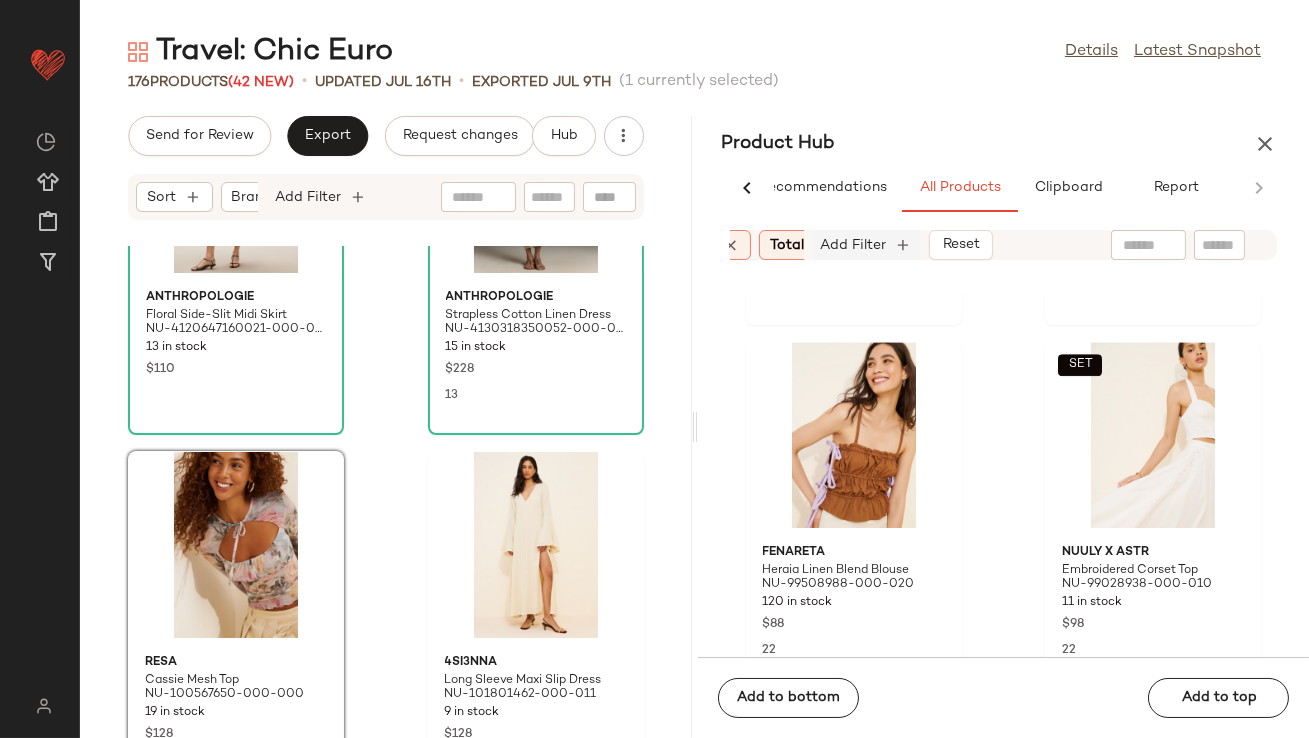 click on "Add Filter" at bounding box center [854, 245] 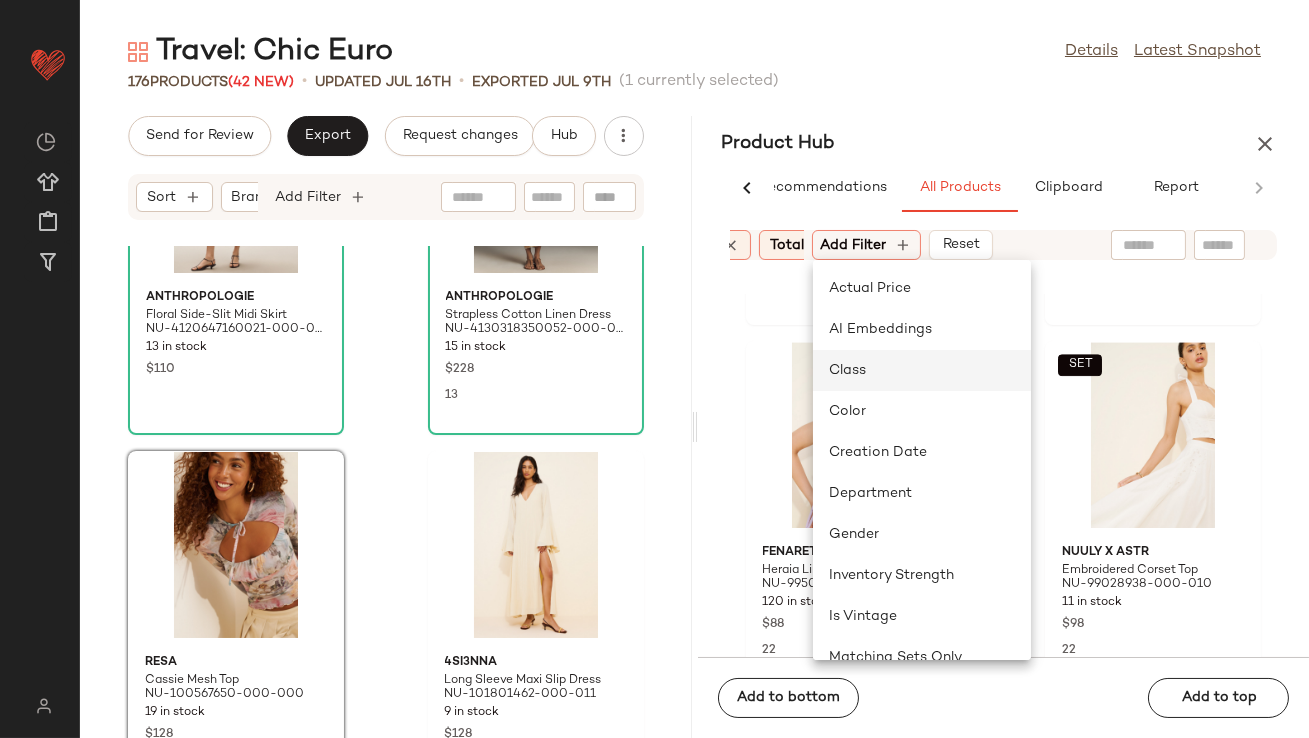 click on "Class" 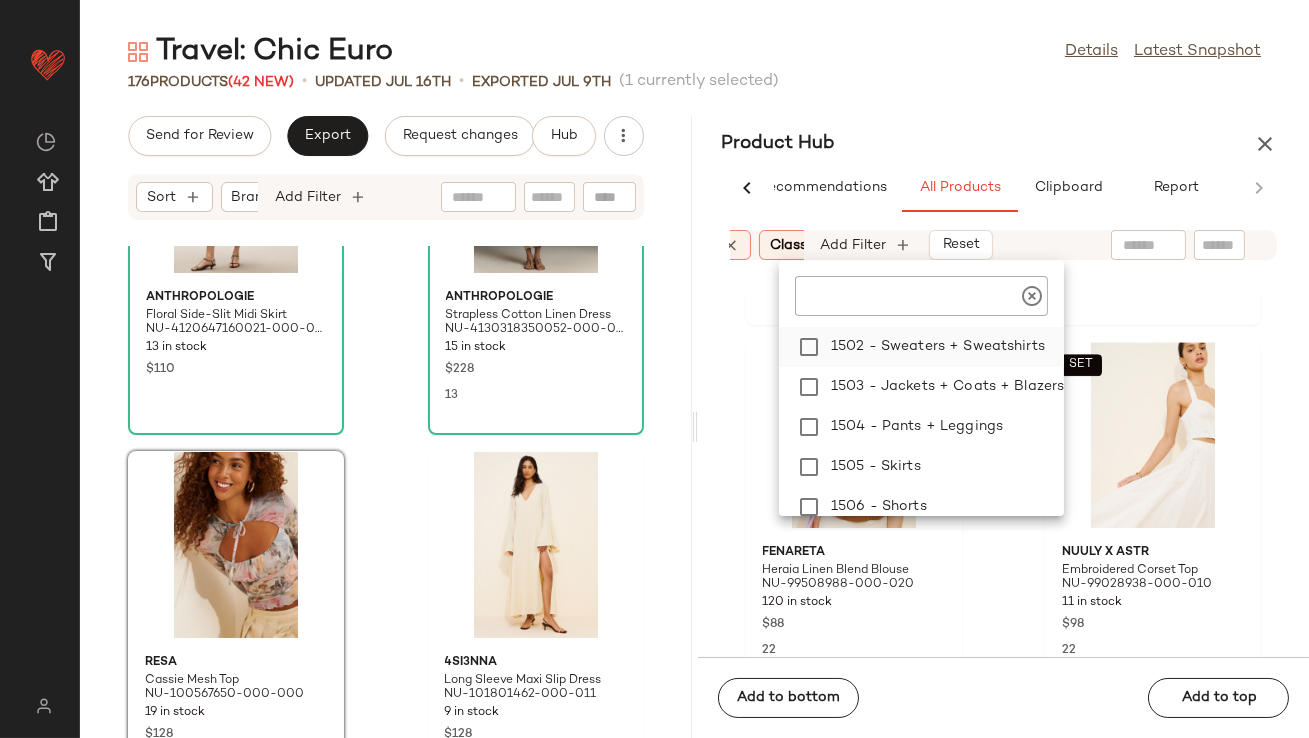 scroll, scrollTop: 120, scrollLeft: 0, axis: vertical 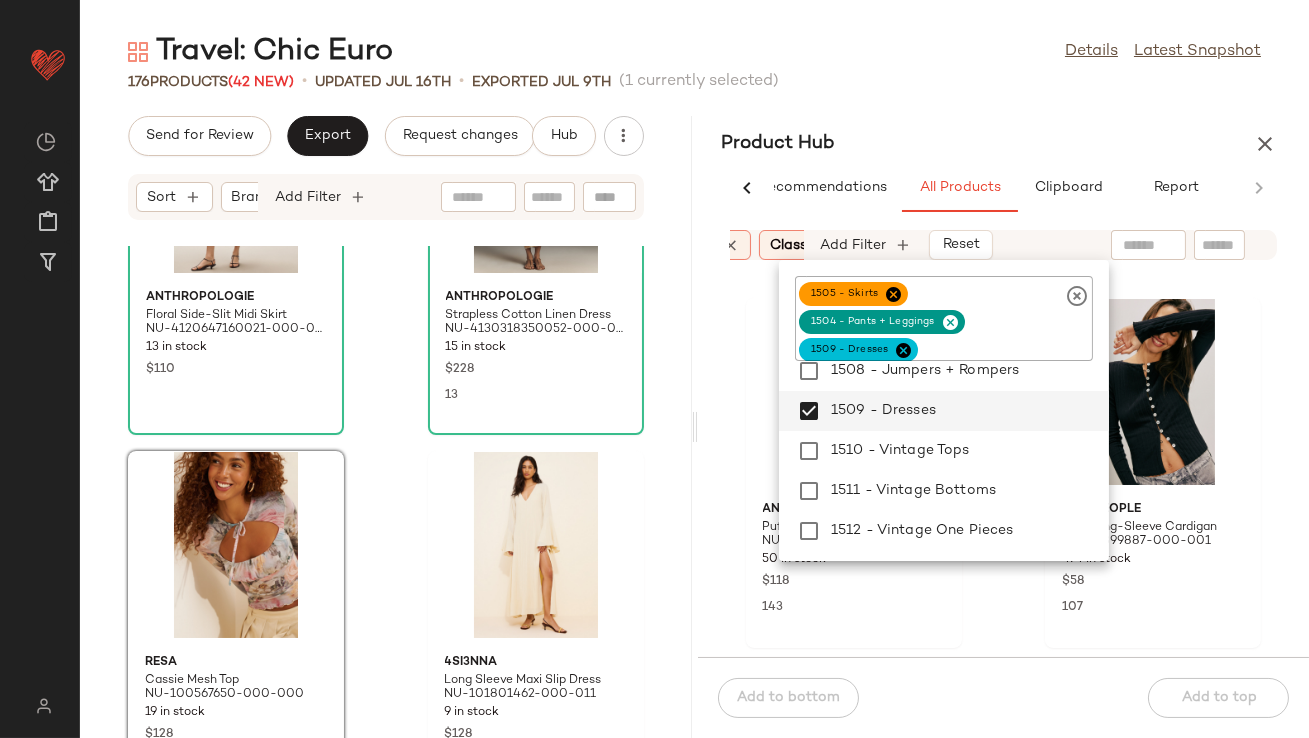 click on "Travel: Chic Euro Details Latest Snapshot 176 Products (42 New) updated [DATE] Exported [DATE] (1 currently selected) Send for Review Export Request changes Hub Sort Brand Category Add Filter Anthropologie Floral Side-Slit Midi Skirt NU-4120647160021-000-001 13 in stock $[PRICE] Anthropologie Strapless Cotton Linen Dress NU-4130318350052-000-049 15 in stock $[PRICE] Resa Cassie Mesh Top NU-100567650-000-000 19 in stock $[PRICE] 26 4SI3NNA Long Sleeve Maxi Slip Dress NU-101801462-000-011 9 in stock $[PRICE] 23 Tojha Tamsin Halter Dress NU-96918354-000-237 2 in stock $[PRICE] 183 Free People Margot Convertible Maxi Skirt NU-93167070-000-020 1 in stock $[PRICE] 59 Anthropologie The Somerset Maxi Dress: Shirt Dress Edition NU-4130972460133-000-001 5 in stock $[PRICE] 49 Free People Daisy Mini Strapless Dress NU-85554624-000-001 47 in stock $[PRICE] 14 Product Hub AI Recommendations All Products Clipboard Report Sort: (1) Brand Category: tops In Curation?: No Availability: in_stock" at bounding box center [694, 385] 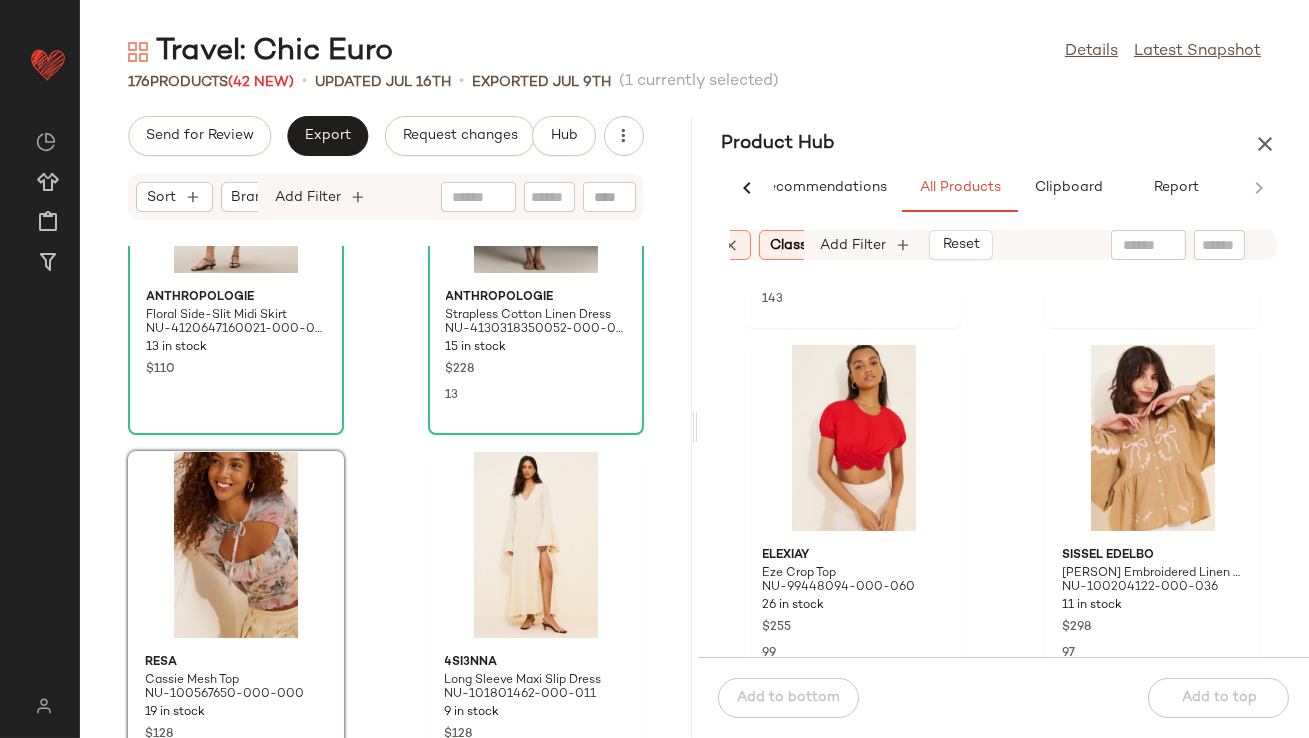 scroll, scrollTop: 355, scrollLeft: 0, axis: vertical 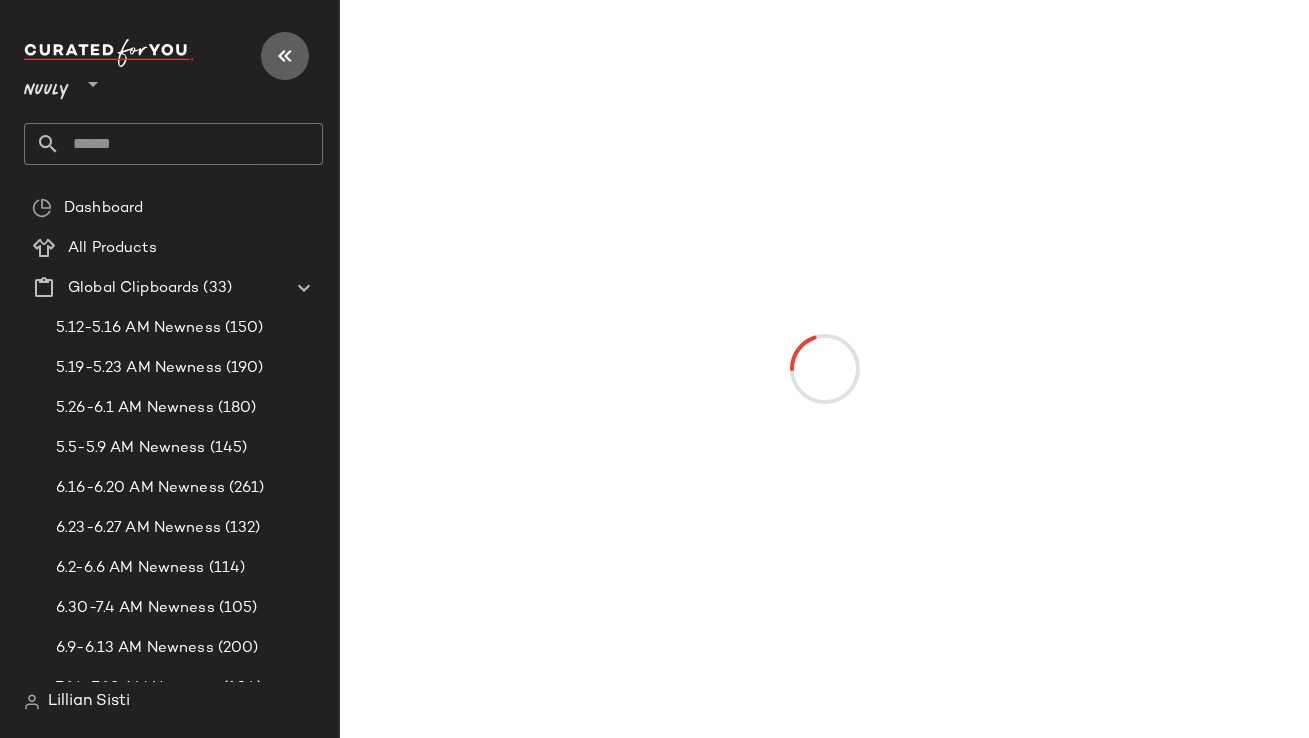 click at bounding box center (285, 56) 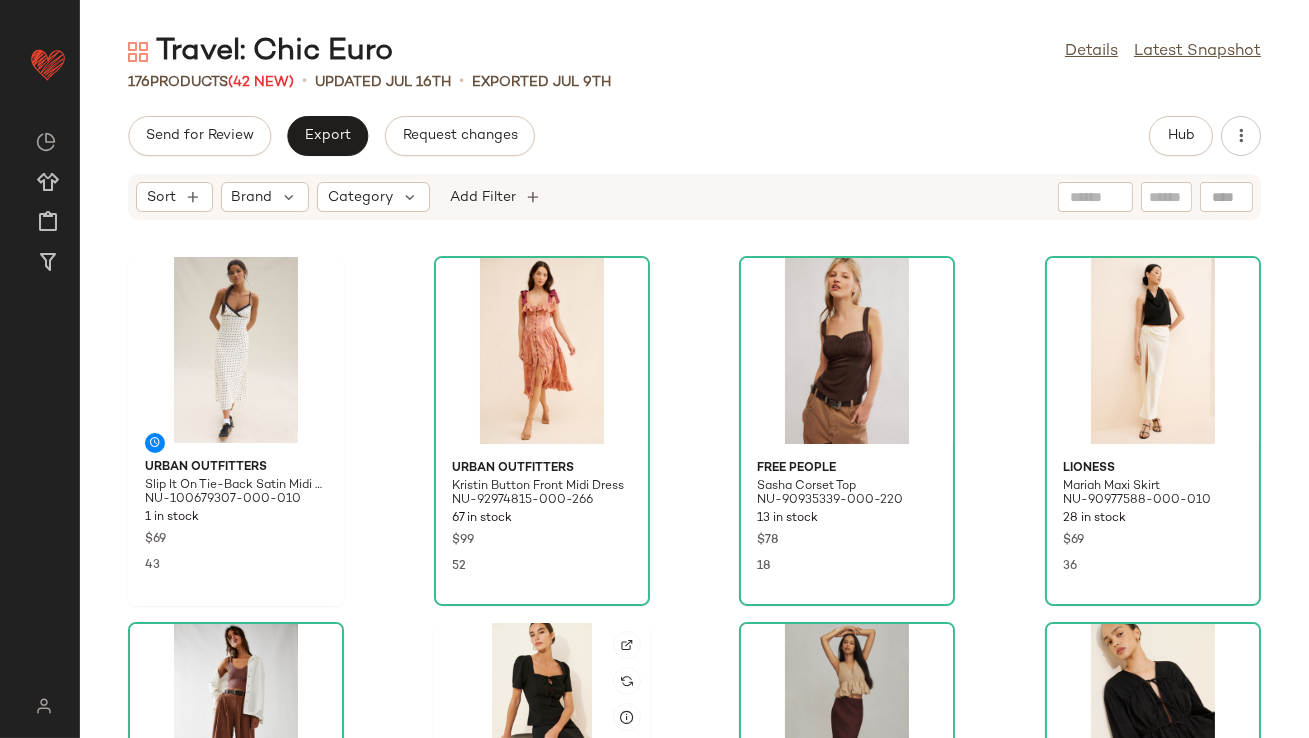 scroll, scrollTop: 232, scrollLeft: 0, axis: vertical 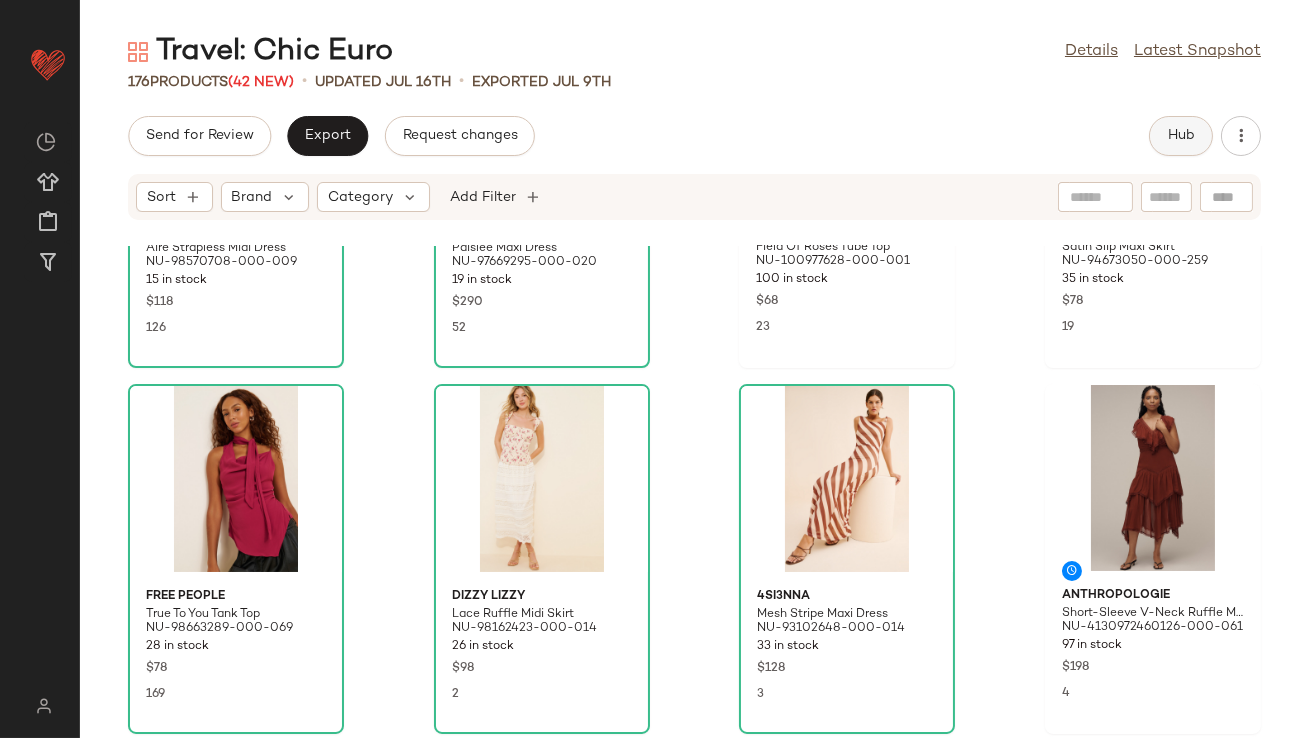 click on "Hub" at bounding box center (1181, 136) 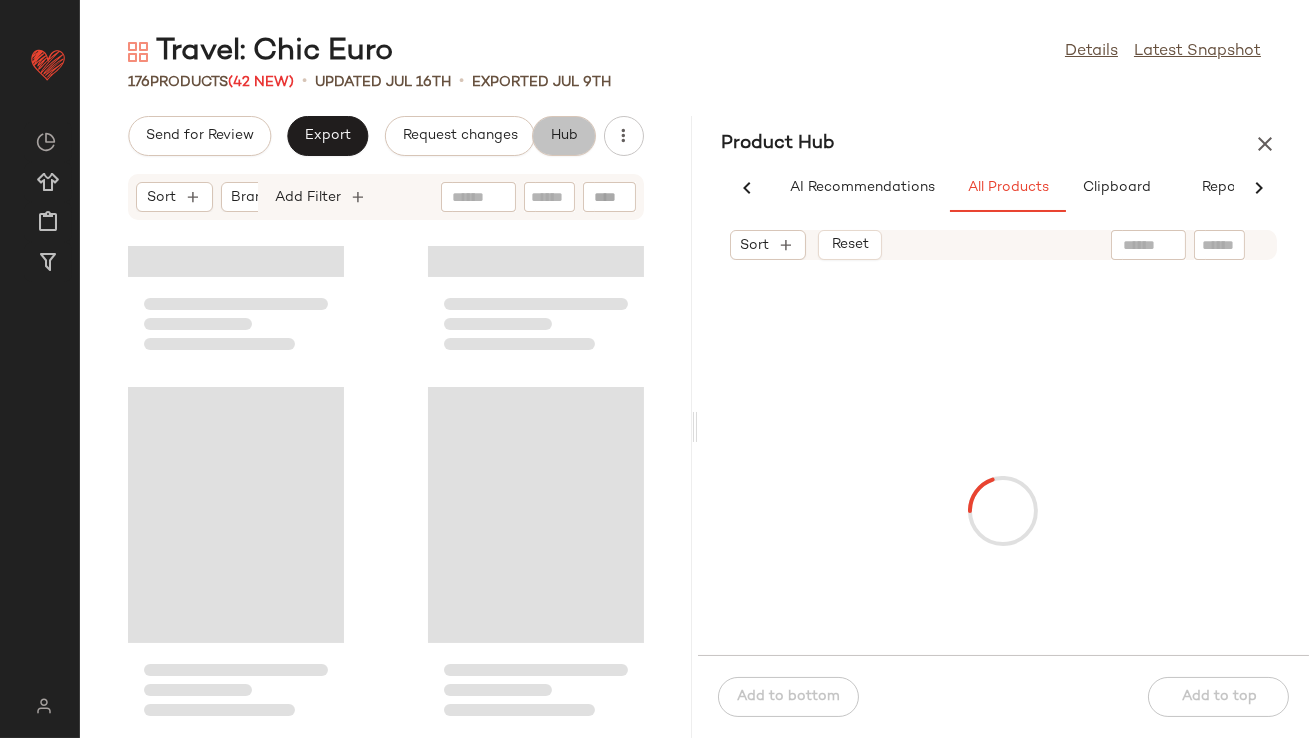 scroll, scrollTop: 0, scrollLeft: 48, axis: horizontal 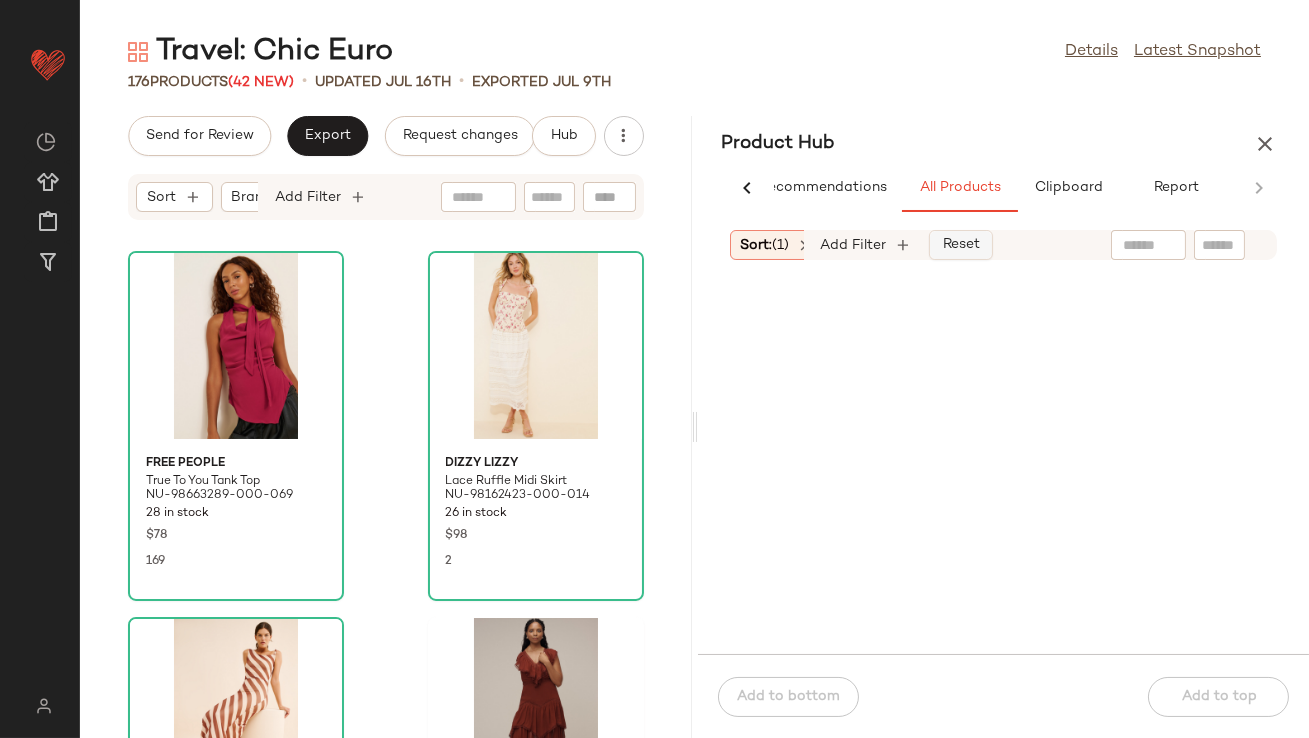 click on "Reset" 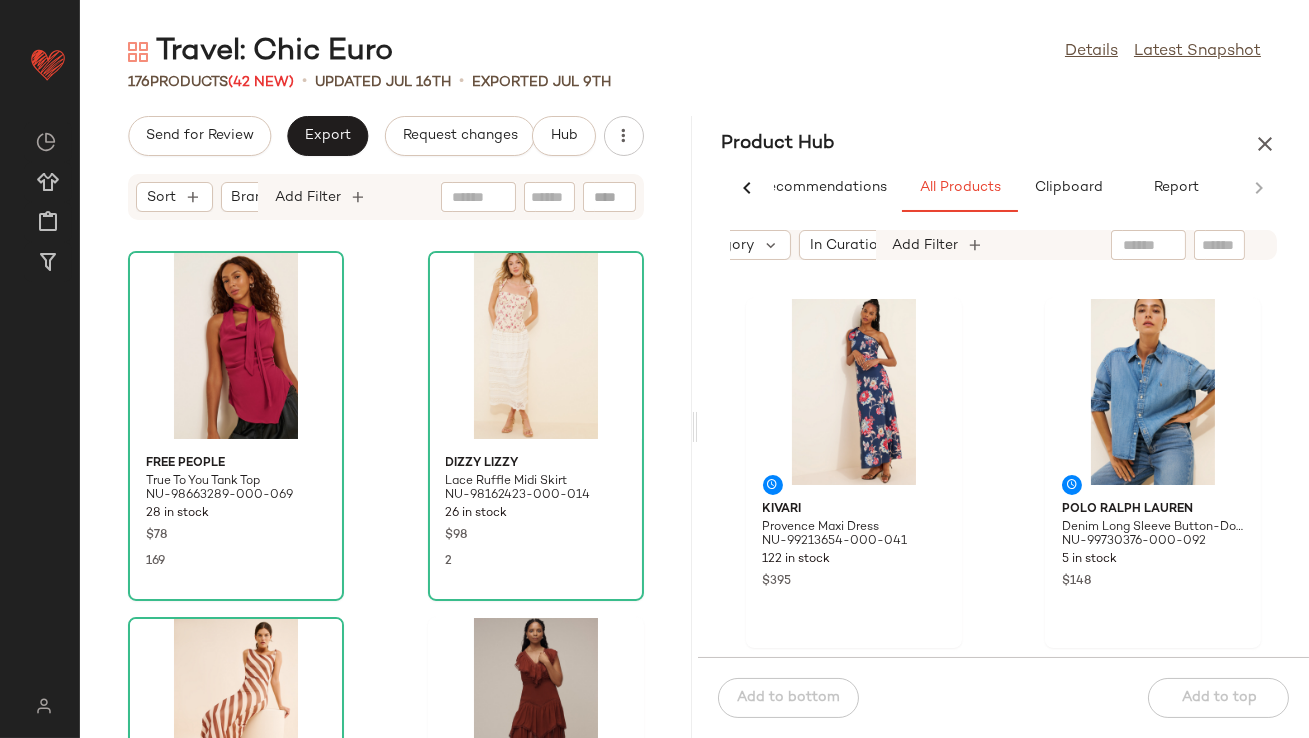 scroll, scrollTop: 0, scrollLeft: 284, axis: horizontal 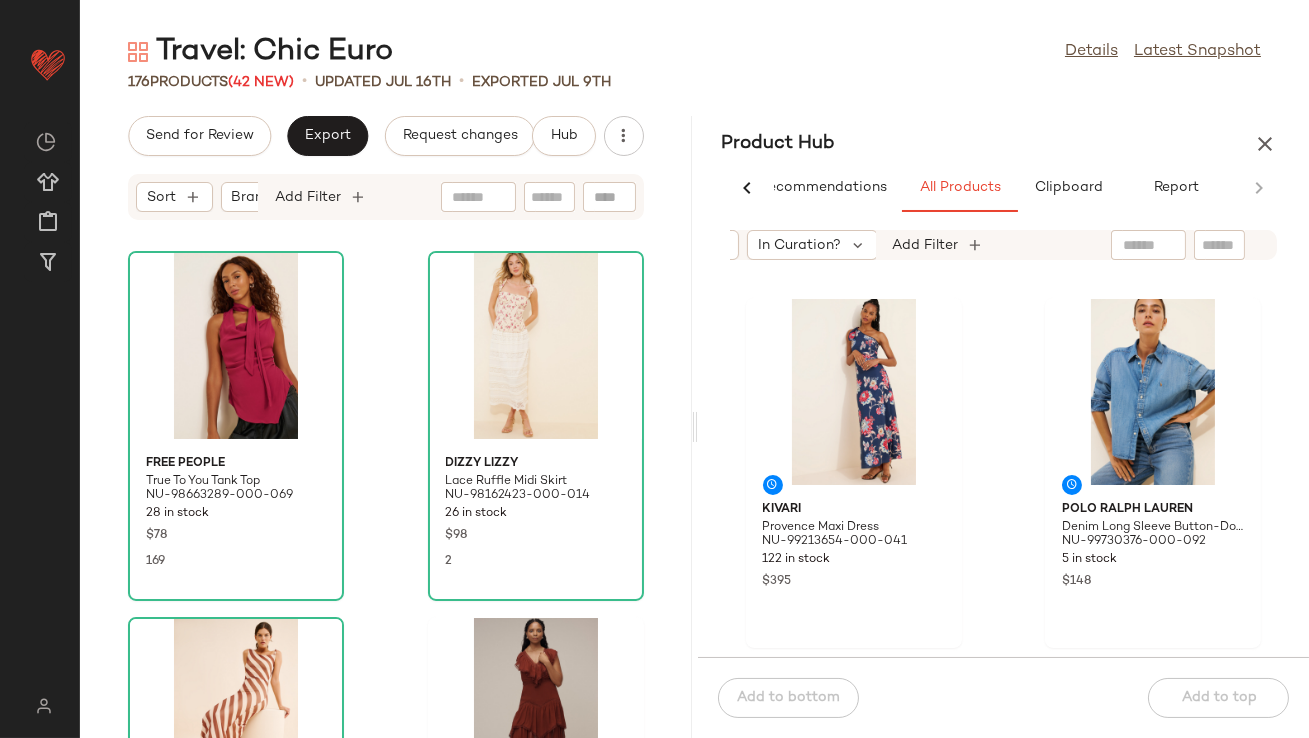click on "In Curation?" at bounding box center (799, 245) 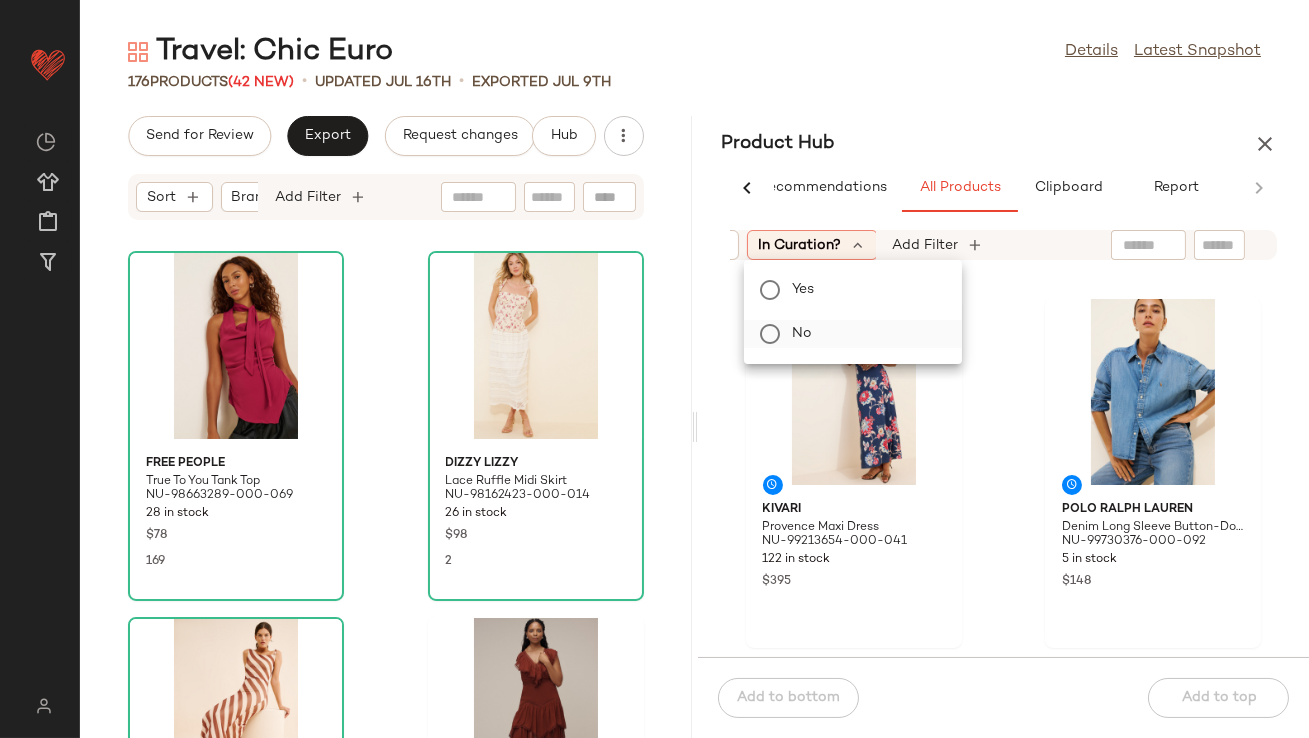 click on "No" at bounding box center [865, 334] 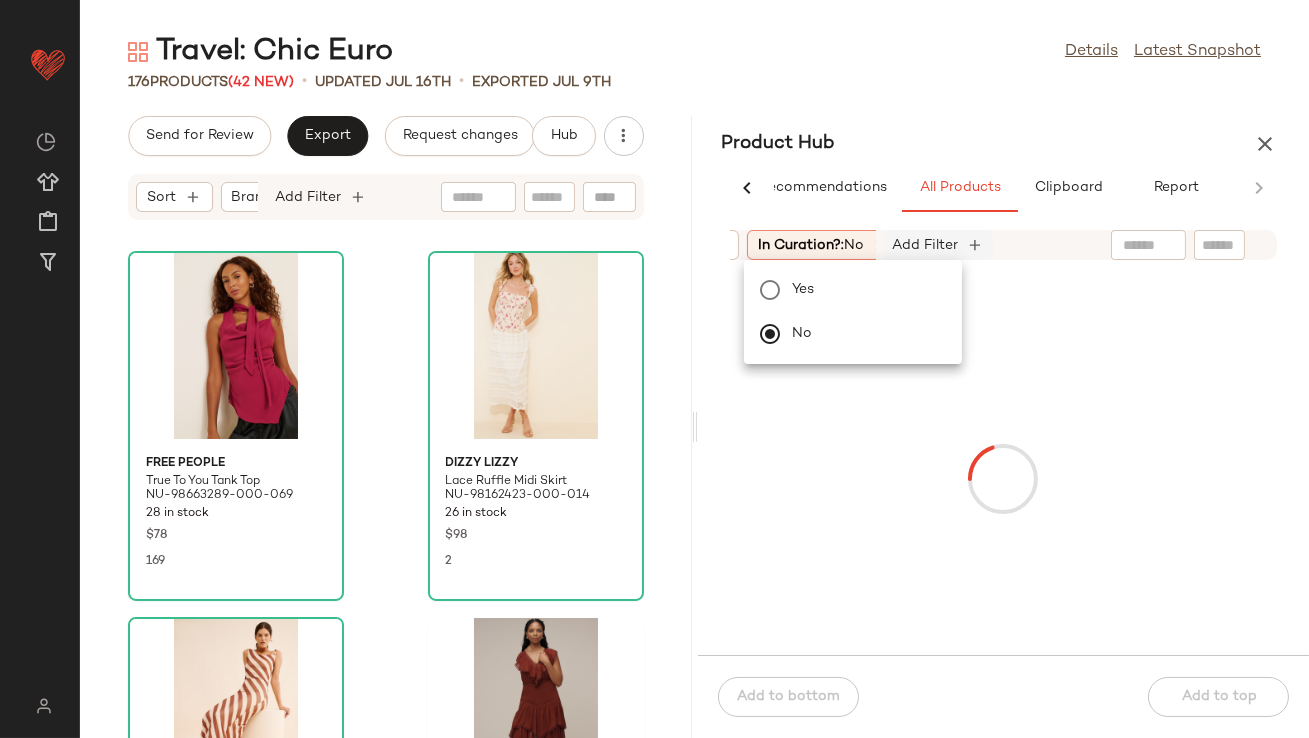 click on "Add Filter" at bounding box center [926, 245] 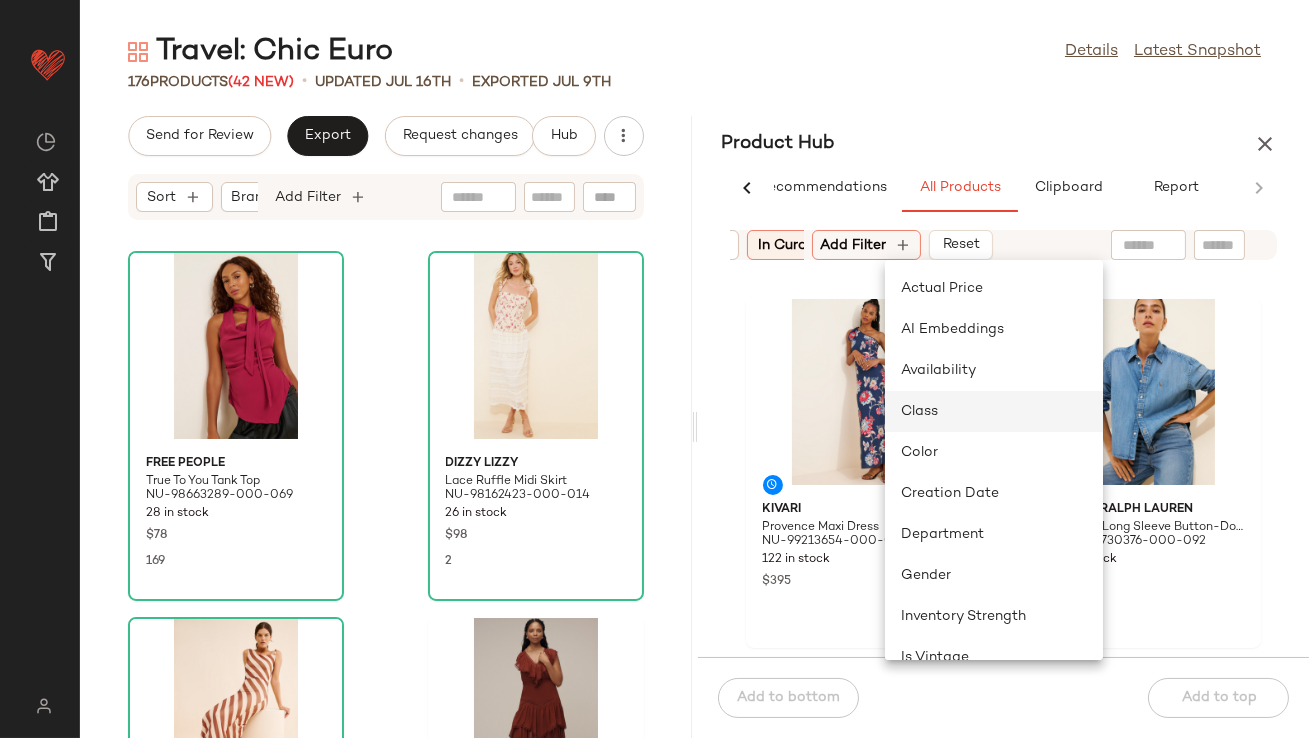 scroll, scrollTop: 435, scrollLeft: 0, axis: vertical 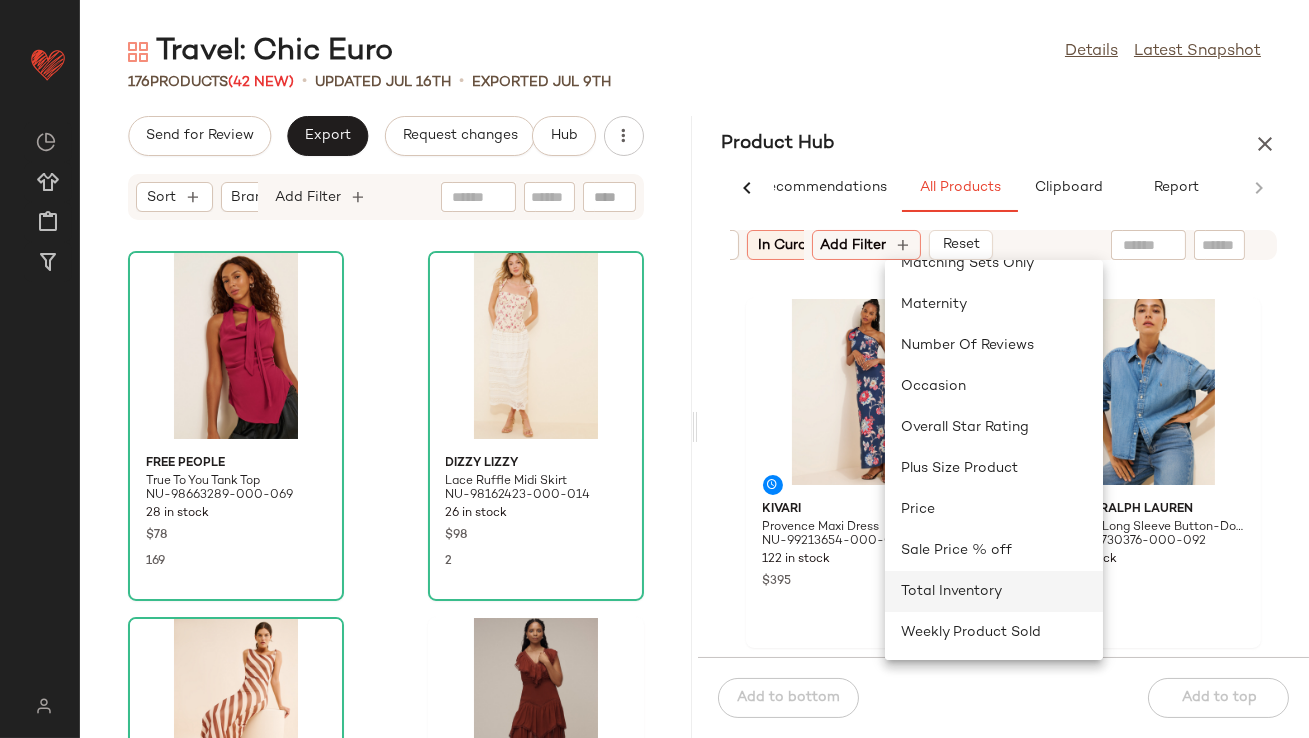 click on "Total Inventory" 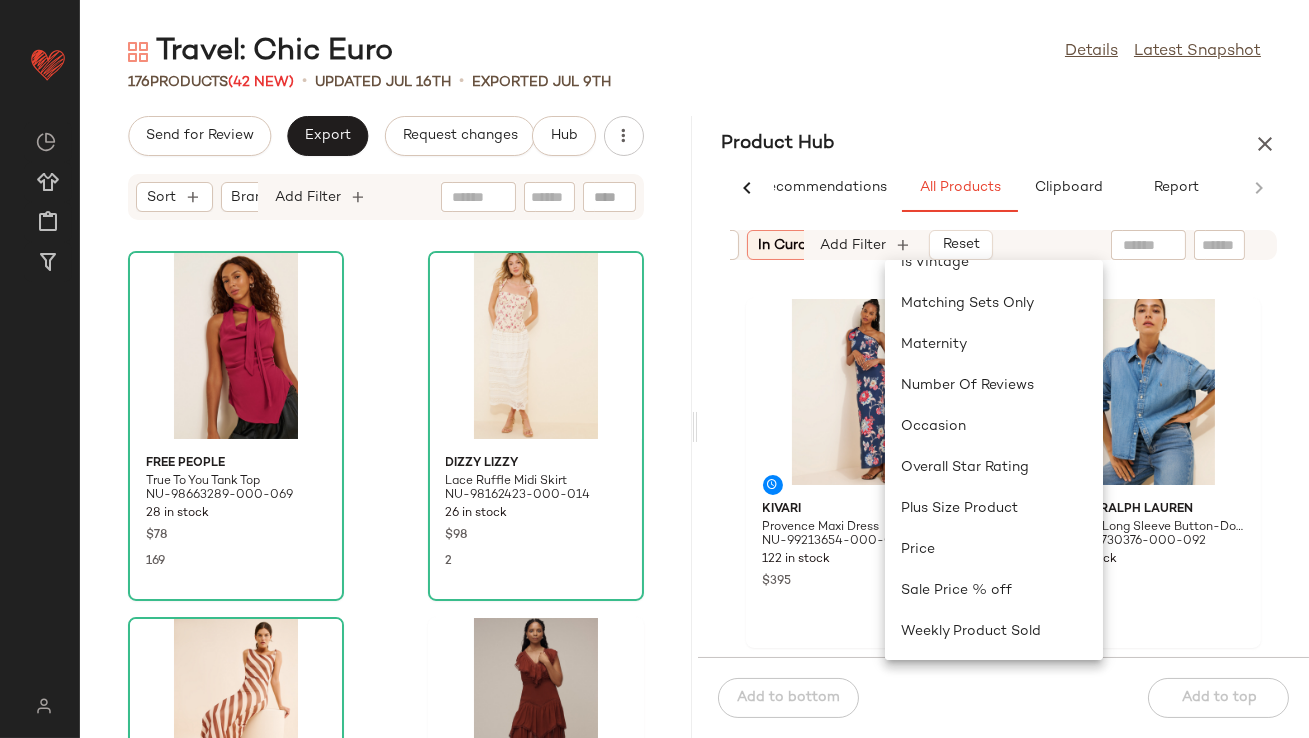 scroll, scrollTop: 395, scrollLeft: 0, axis: vertical 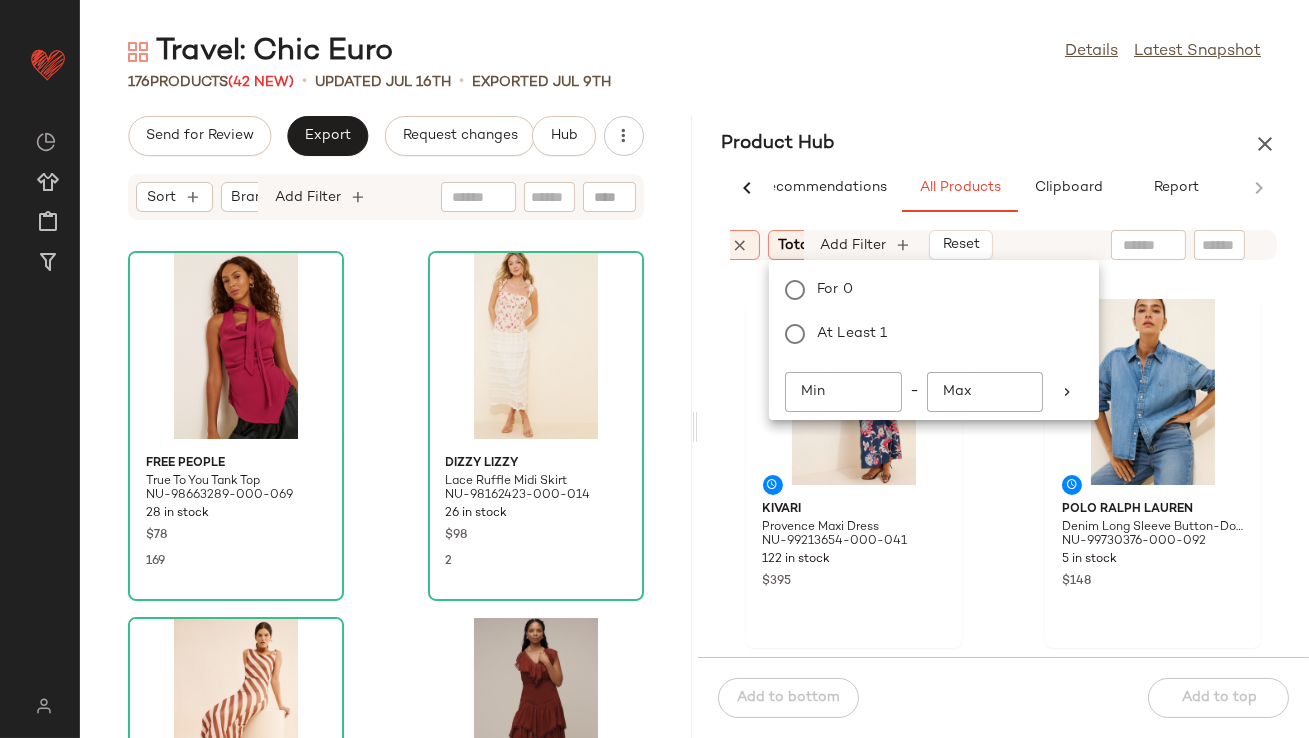 click on "Min" 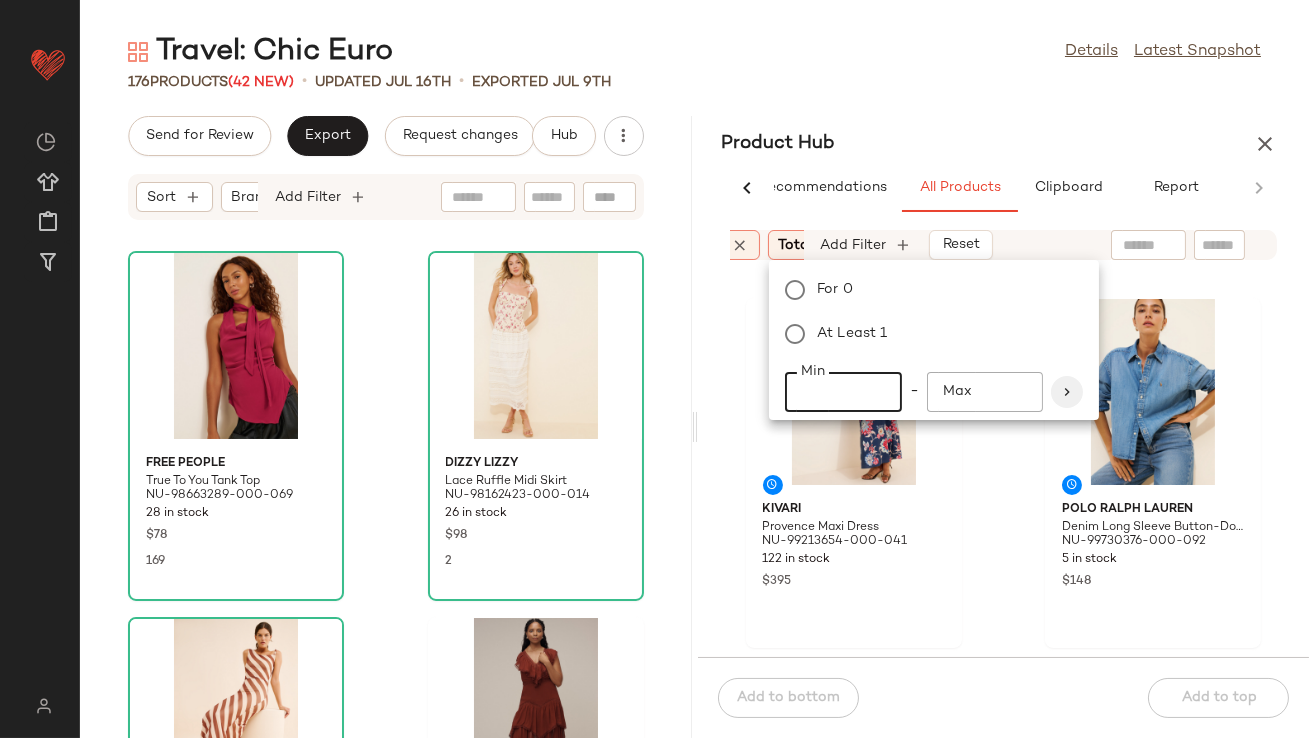 type on "**" 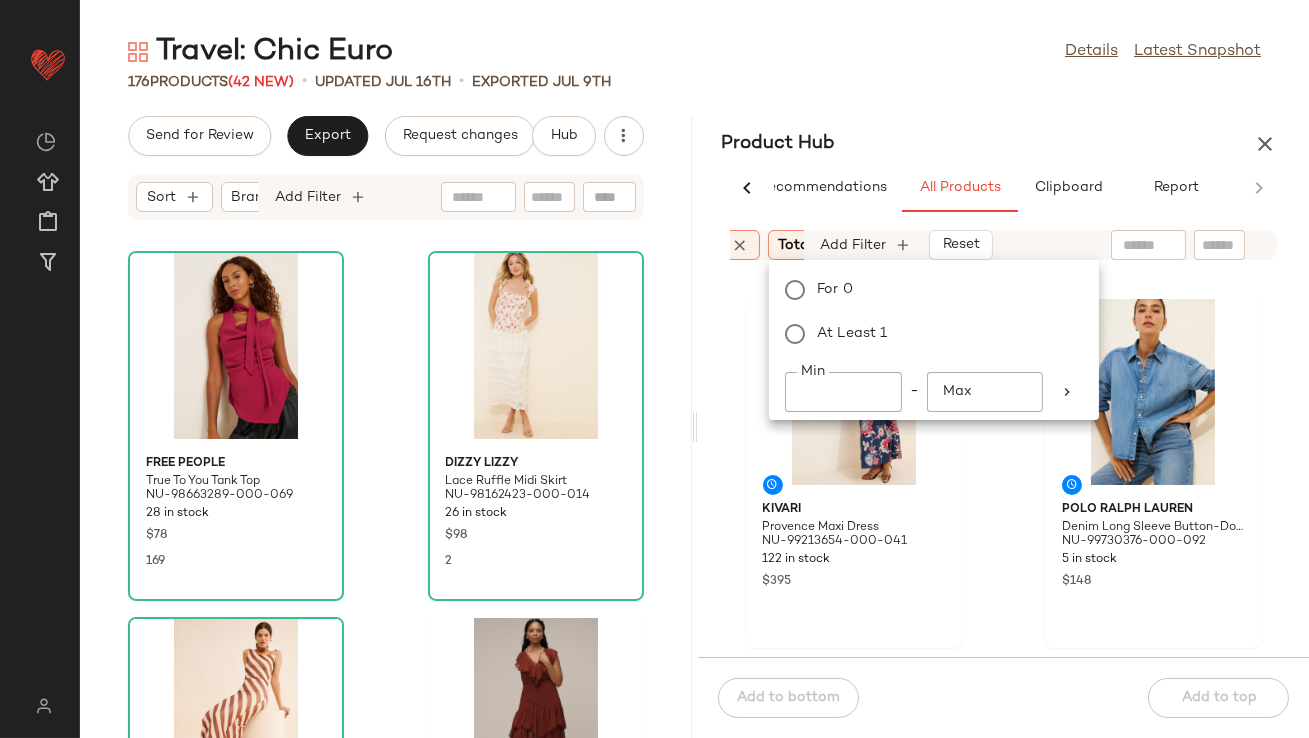 click on "Travel: Chic Euro  Details   Latest Snapshot  176   Products  (42 New)  •   updated Jul 16th  •  Exported Jul 9th  Send for Review   Export   Request changes   Hub  Sort  Brand  Category  Add Filter  Free People True To You Tank Top NU-98663289-000-069 28 in stock $78 169 Dizzy Lizzy Lace Ruffle Midi Skirt NU-98162423-000-014 26 in stock $98 2 4SI3NNA Mesh Stripe Maxi Dress NU-93102648-000-014 33 in stock $128 3 Anthropologie Short-Sleeve V-Neck Ruffle Midi Dress NU-4130972460126-000-061 97 in stock $198 4 Urban Outfitters Slip It On Tie-Back Satin Midi Dress NU-100679307-000-010 1 in stock $69 43 Urban Outfitters Kristin Button Front Midi Dress NU-92974815-000-266 67 in stock $99 52 Free People Sasha Corset Top NU-90935339-000-220 13 in stock $78 18 Lioness Mariah Maxi Skirt NU-90977588-000-010 28 in stock $69 36 Product Hub  AI Recommendations   All Products   Clipboard   Report  Sort  Brand  Category  In Curation?:   No Total Inventory:   10-Max Add Filter   Reset  KIVARI Provence Maxi Dress $395" at bounding box center [694, 385] 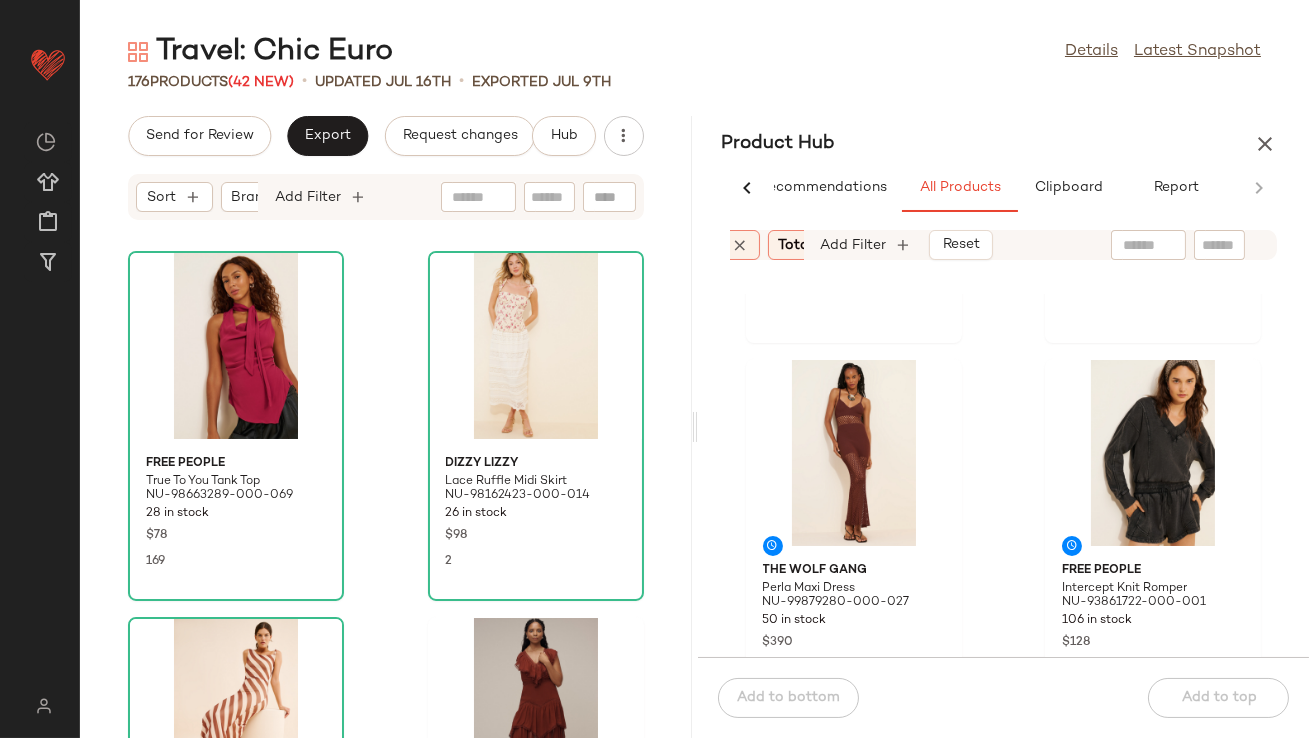 scroll, scrollTop: 313, scrollLeft: 0, axis: vertical 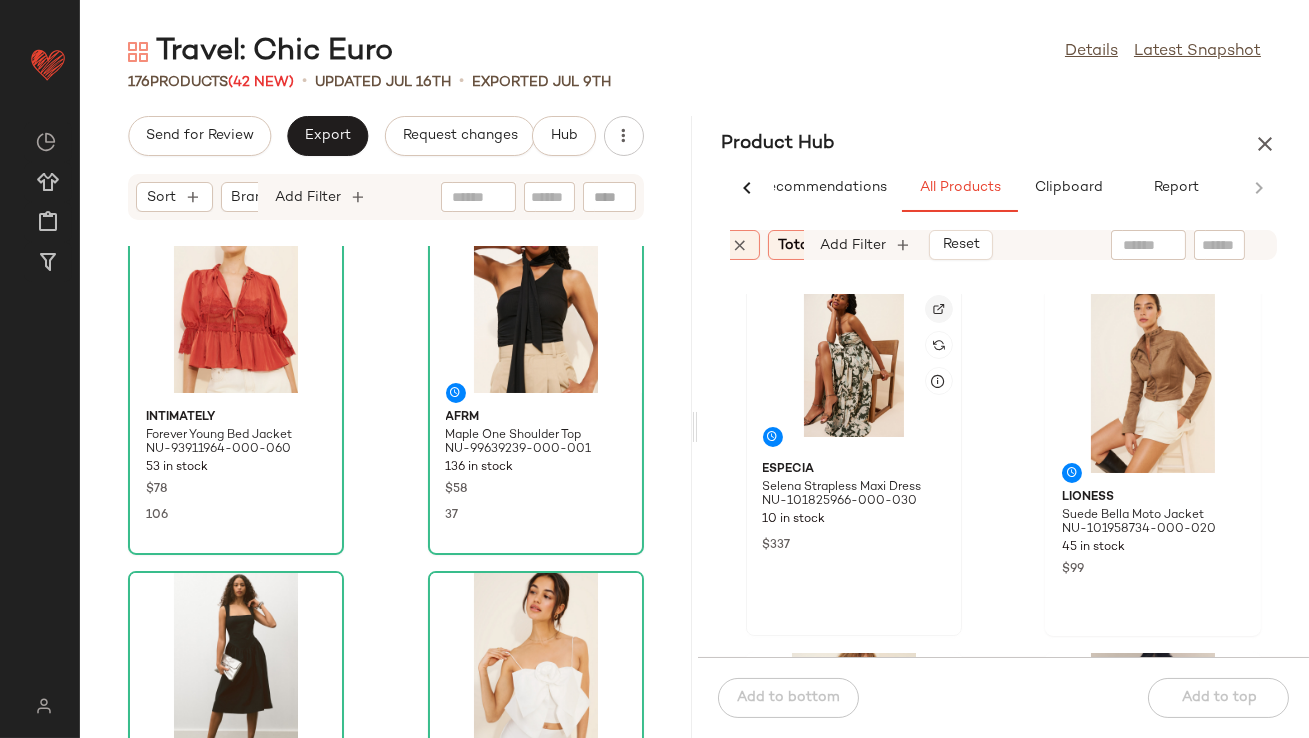 click at bounding box center [939, 309] 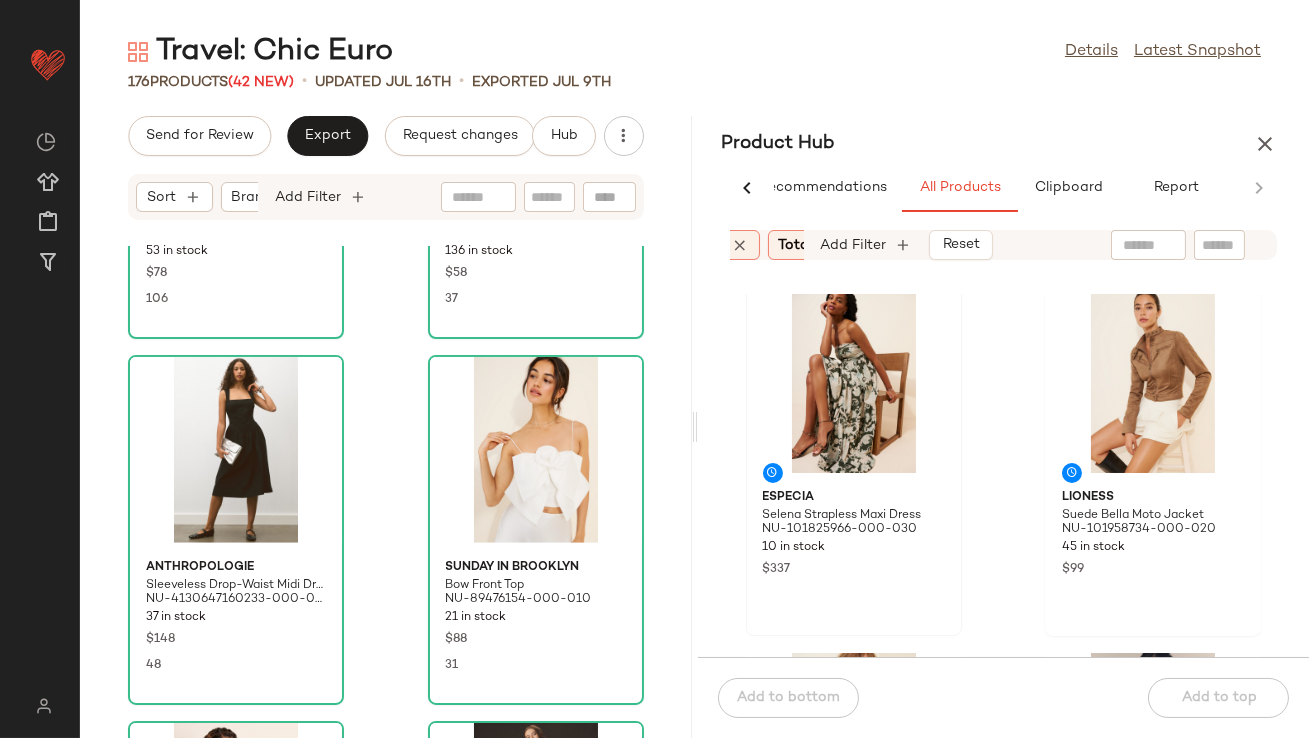 scroll, scrollTop: 3265, scrollLeft: 0, axis: vertical 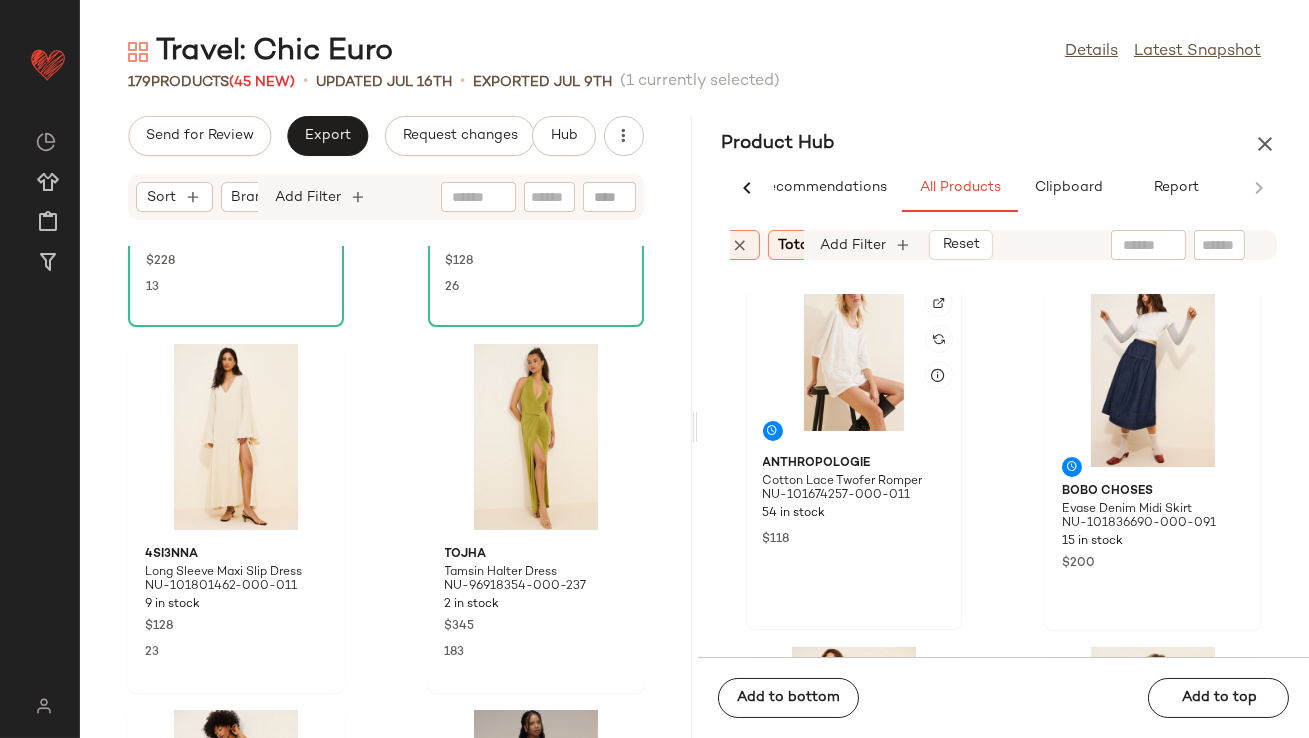 click at bounding box center (939, 303) 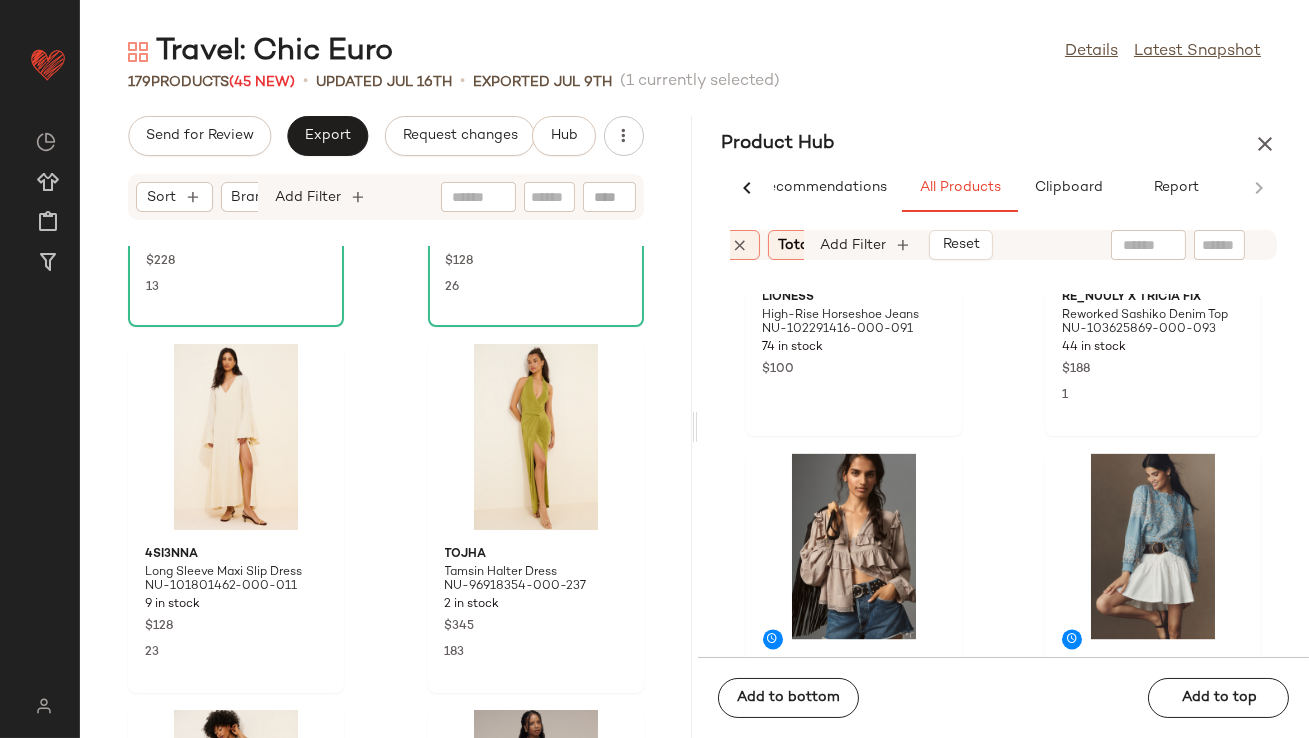 scroll, scrollTop: 7938, scrollLeft: 0, axis: vertical 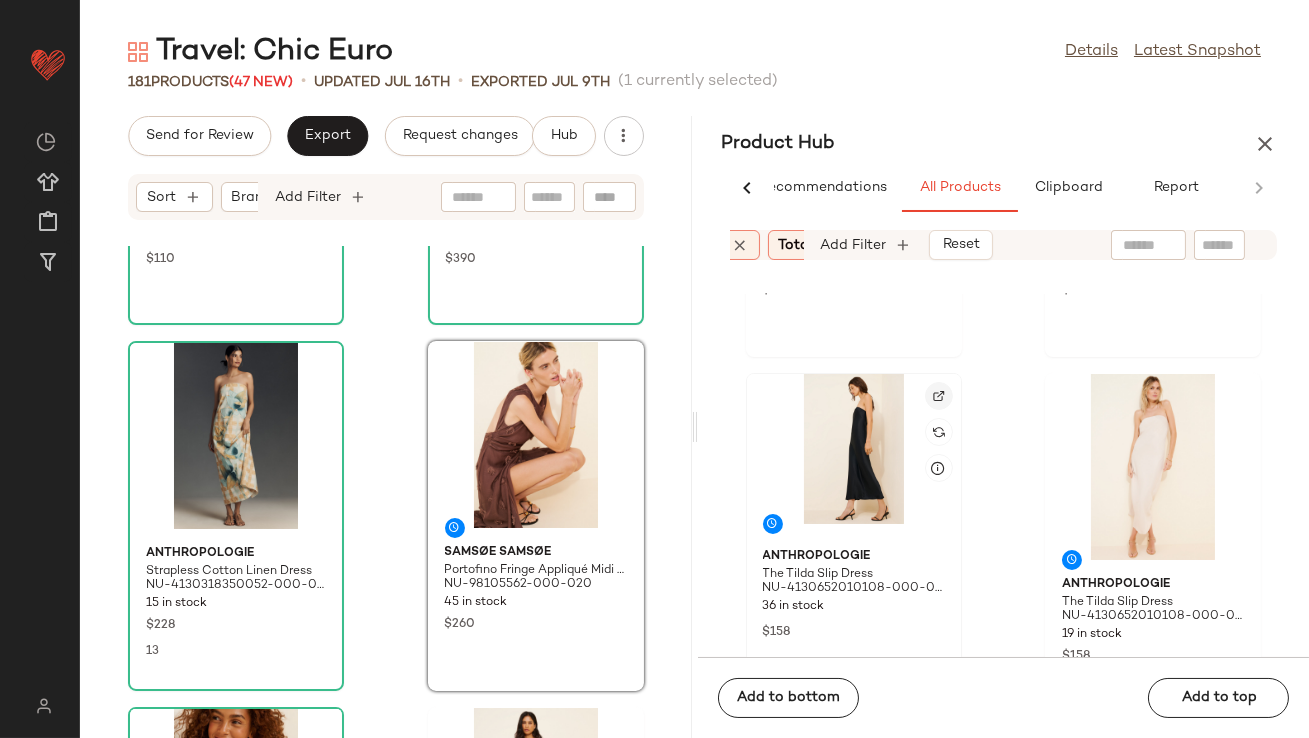 click at bounding box center (939, 396) 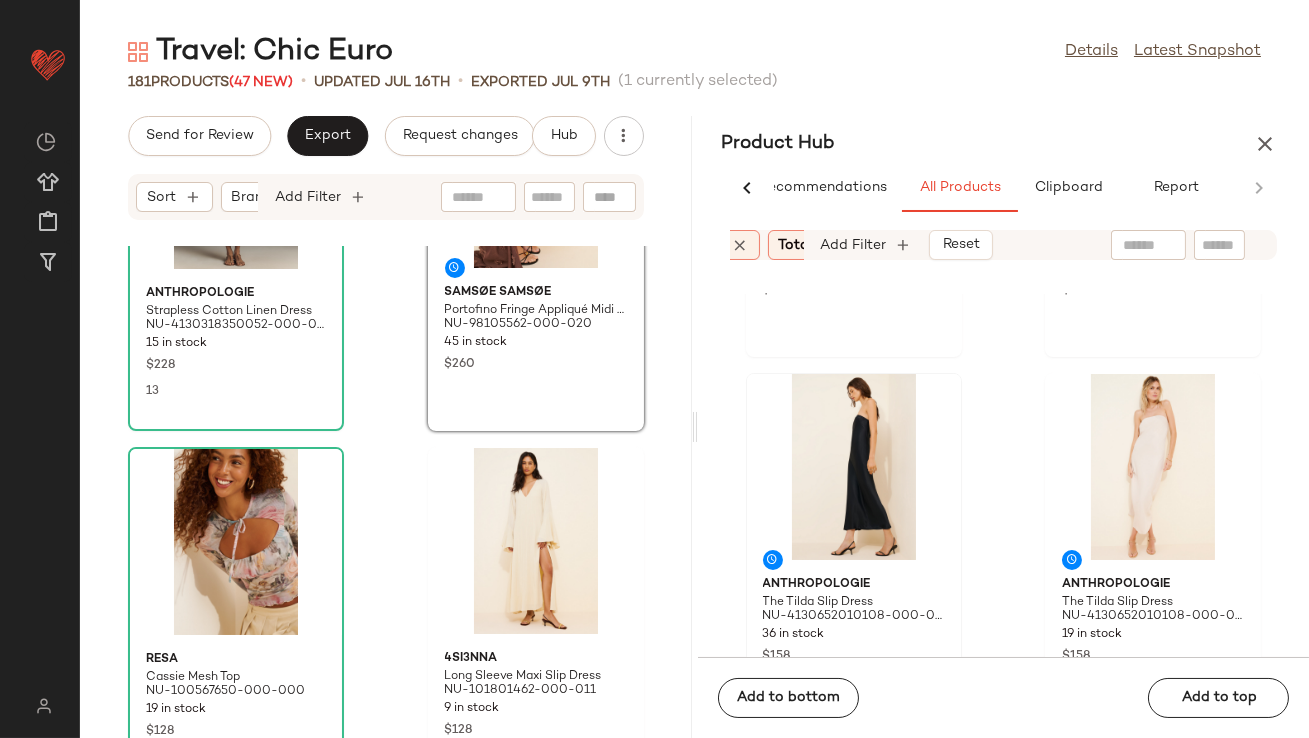 scroll, scrollTop: 6153, scrollLeft: 0, axis: vertical 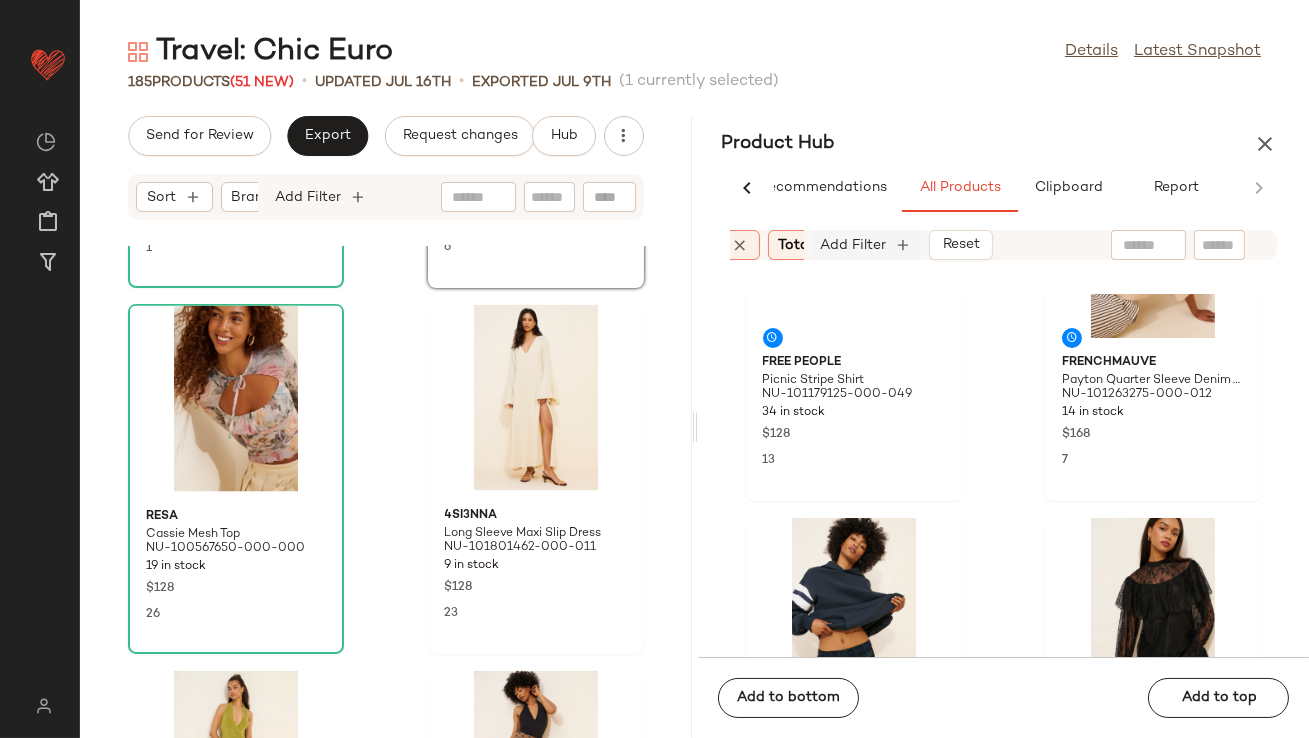 click on "Add Filter" at bounding box center [854, 245] 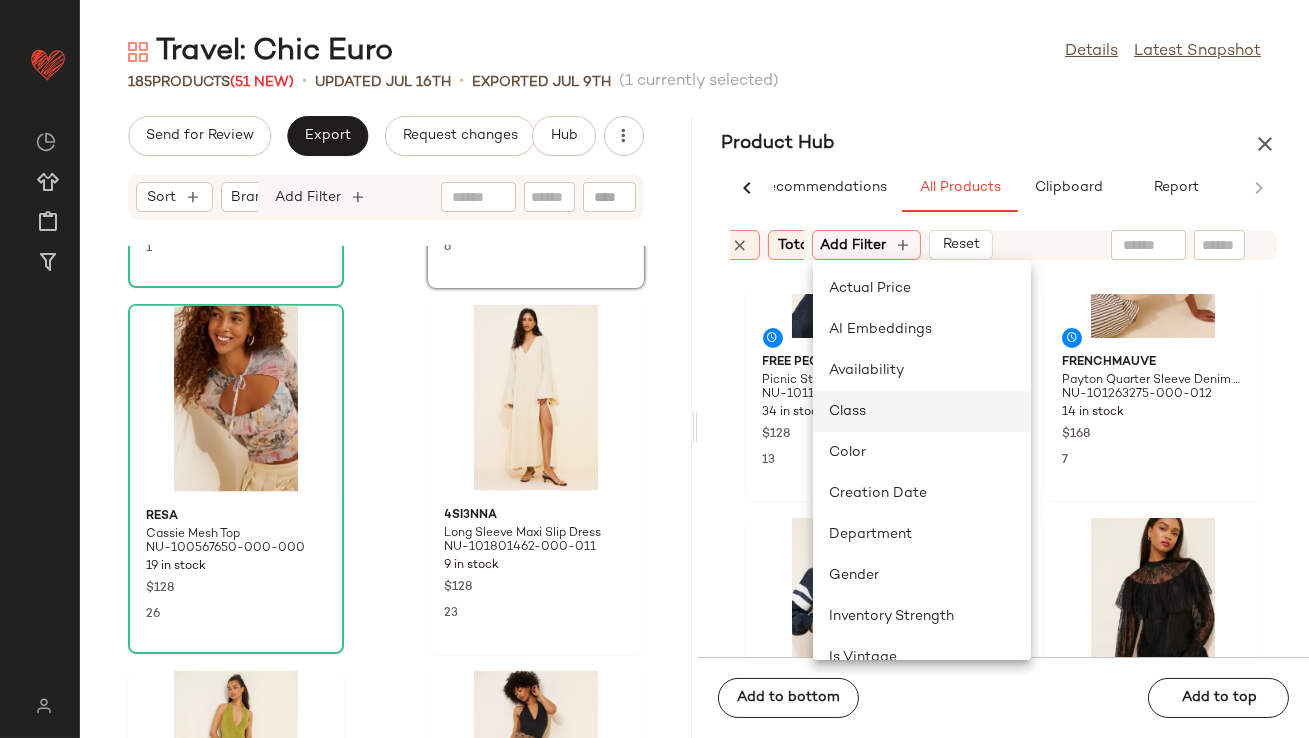 click on "Class" 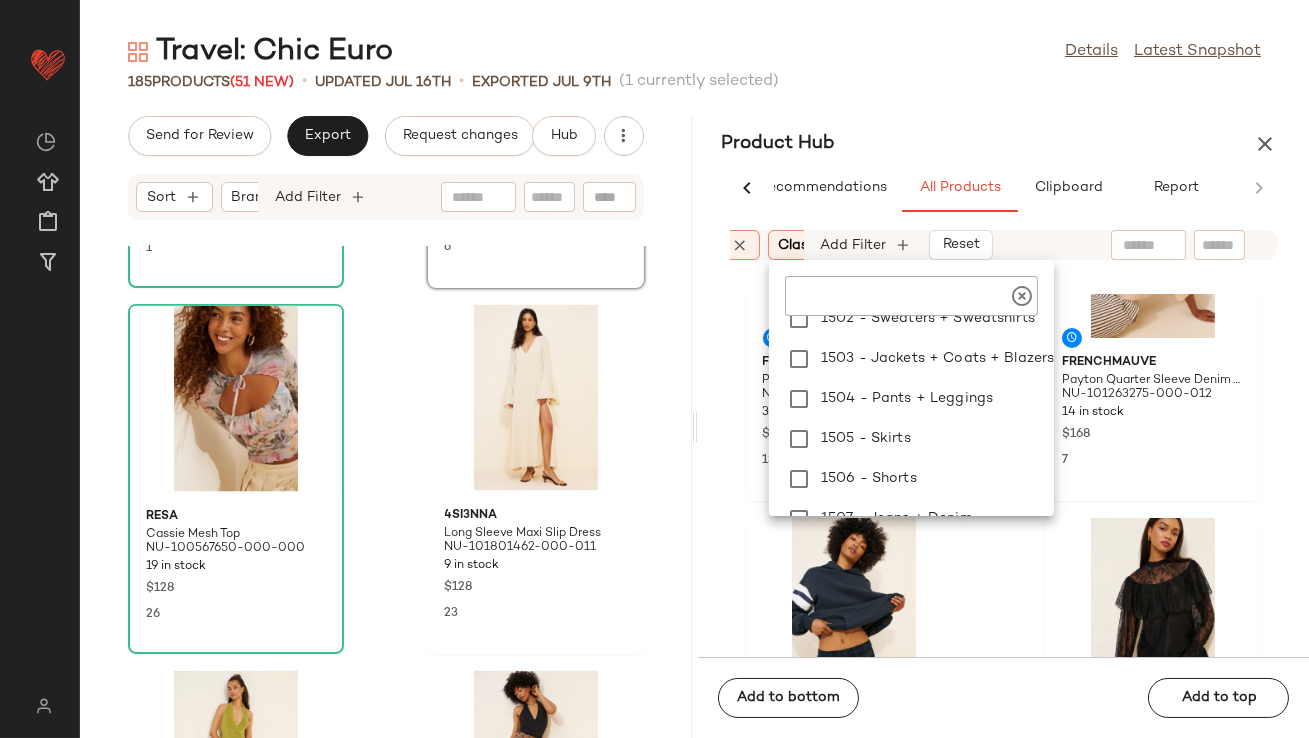 scroll, scrollTop: 150, scrollLeft: 0, axis: vertical 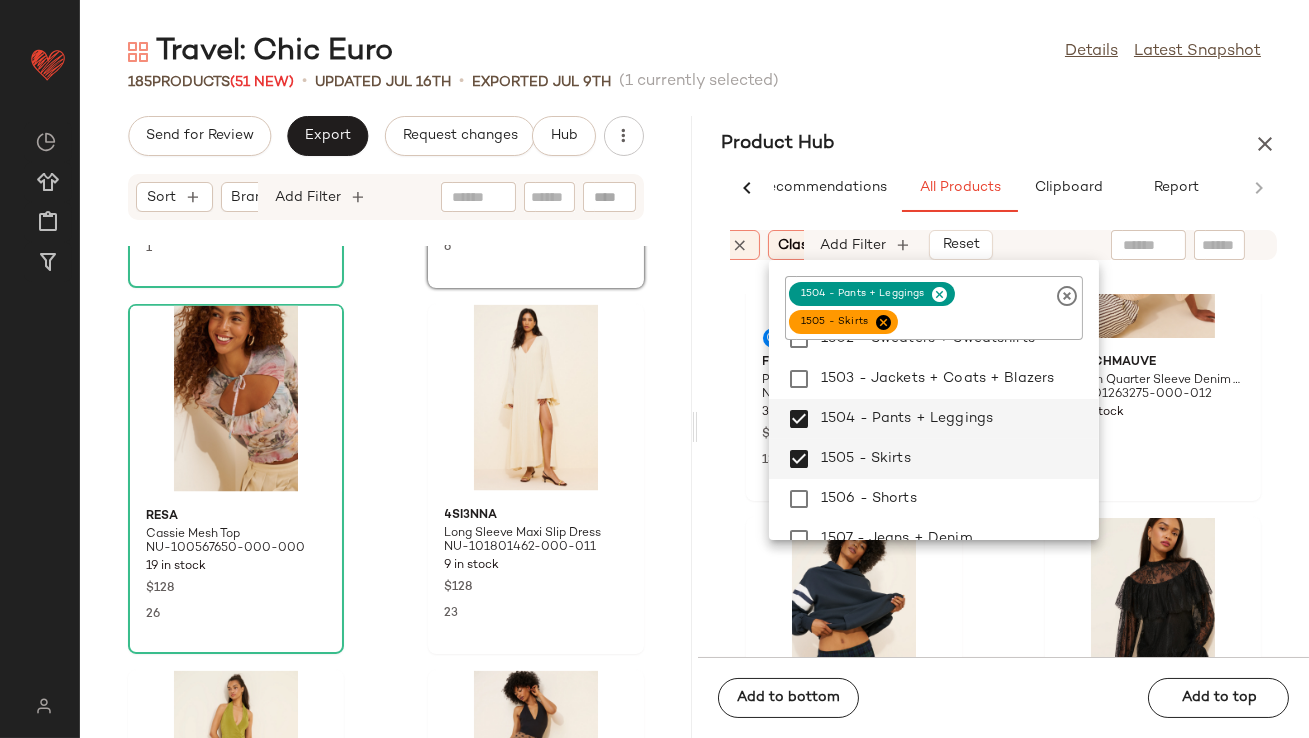 click on "Product Hub" at bounding box center (1004, 144) 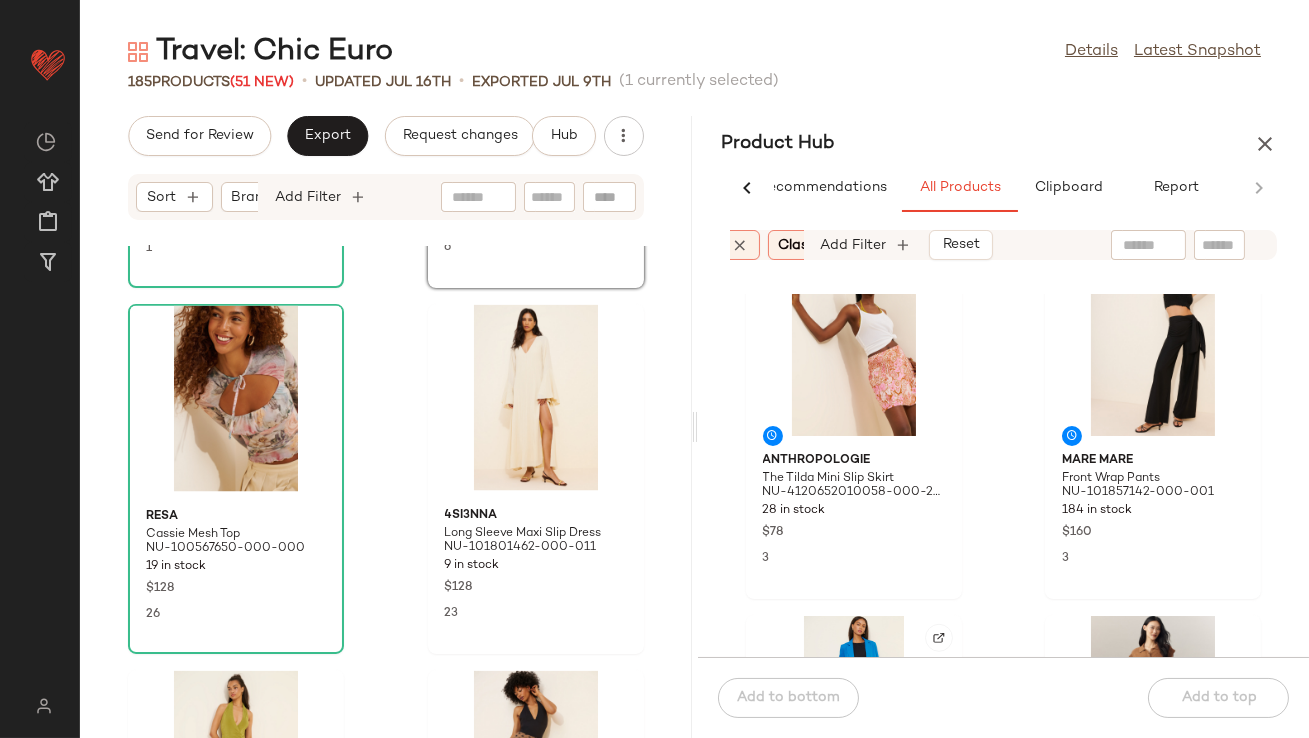 scroll, scrollTop: 2475, scrollLeft: 0, axis: vertical 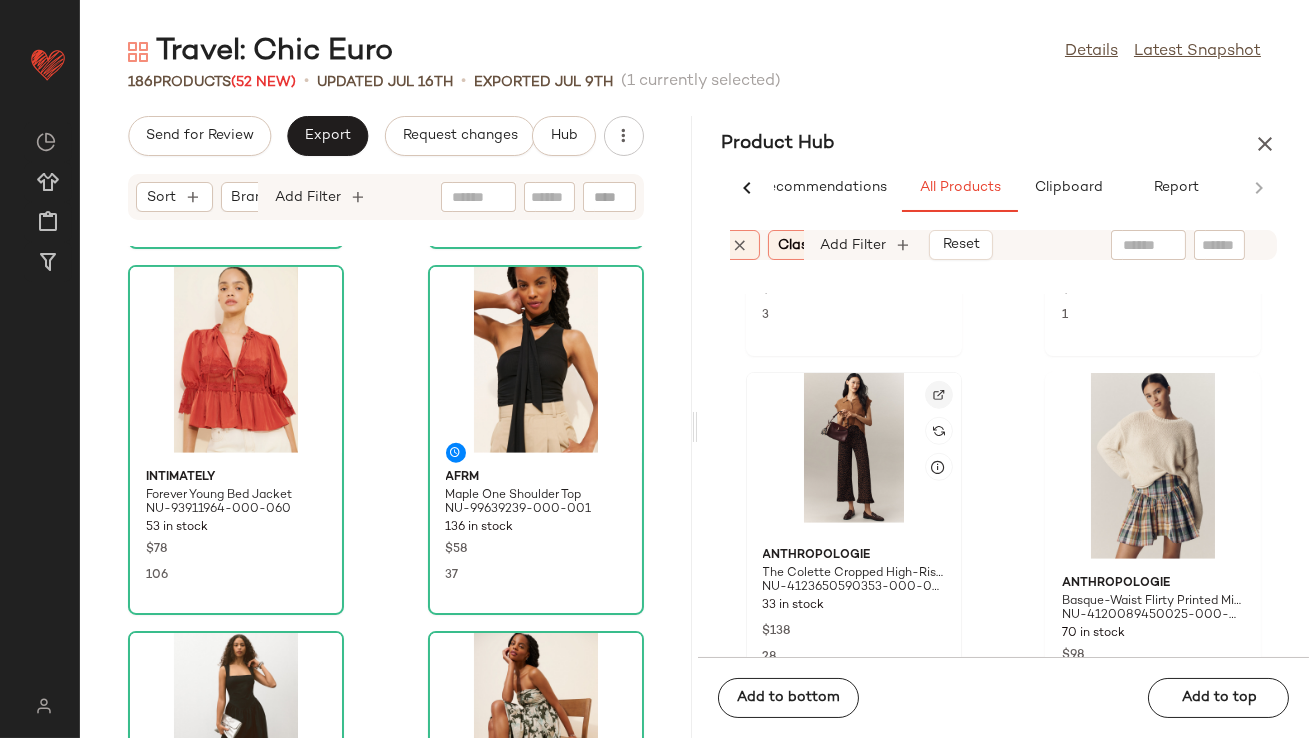 click at bounding box center (939, 395) 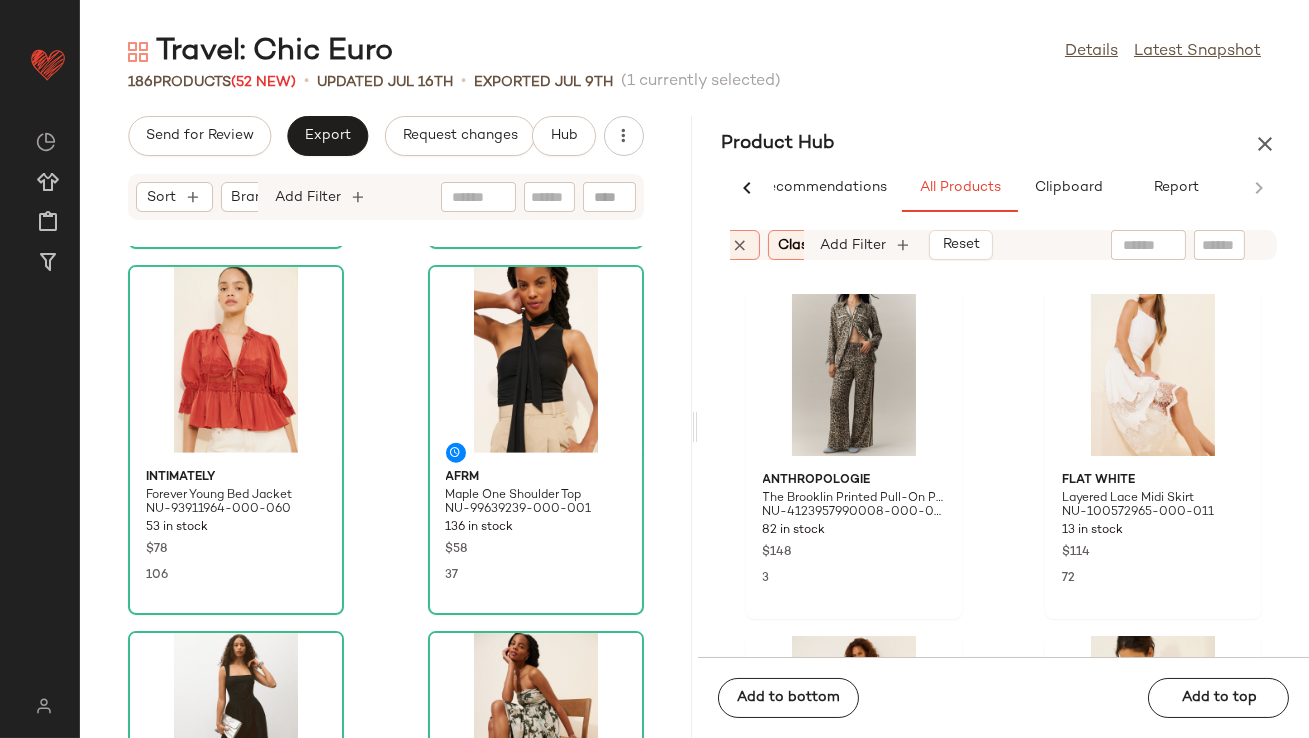 scroll, scrollTop: 4019, scrollLeft: 0, axis: vertical 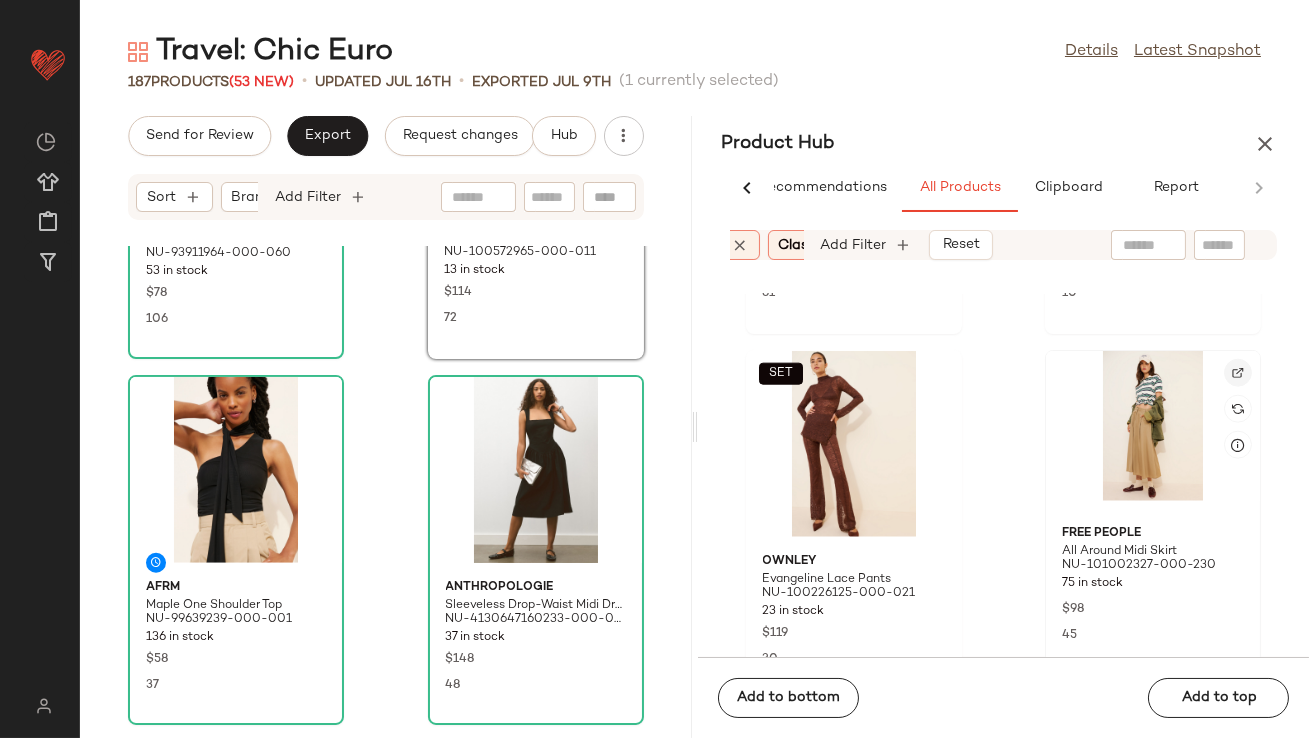 click 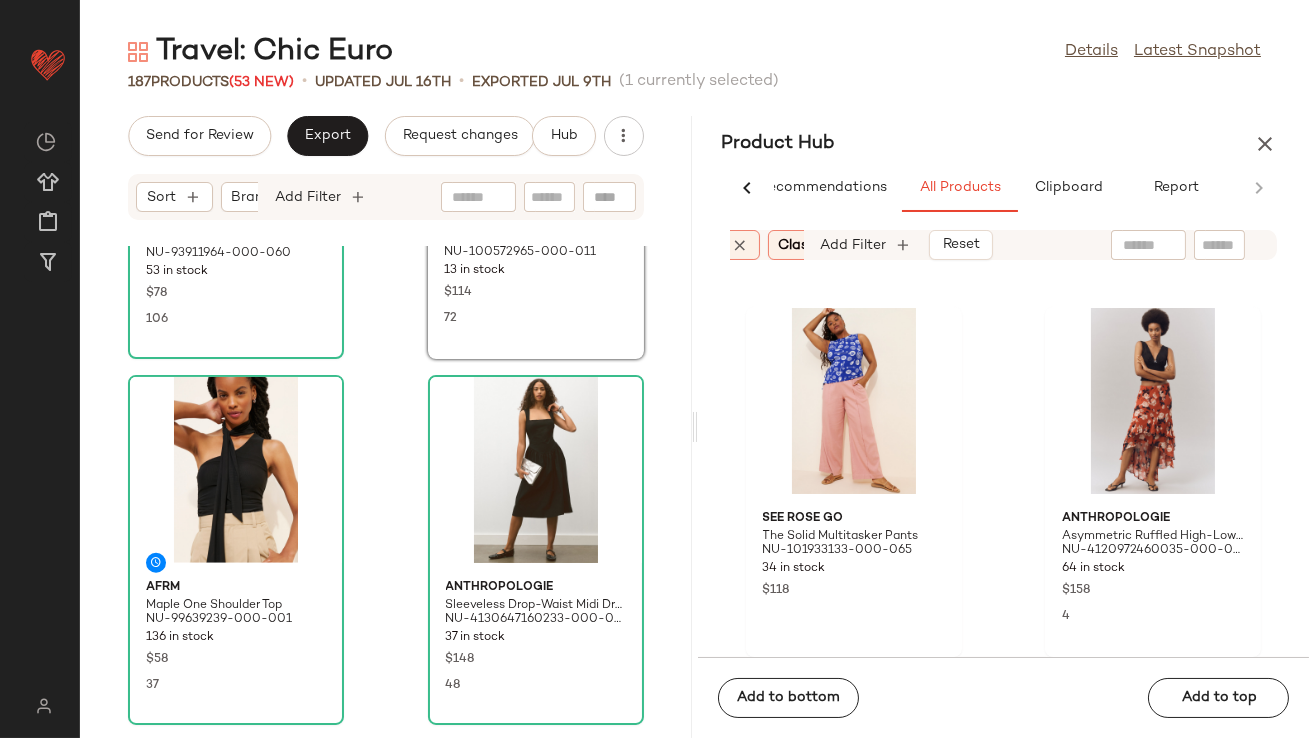 scroll, scrollTop: 6948, scrollLeft: 0, axis: vertical 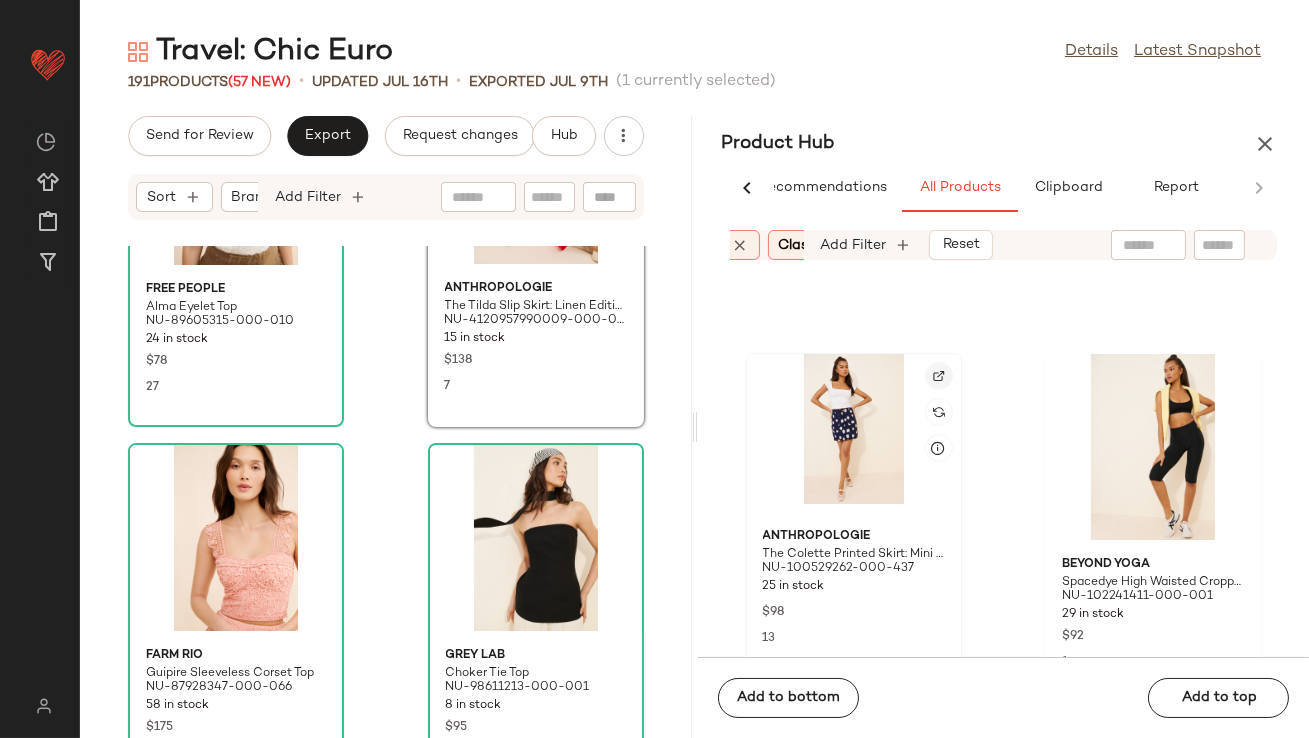 click 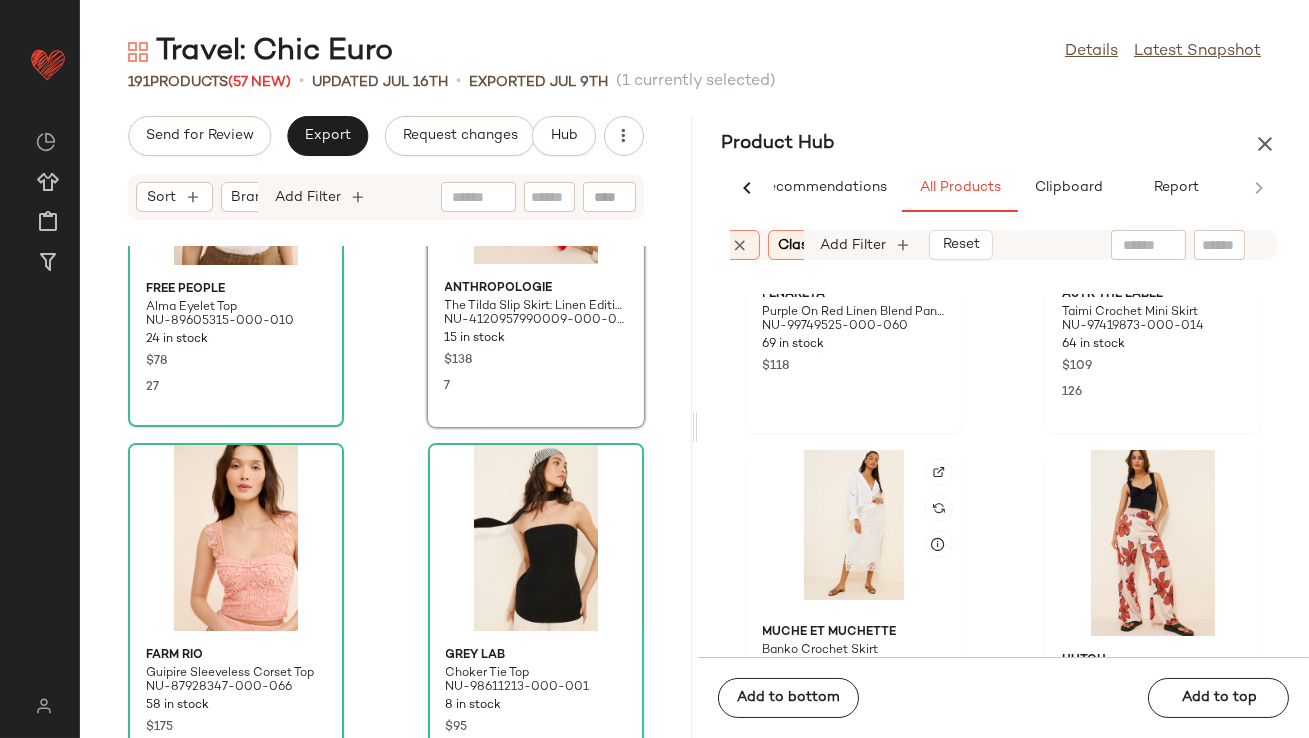 scroll, scrollTop: 9155, scrollLeft: 0, axis: vertical 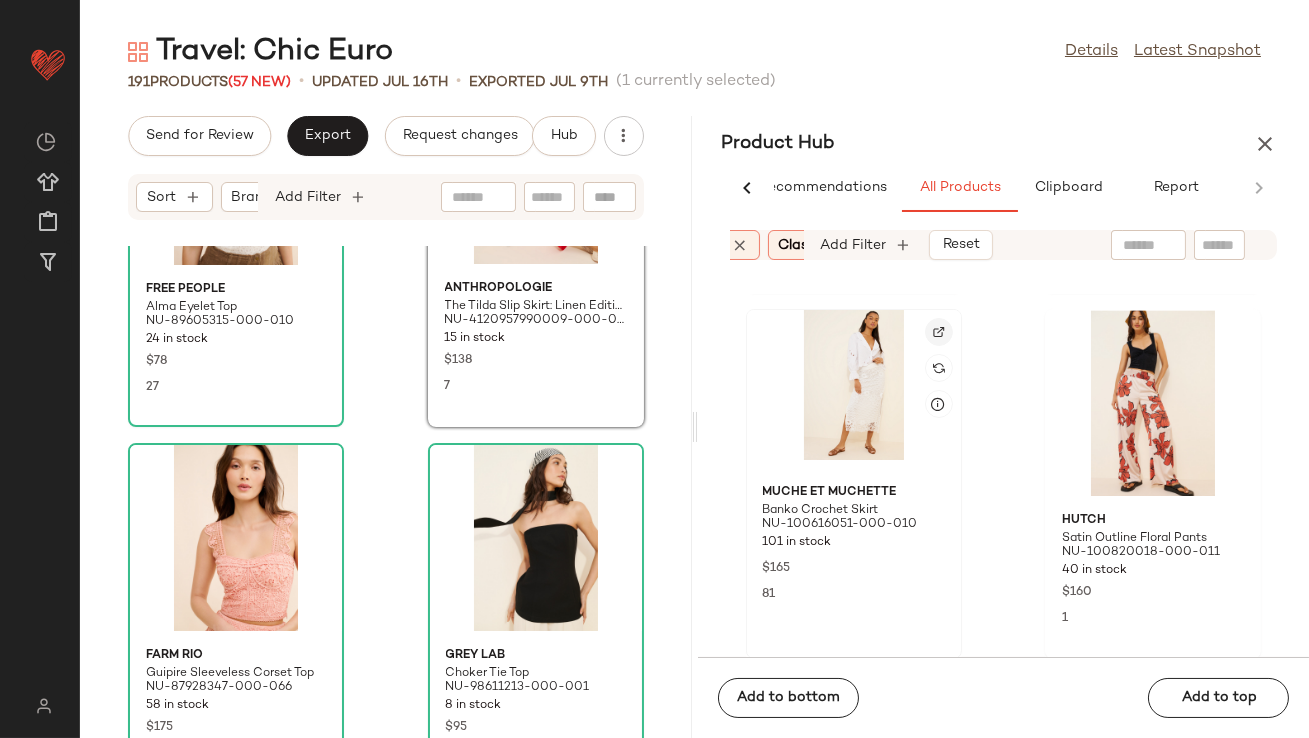 click 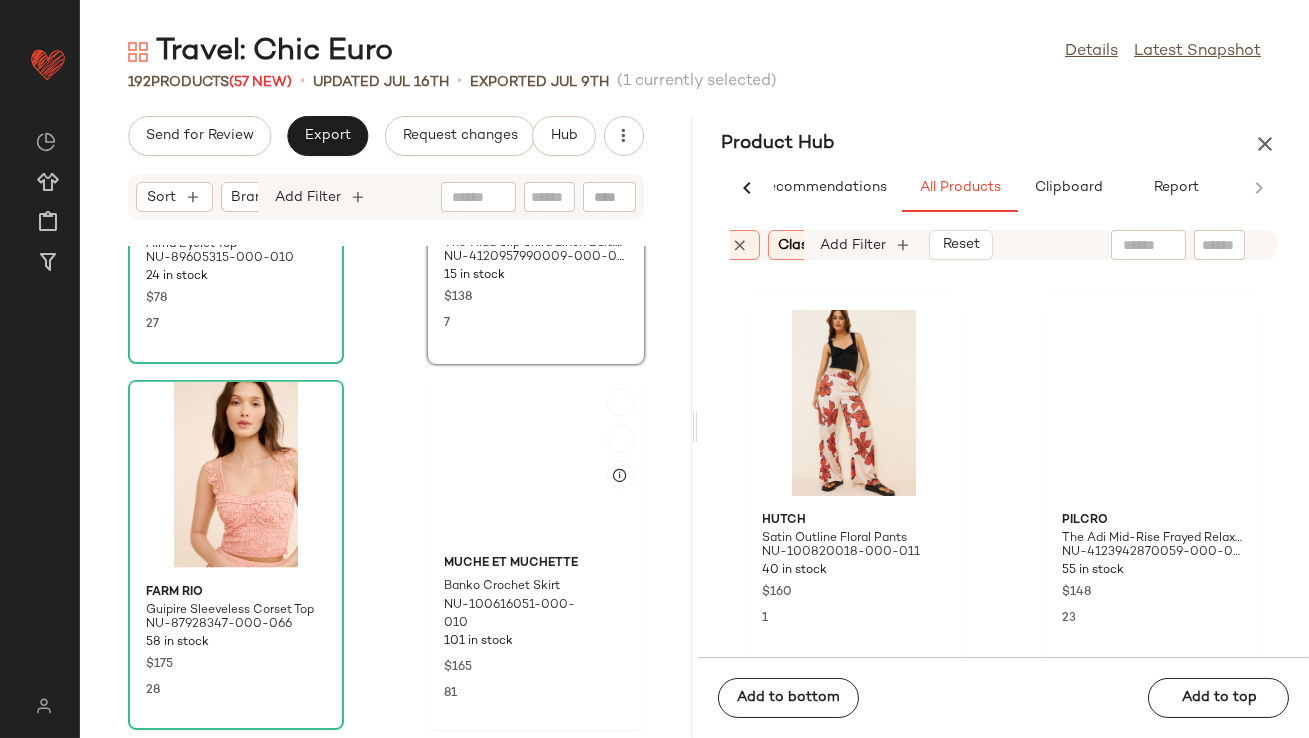 scroll, scrollTop: 5972, scrollLeft: 0, axis: vertical 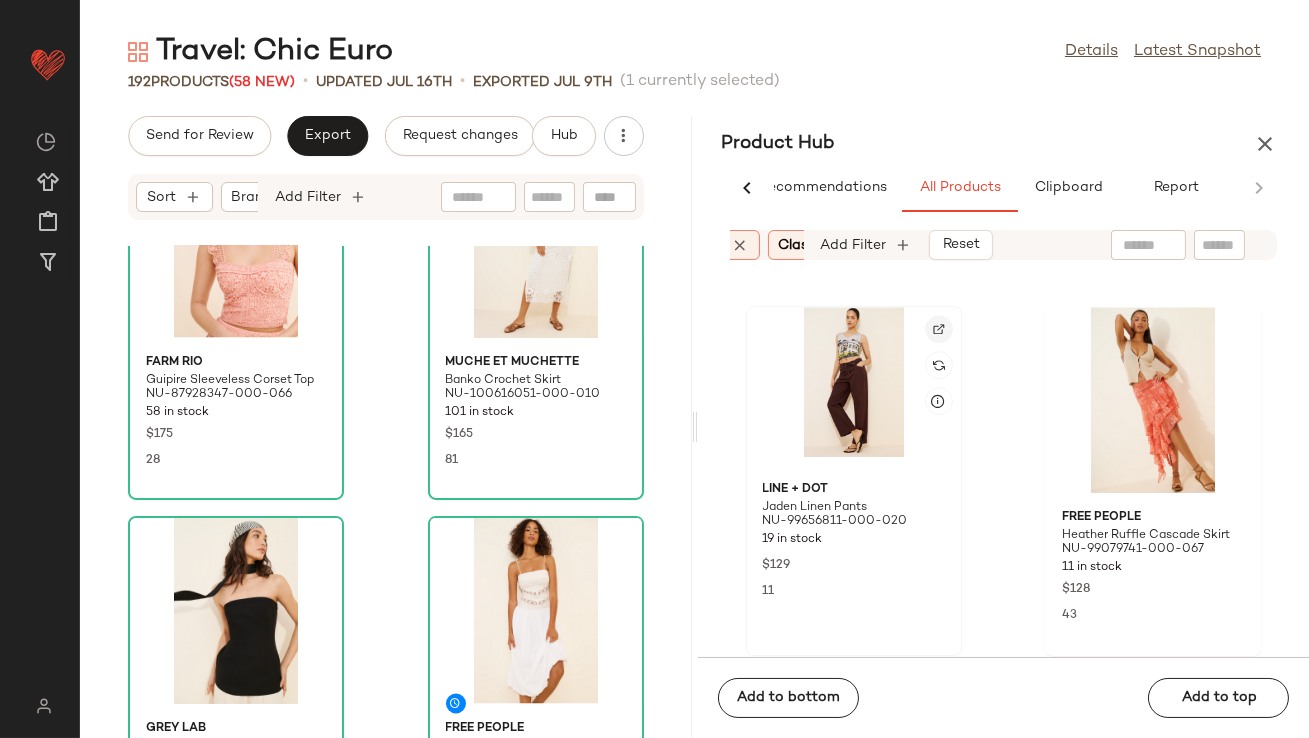 click 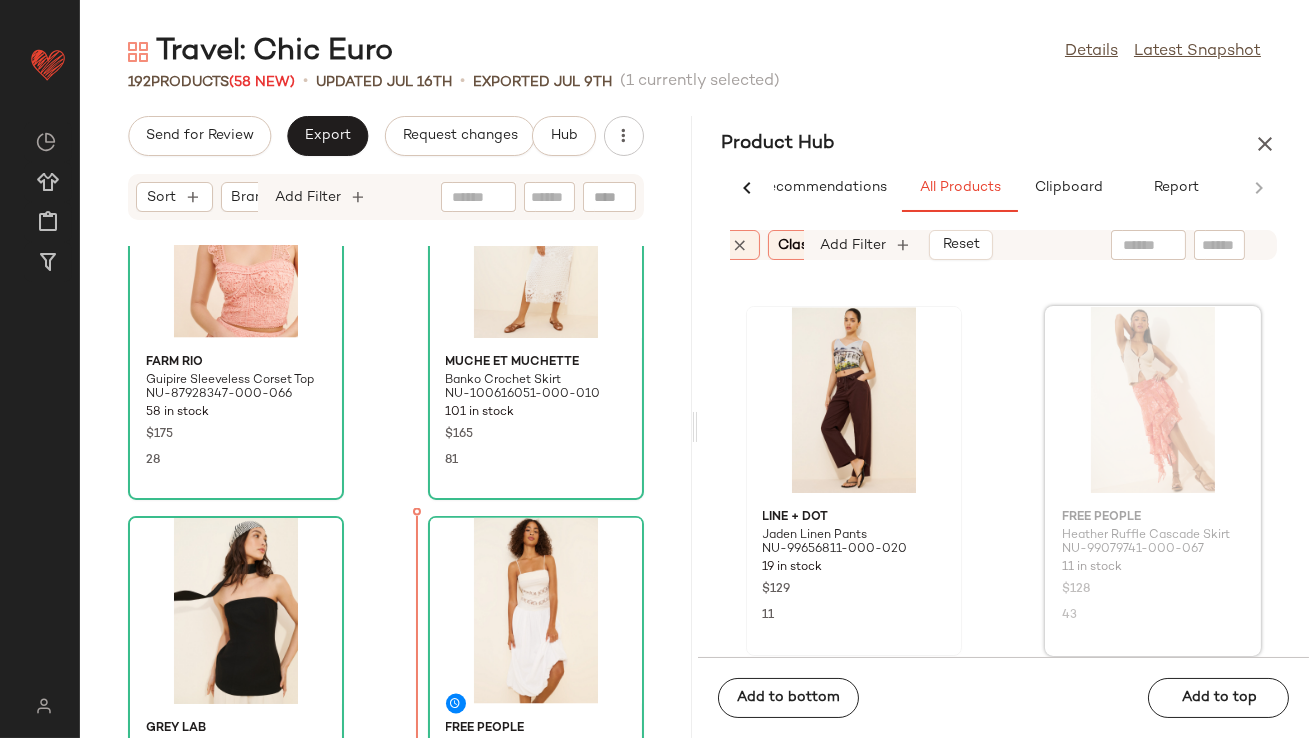 scroll, scrollTop: 12085, scrollLeft: 0, axis: vertical 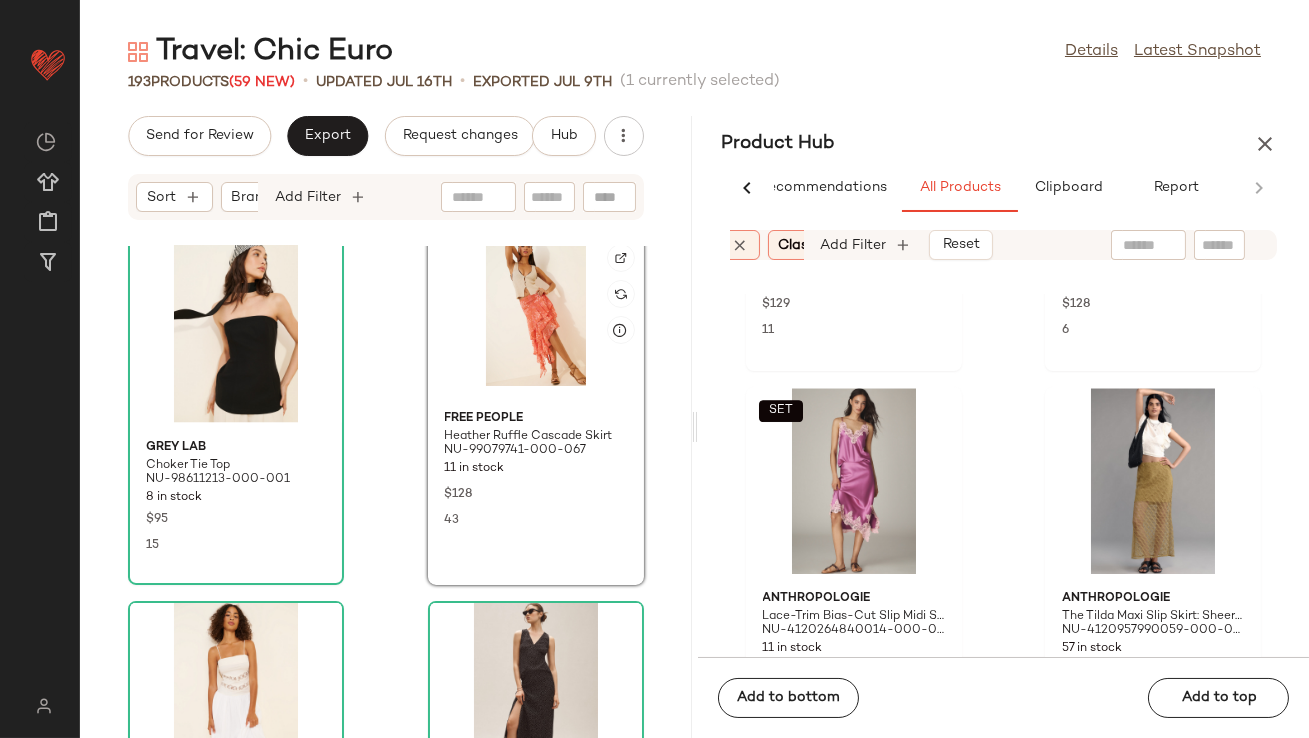 click 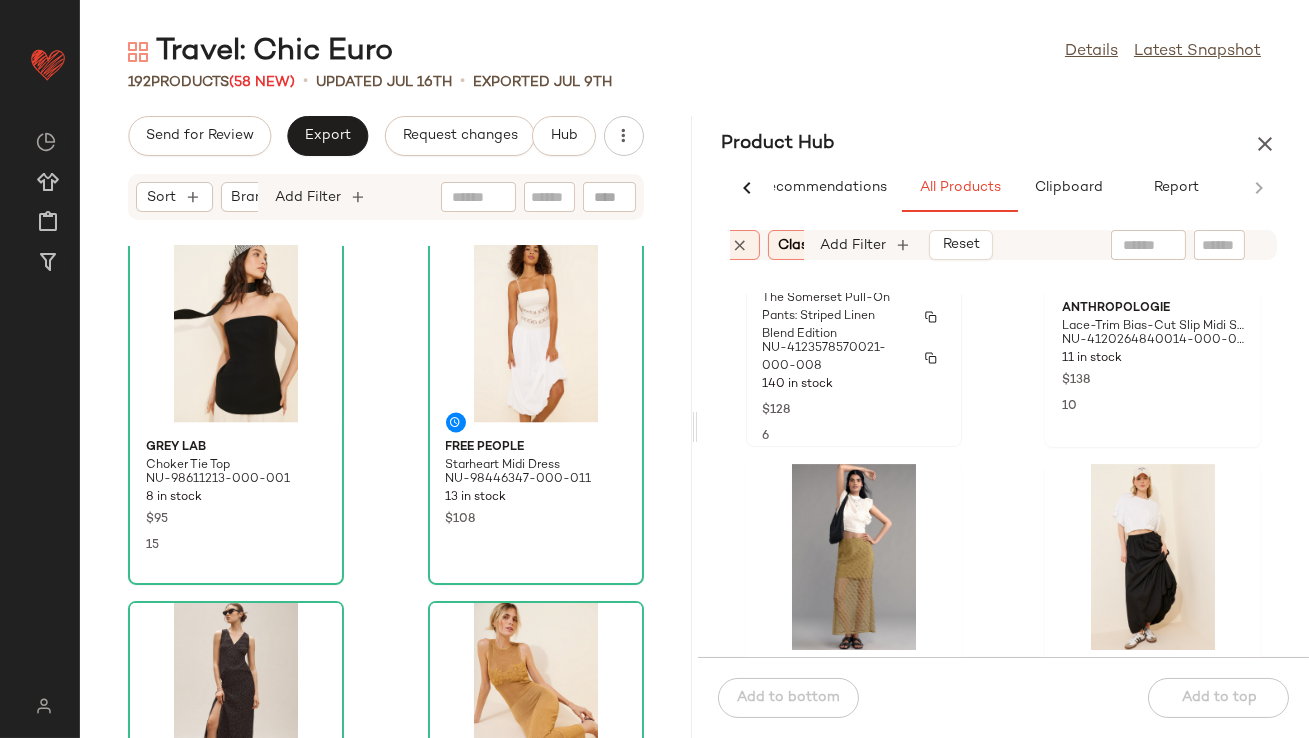 scroll, scrollTop: 12730, scrollLeft: 0, axis: vertical 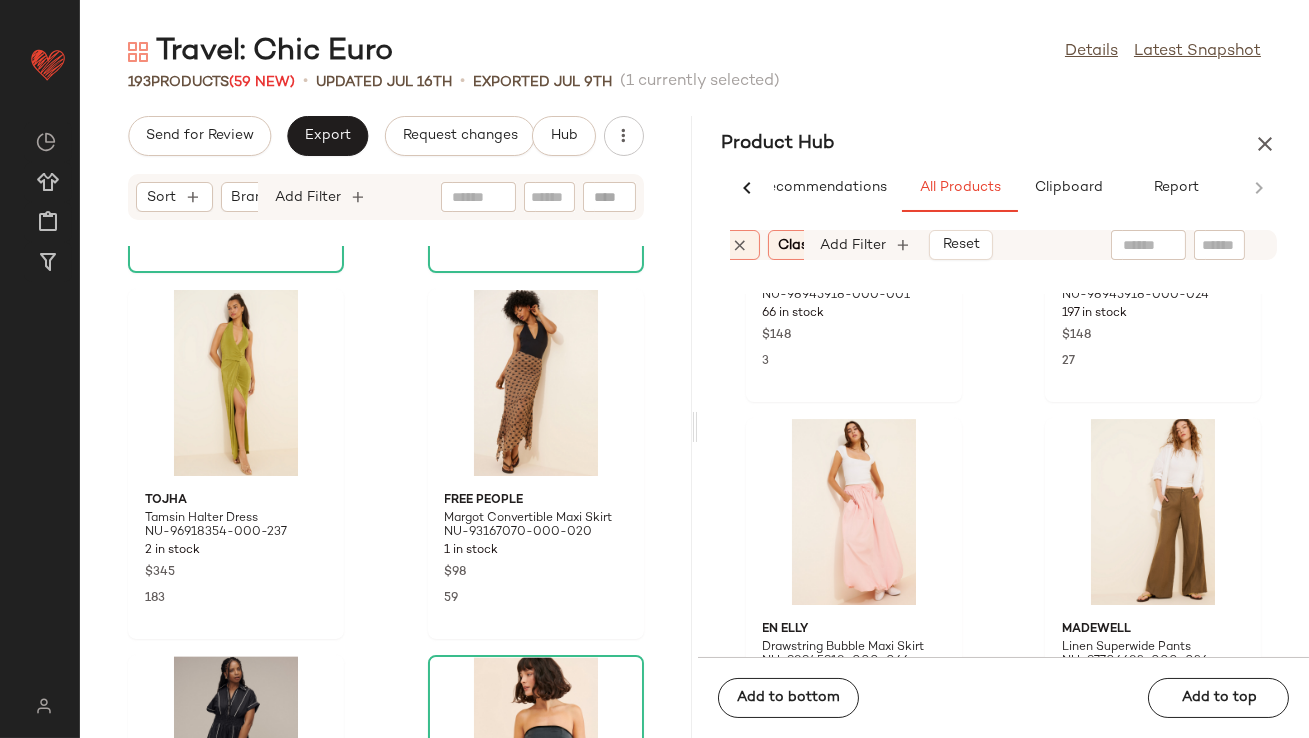 click at bounding box center [1265, 144] 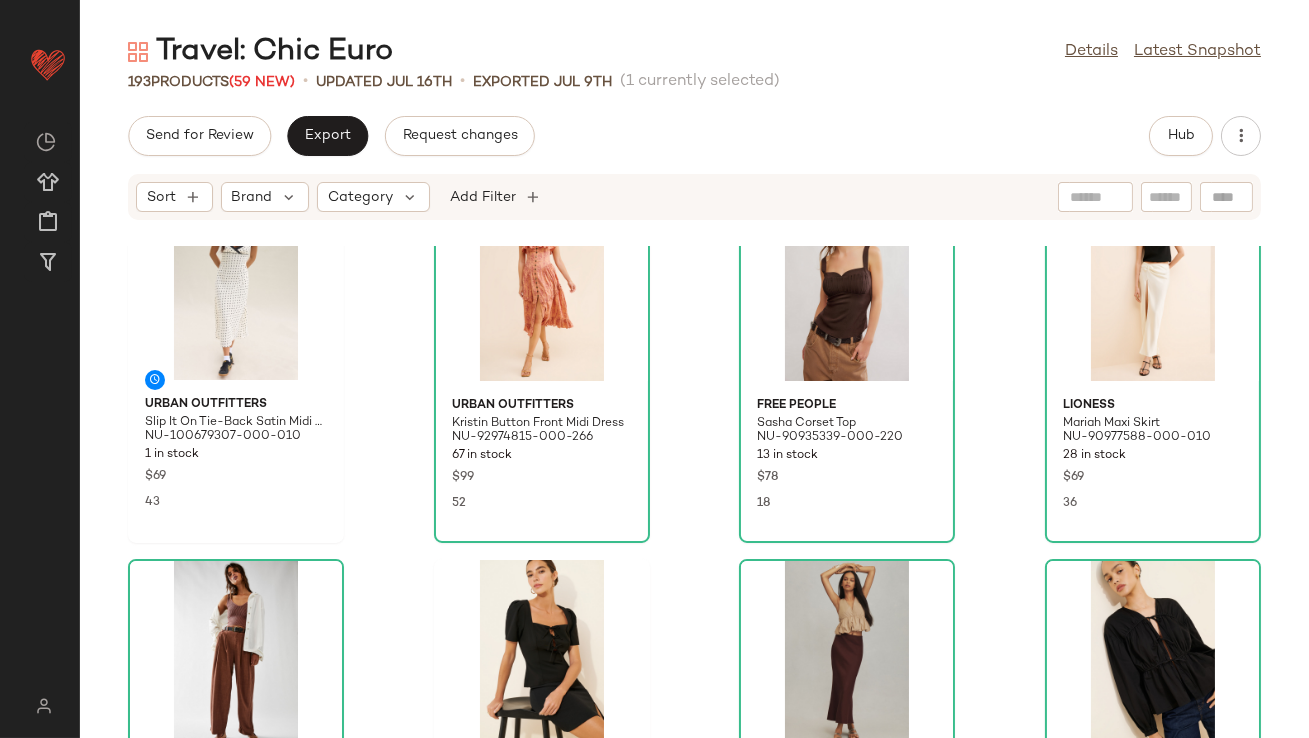 scroll, scrollTop: 827, scrollLeft: 0, axis: vertical 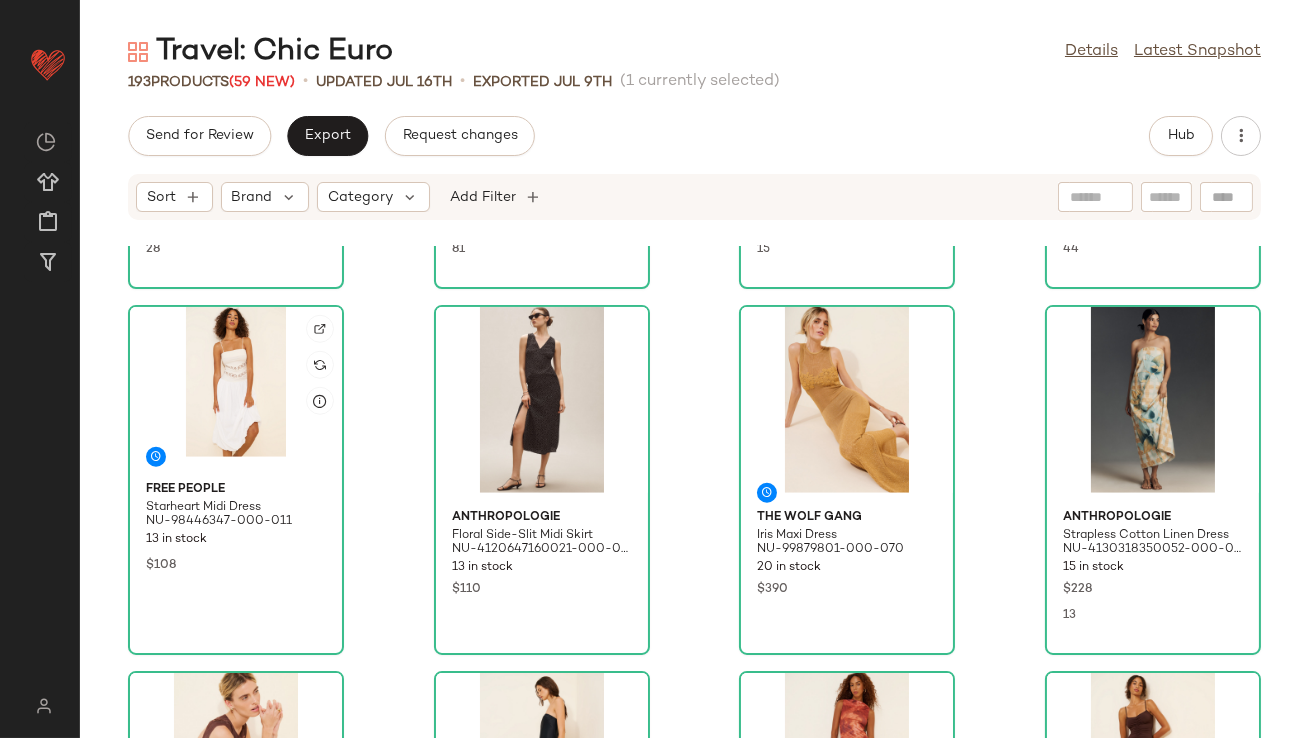 click 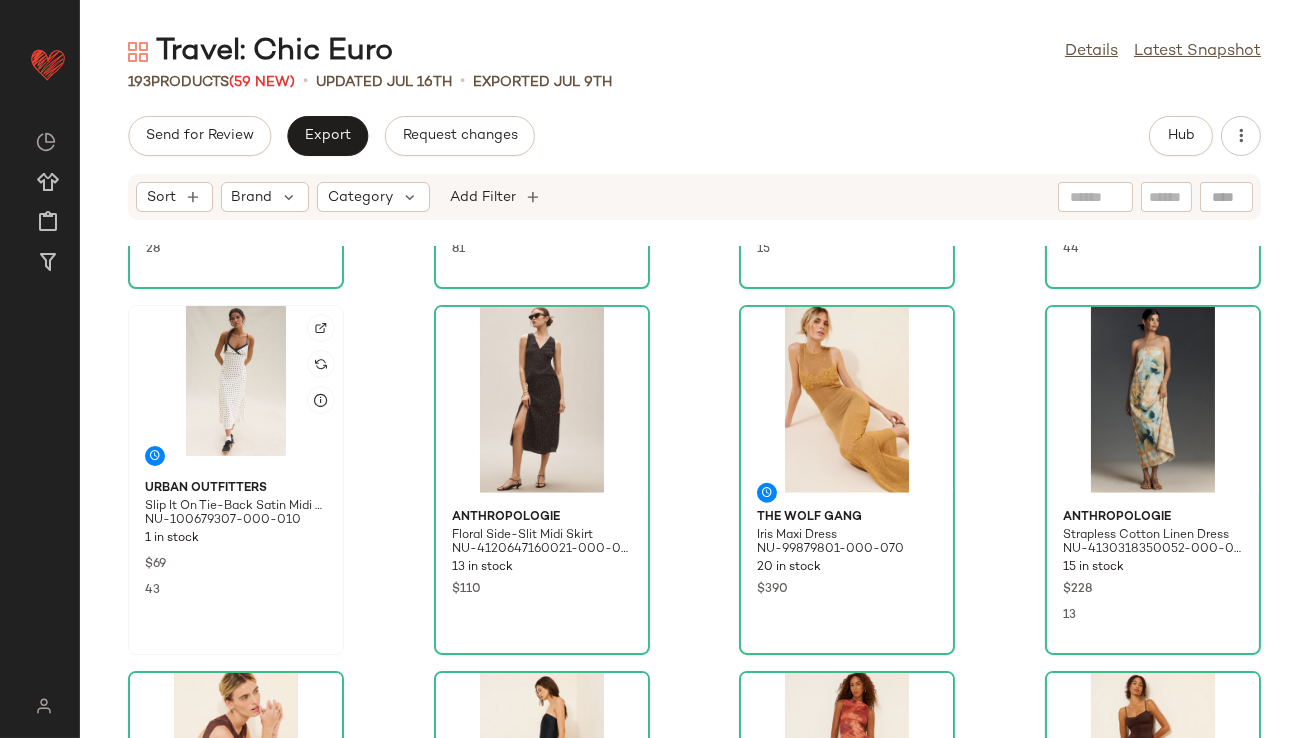 click 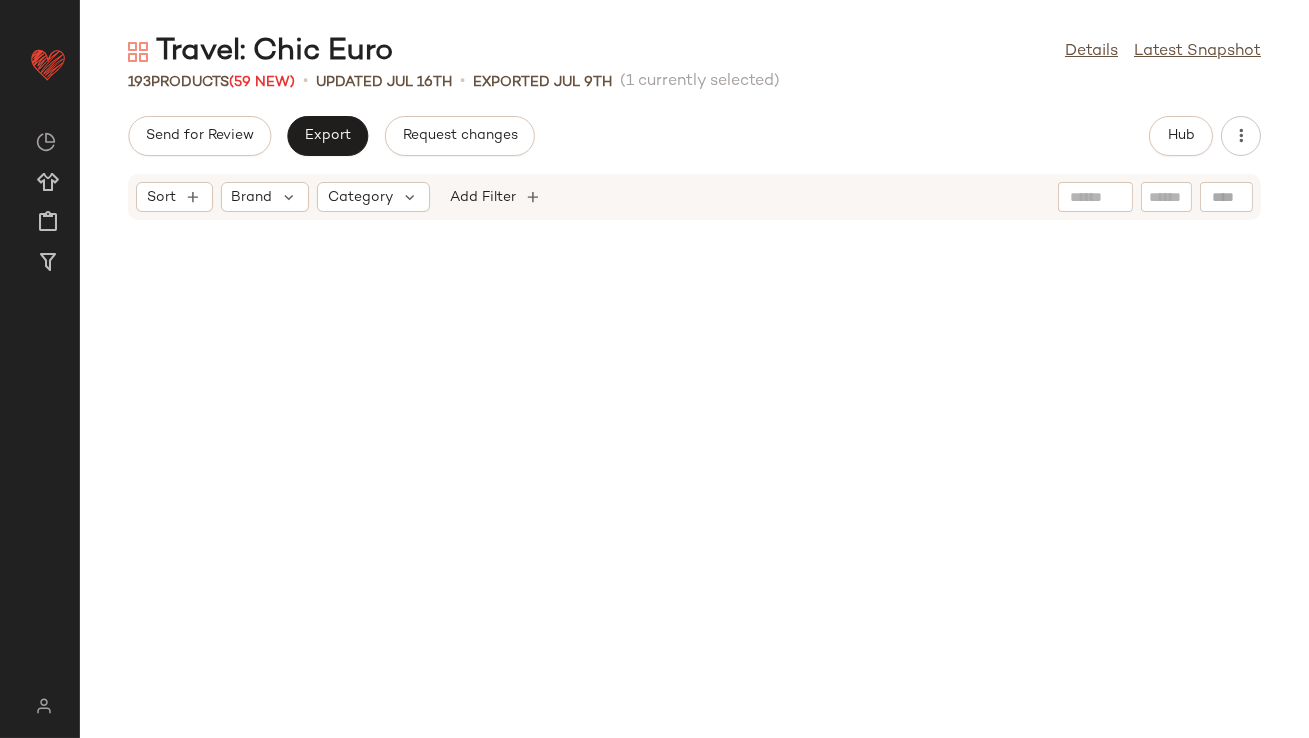 scroll, scrollTop: 0, scrollLeft: 0, axis: both 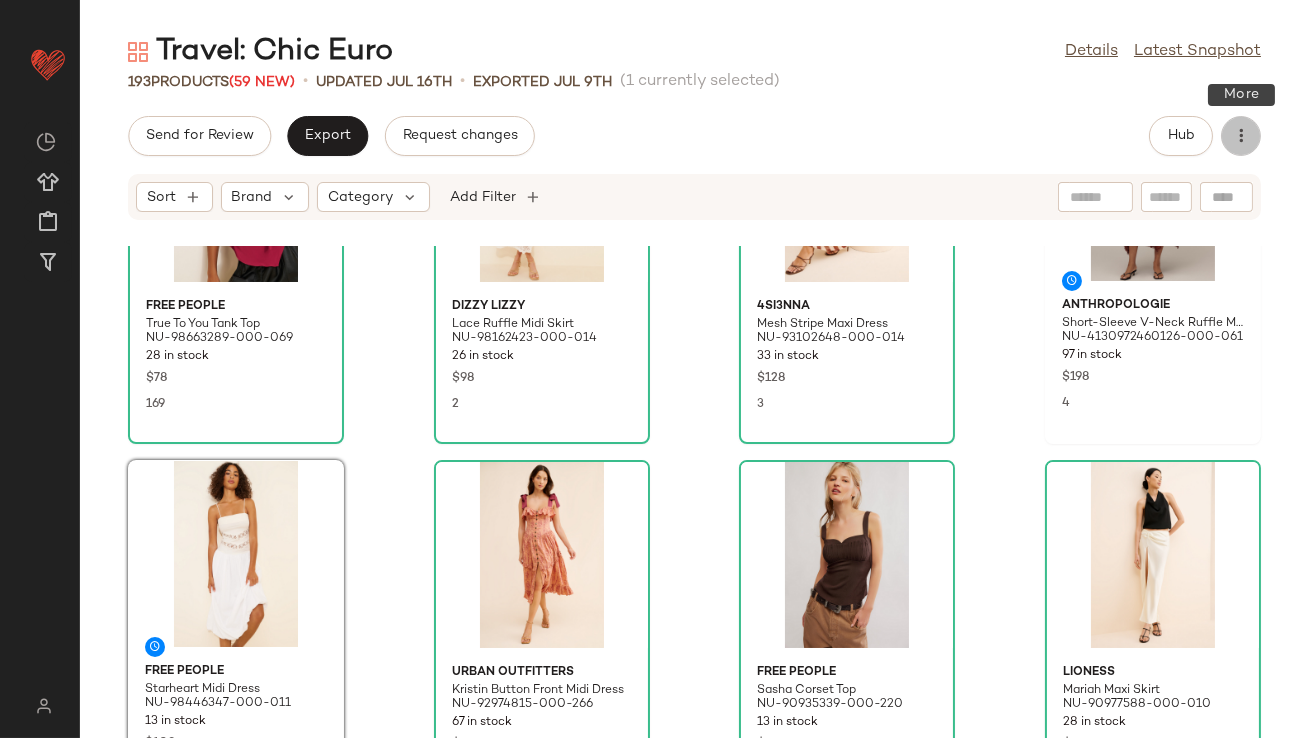 click 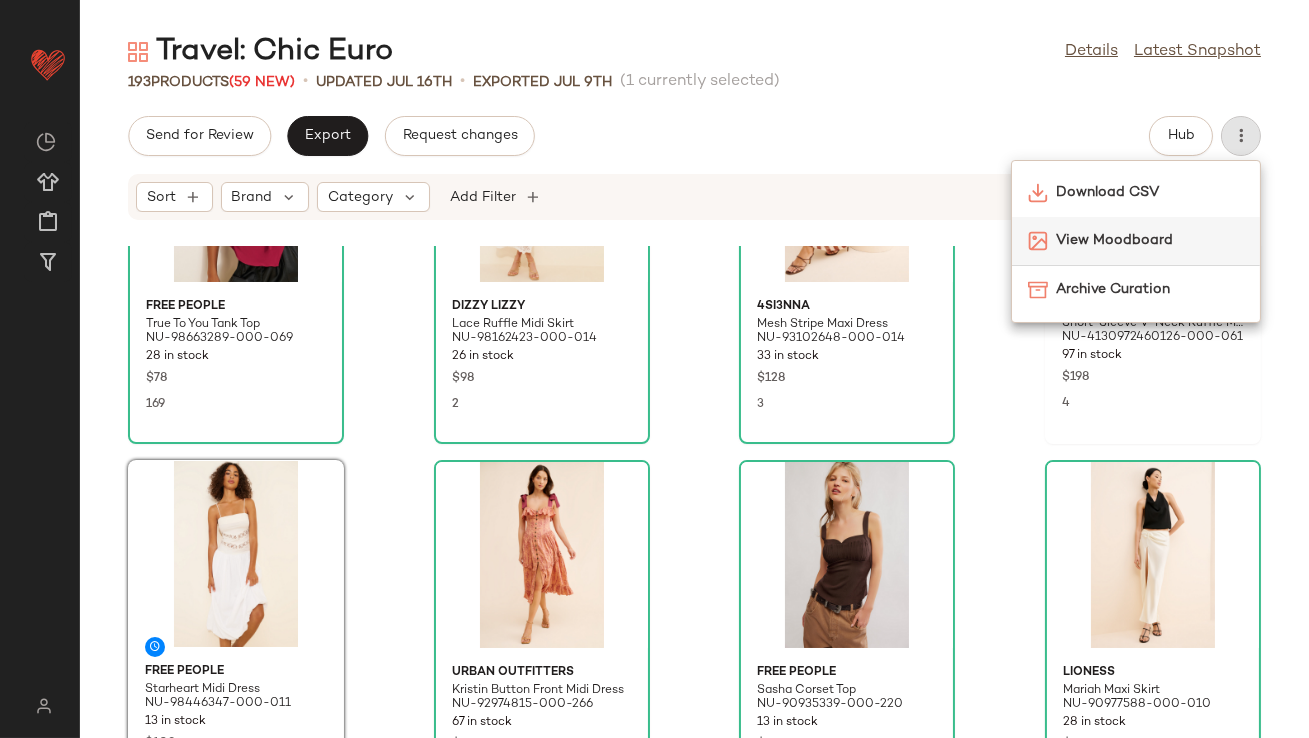 click on "View Moodboard" at bounding box center [1150, 240] 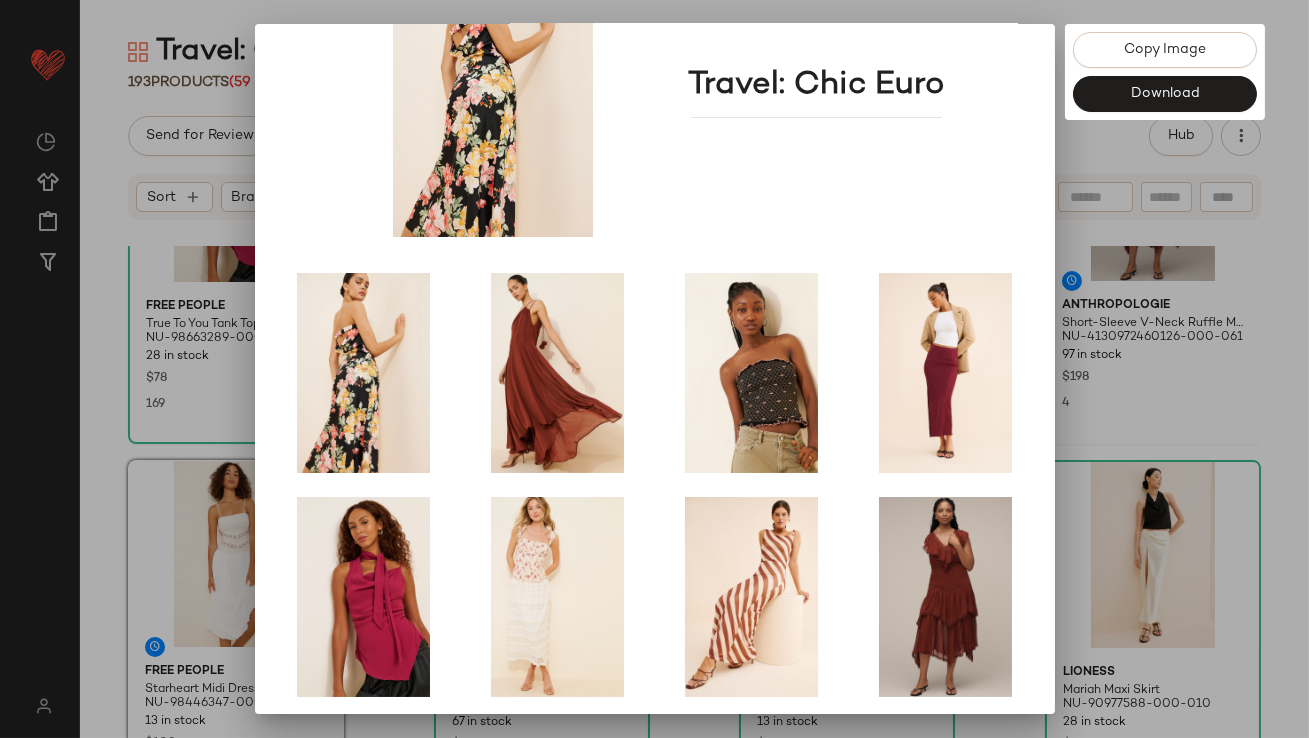 scroll, scrollTop: 341, scrollLeft: 0, axis: vertical 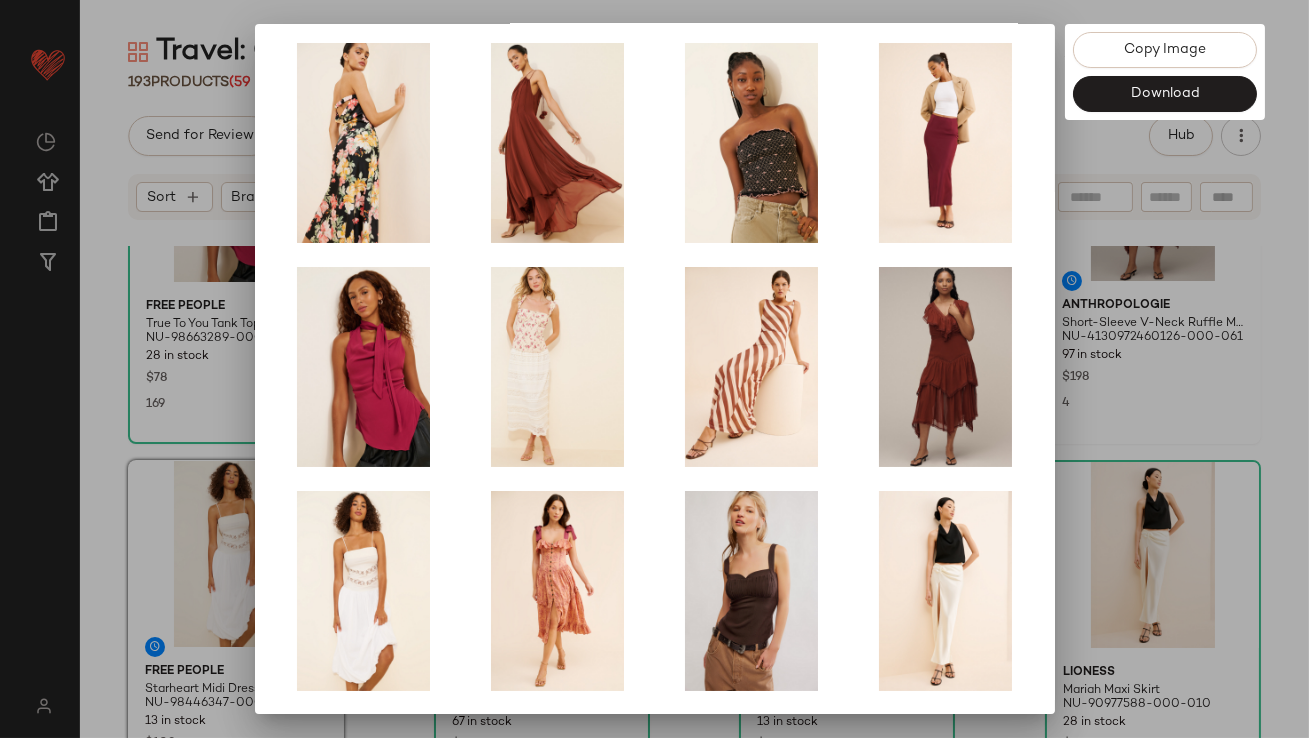 click at bounding box center [654, 369] 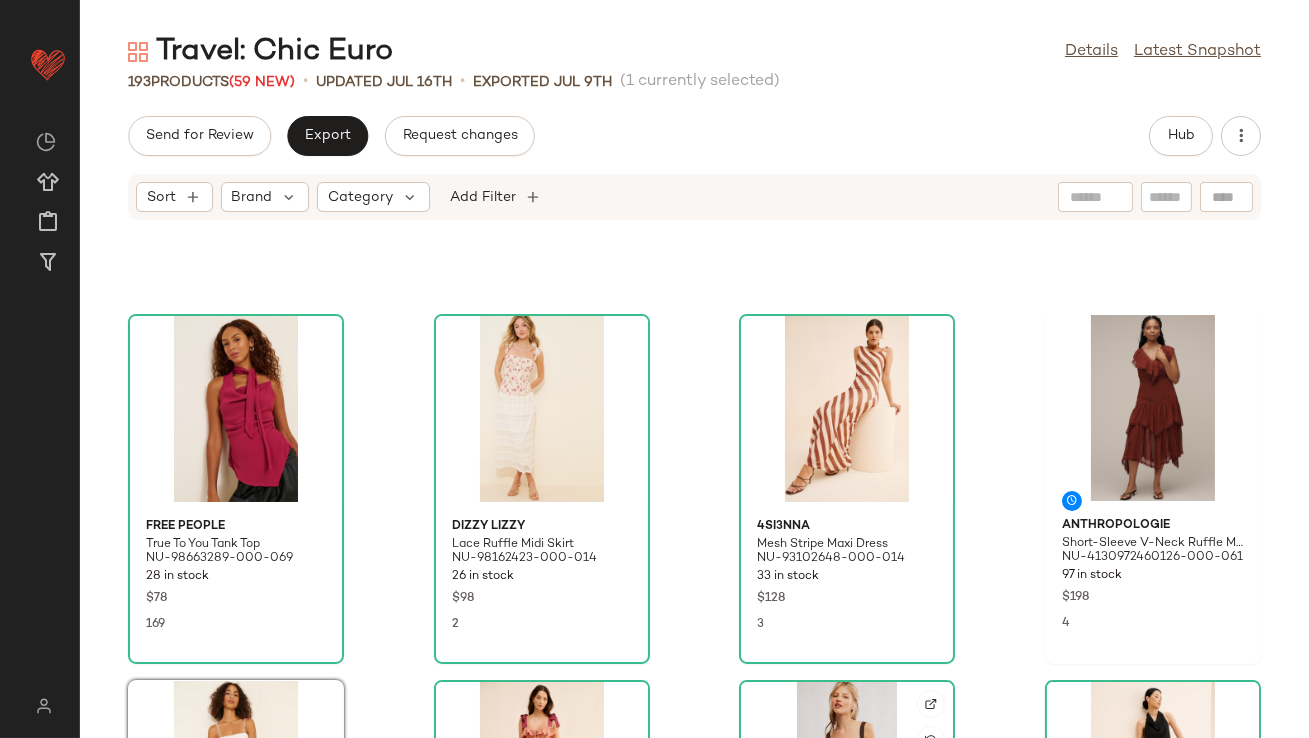 scroll, scrollTop: 0, scrollLeft: 0, axis: both 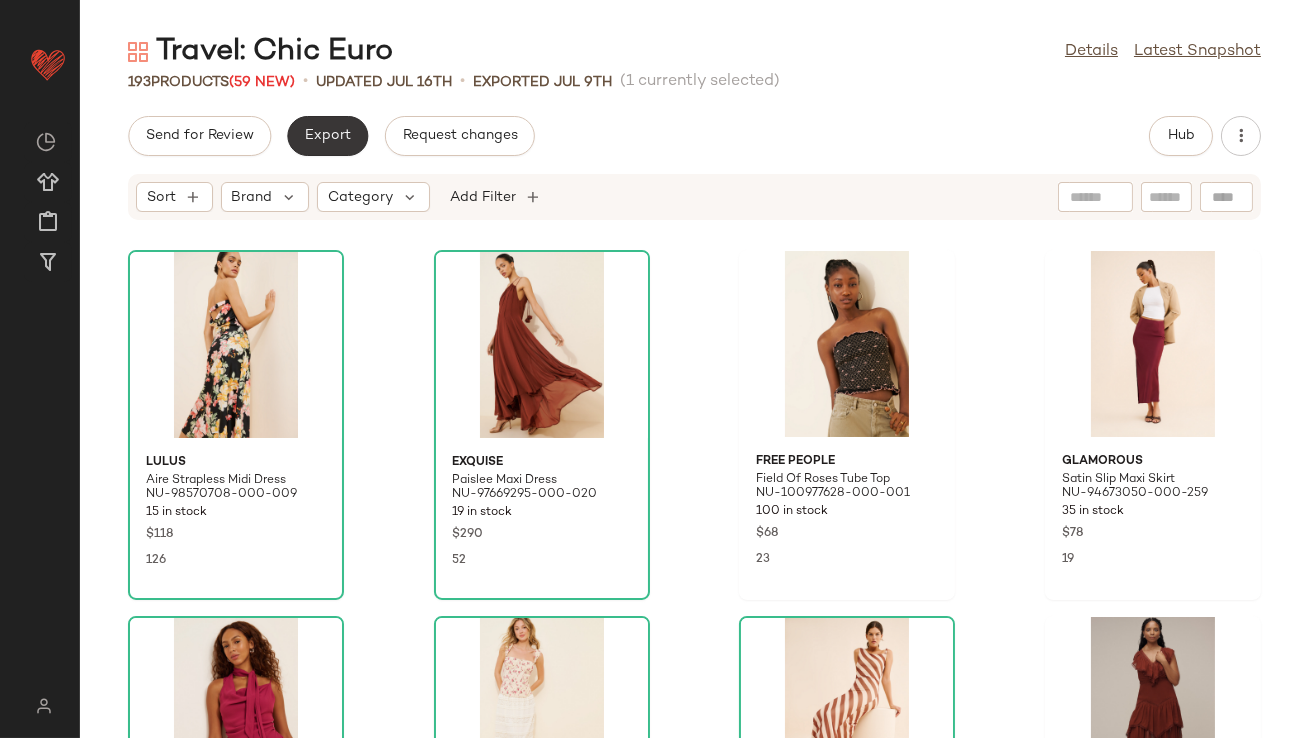 click on "Export" at bounding box center [327, 136] 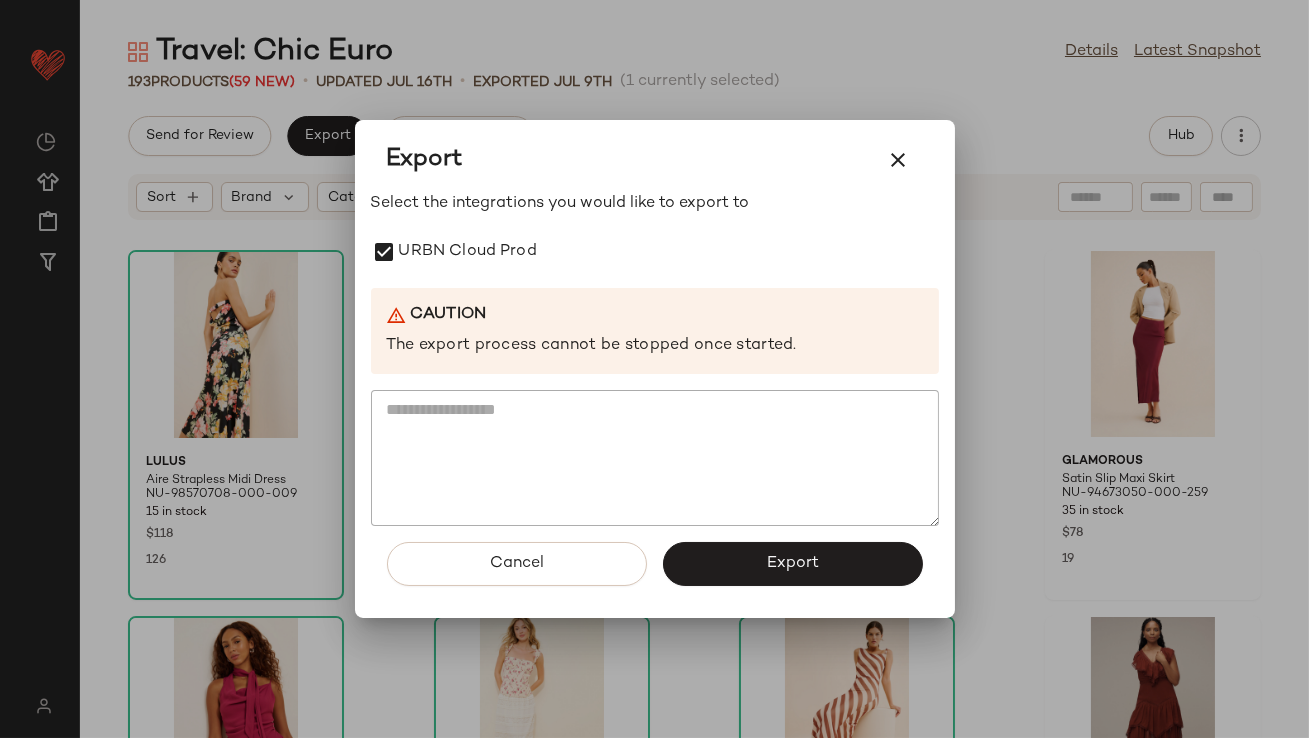 click at bounding box center [654, 369] 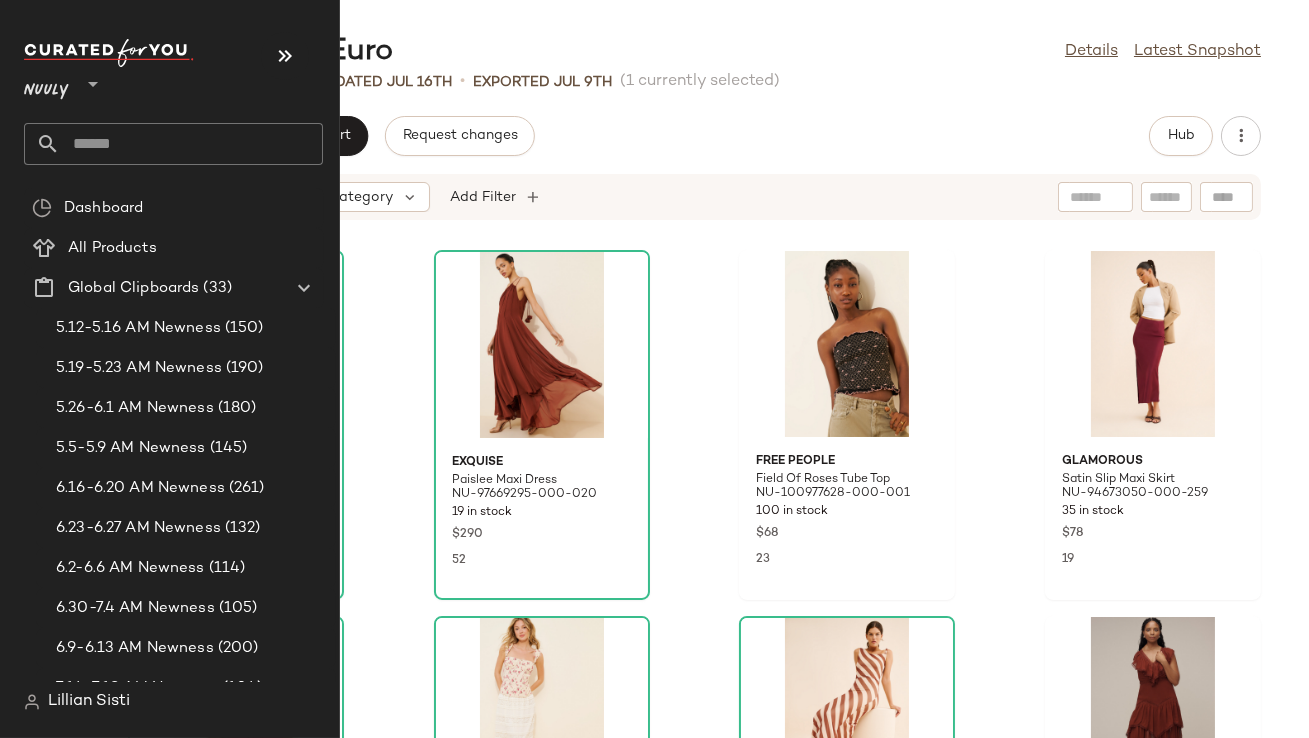 click 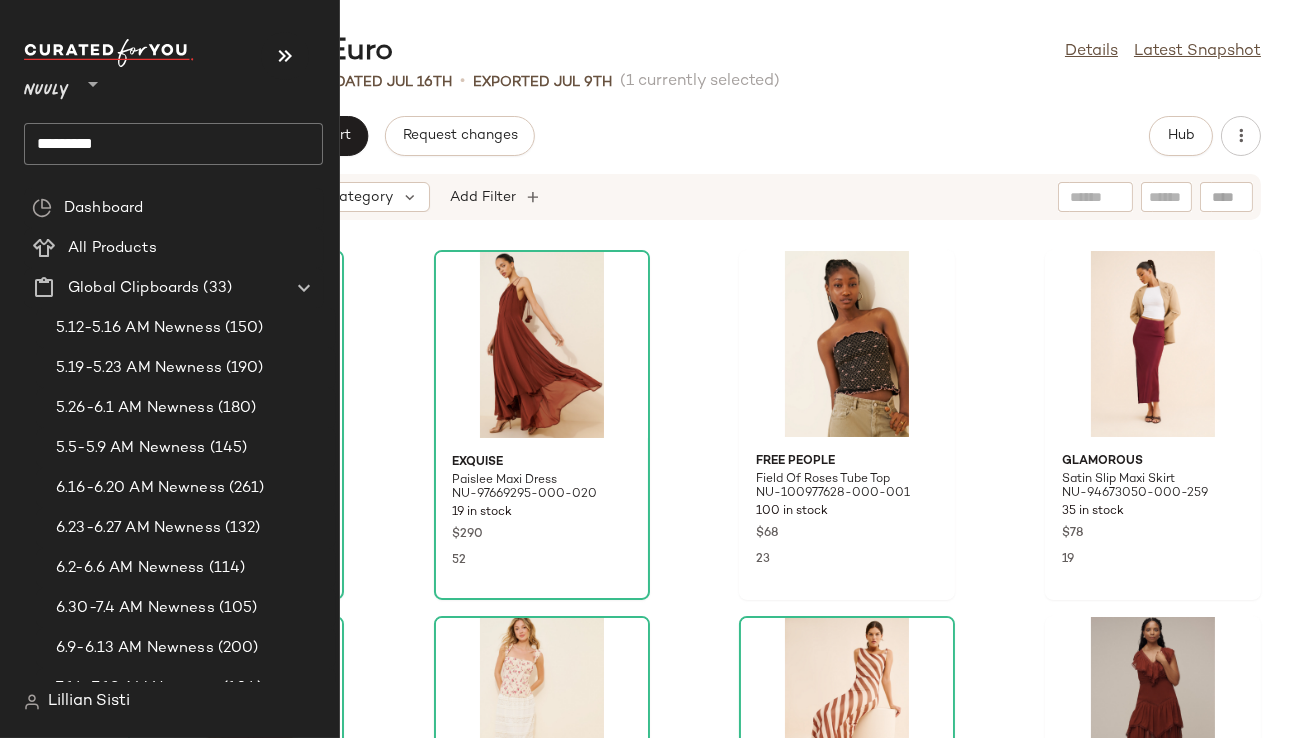 click on "*********" 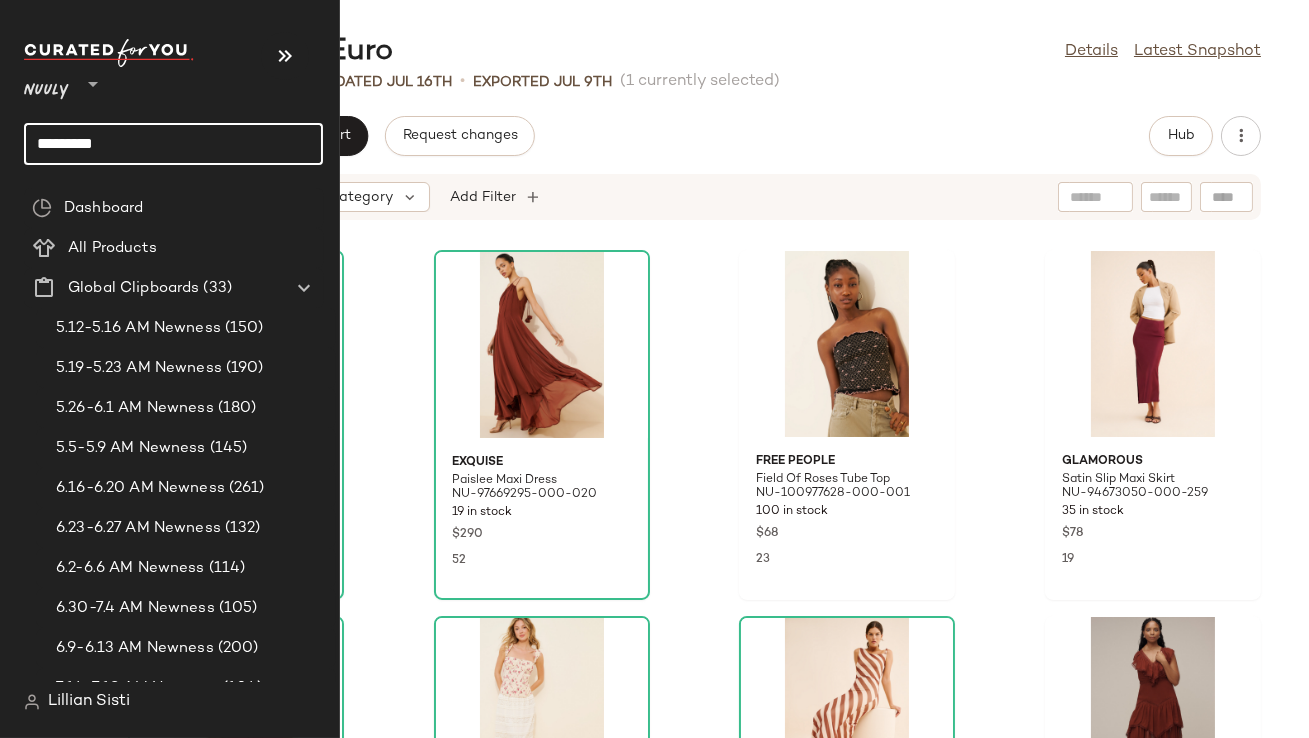 click on "*********" 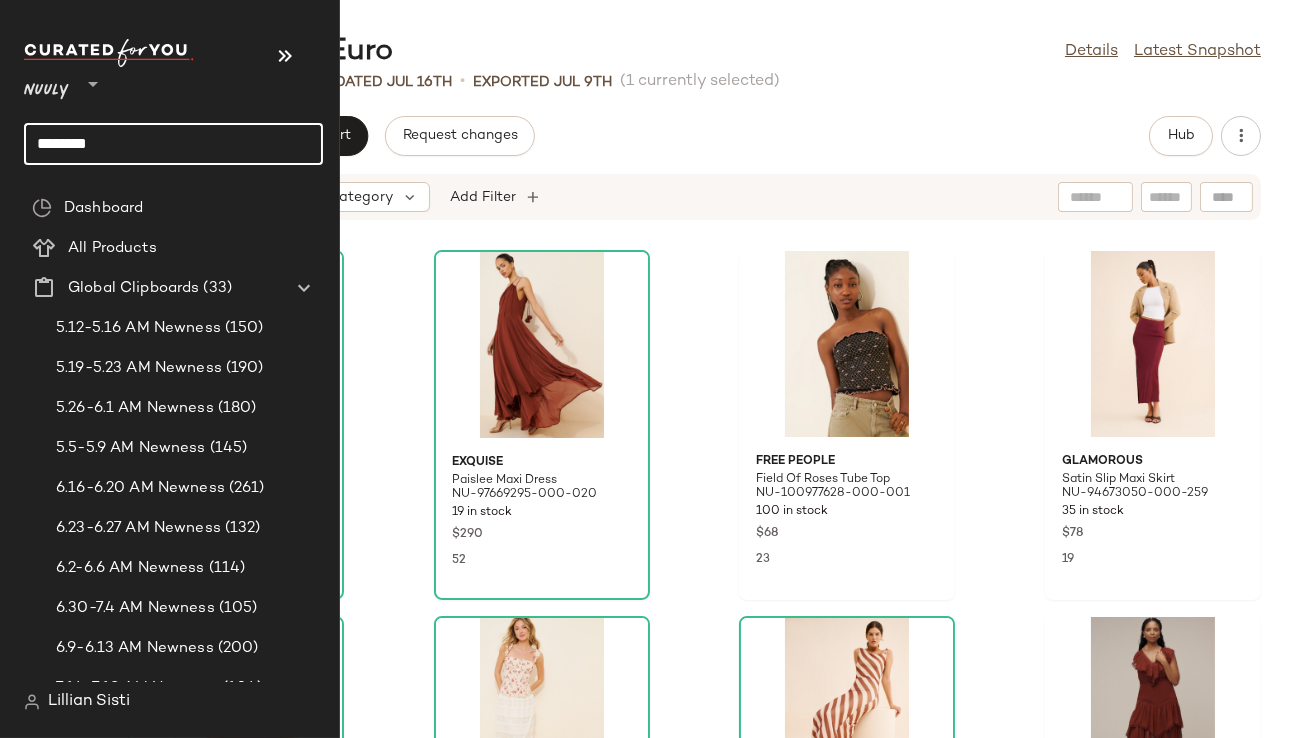 click on "********" 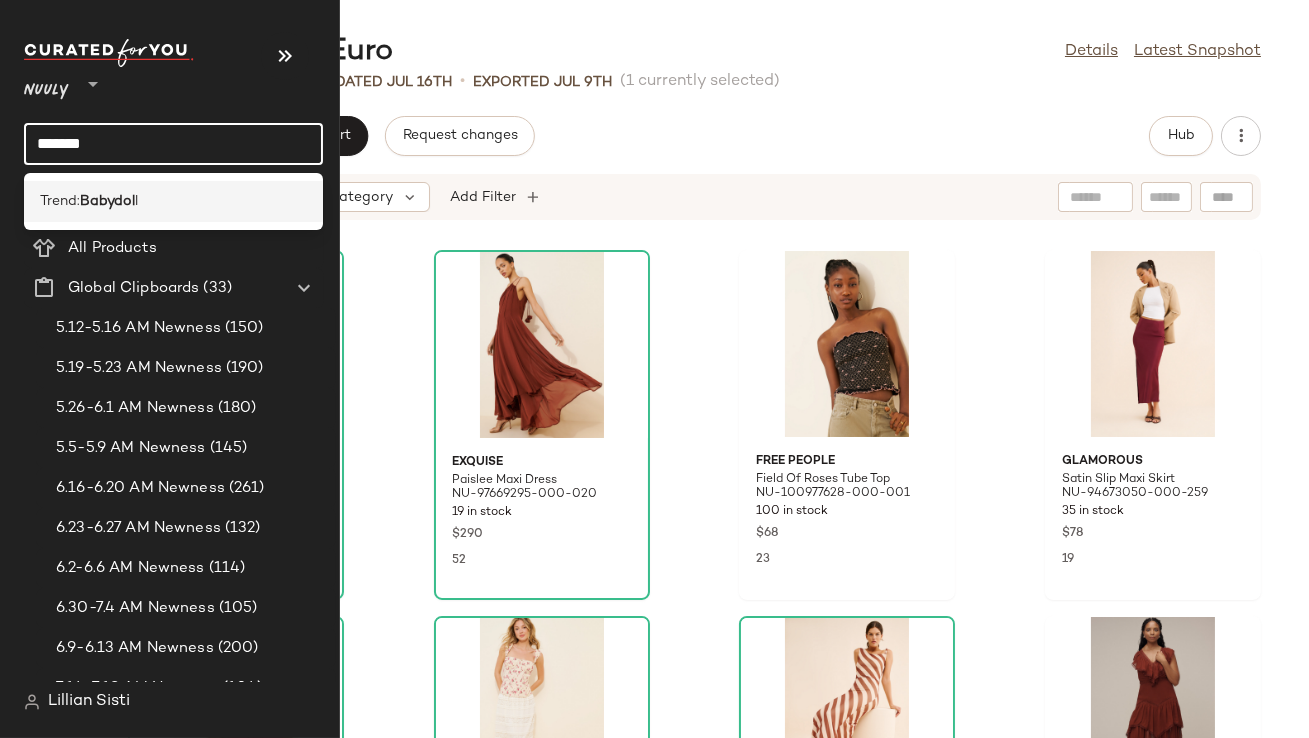 type on "*******" 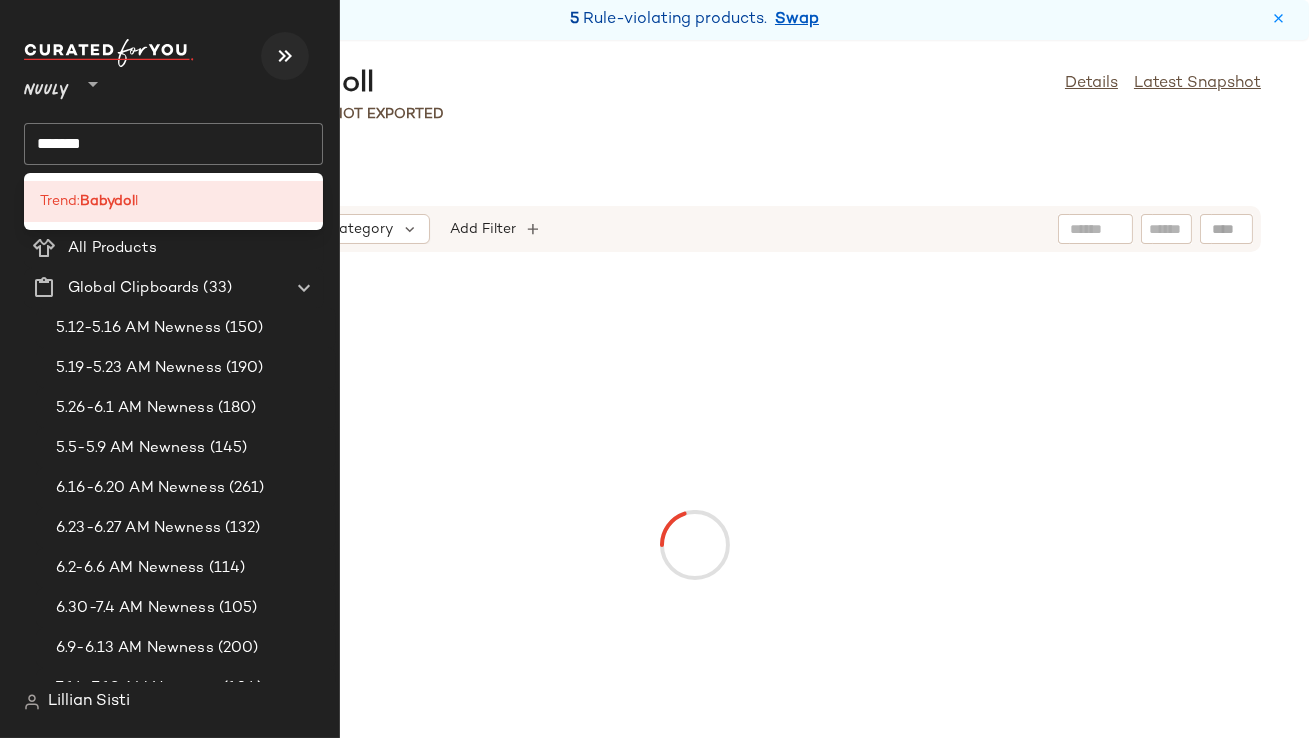 click at bounding box center (285, 56) 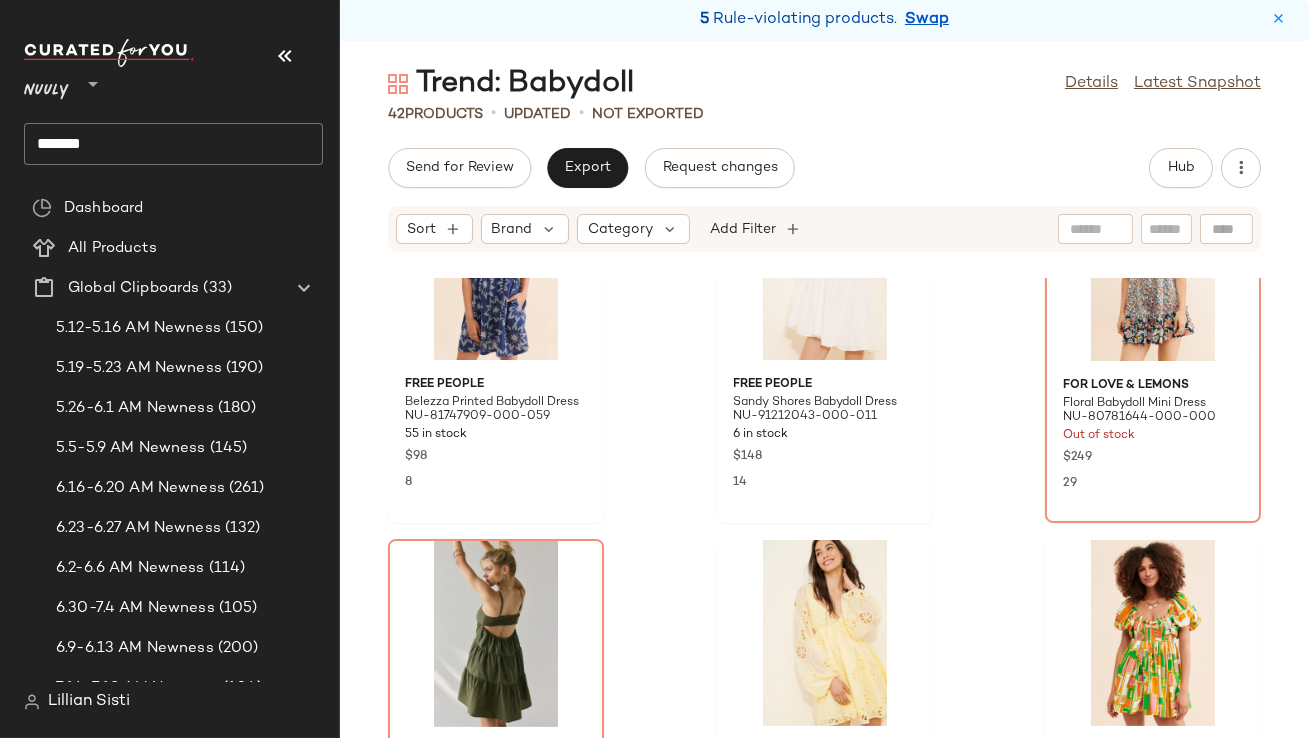 scroll, scrollTop: 1349, scrollLeft: 0, axis: vertical 